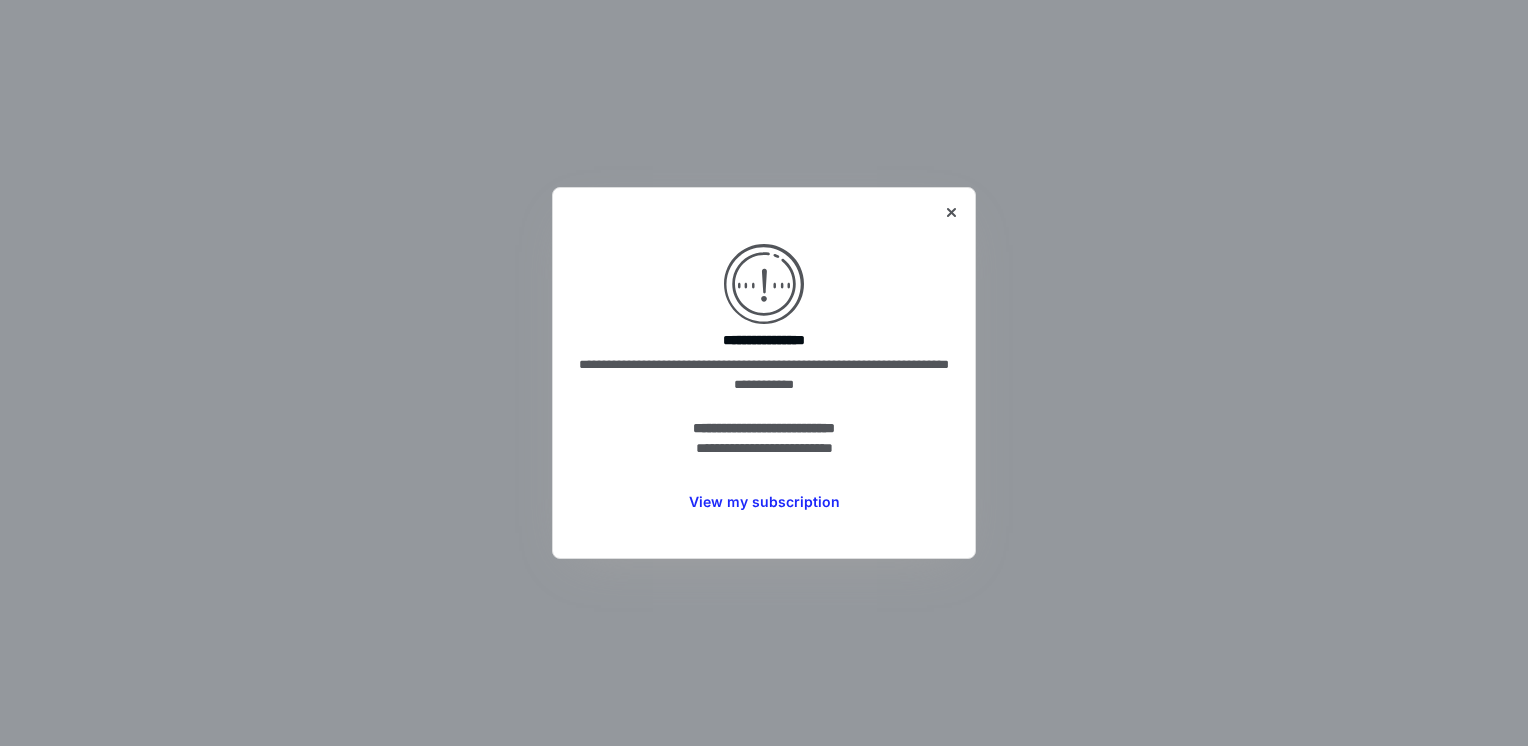 scroll, scrollTop: 0, scrollLeft: 0, axis: both 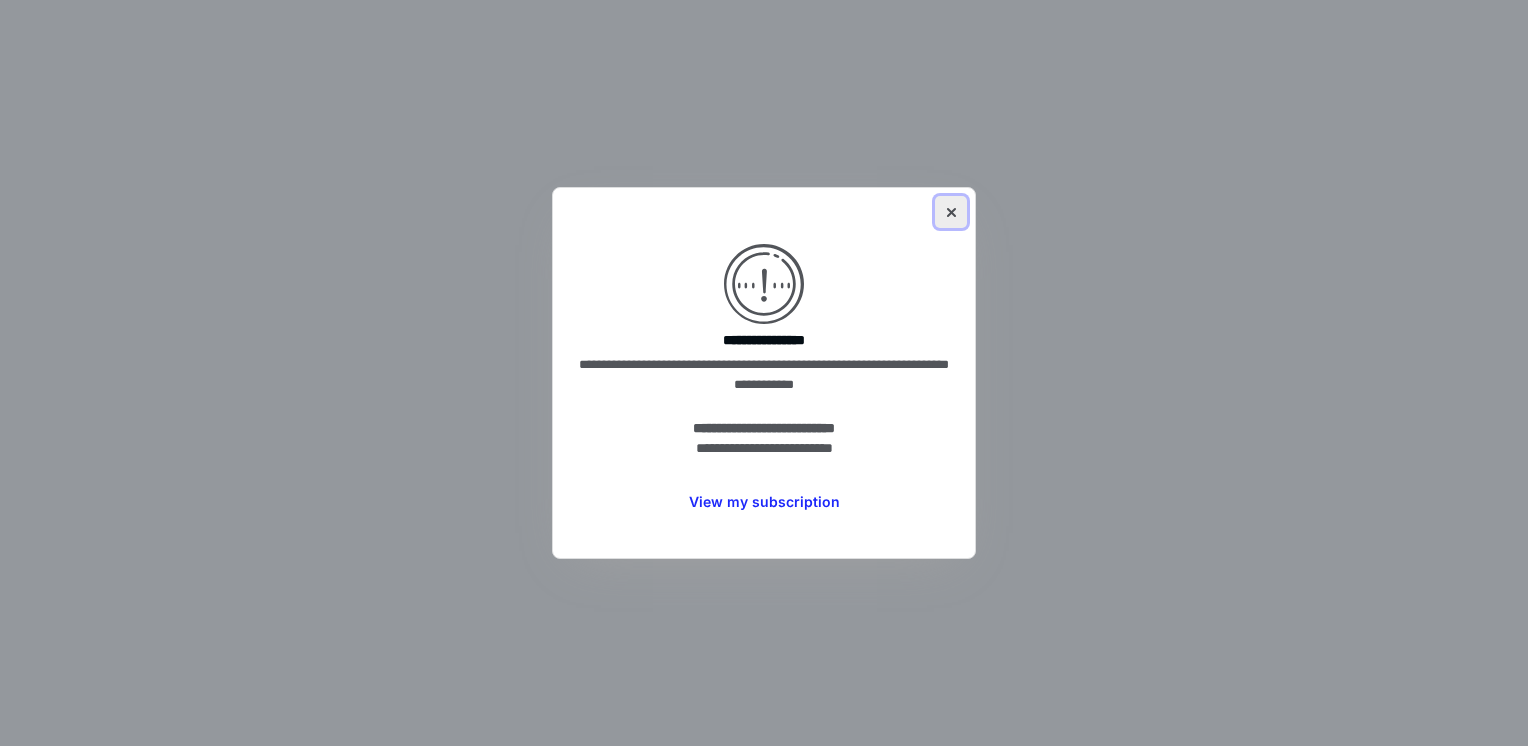 click at bounding box center (951, 212) 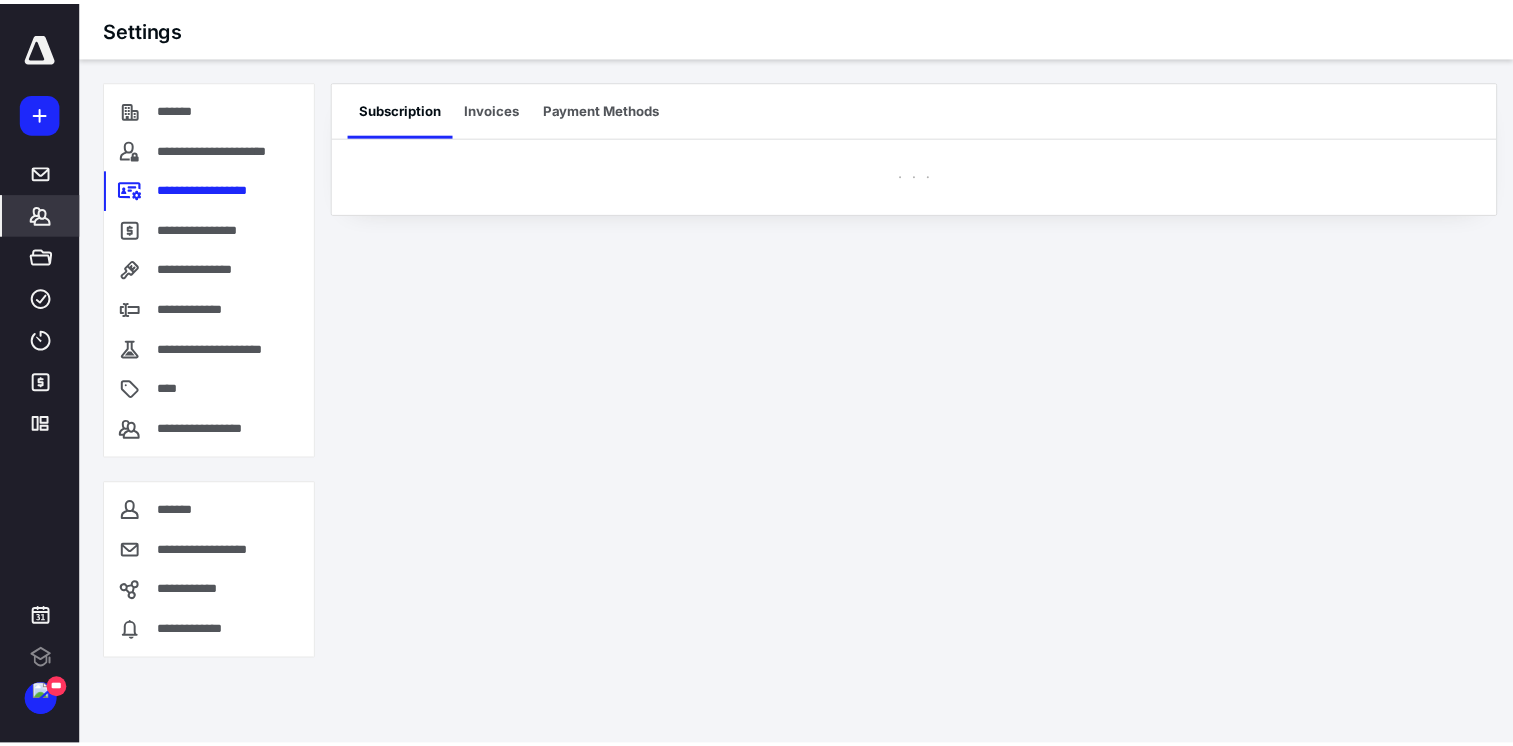 scroll, scrollTop: 0, scrollLeft: 0, axis: both 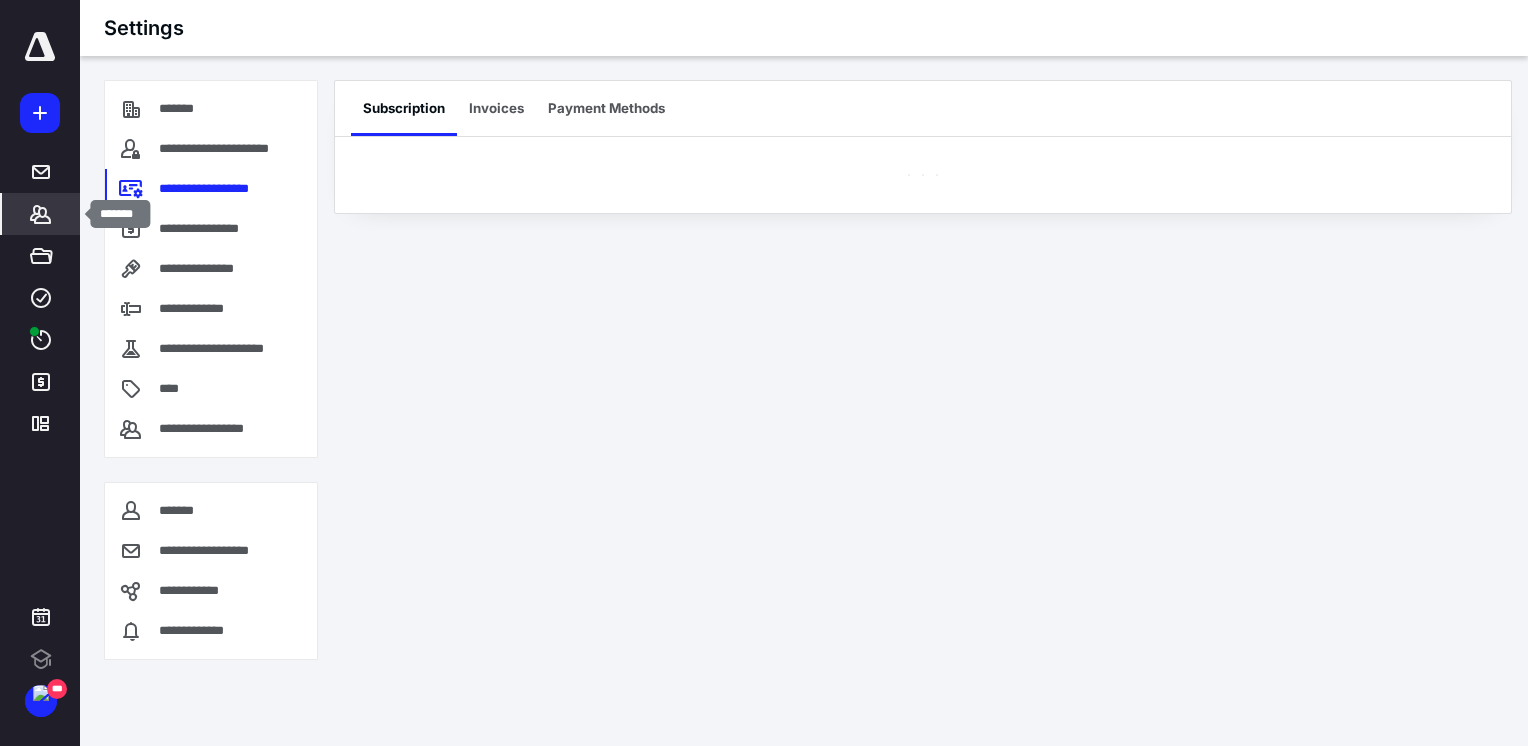 click 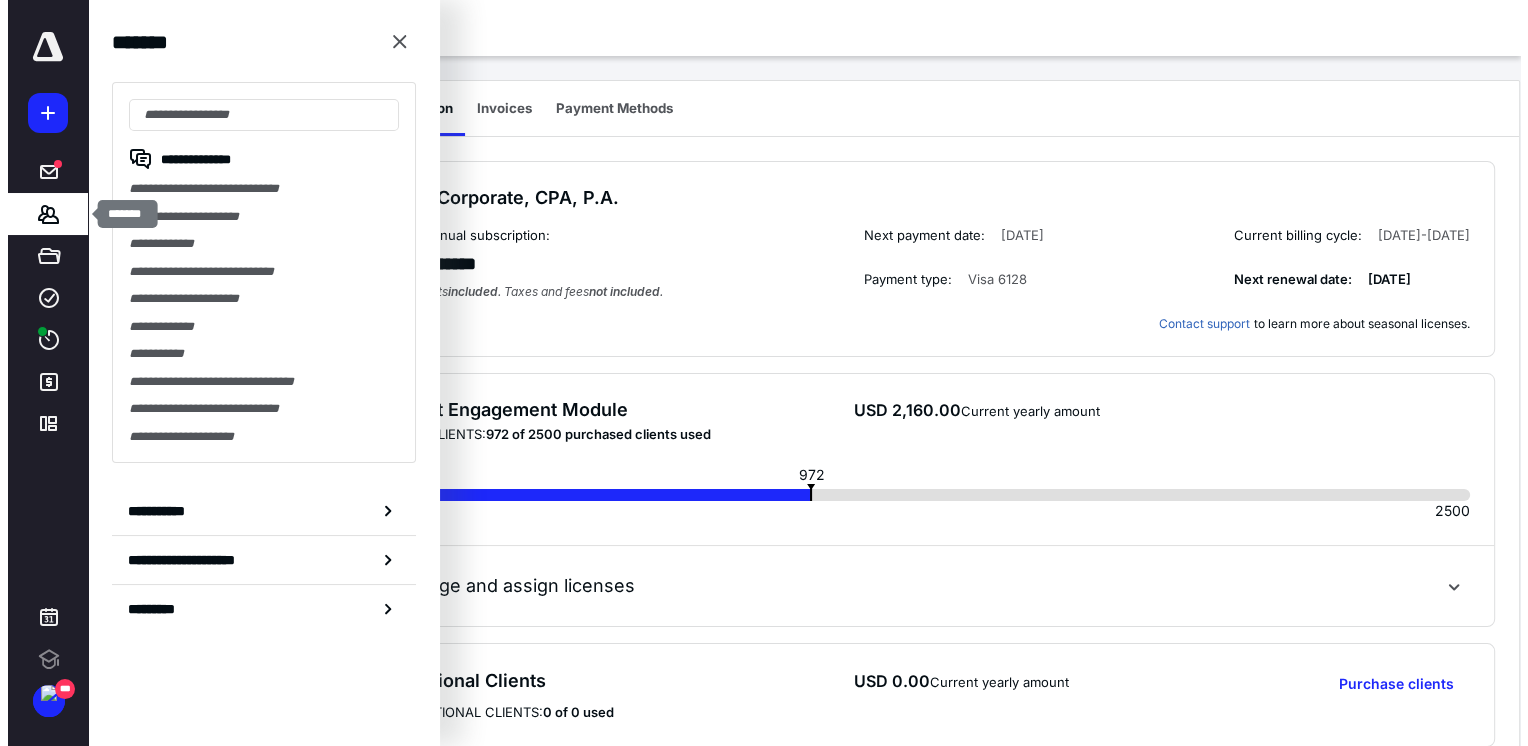 scroll, scrollTop: 0, scrollLeft: 0, axis: both 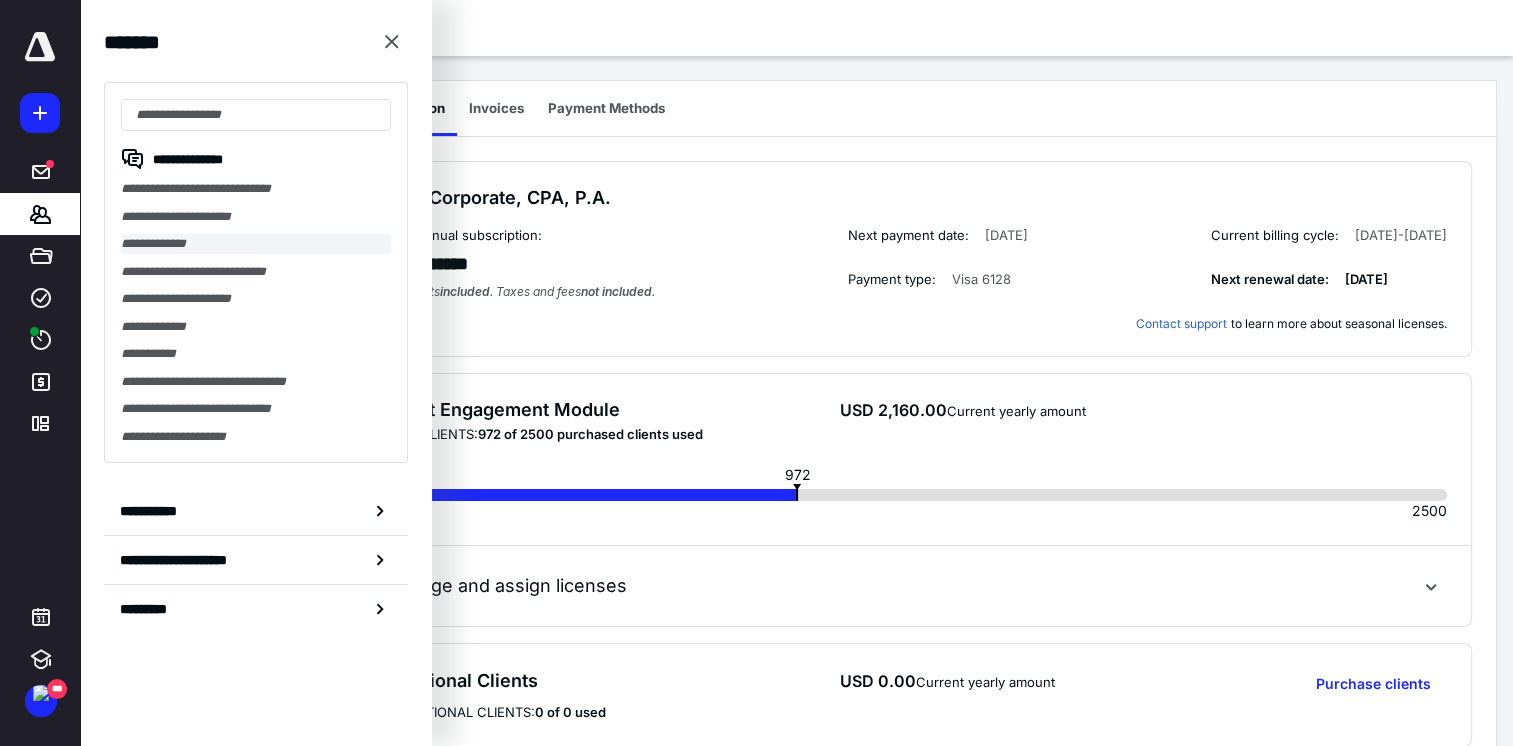 click on "**********" at bounding box center (256, 244) 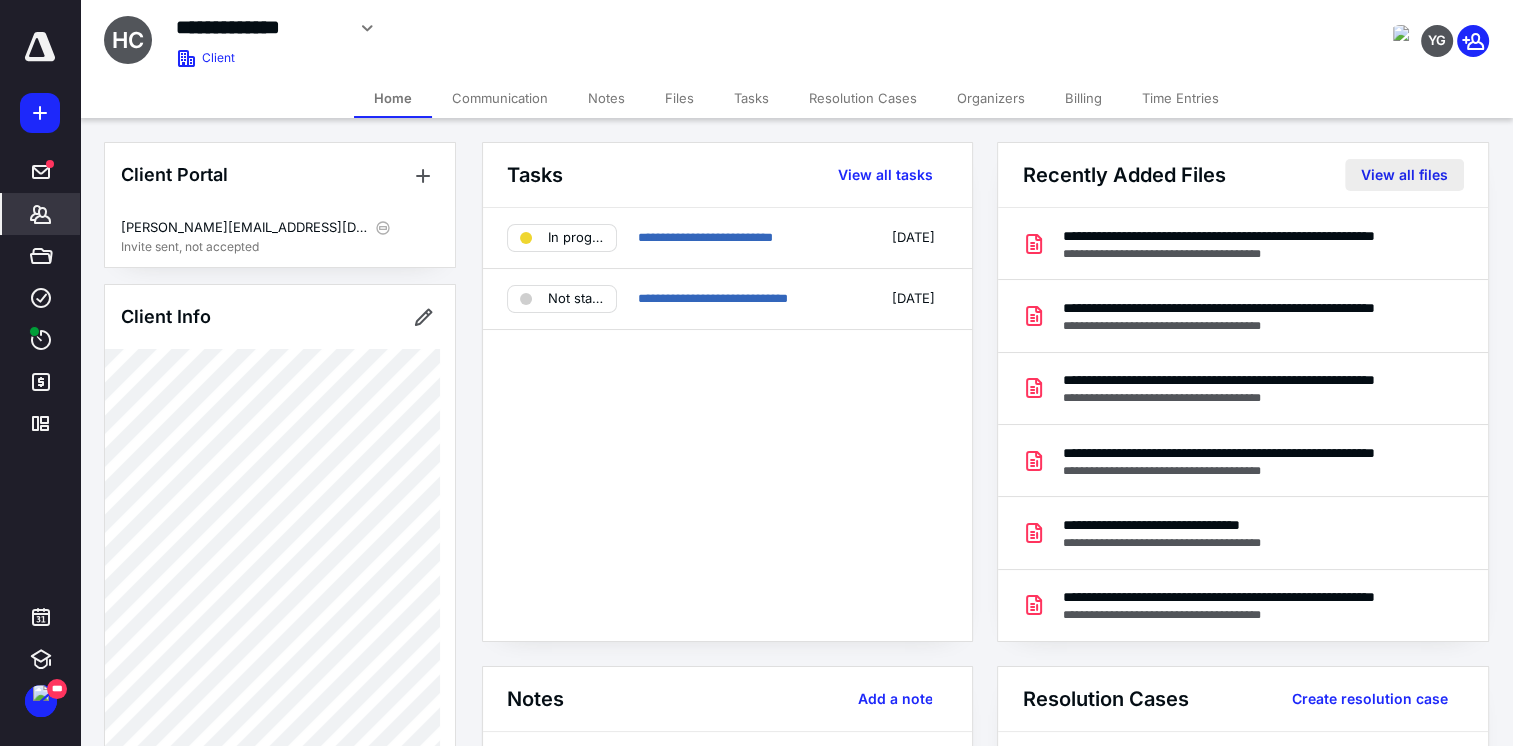 click on "View all files" at bounding box center (1404, 175) 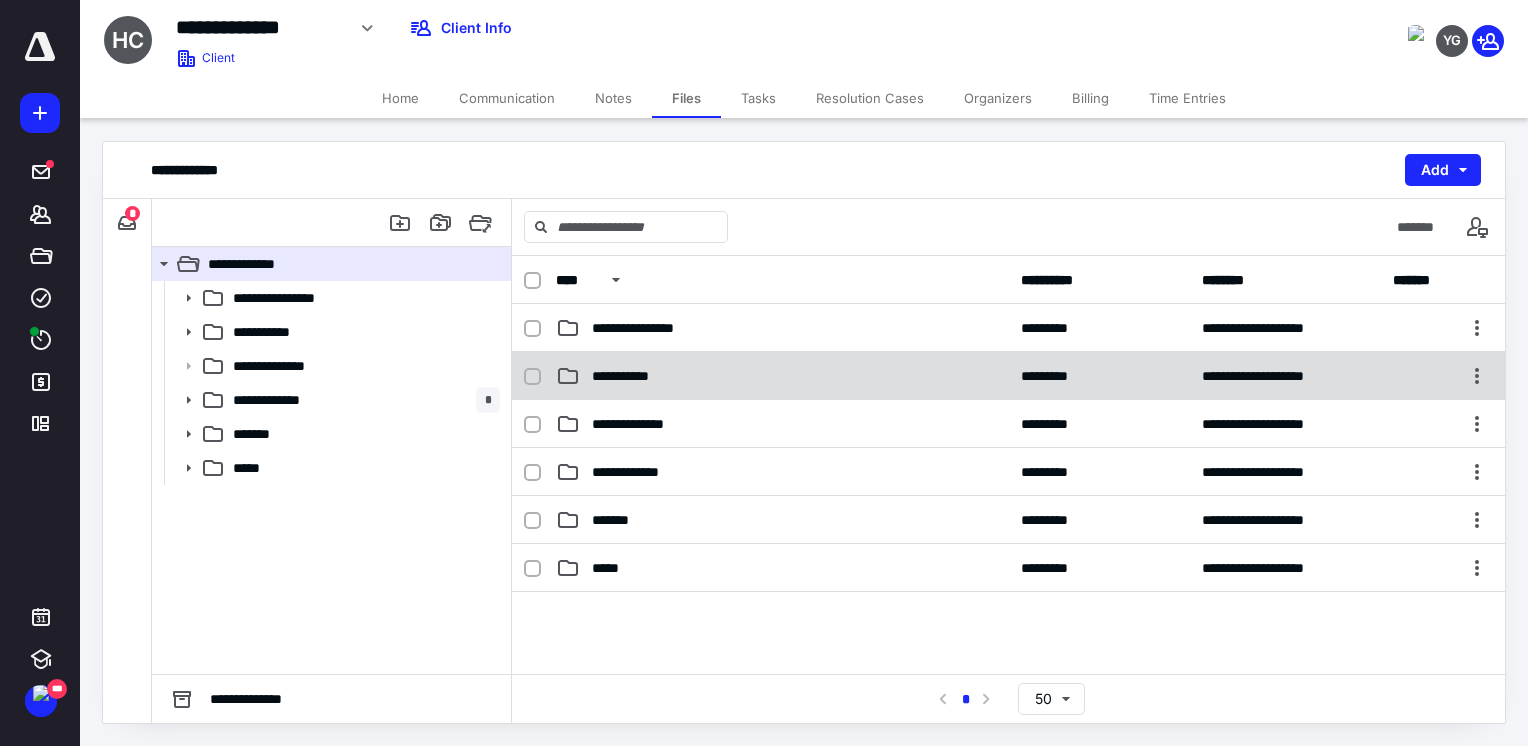 click on "**********" at bounding box center [1008, 376] 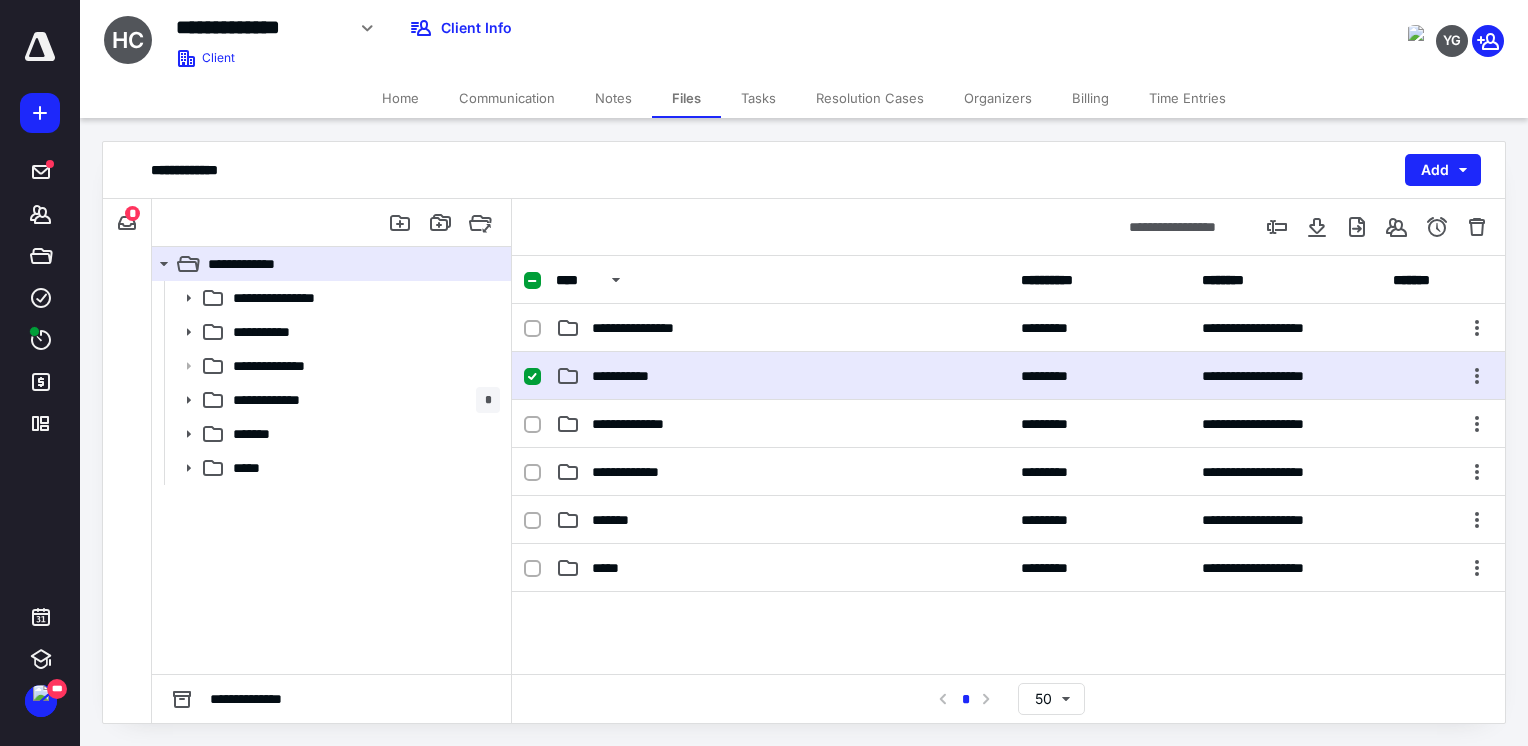 click on "**********" at bounding box center (782, 376) 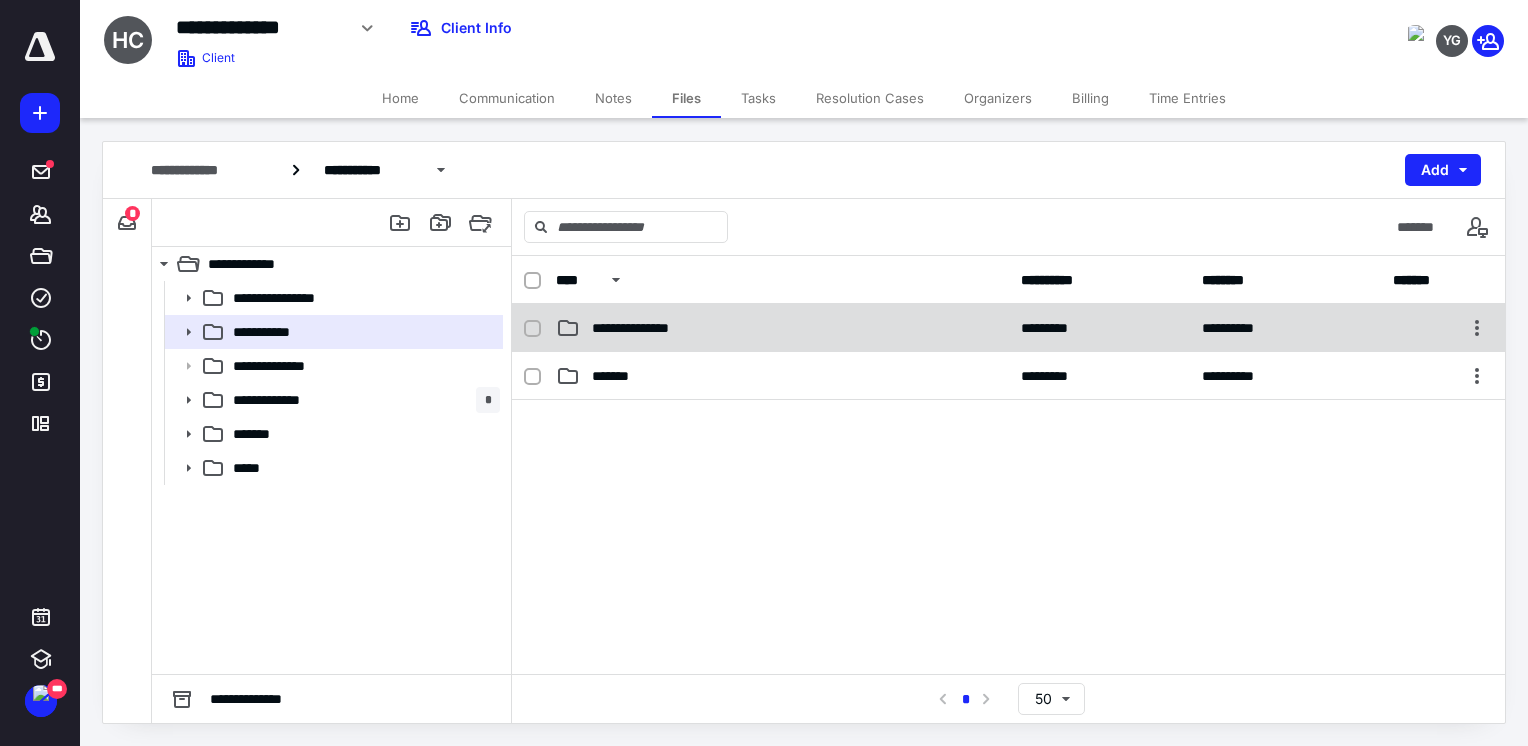 click on "**********" at bounding box center (1008, 328) 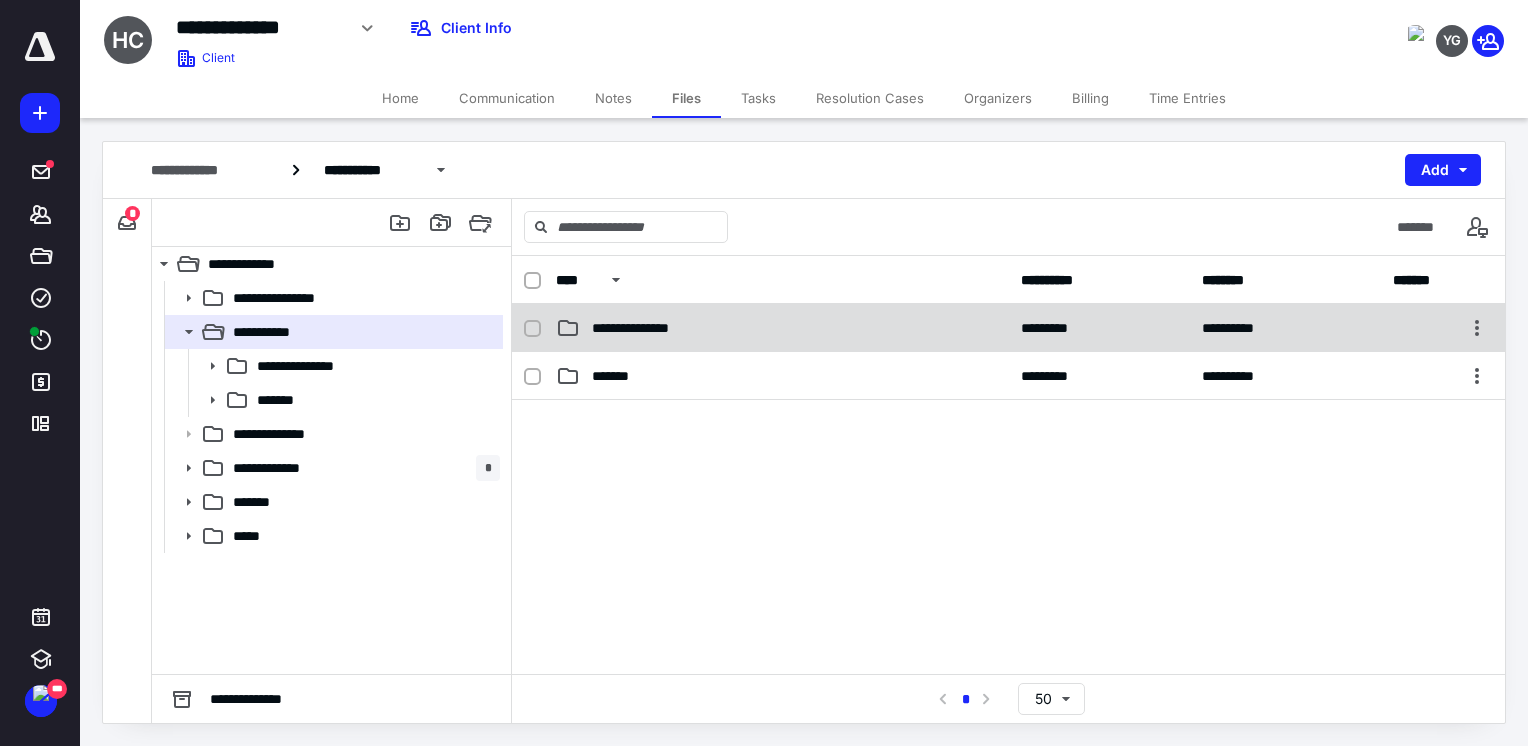 click on "**********" at bounding box center [648, 328] 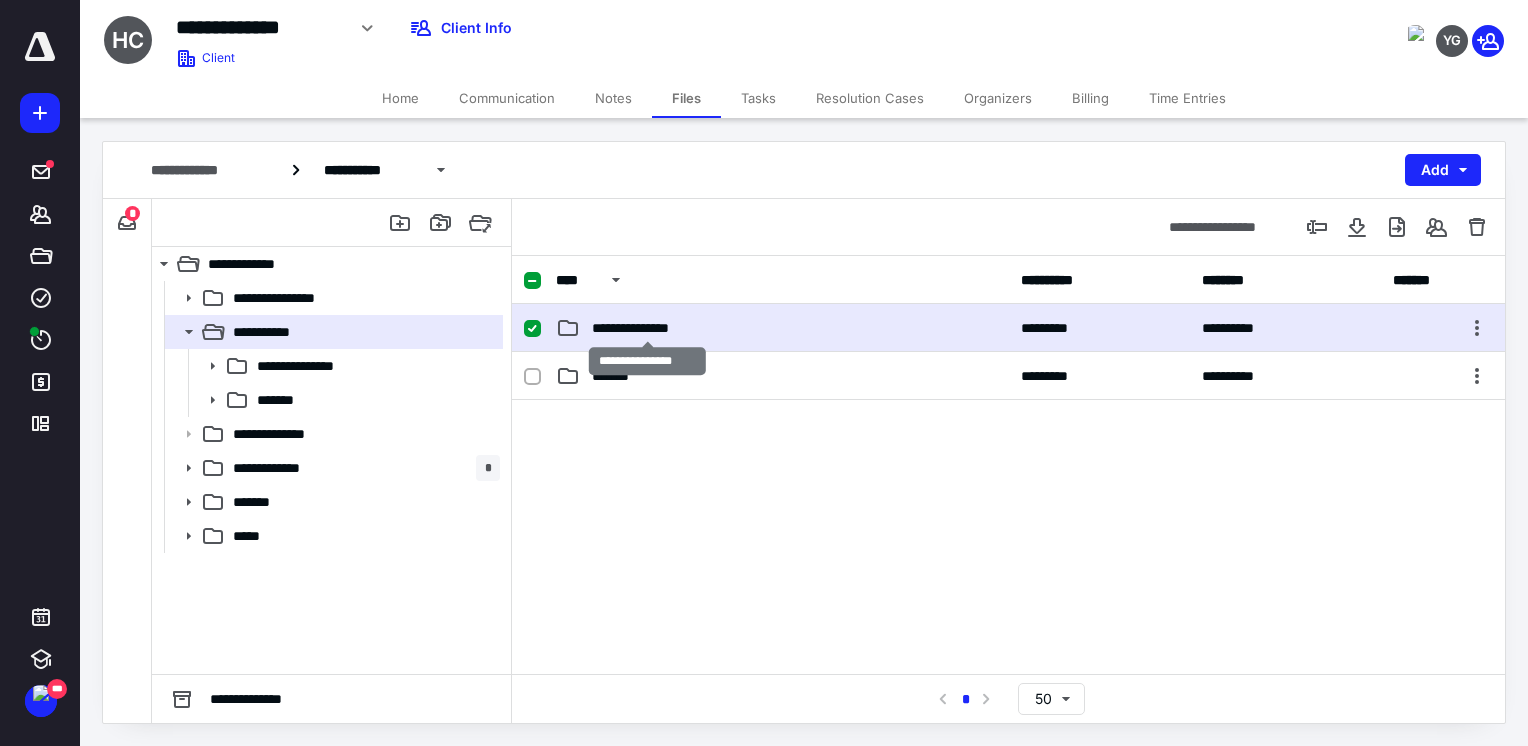 click on "**********" at bounding box center (648, 328) 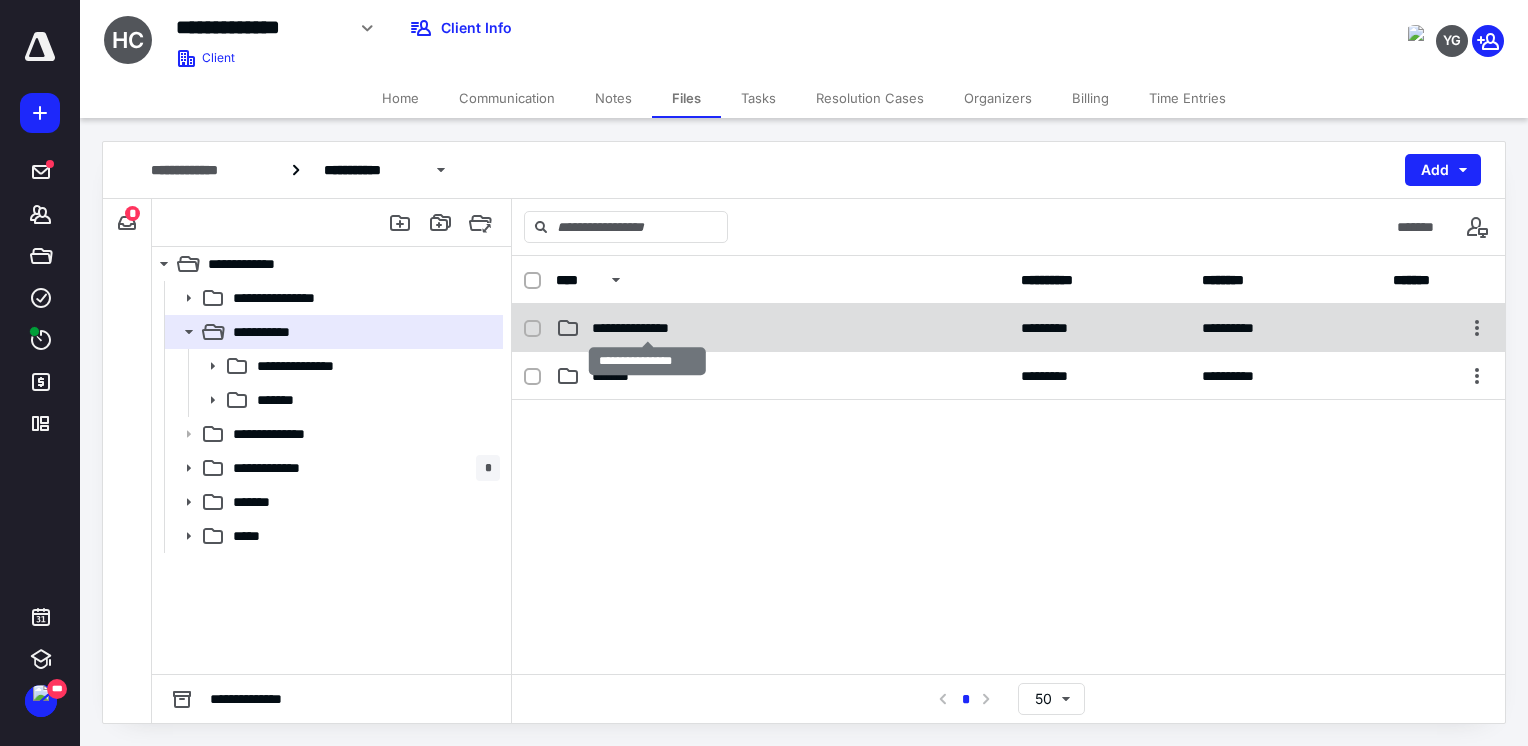 click on "**********" at bounding box center [648, 328] 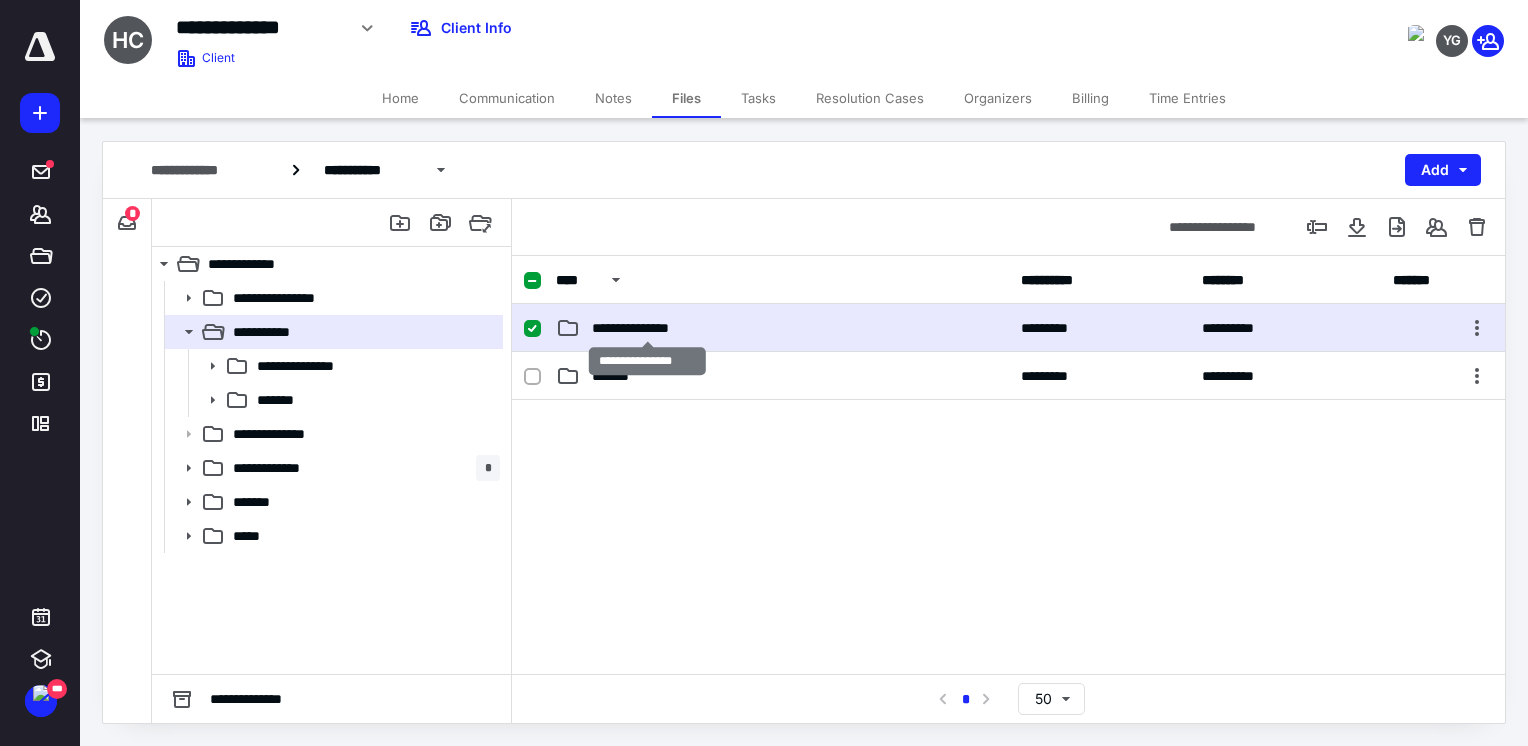 click on "**********" at bounding box center [648, 328] 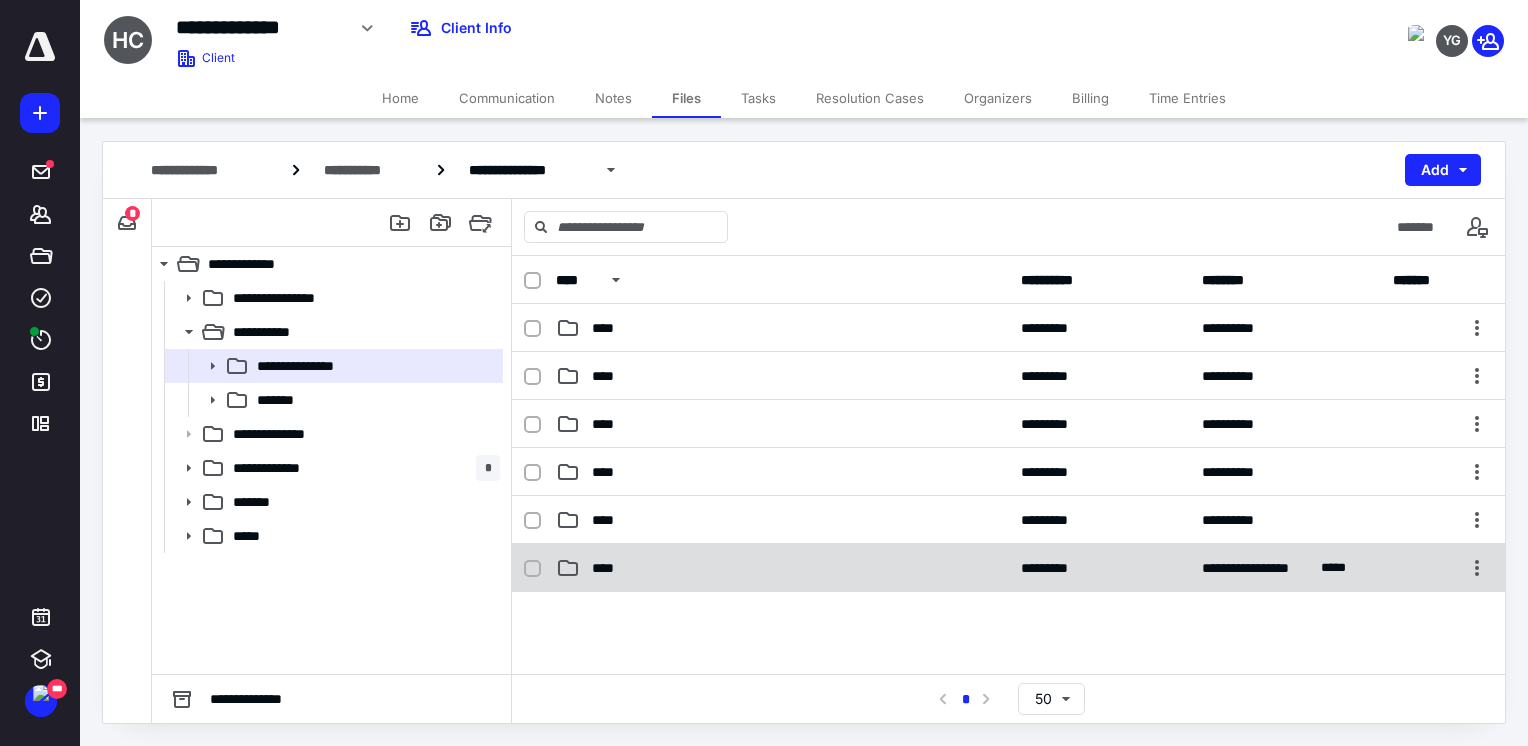 click on "**********" at bounding box center (1008, 568) 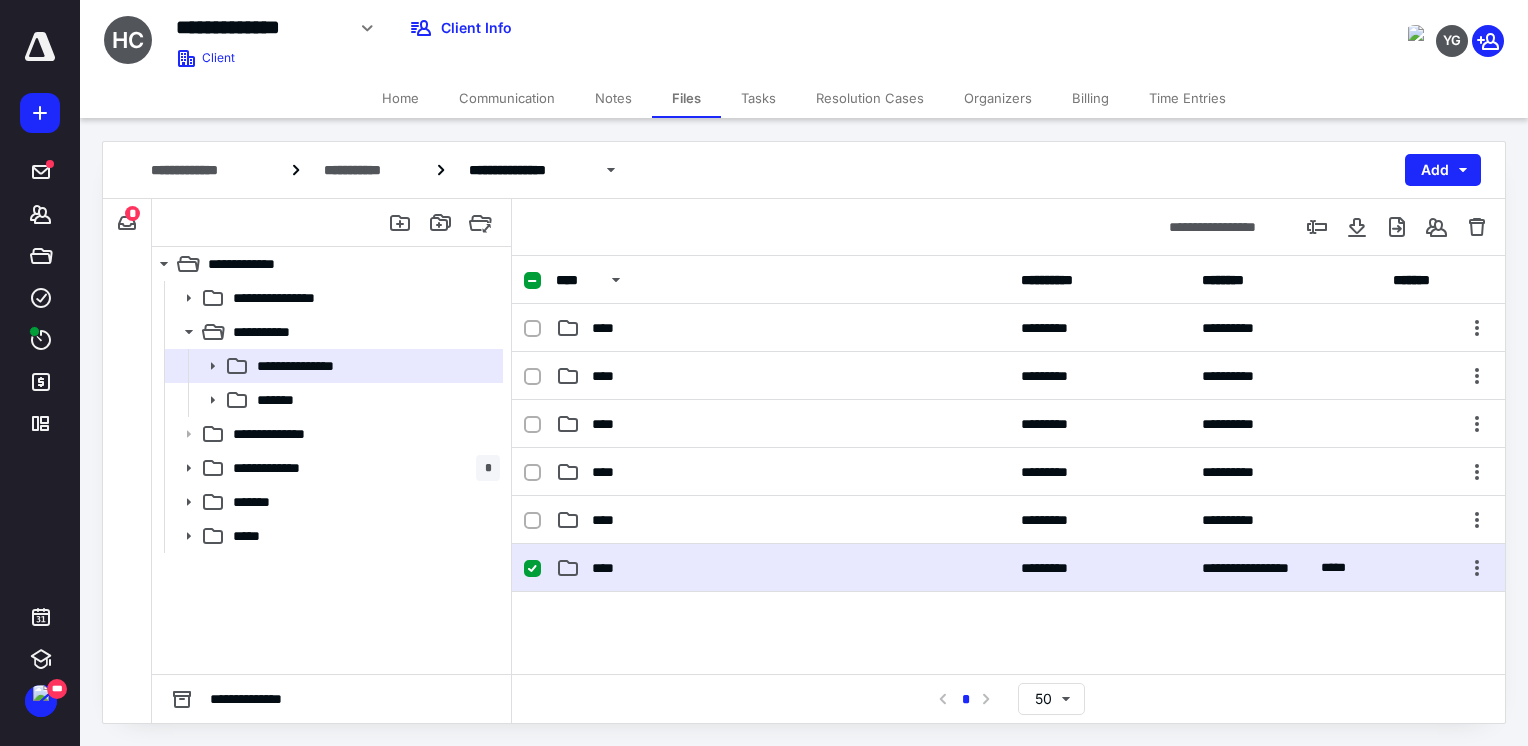 click on "**********" at bounding box center [1008, 568] 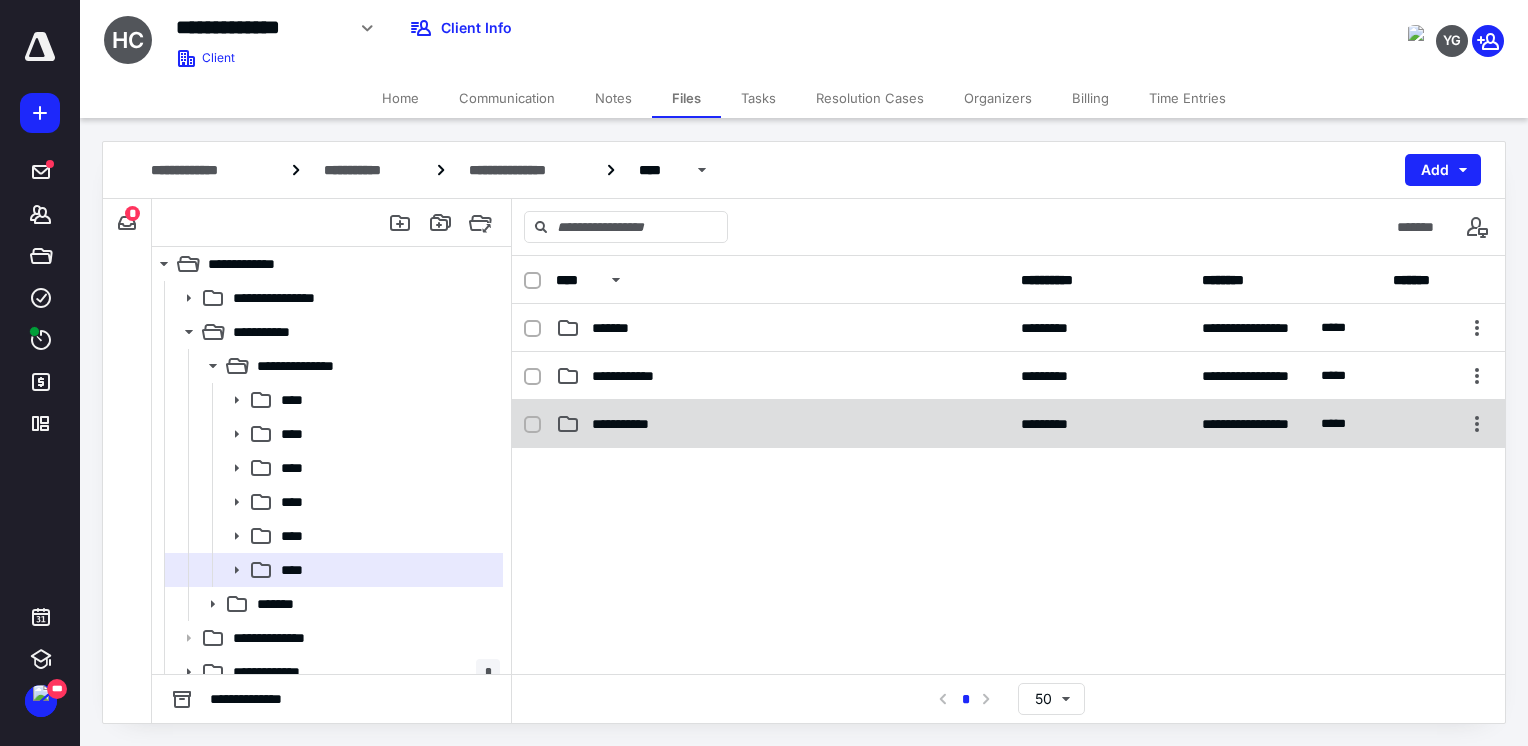 click on "**********" at bounding box center [782, 424] 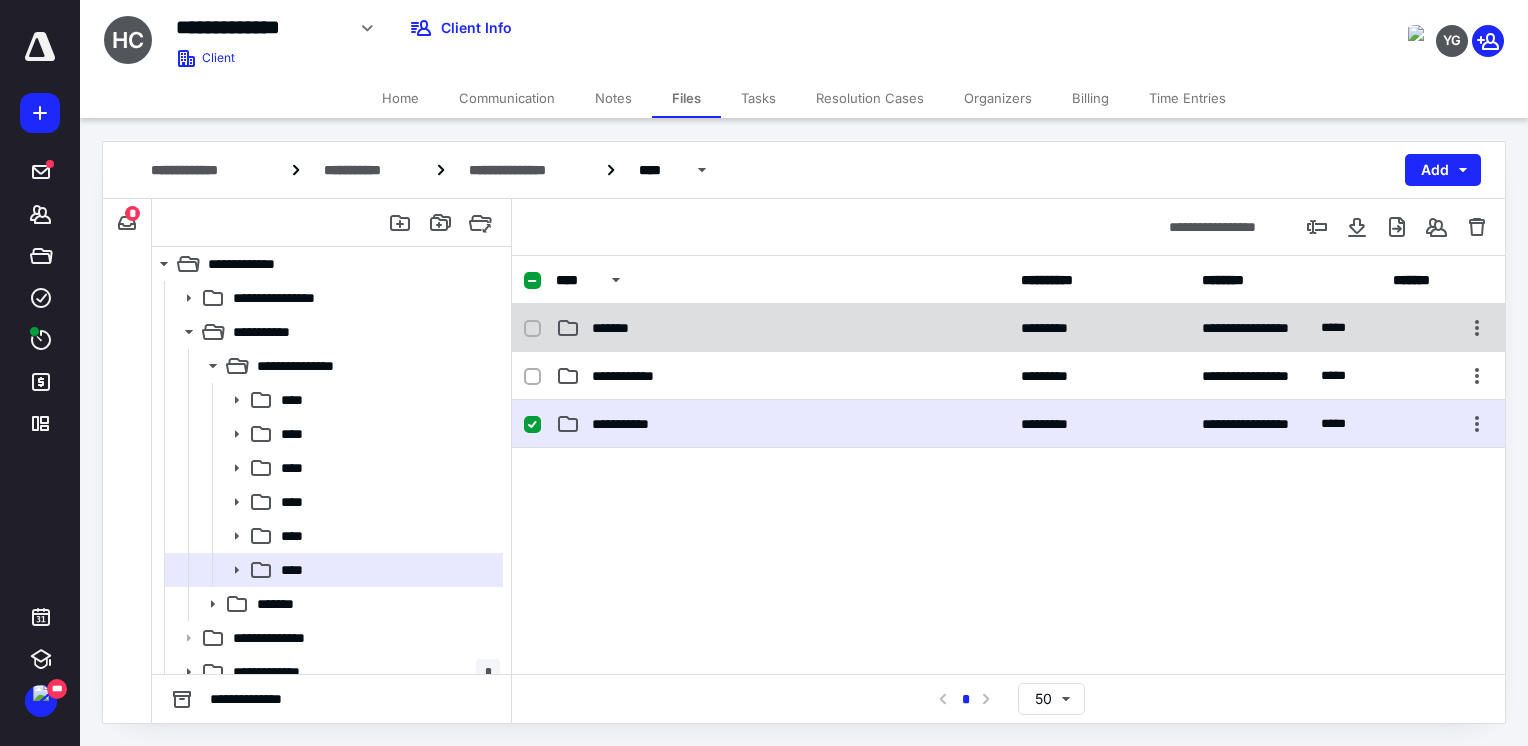click on "**********" at bounding box center (1008, 328) 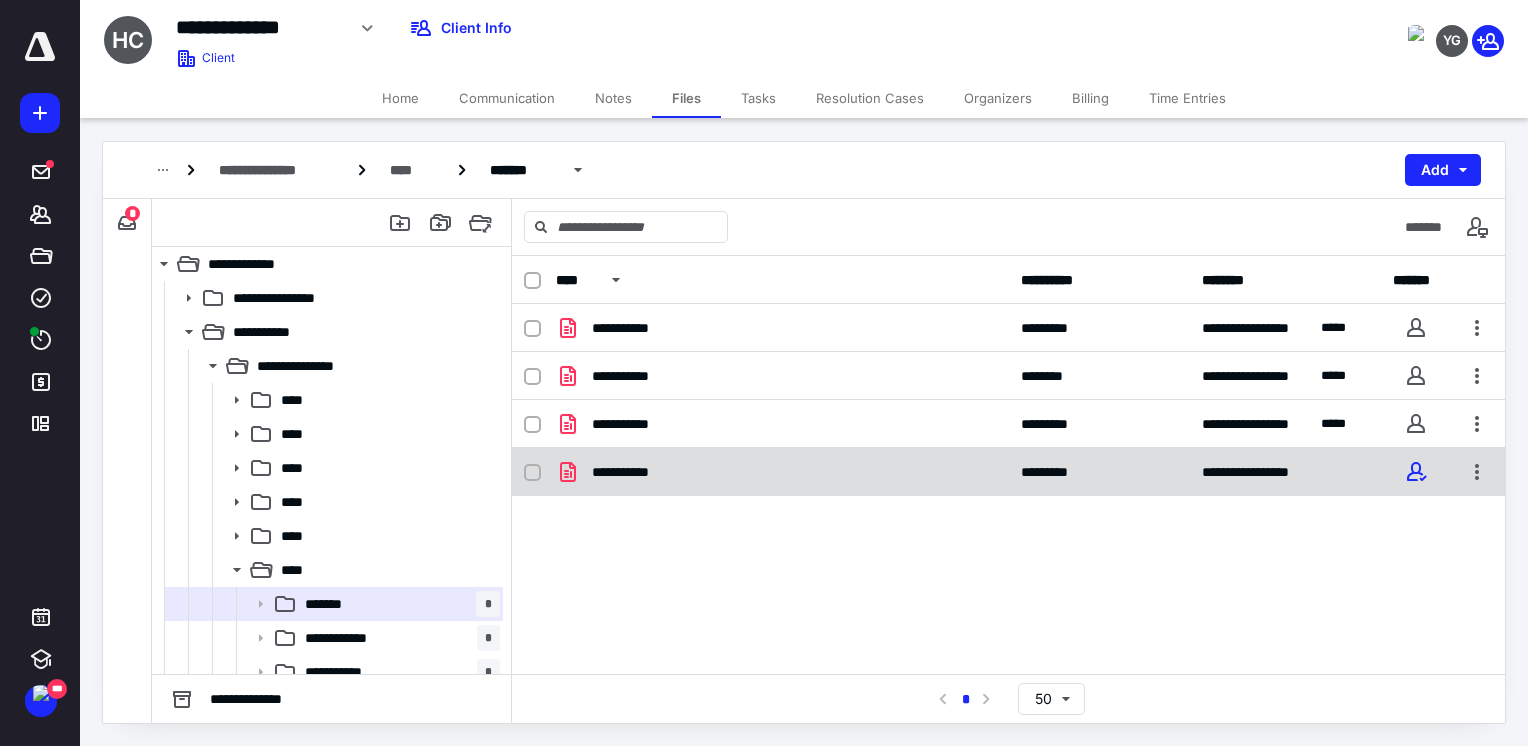 click on "**********" at bounding box center [782, 472] 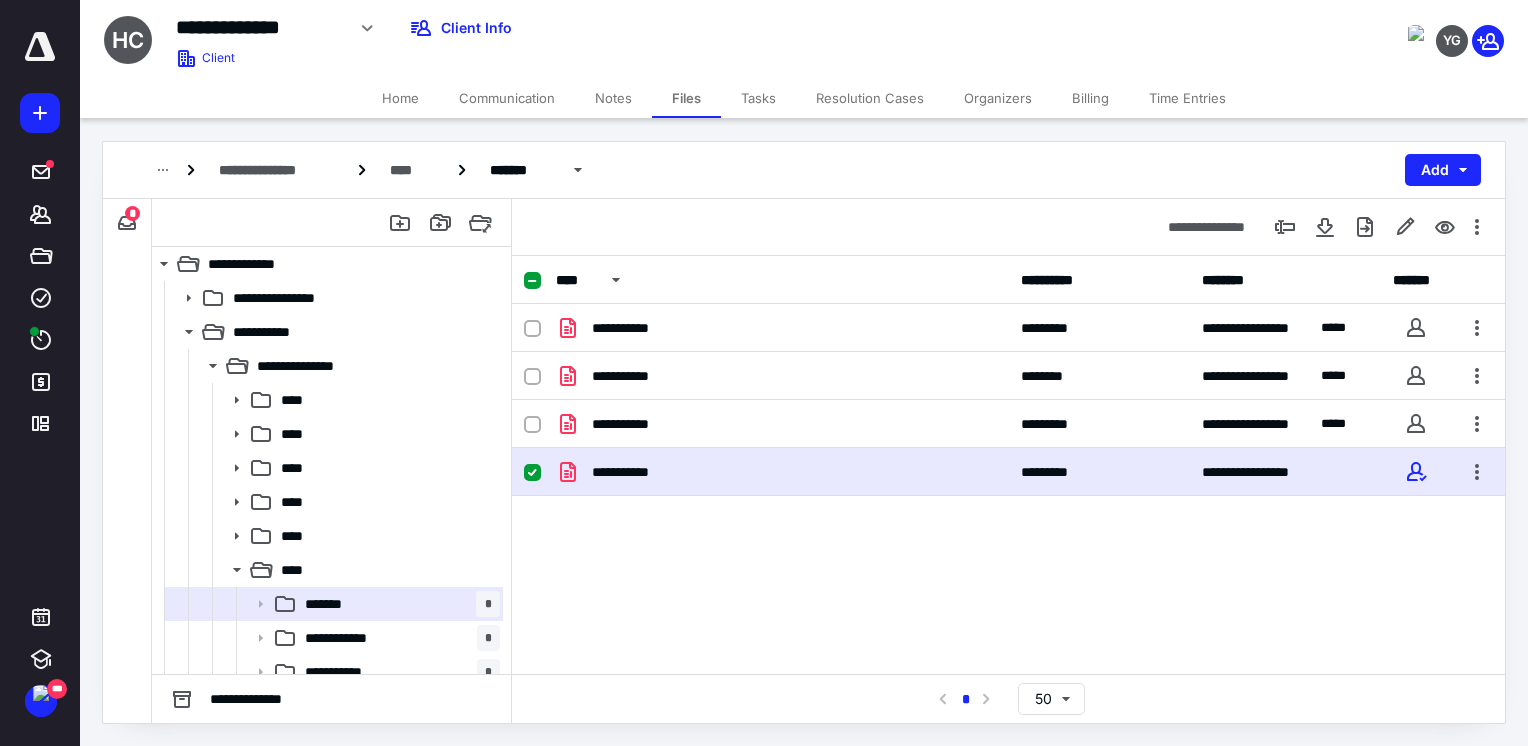 click on "**********" at bounding box center [782, 472] 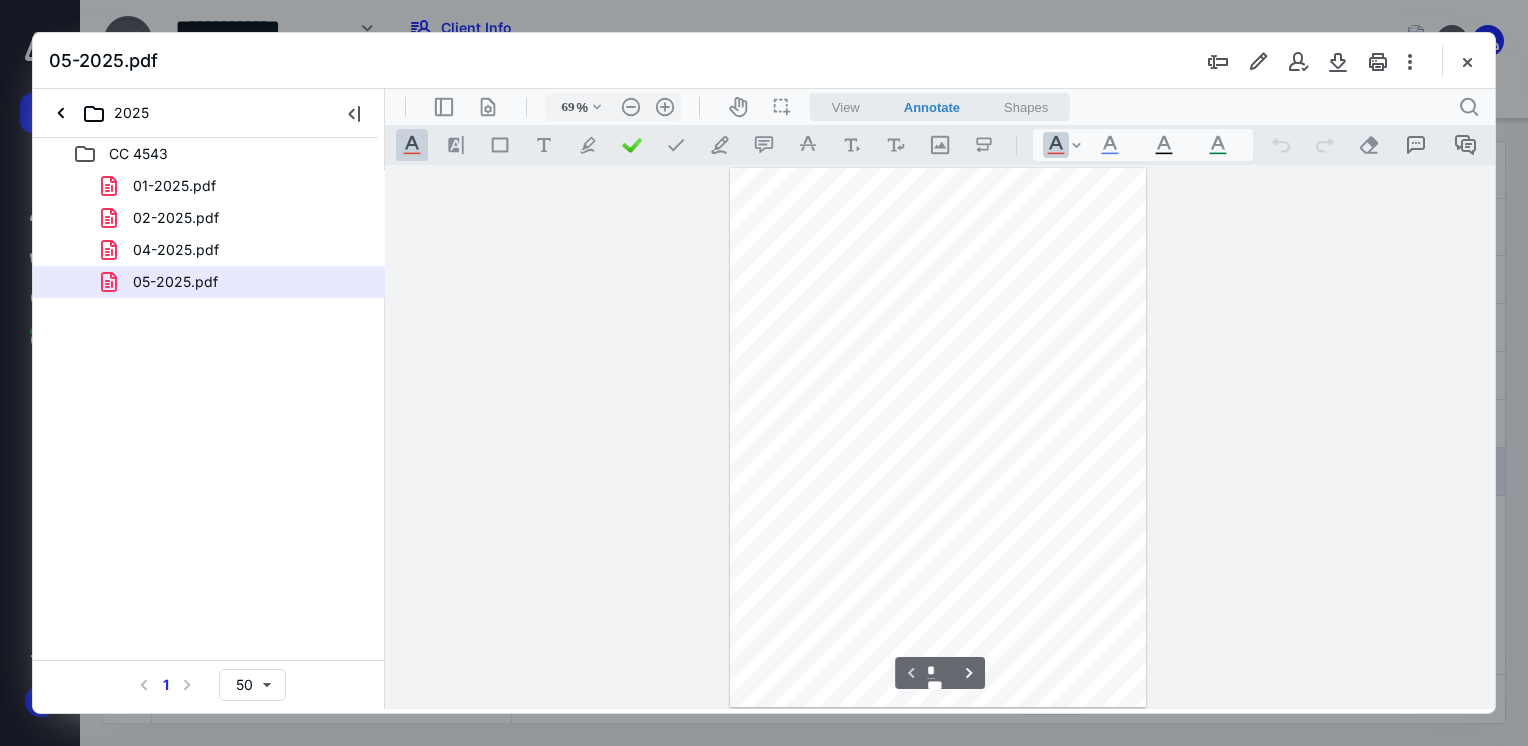 scroll, scrollTop: 0, scrollLeft: 0, axis: both 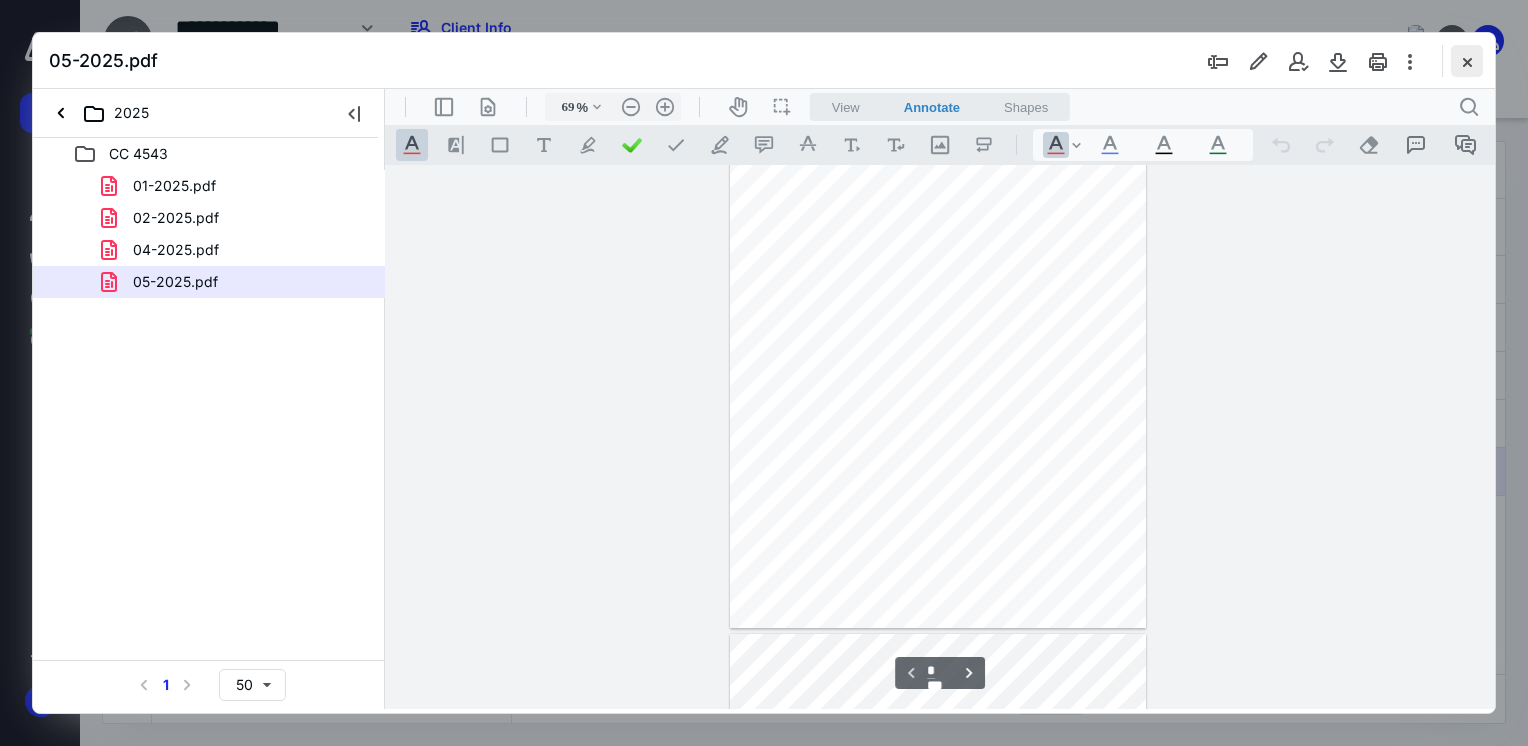 click at bounding box center [1467, 61] 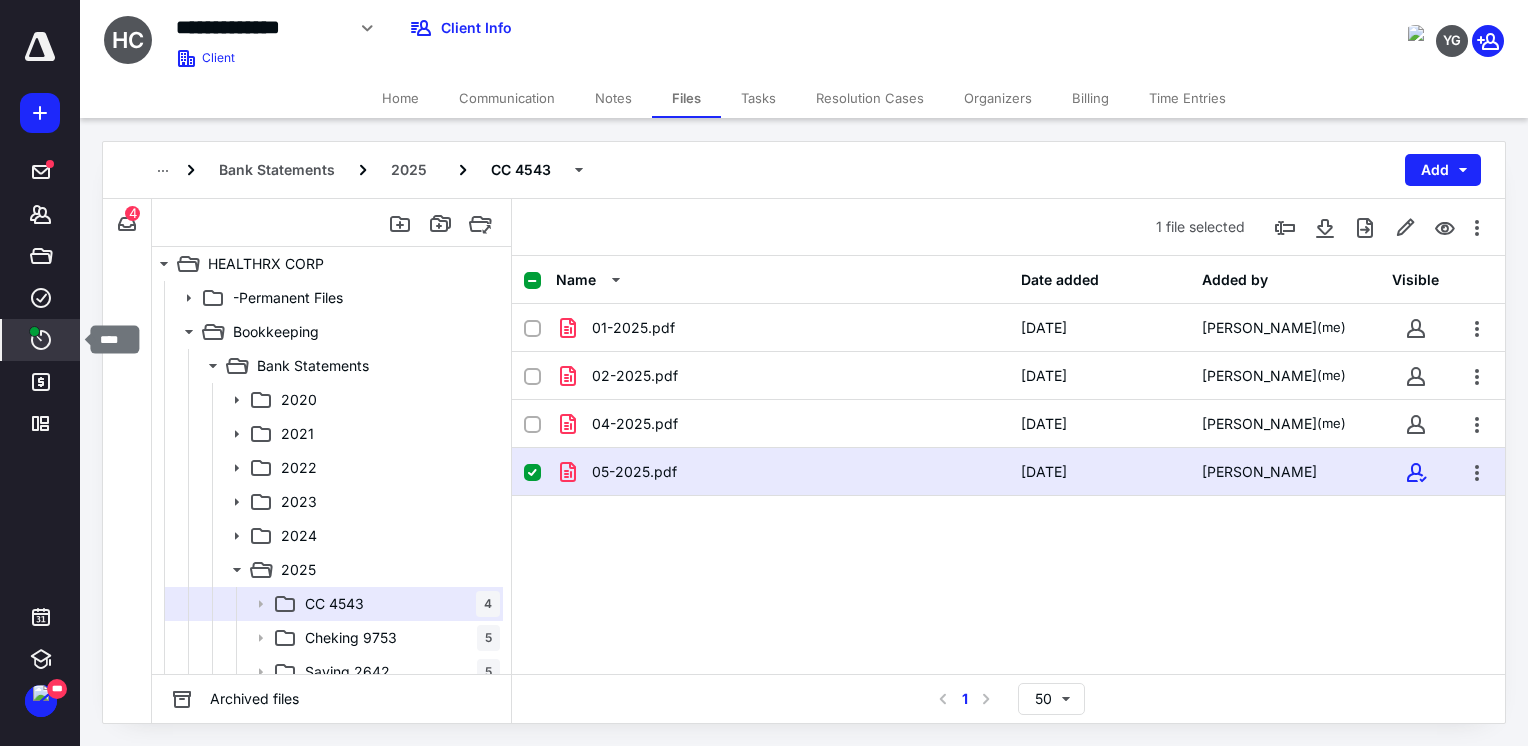 click at bounding box center (34, 331) 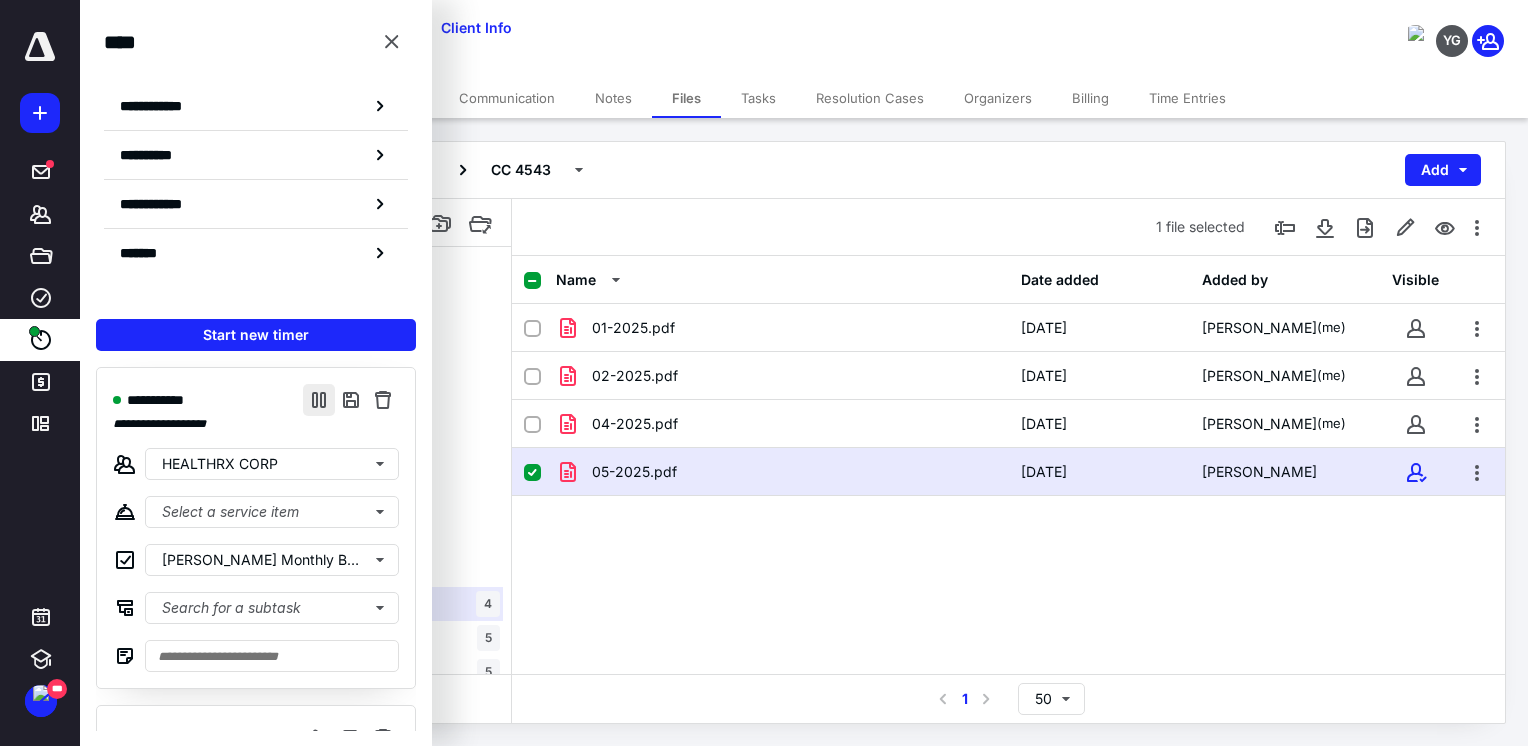 click at bounding box center [319, 400] 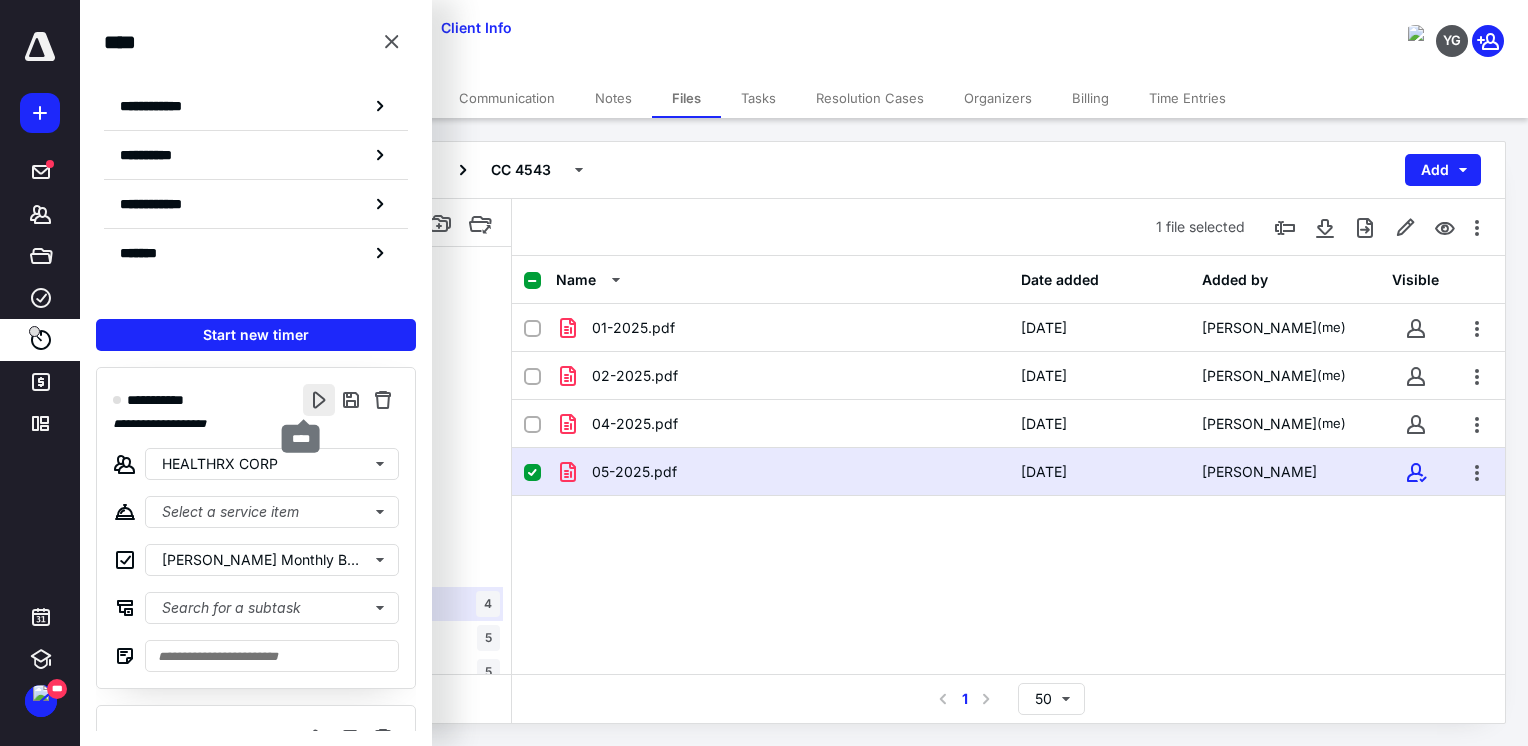 click at bounding box center (319, 400) 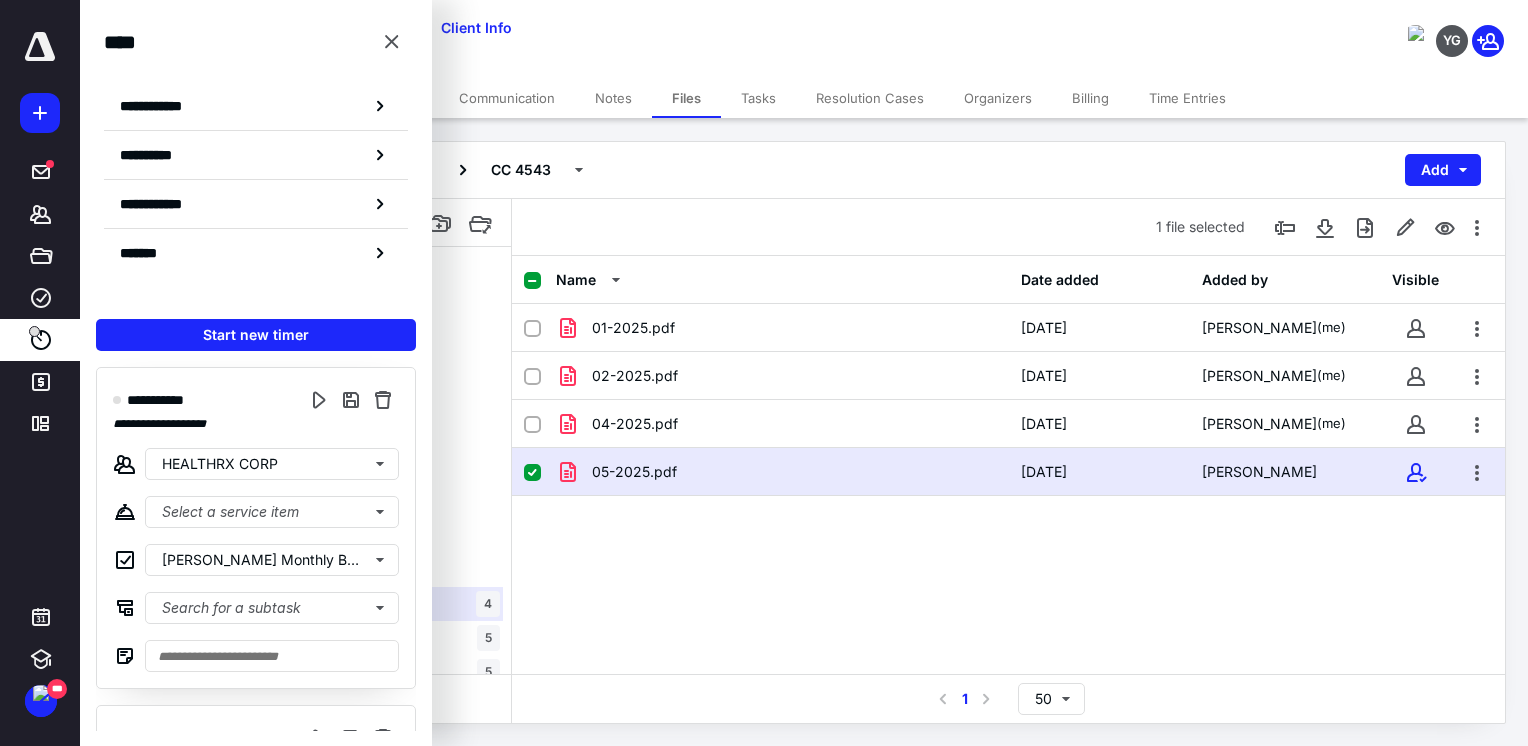 click on "Bank Statements 2025 CC 4543   Add" at bounding box center (804, 170) 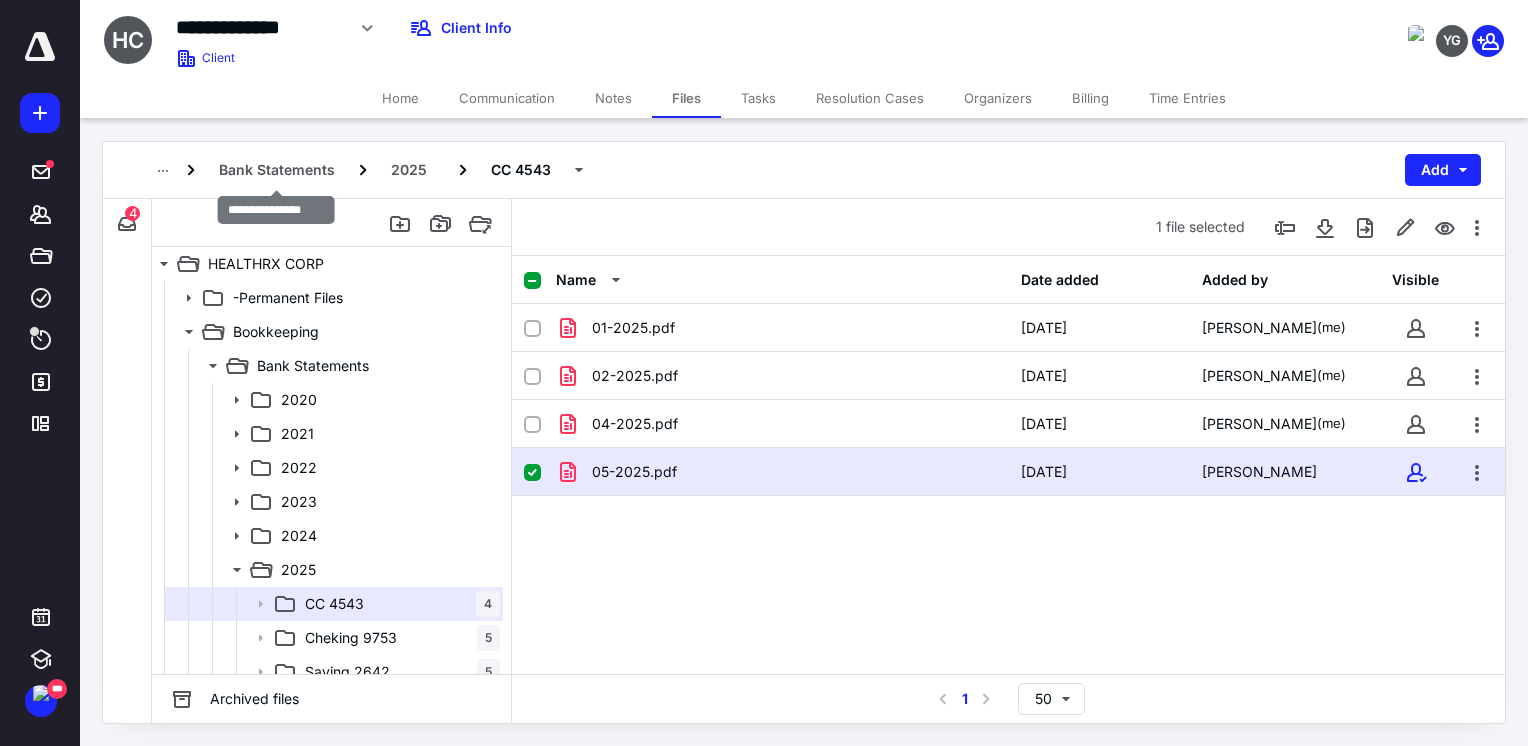 click on "Bank Statements" at bounding box center [277, 170] 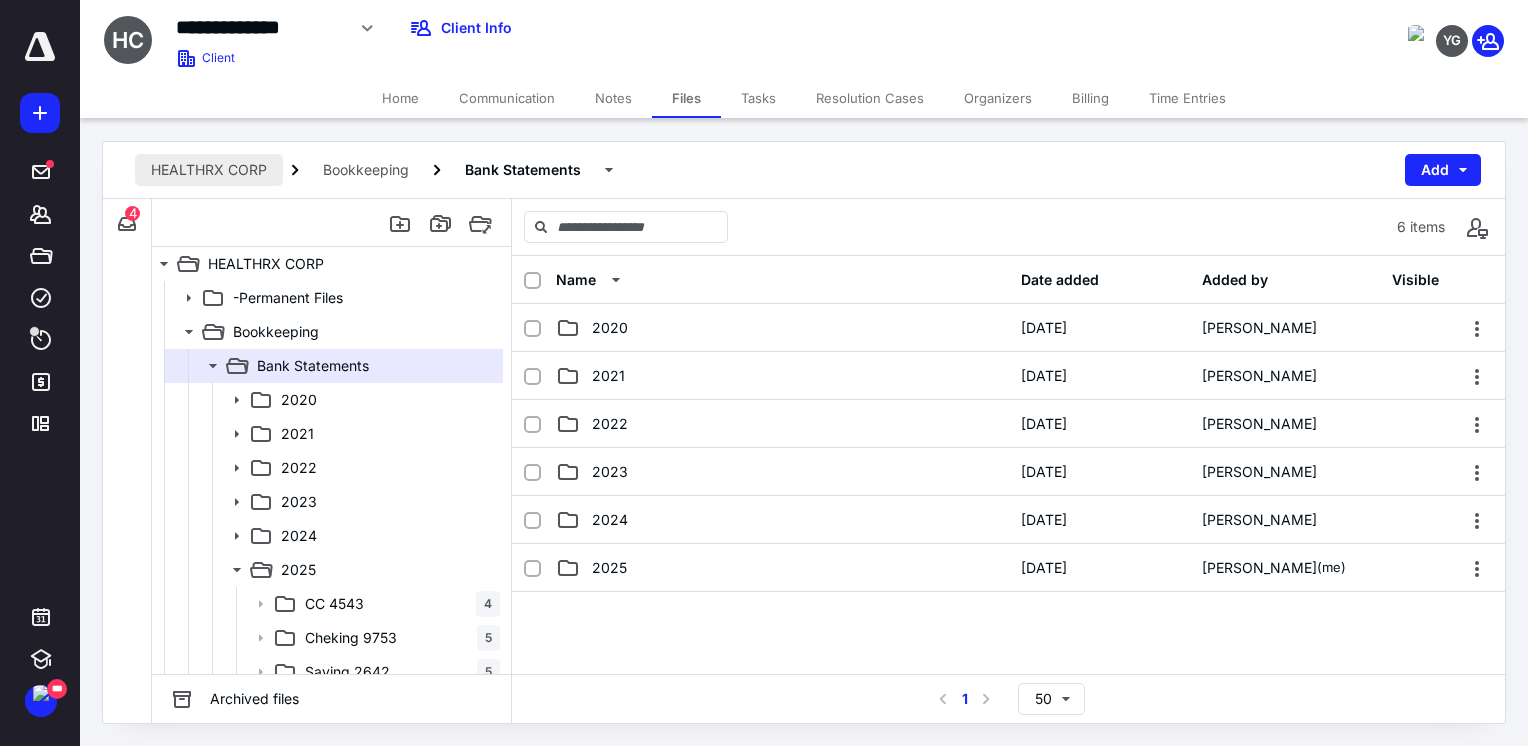 click on "HEALTHRX CORP" at bounding box center [209, 170] 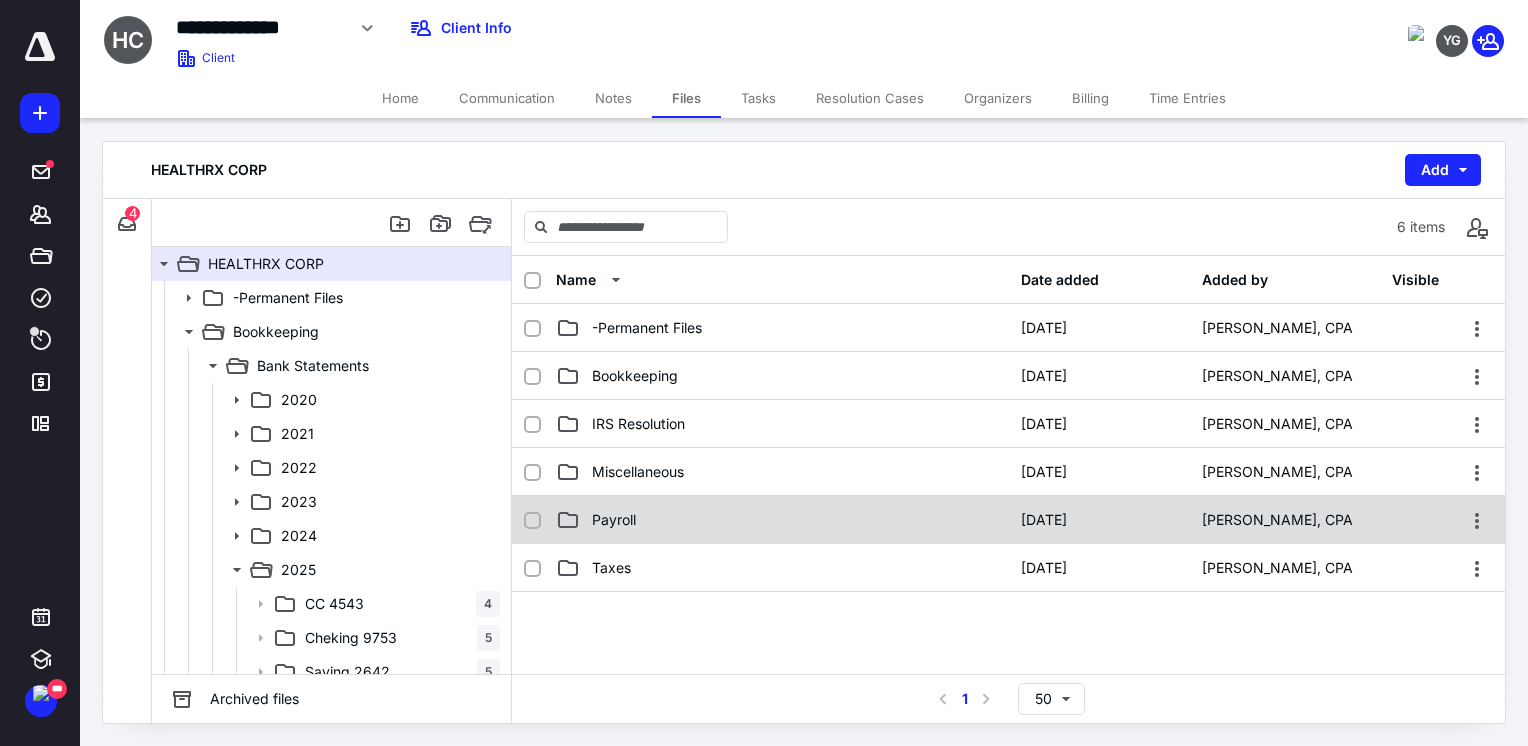 click on "Payroll" at bounding box center [782, 520] 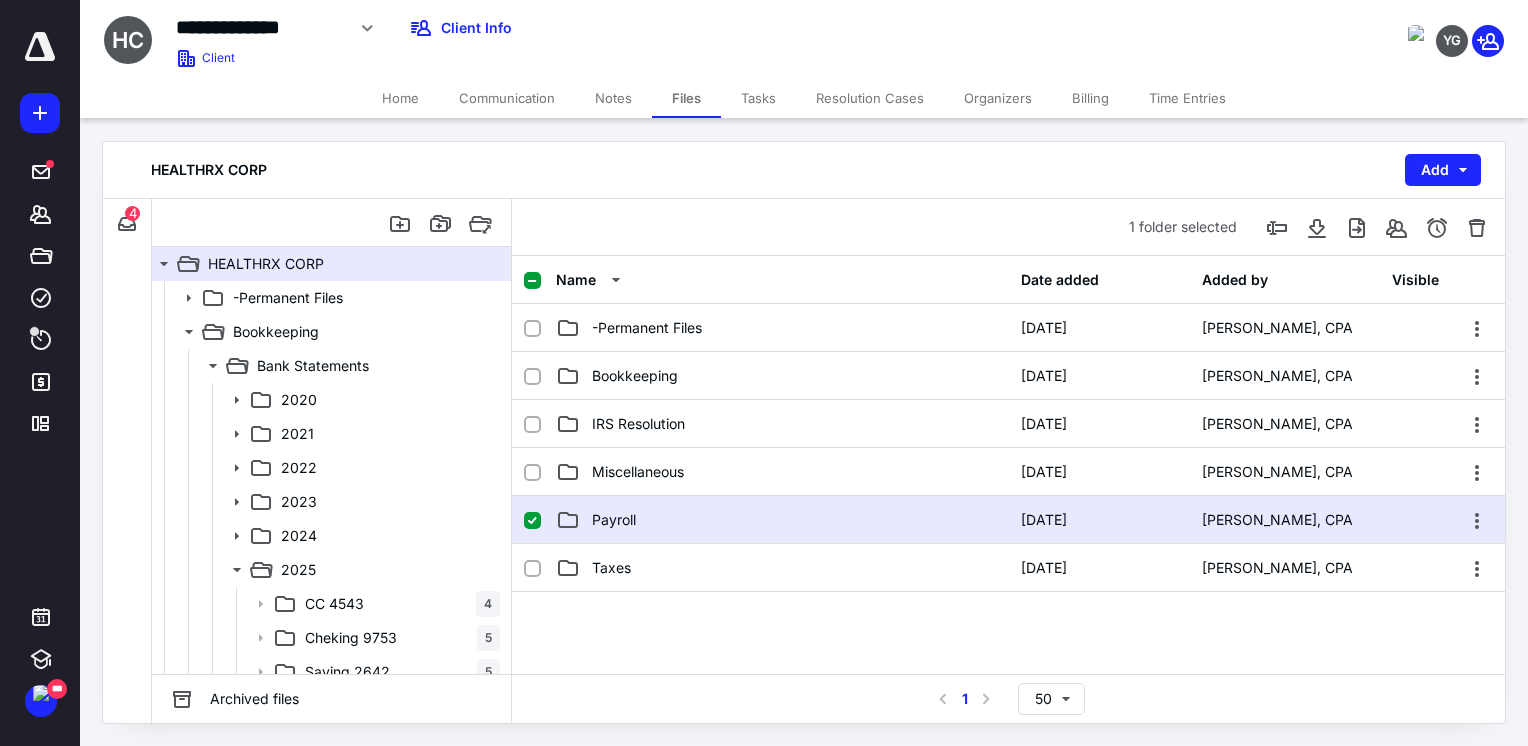 click on "Payroll" at bounding box center (782, 520) 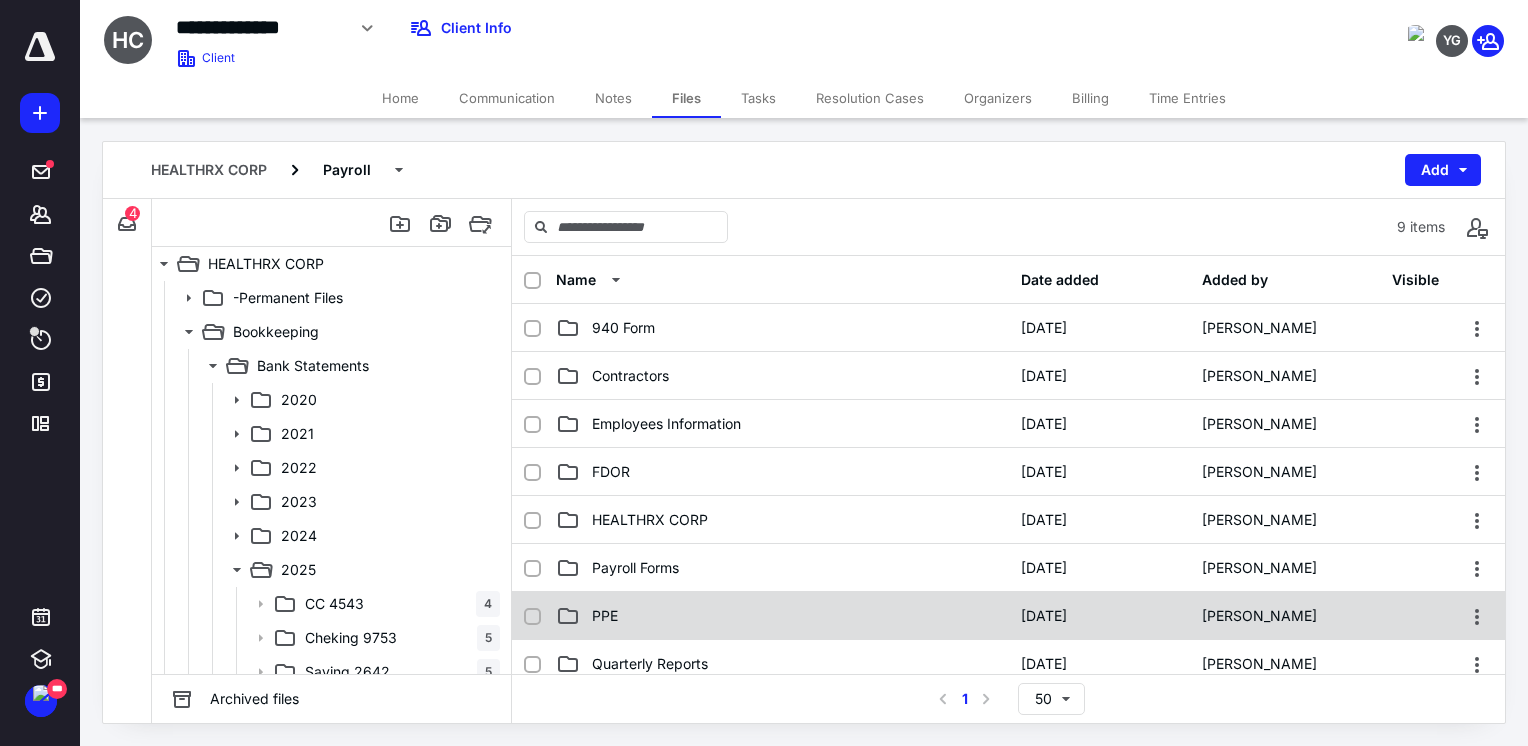click on "PPE" at bounding box center [782, 616] 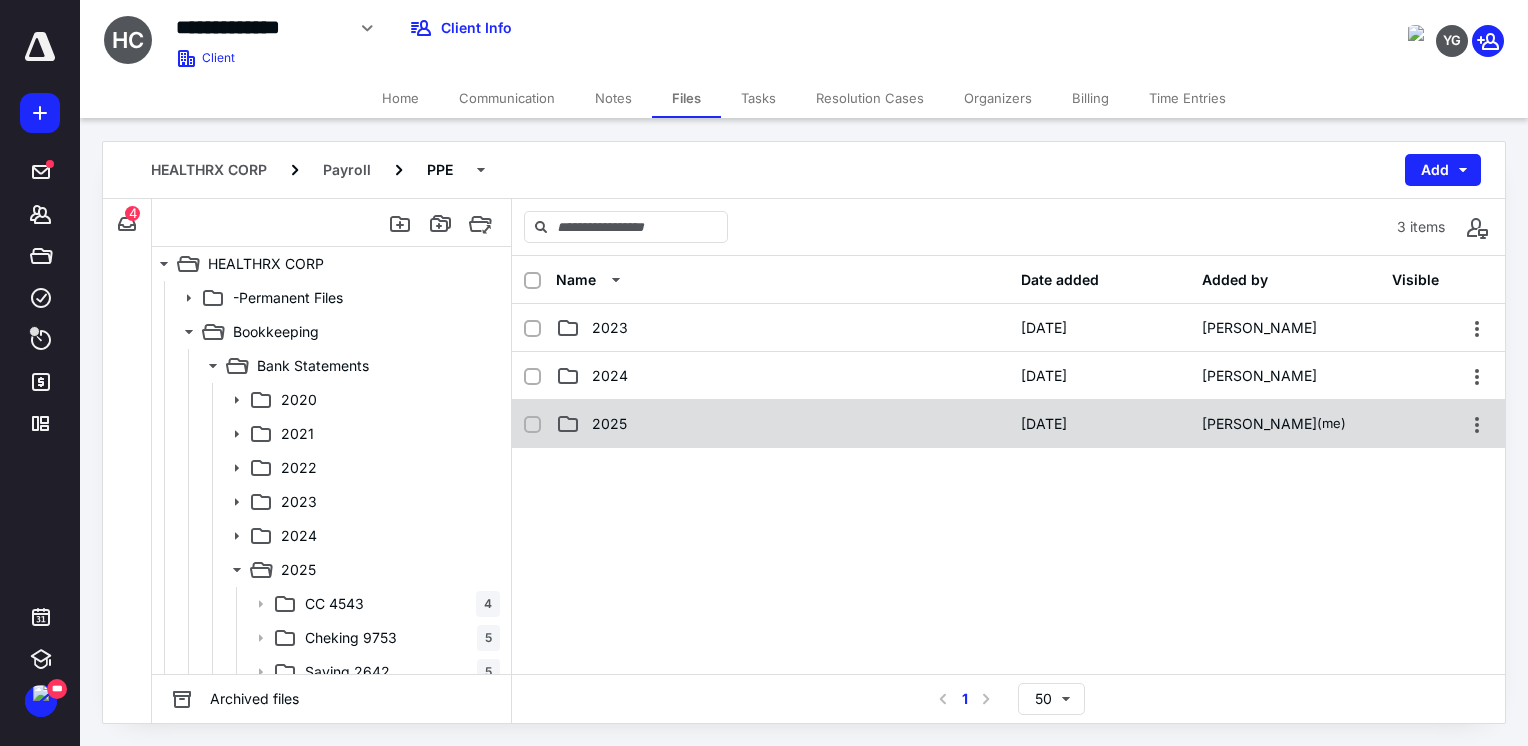 click on "2025 11/2/2025 Yuliana Sarmiento  (me)" at bounding box center (1008, 424) 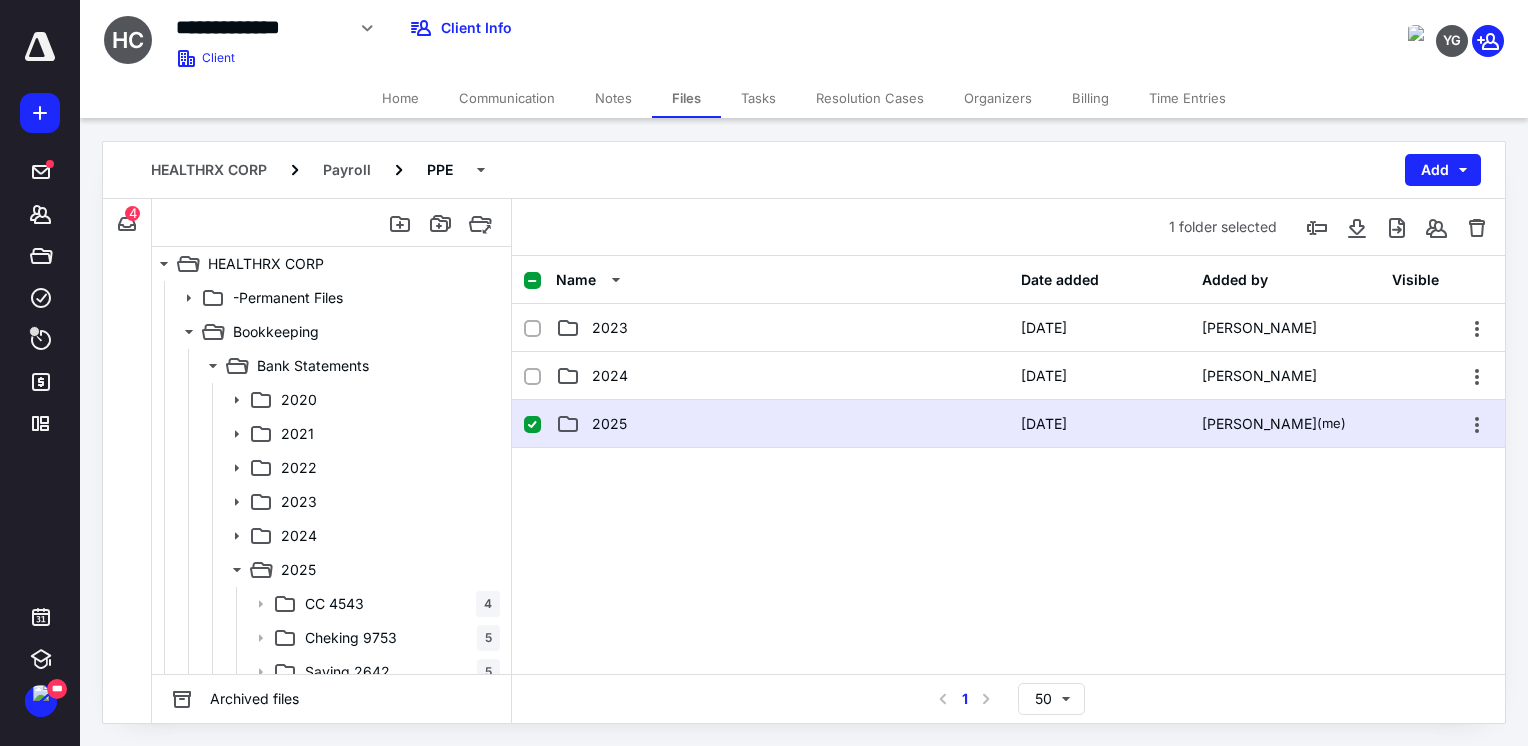 click on "2025 11/2/2025 Yuliana Sarmiento  (me)" at bounding box center (1008, 424) 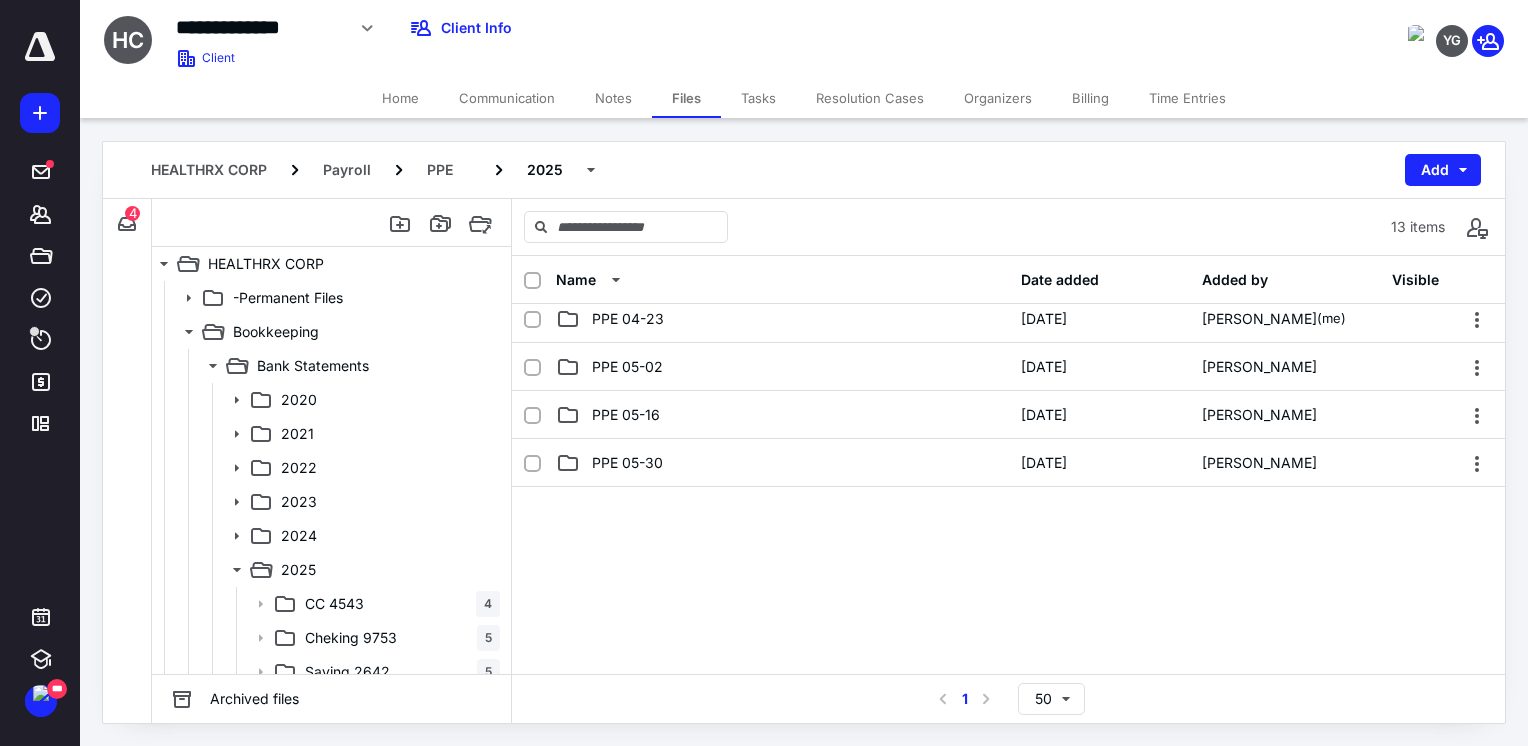 scroll, scrollTop: 500, scrollLeft: 0, axis: vertical 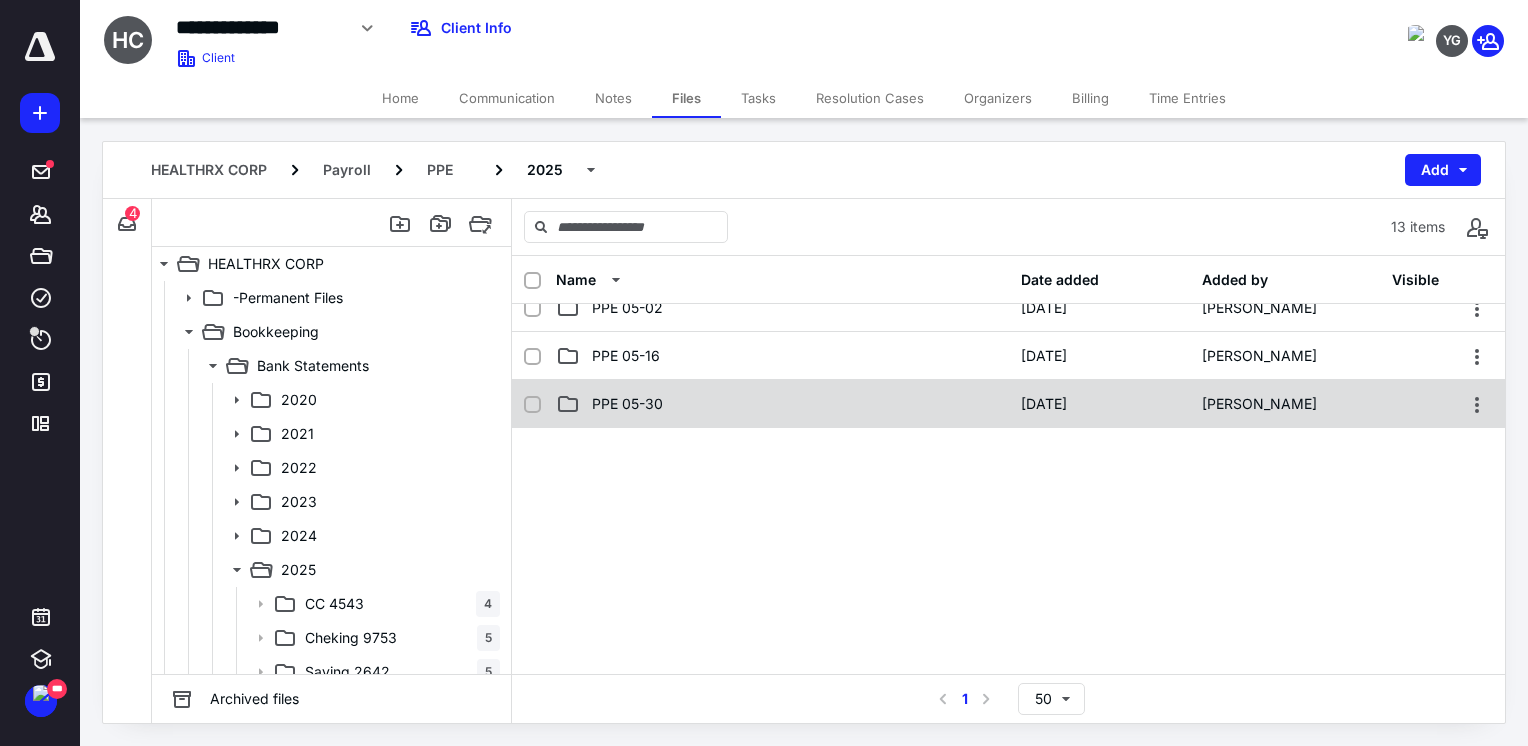 click on "PPE 05-30" at bounding box center (782, 404) 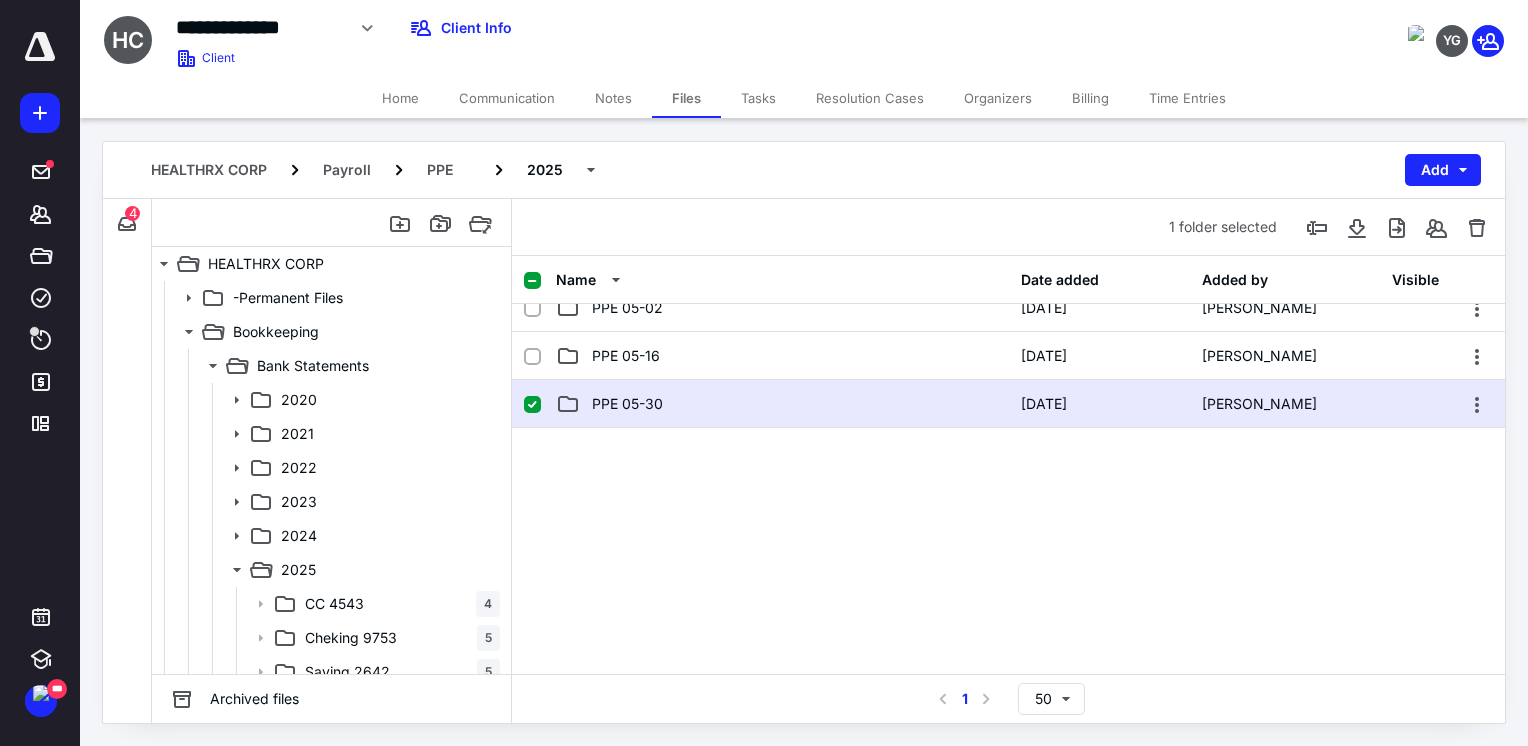 click on "PPE 05-30" at bounding box center (782, 404) 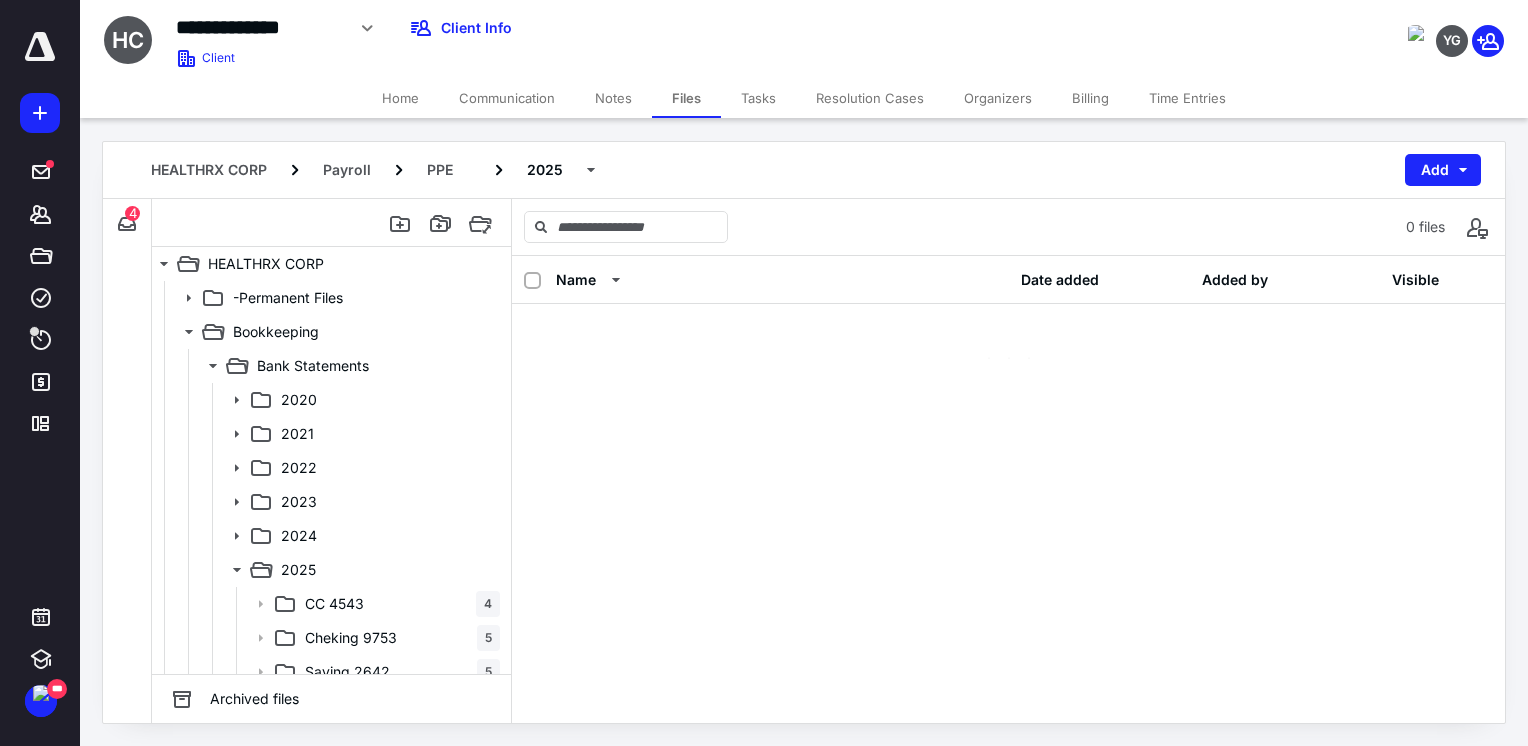 scroll, scrollTop: 0, scrollLeft: 0, axis: both 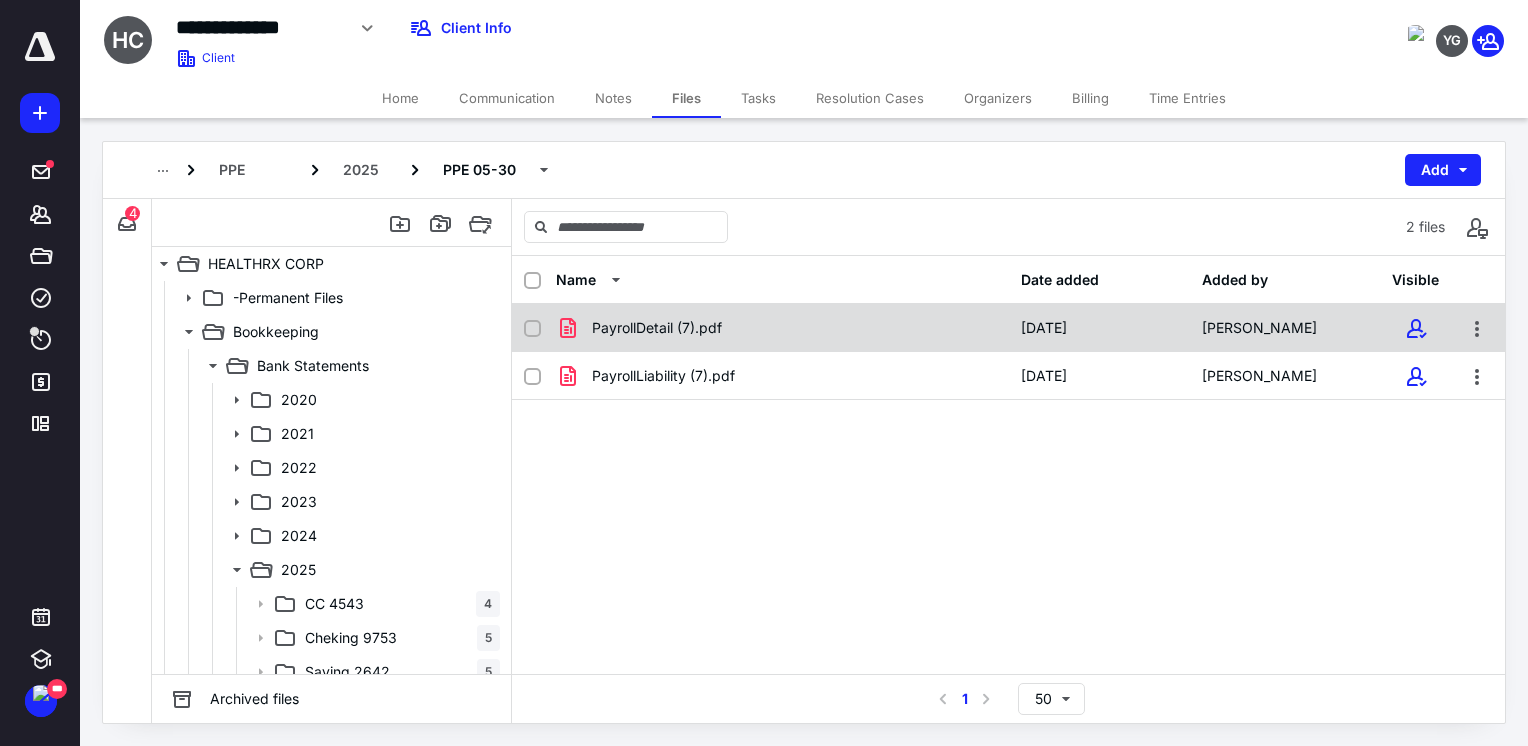 click on "PayrollDetail (7).pdf" at bounding box center [782, 328] 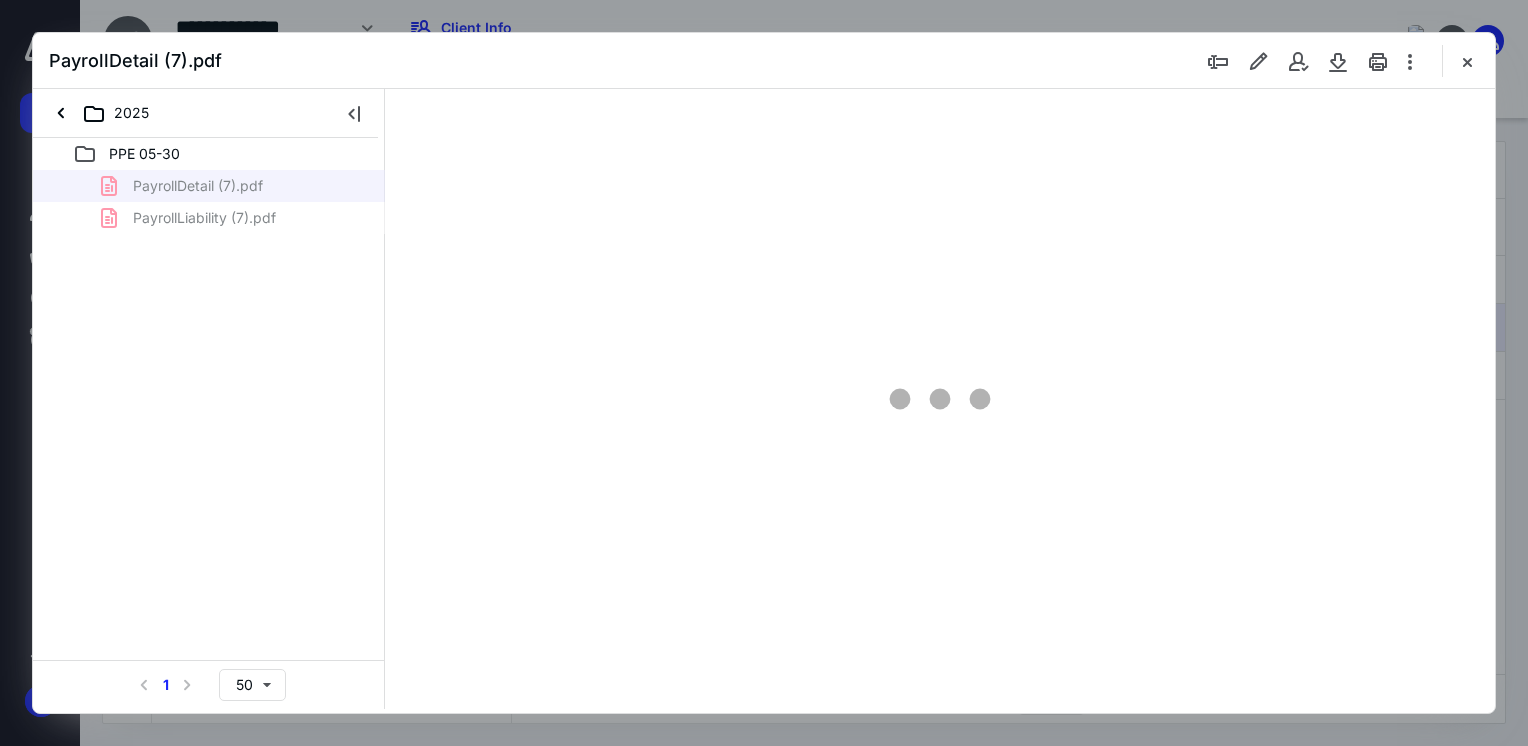 scroll, scrollTop: 0, scrollLeft: 0, axis: both 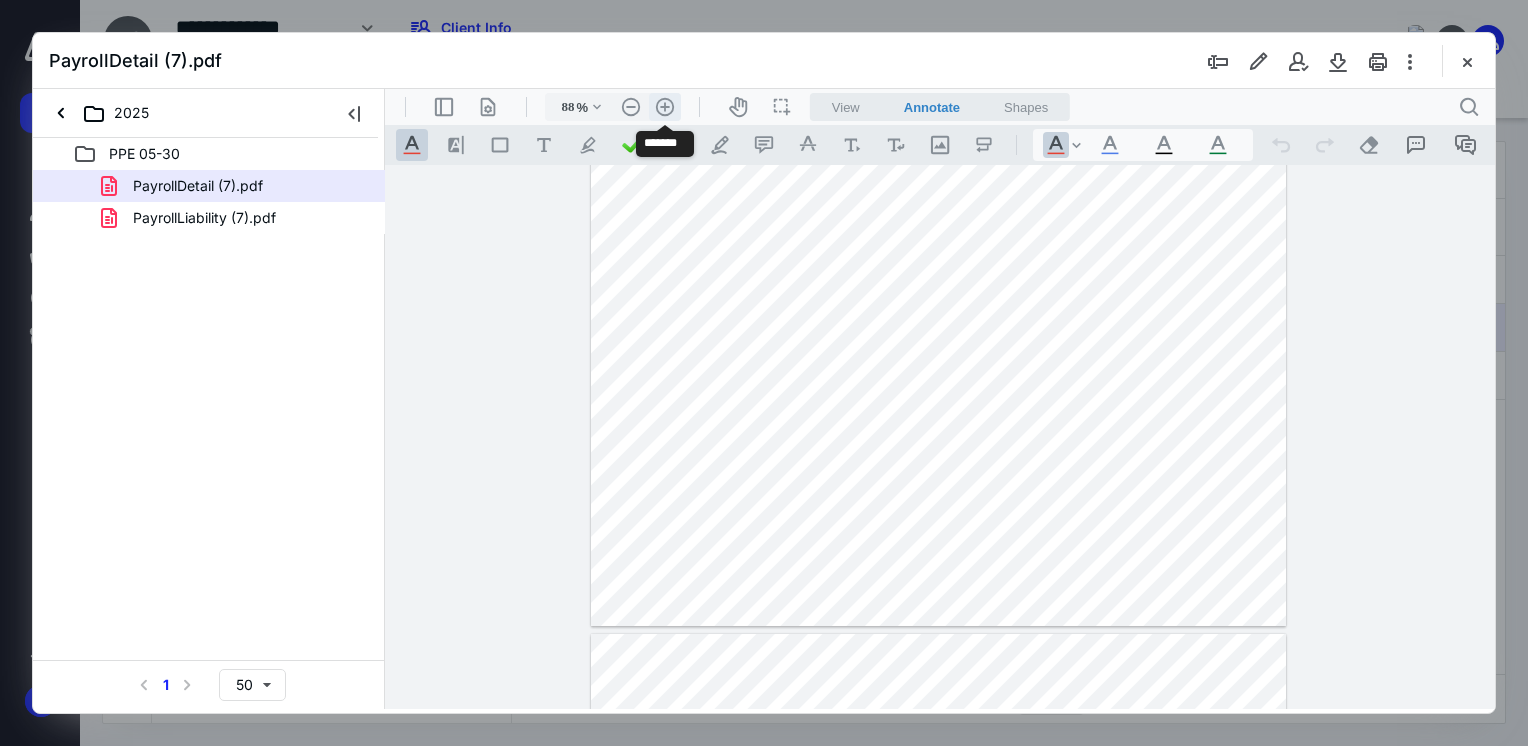 click on ".cls-1{fill:#abb0c4;} icon - header - zoom - in - line" at bounding box center (665, 107) 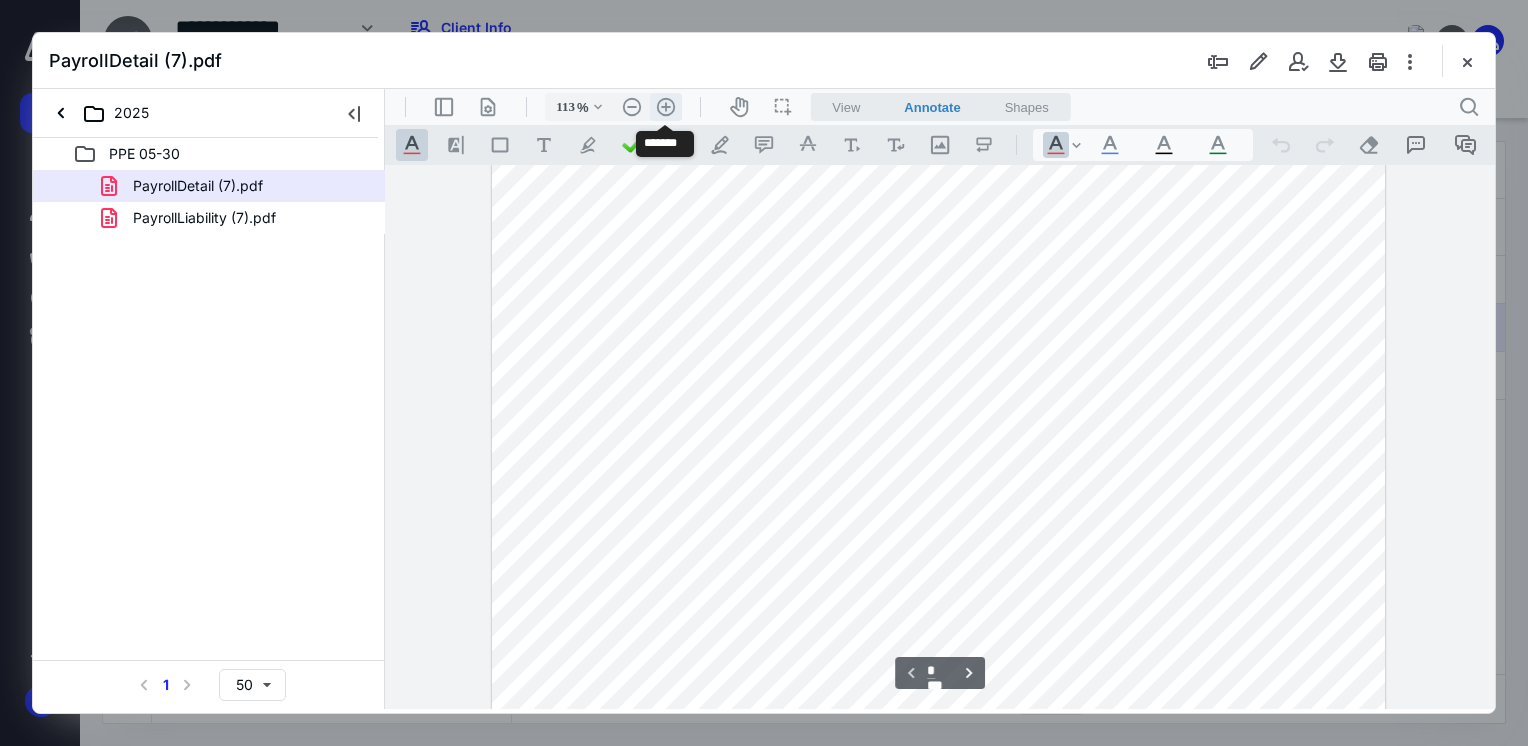 scroll, scrollTop: 169, scrollLeft: 0, axis: vertical 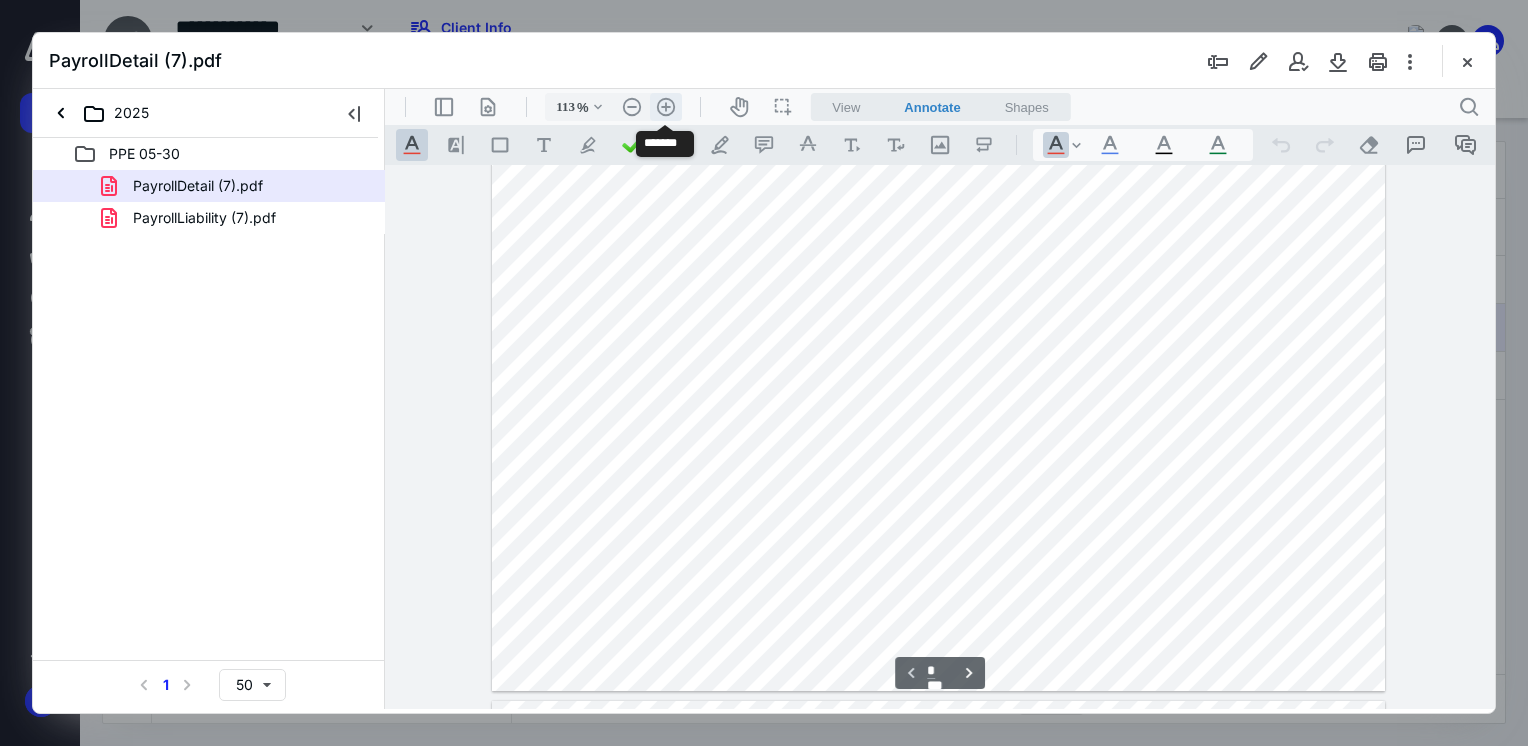 click on ".cls-1{fill:#abb0c4;} icon - header - zoom - in - line" at bounding box center [666, 107] 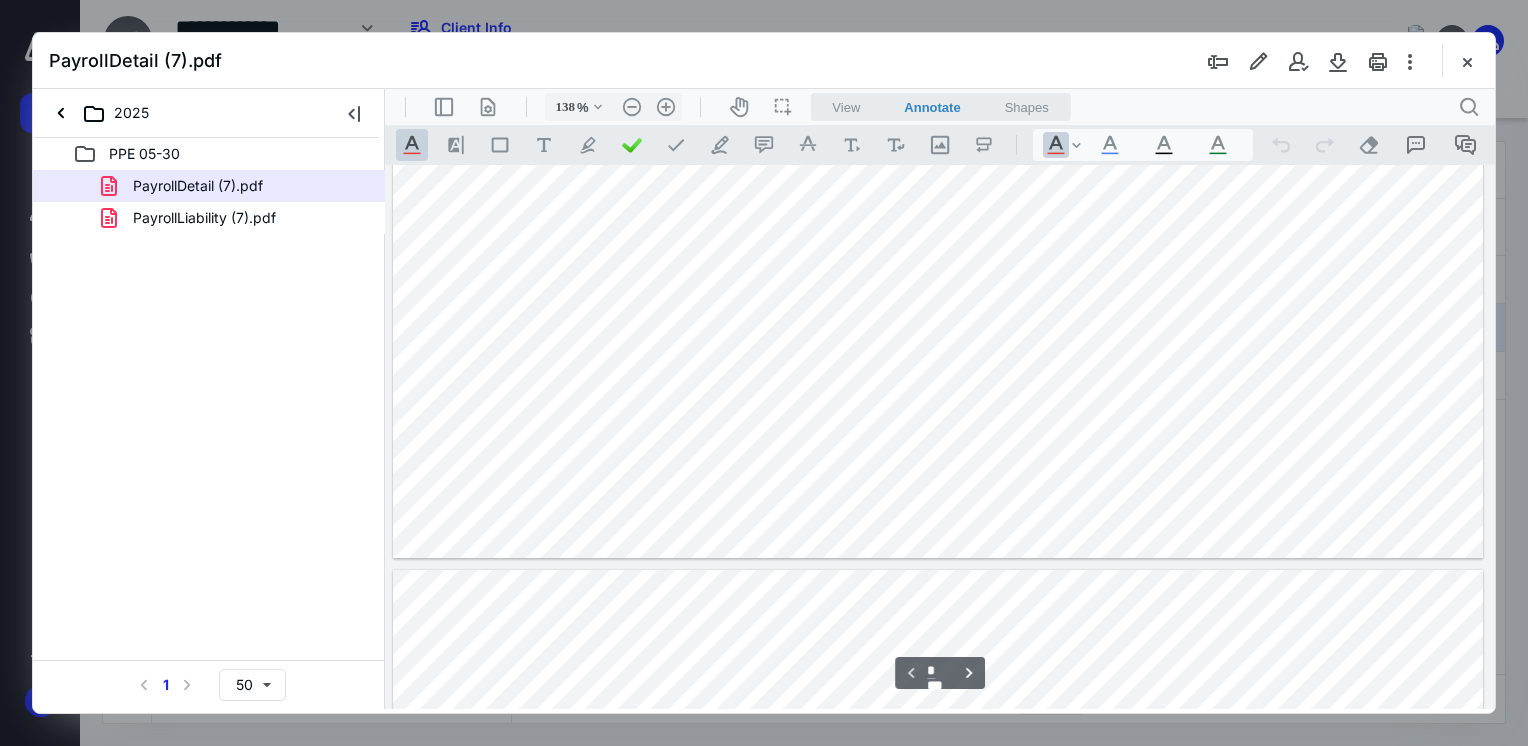 scroll, scrollTop: 459, scrollLeft: 1, axis: both 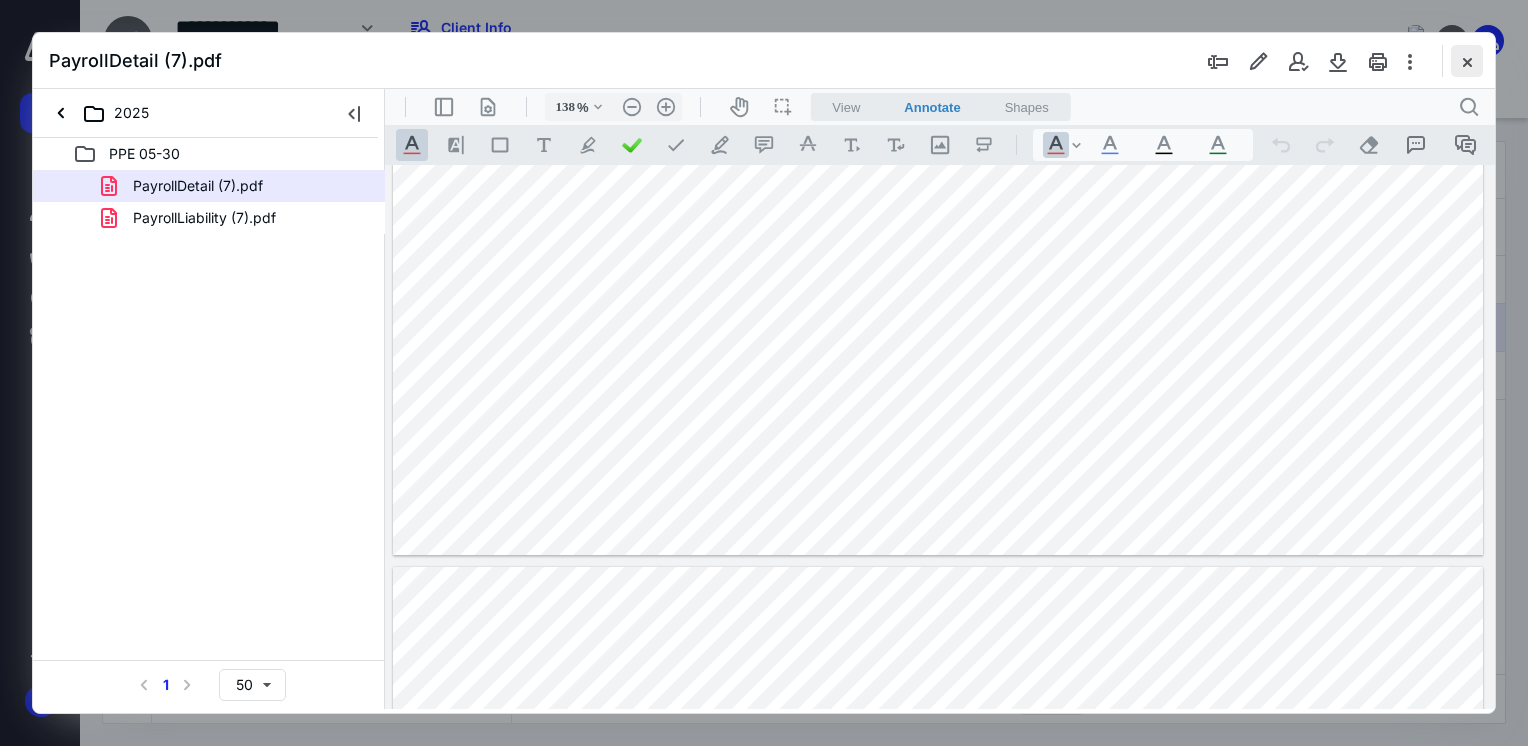 click at bounding box center [1467, 61] 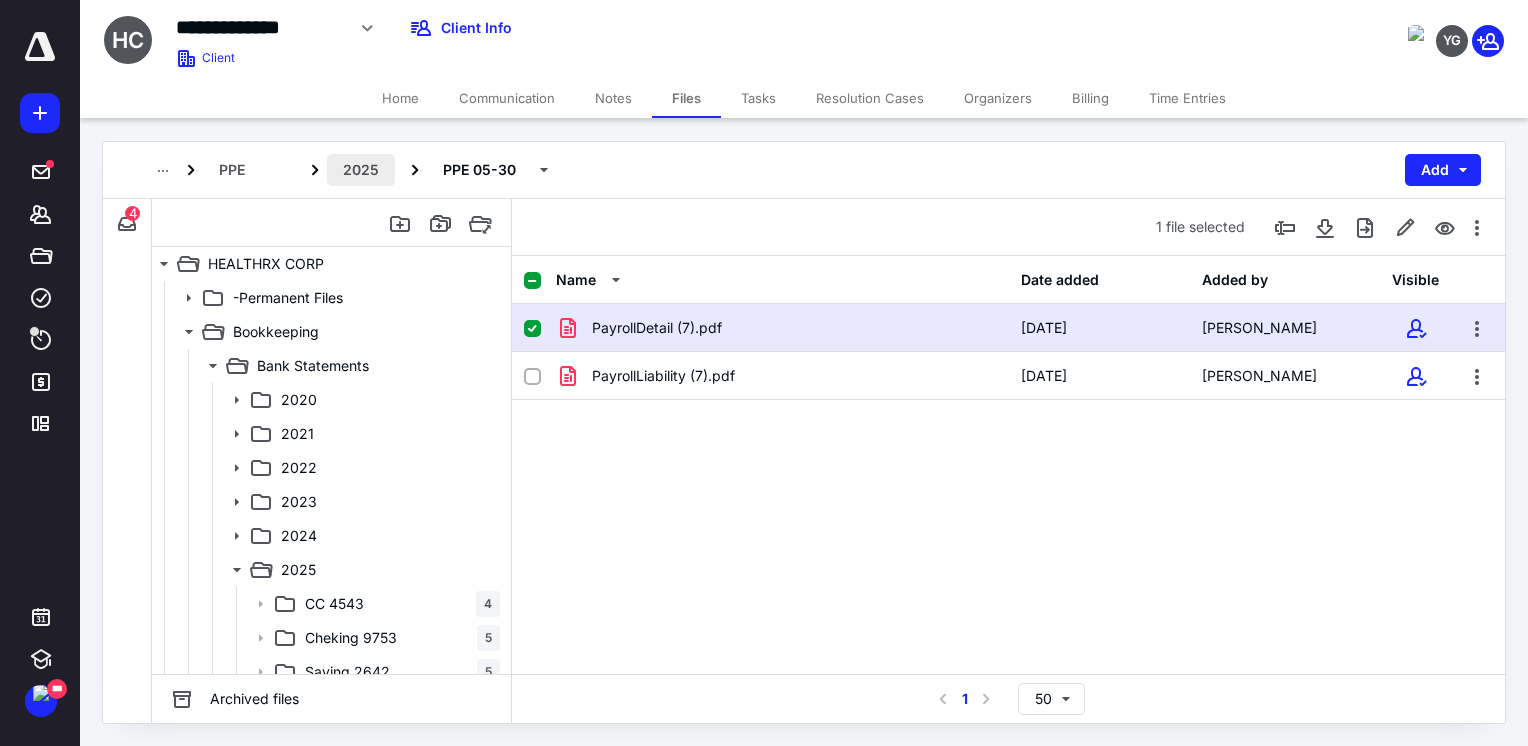 click on "2025" at bounding box center [361, 170] 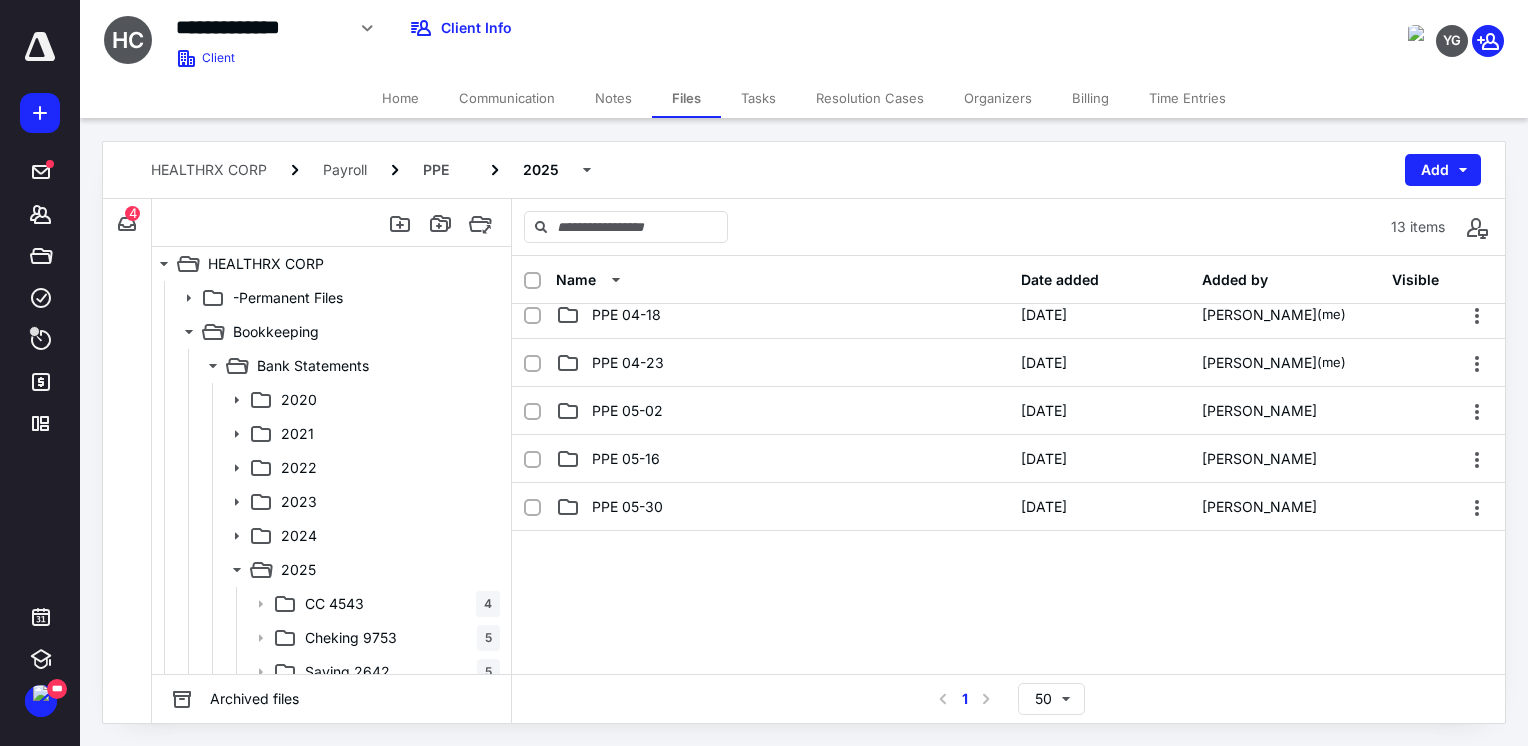 scroll, scrollTop: 400, scrollLeft: 0, axis: vertical 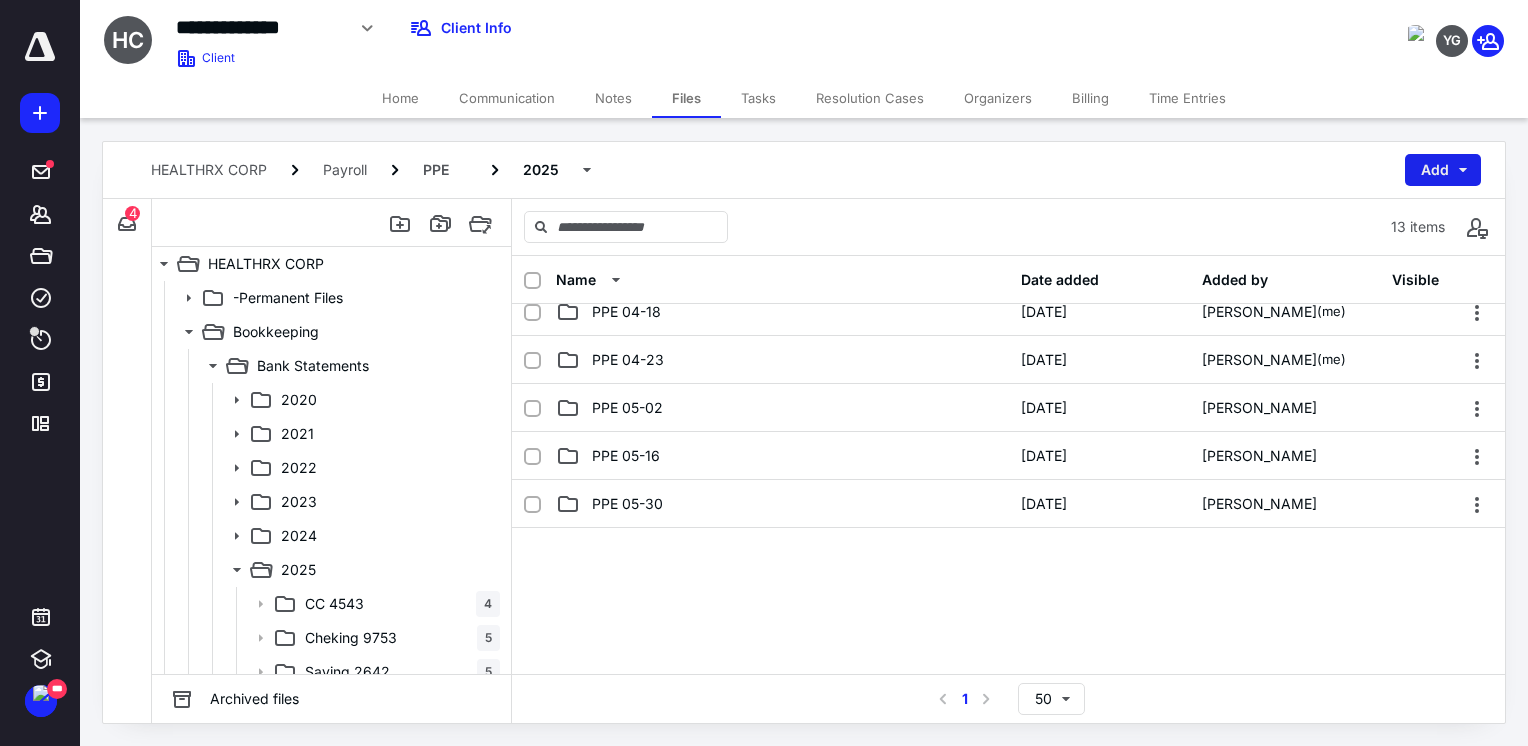 click on "Add" at bounding box center (1443, 170) 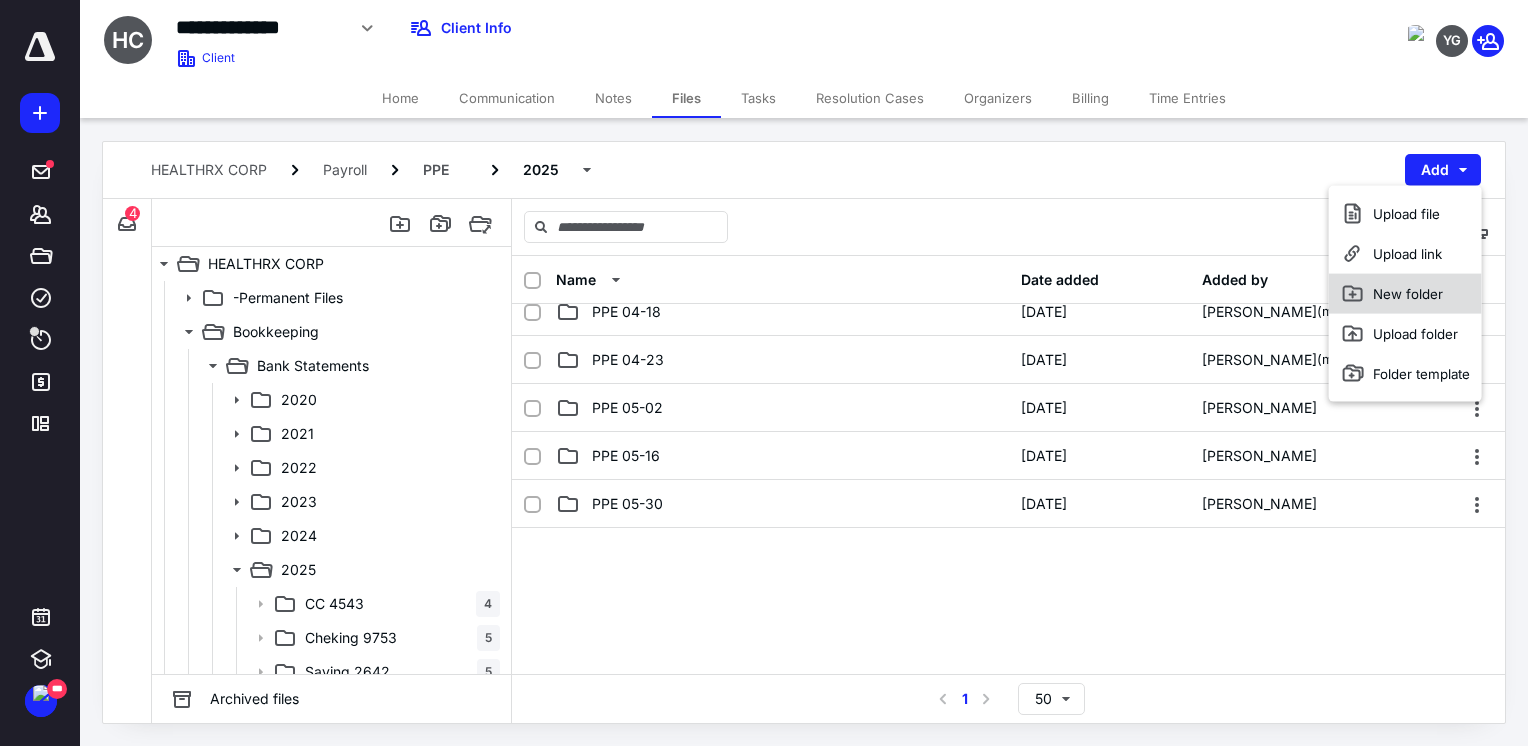 click on "New folder" at bounding box center [1405, 294] 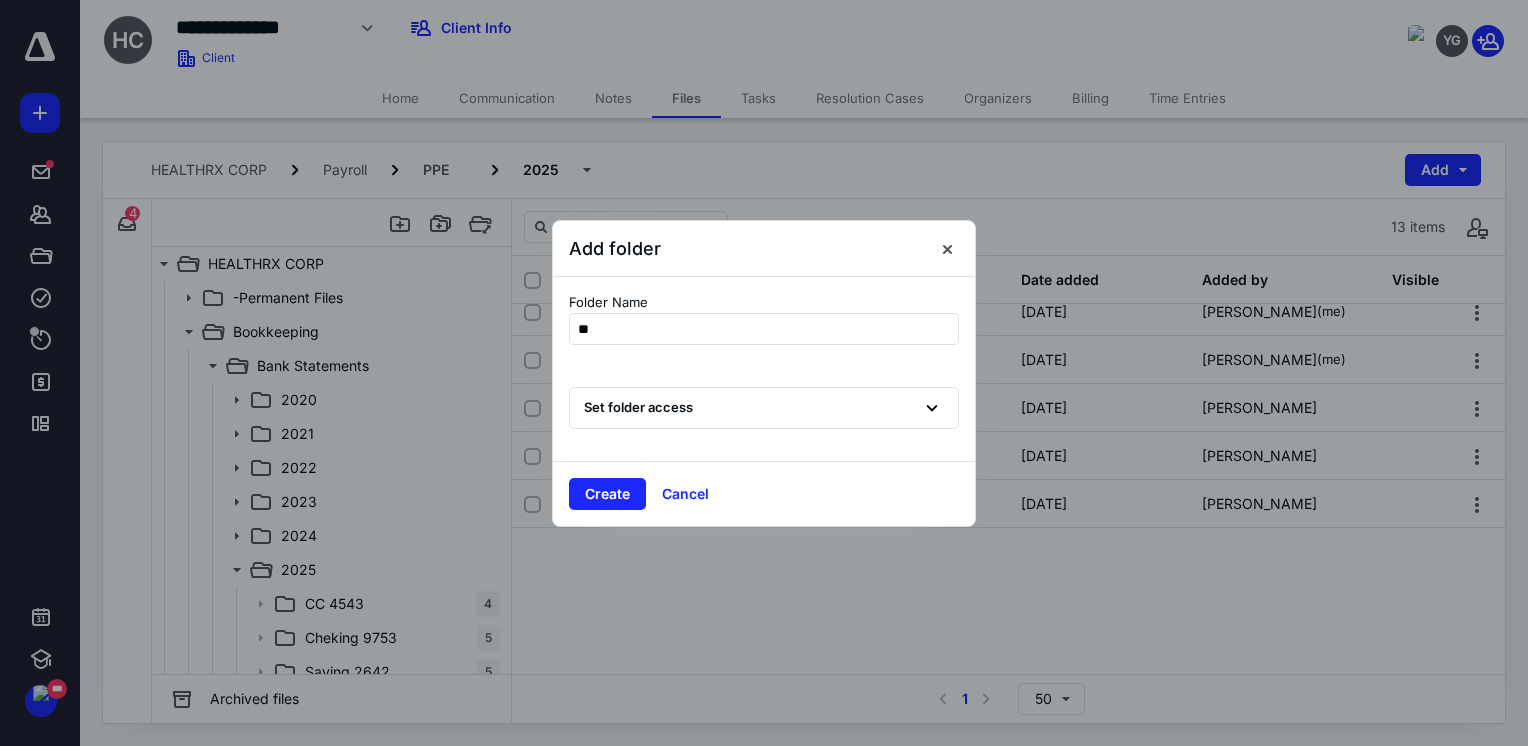 type on "*" 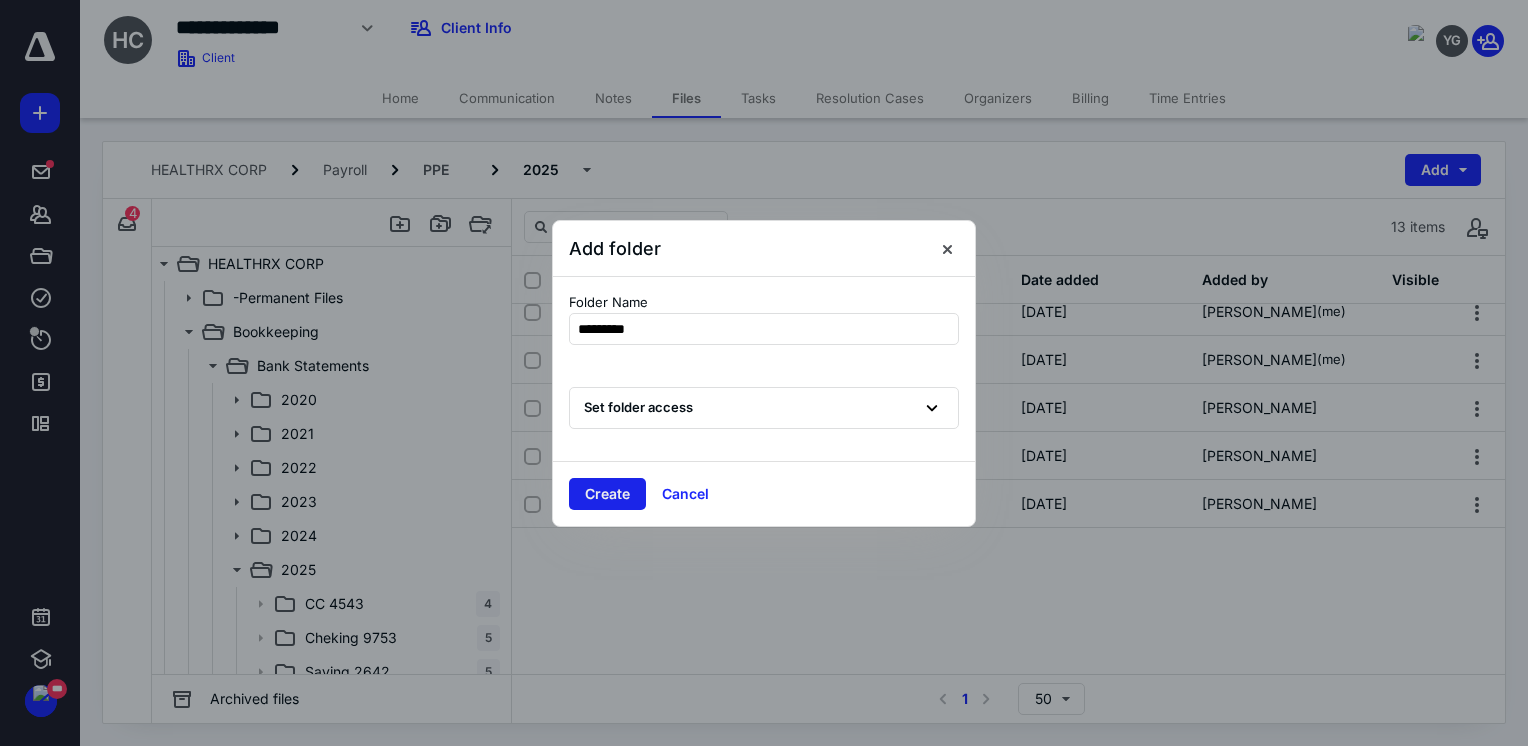 type on "*********" 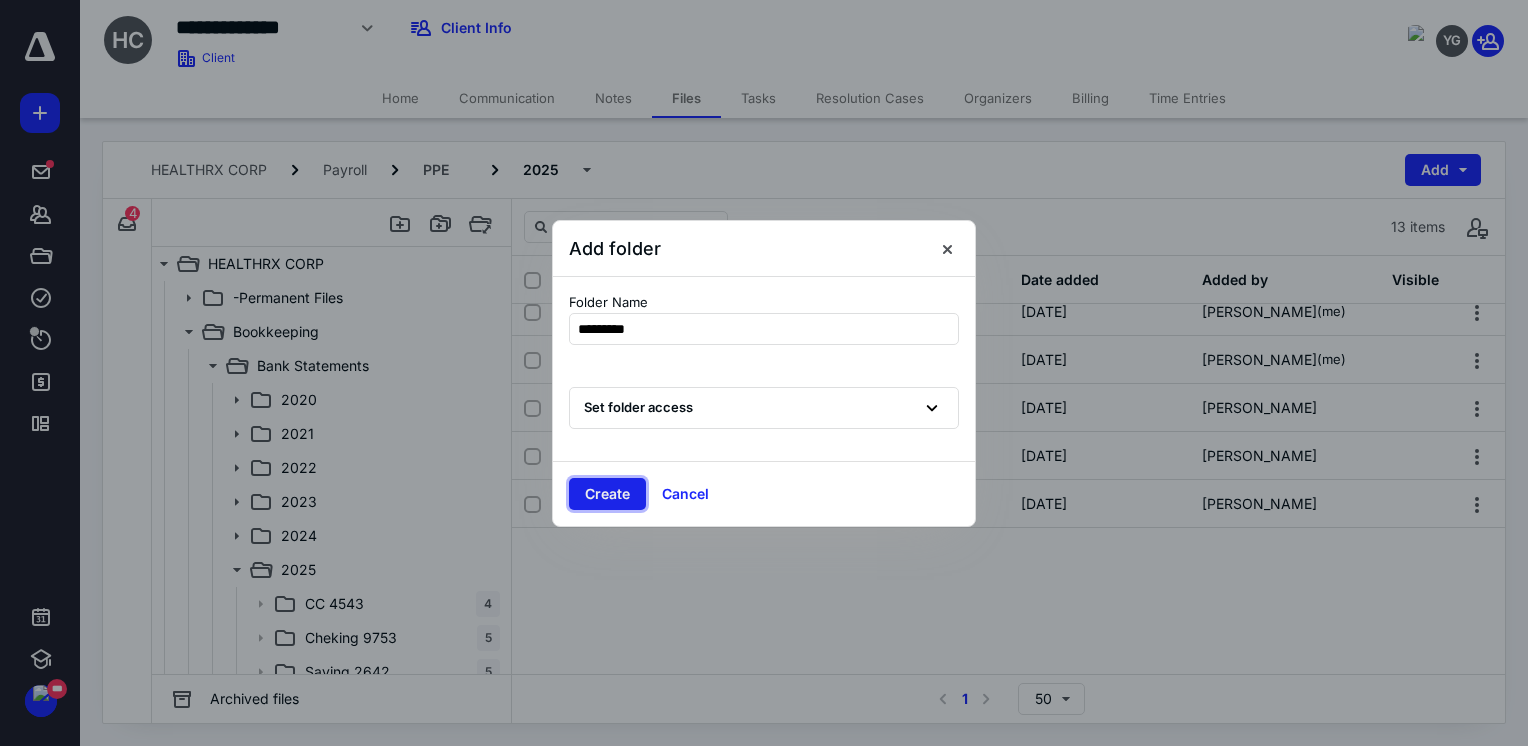 click on "Create" at bounding box center (607, 494) 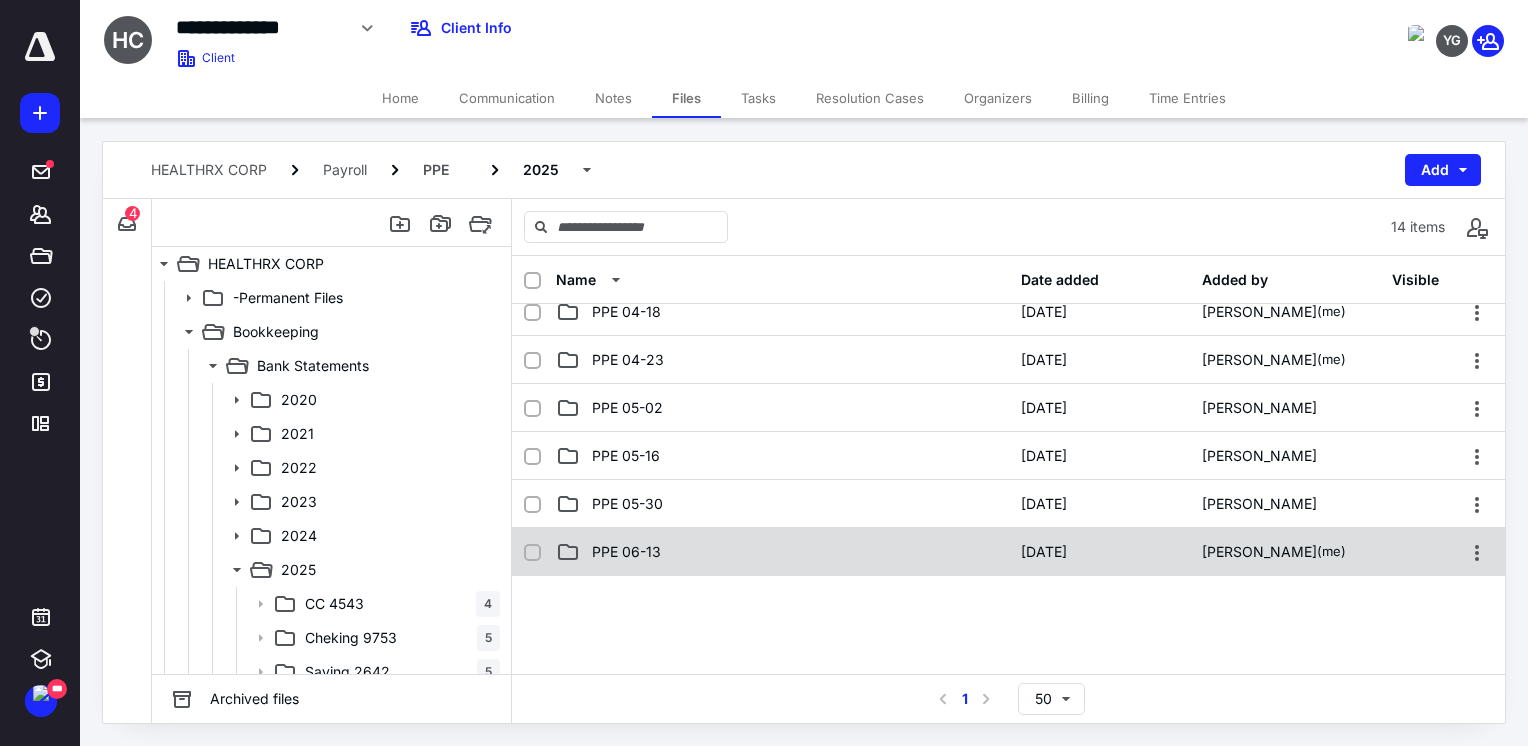 click on "PPE 06-13" at bounding box center (782, 552) 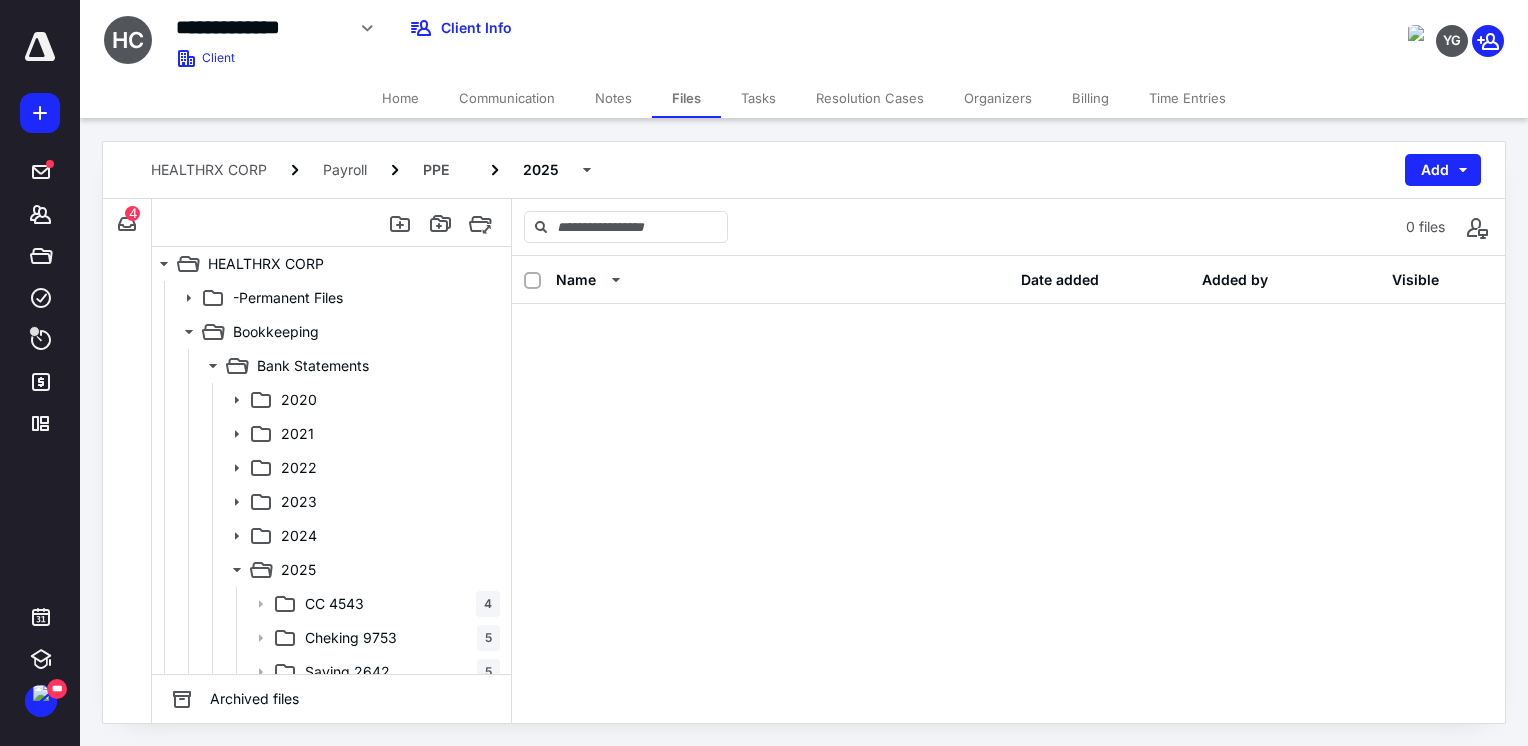 scroll, scrollTop: 0, scrollLeft: 0, axis: both 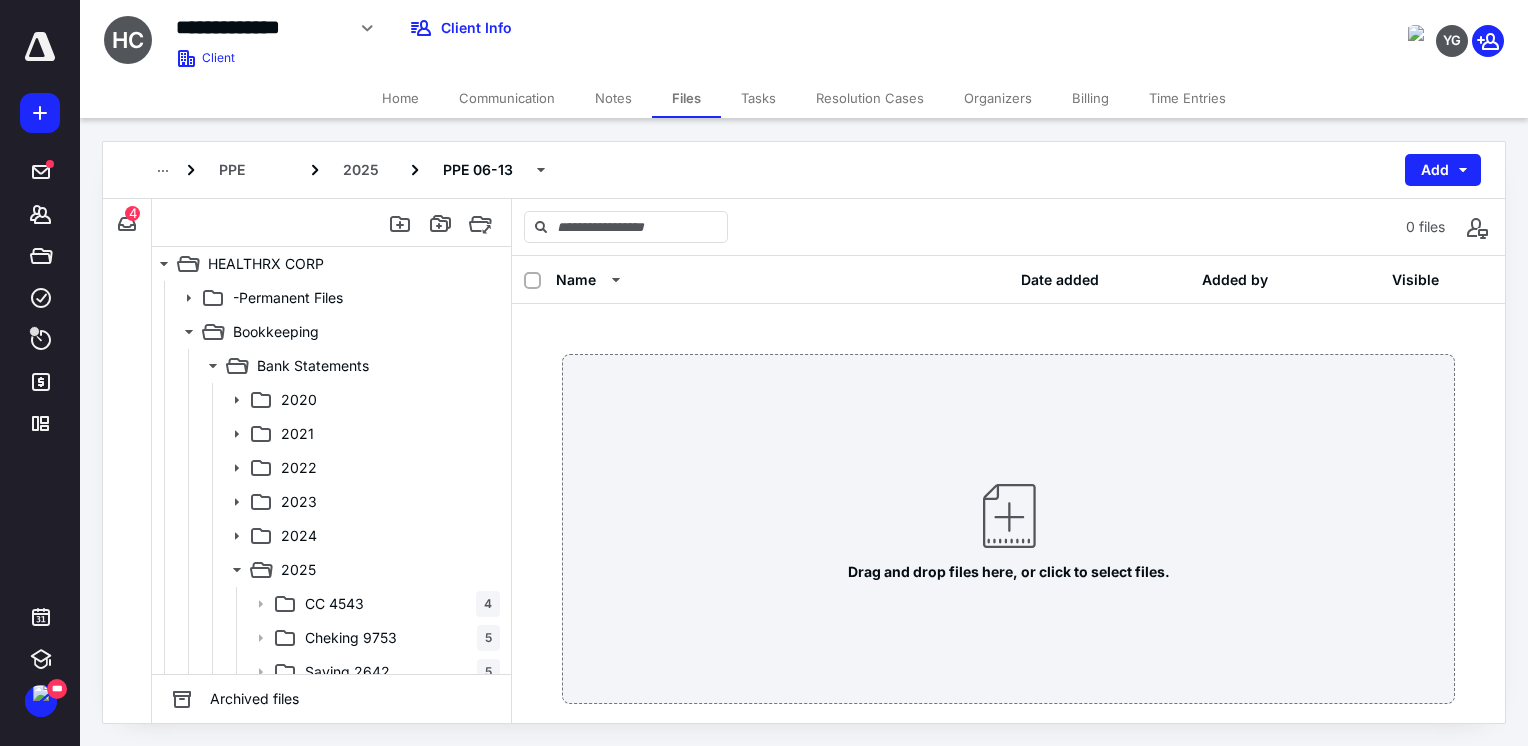 click at bounding box center (1009, 516) 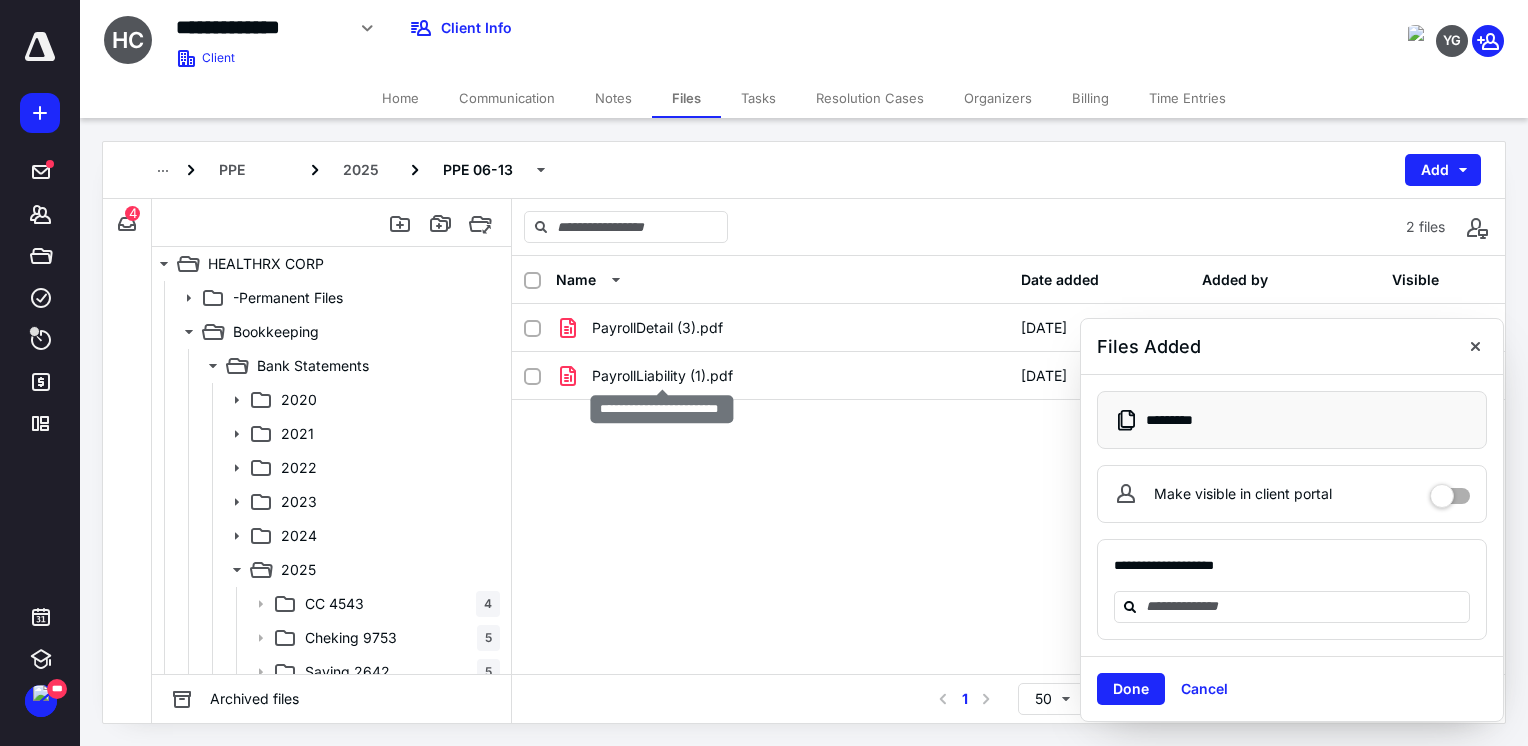 click on "PayrollLiability (1).pdf" at bounding box center [662, 376] 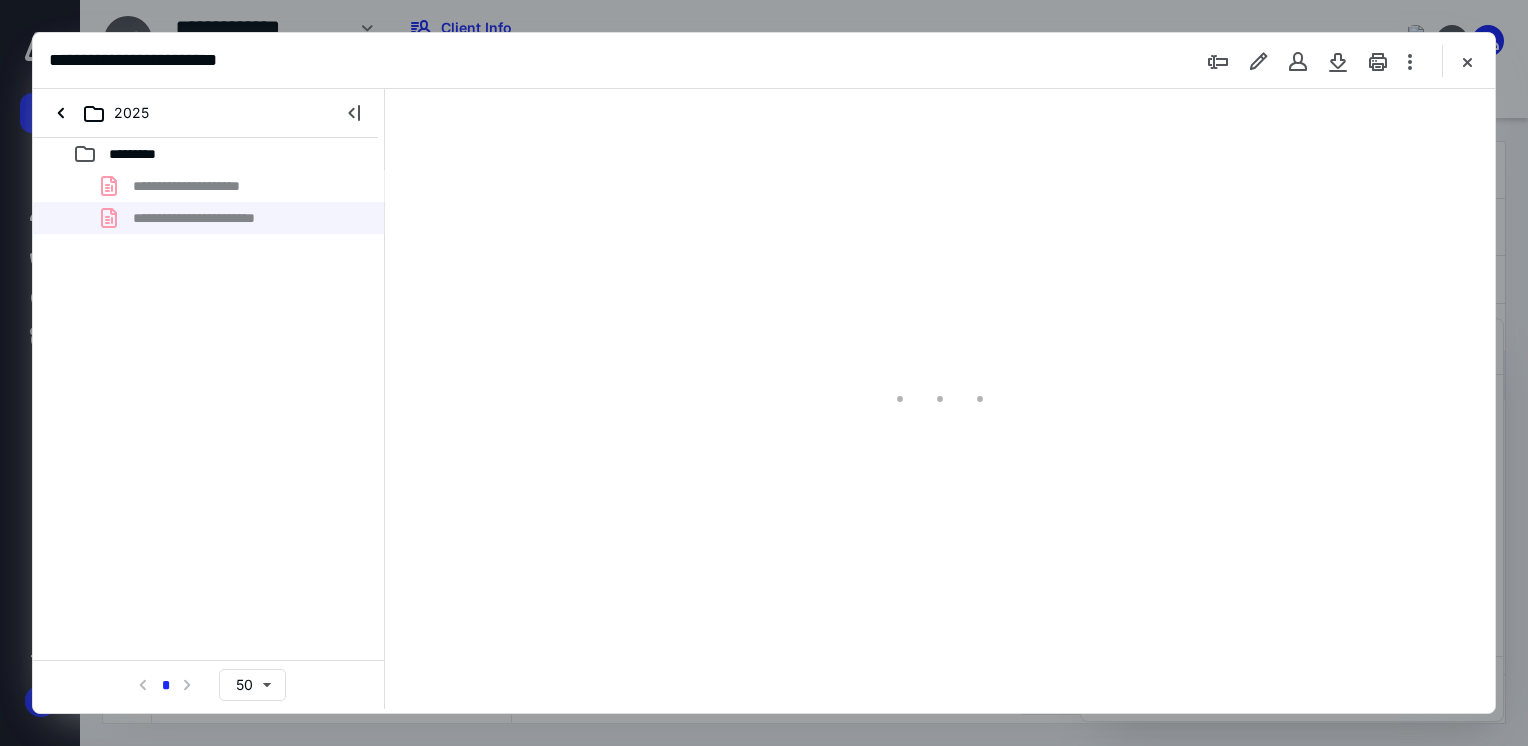 scroll, scrollTop: 0, scrollLeft: 0, axis: both 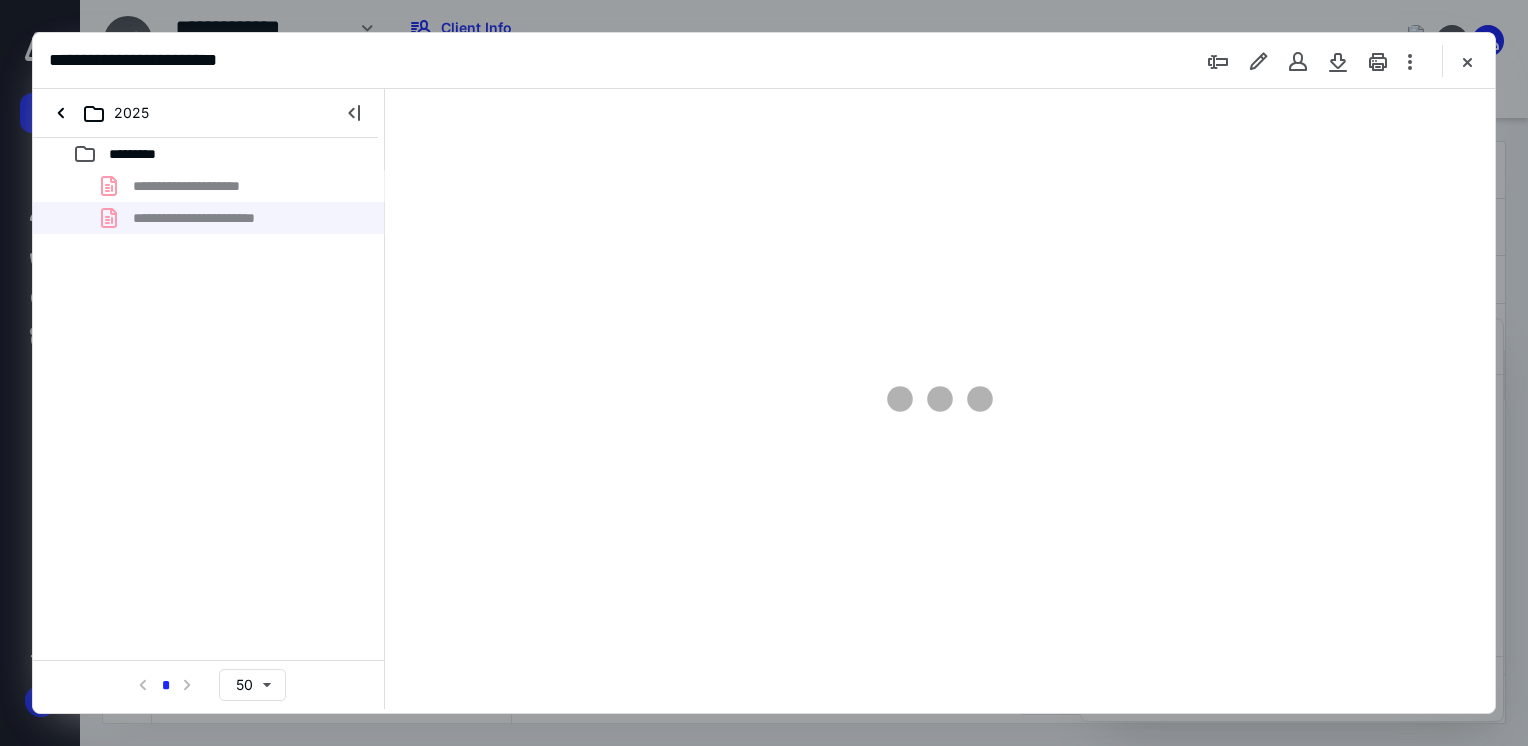 type on "88" 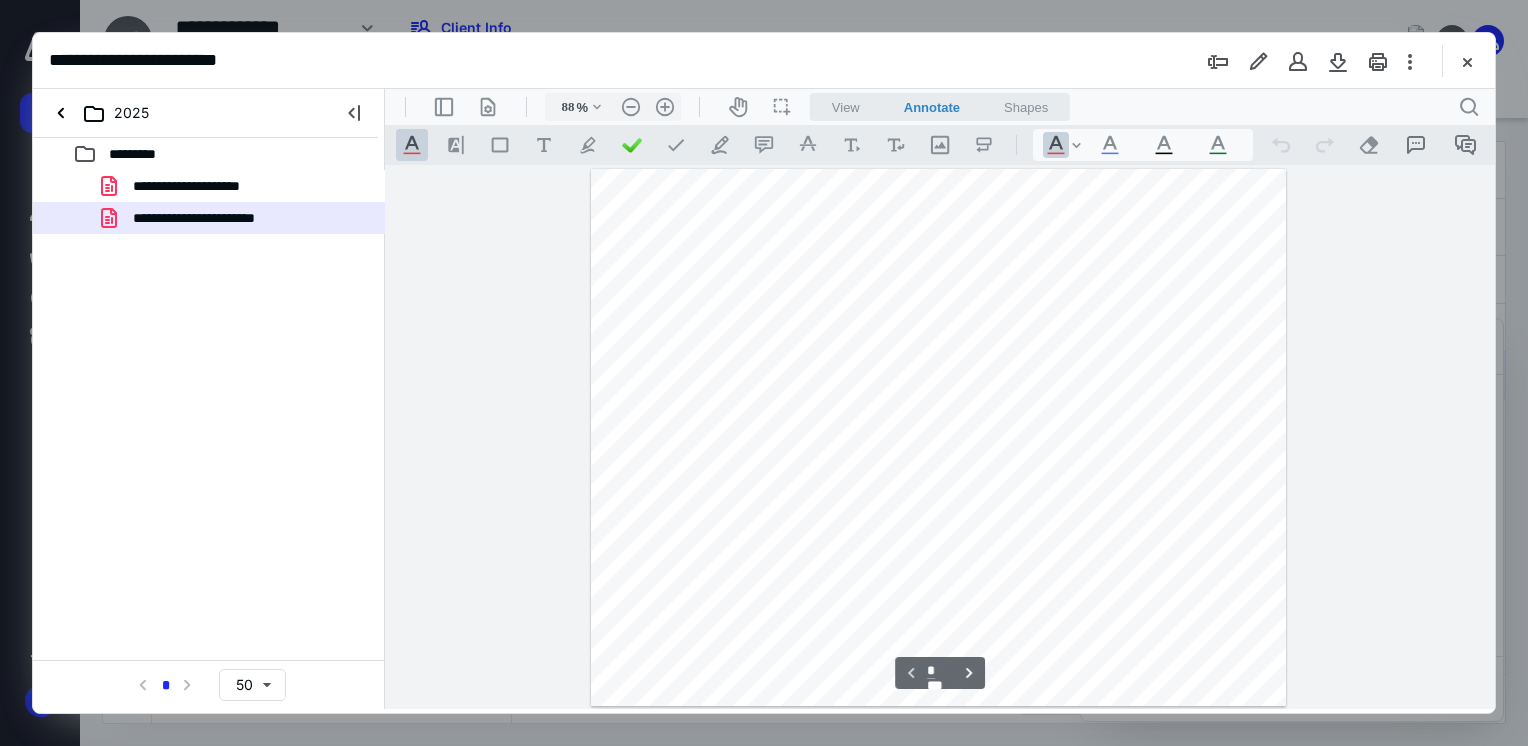 scroll, scrollTop: 80, scrollLeft: 0, axis: vertical 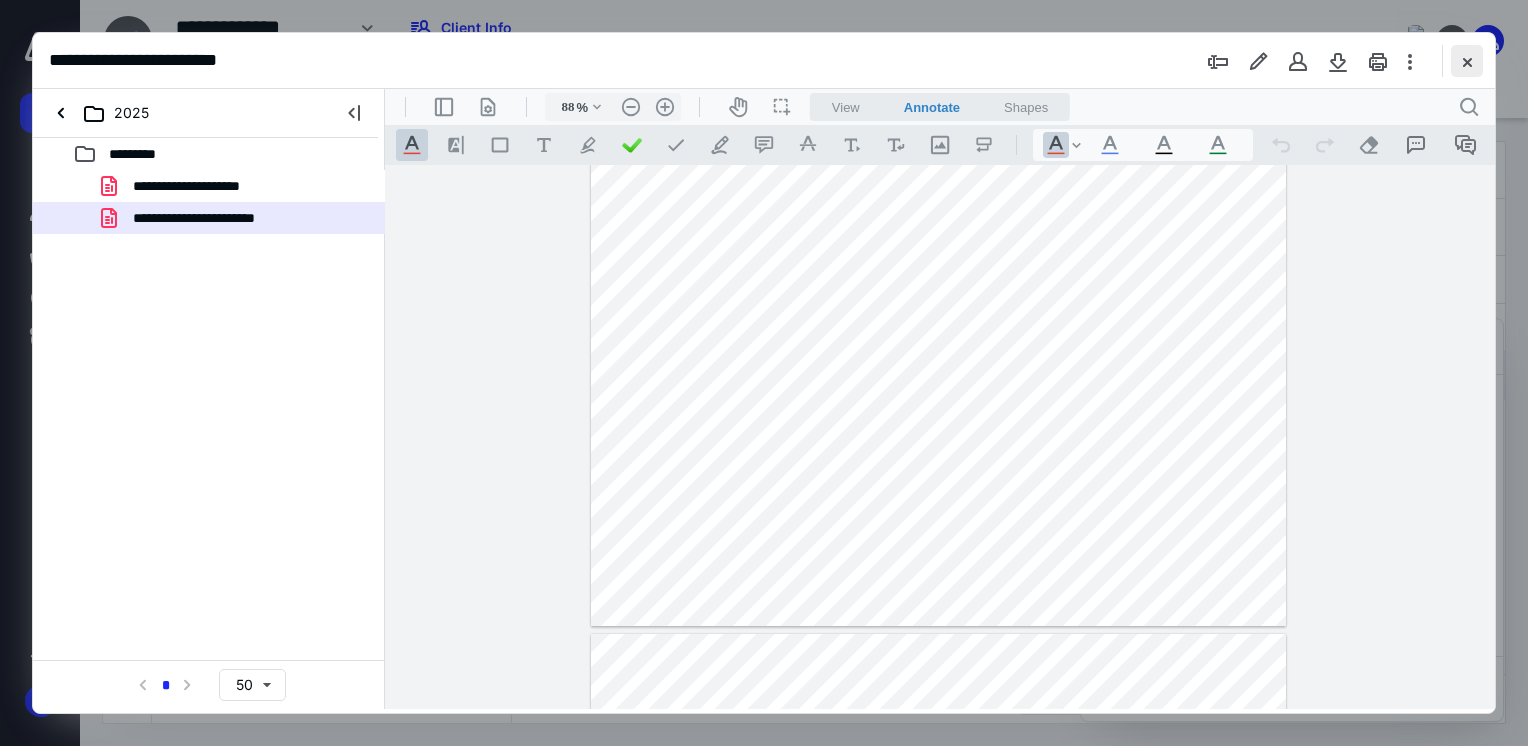 click at bounding box center [1467, 61] 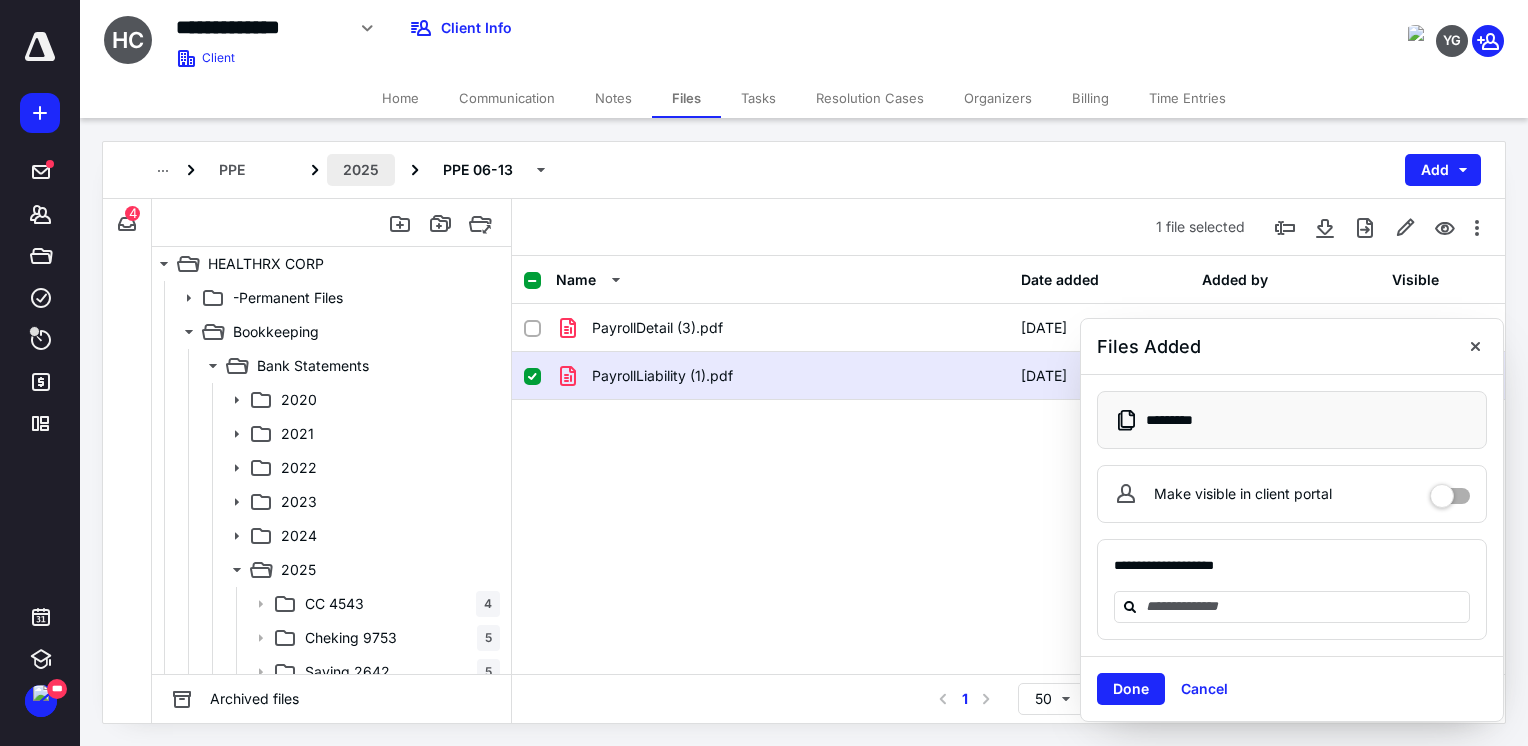 click on "2025" at bounding box center [361, 170] 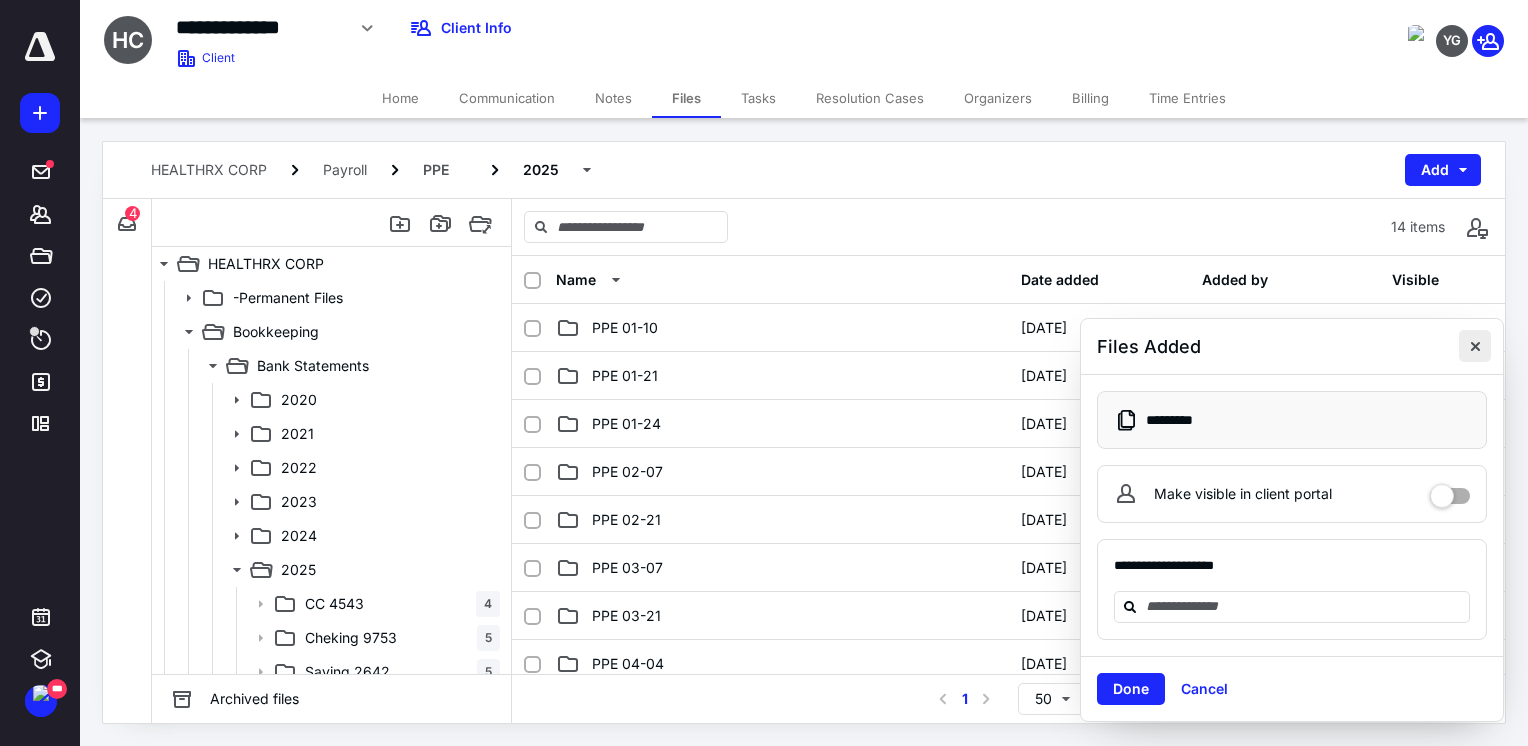 click at bounding box center [1475, 346] 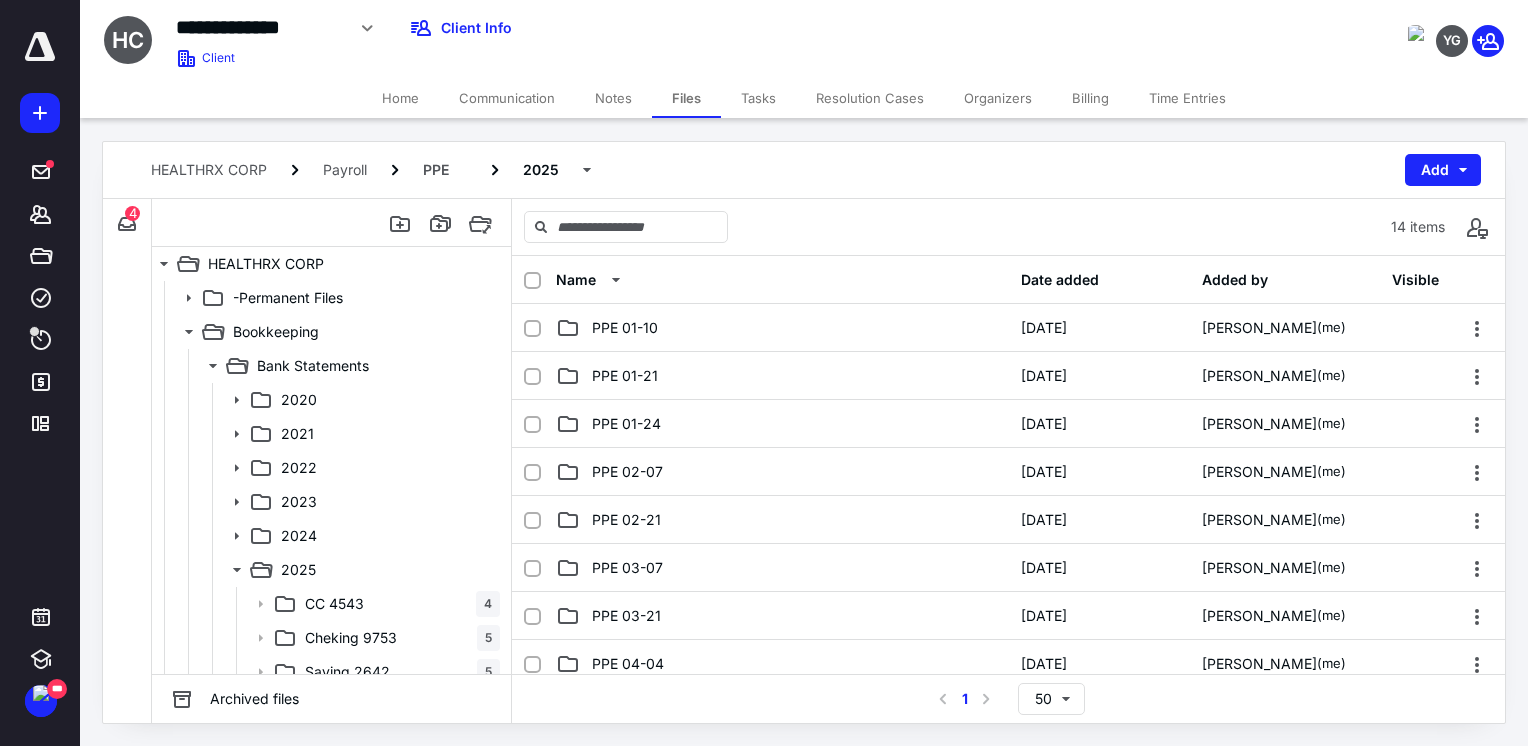 scroll, scrollTop: 598, scrollLeft: 0, axis: vertical 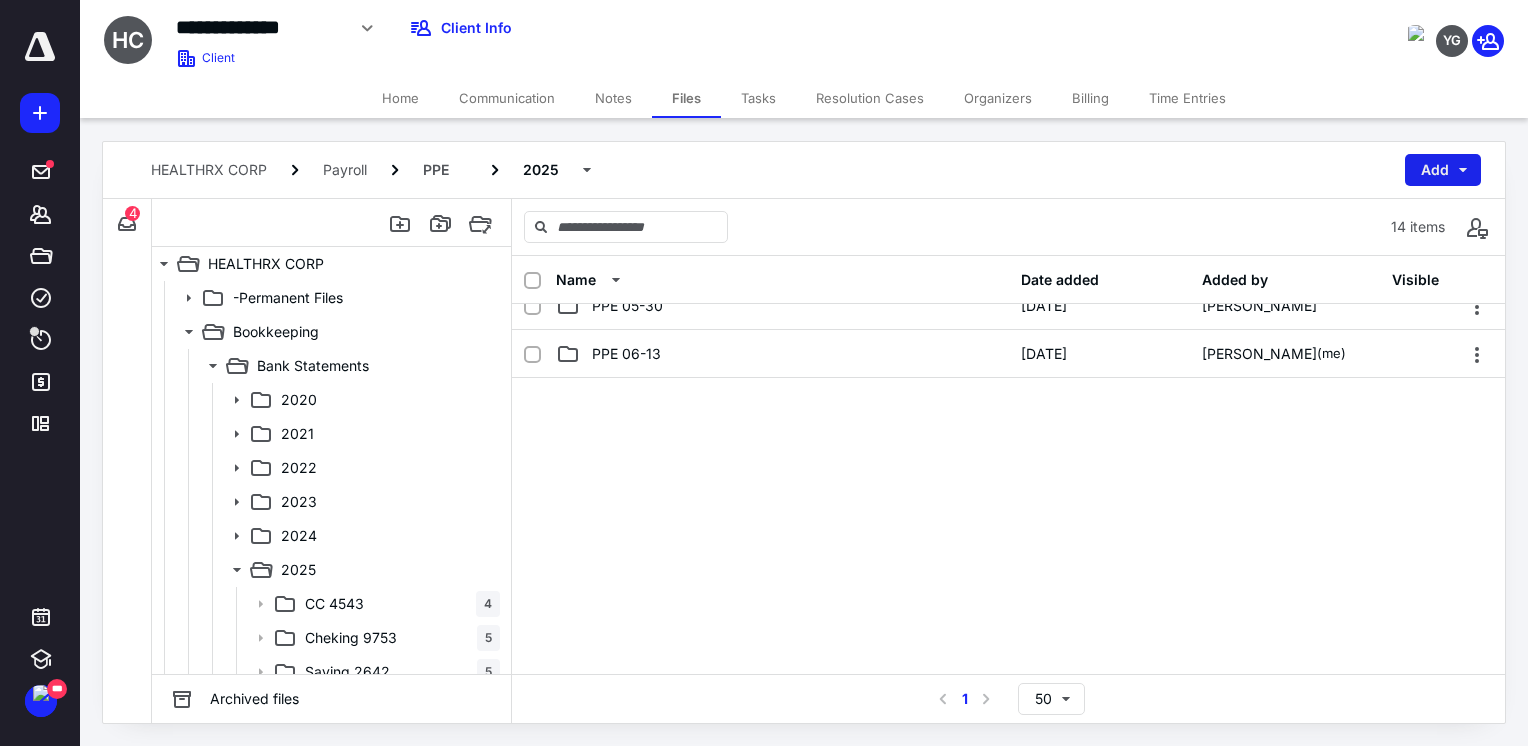 click on "Add" at bounding box center (1443, 170) 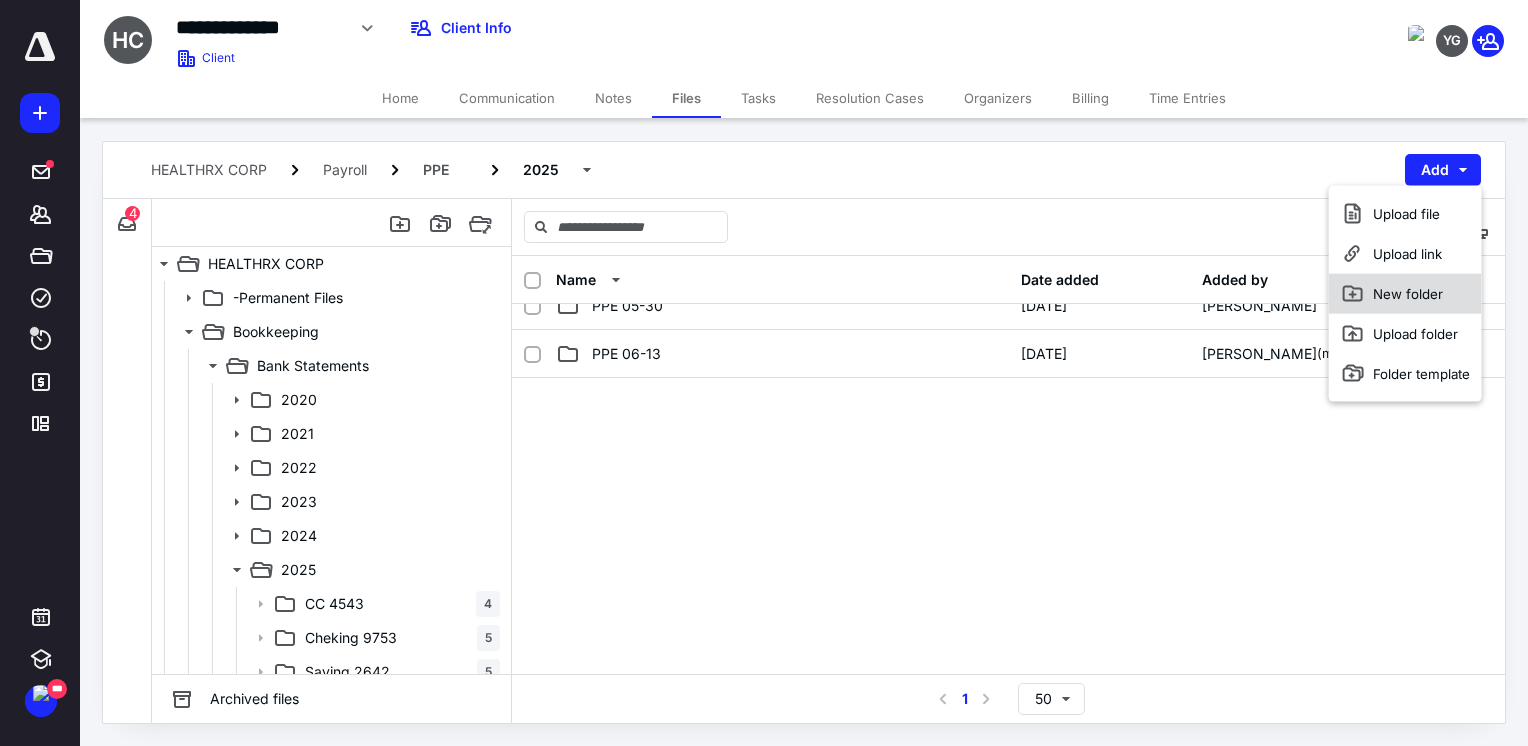 click on "New folder" at bounding box center [1405, 294] 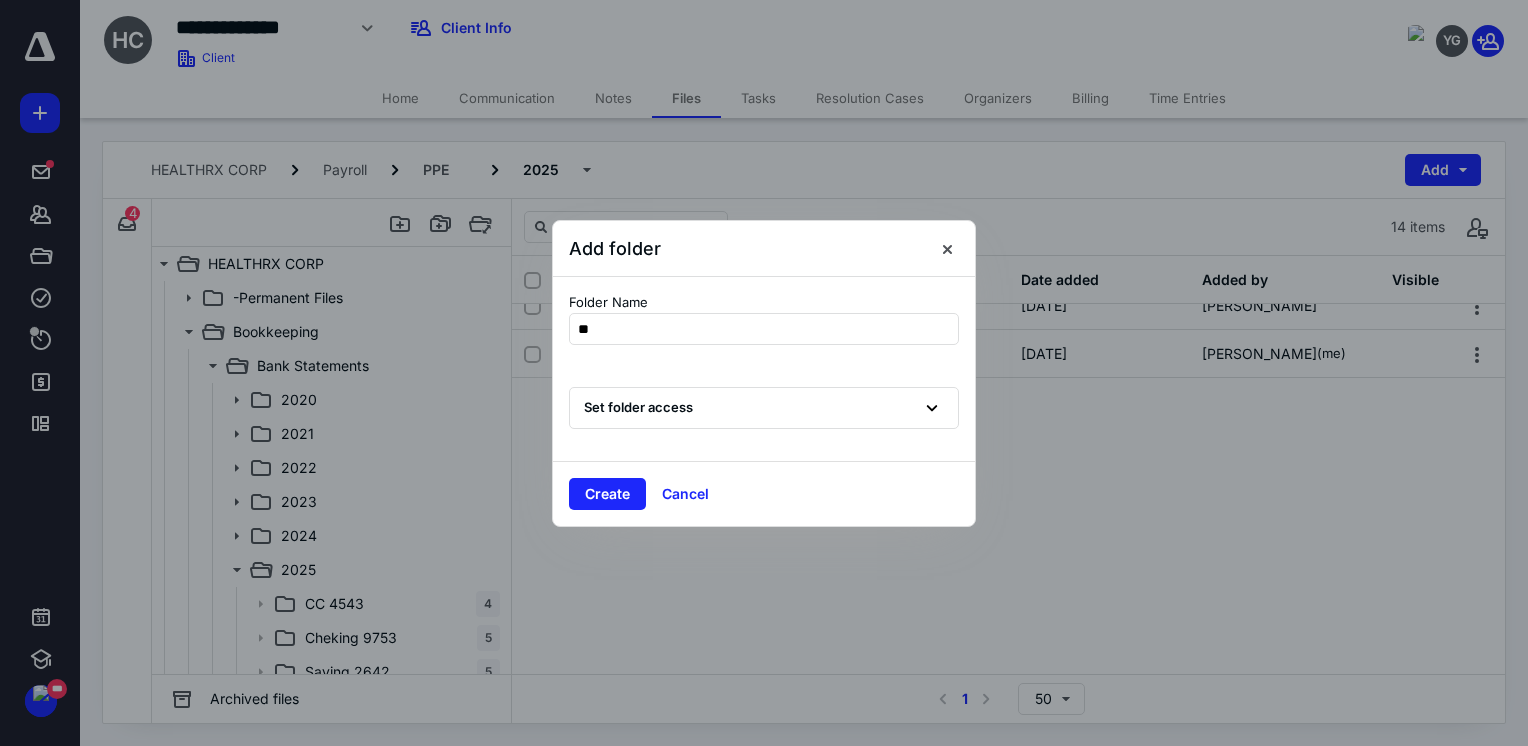 type on "*" 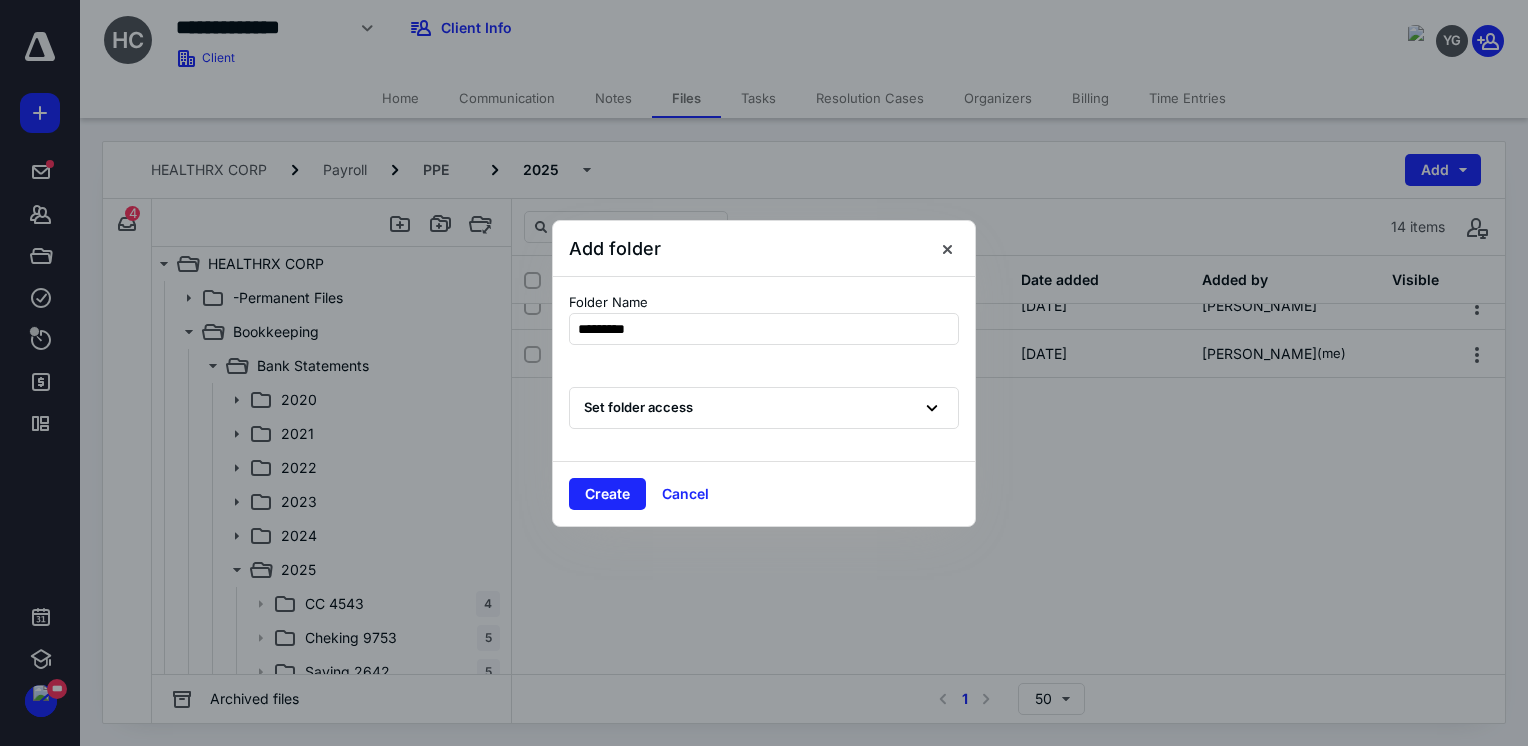 type on "*********" 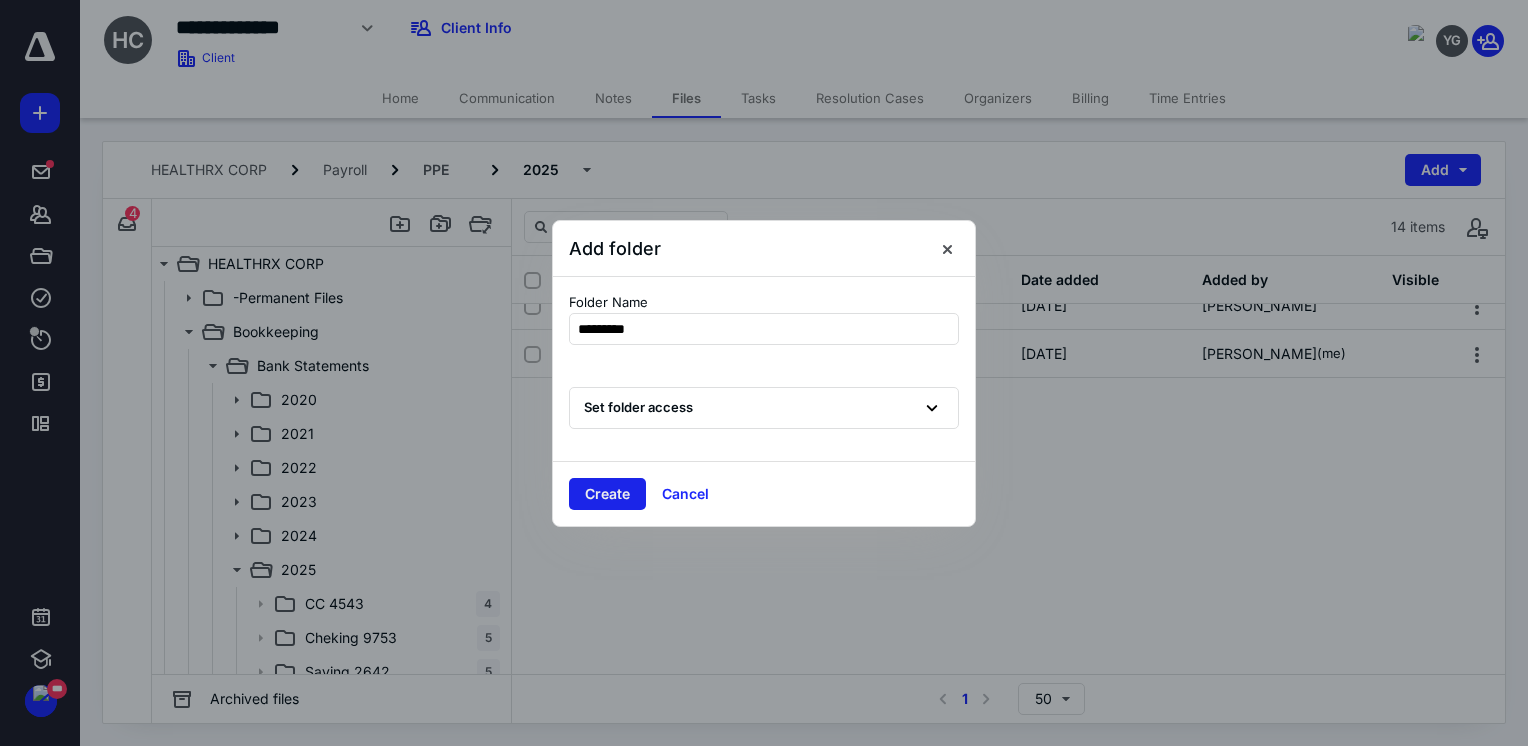 click on "Create Cancel" at bounding box center (764, 493) 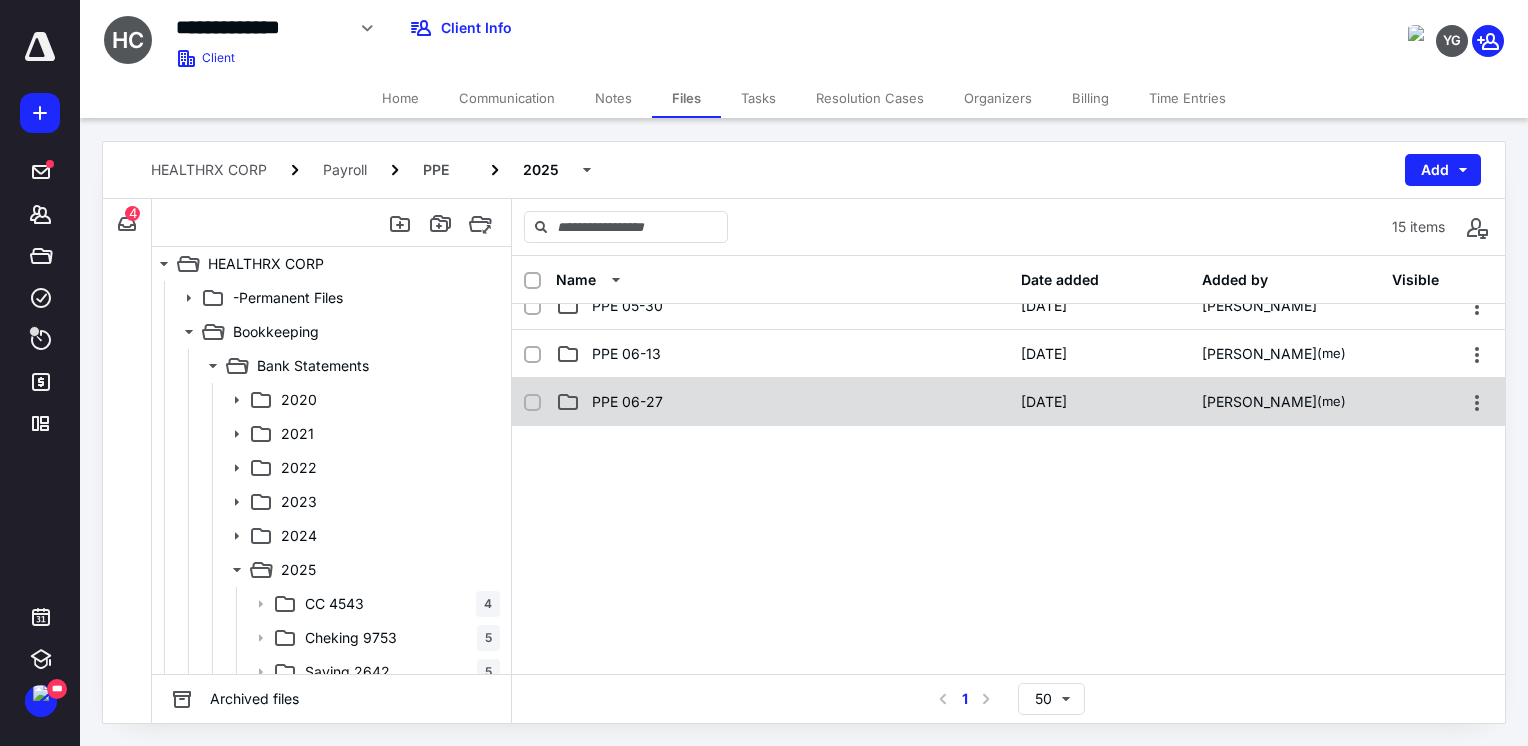 click on "PPE 06-27" at bounding box center [782, 402] 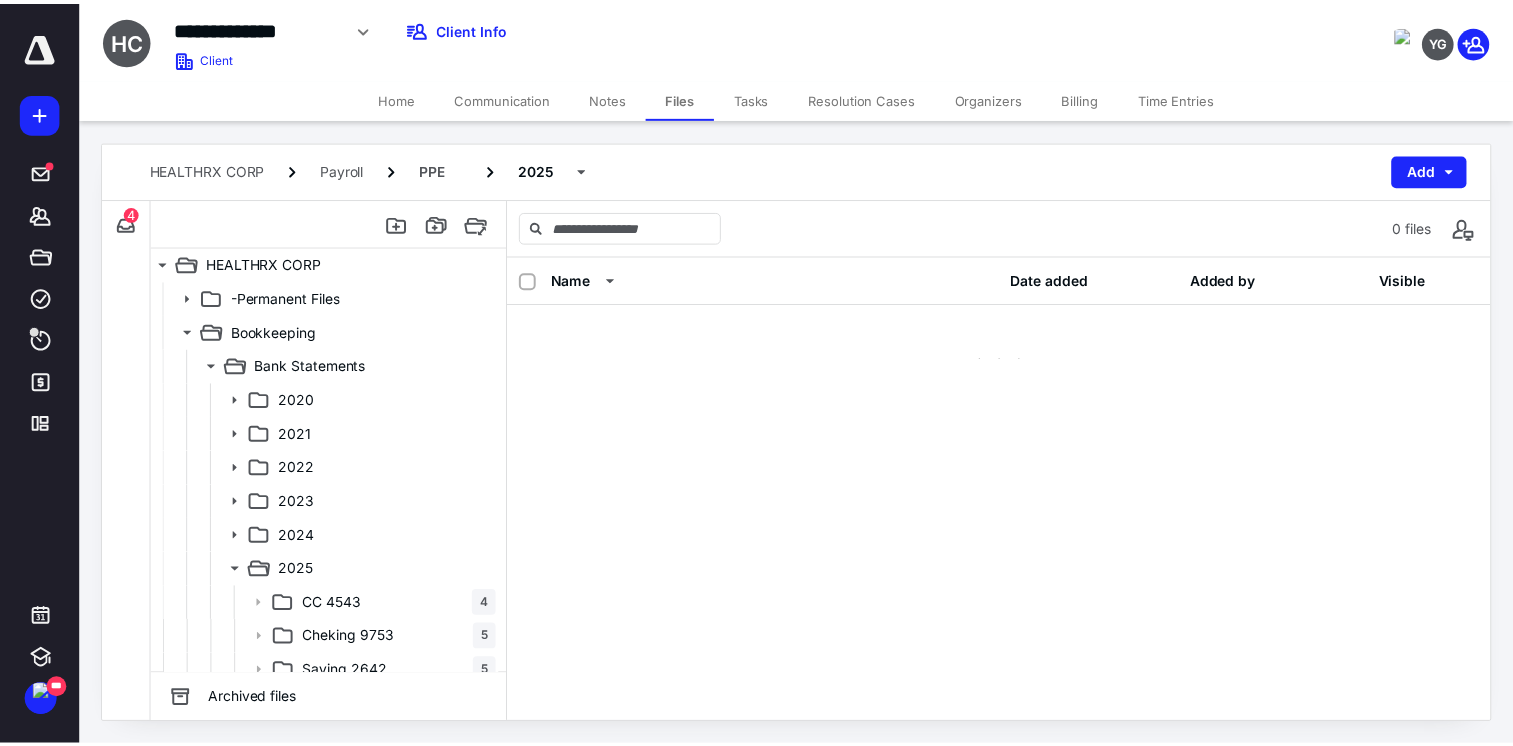scroll, scrollTop: 0, scrollLeft: 0, axis: both 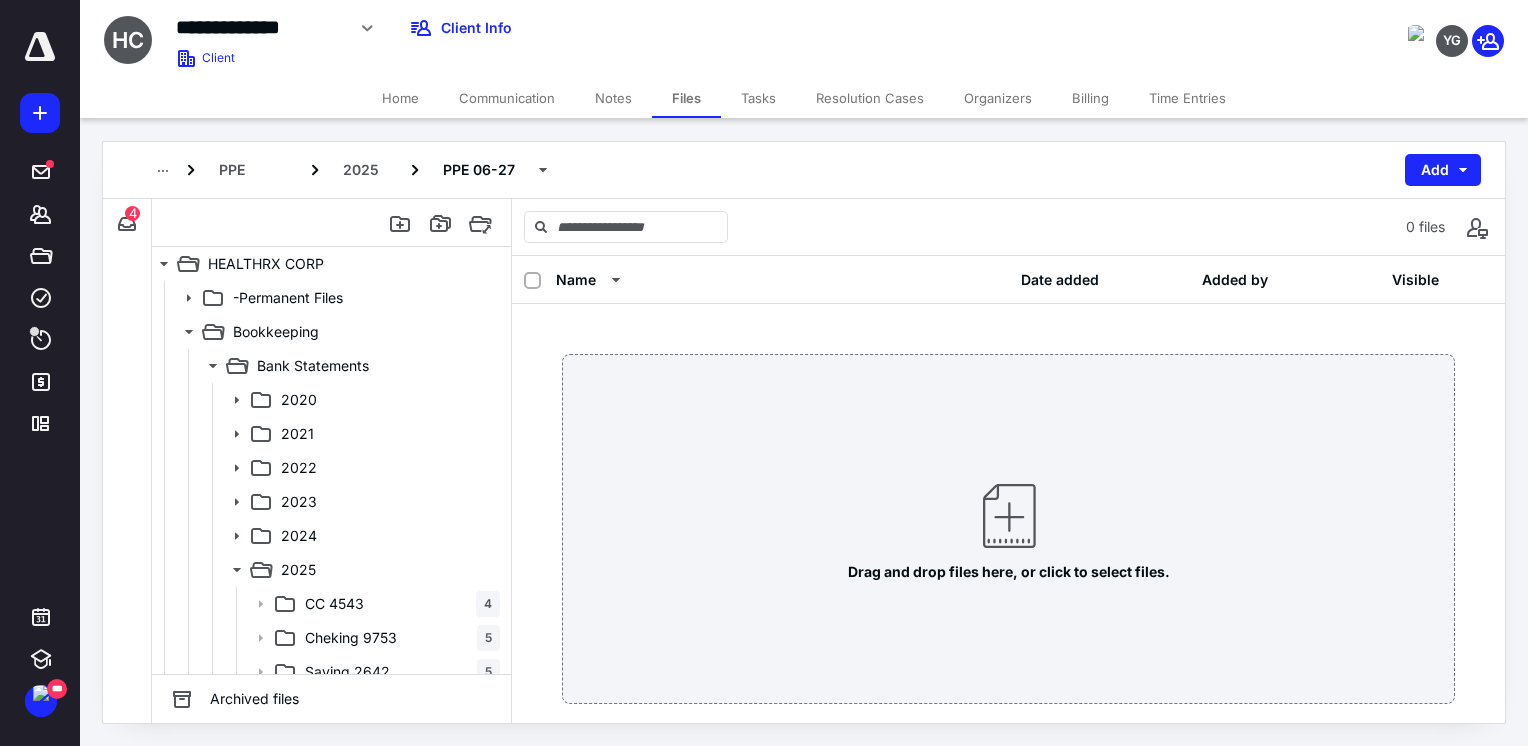 click at bounding box center (1009, 516) 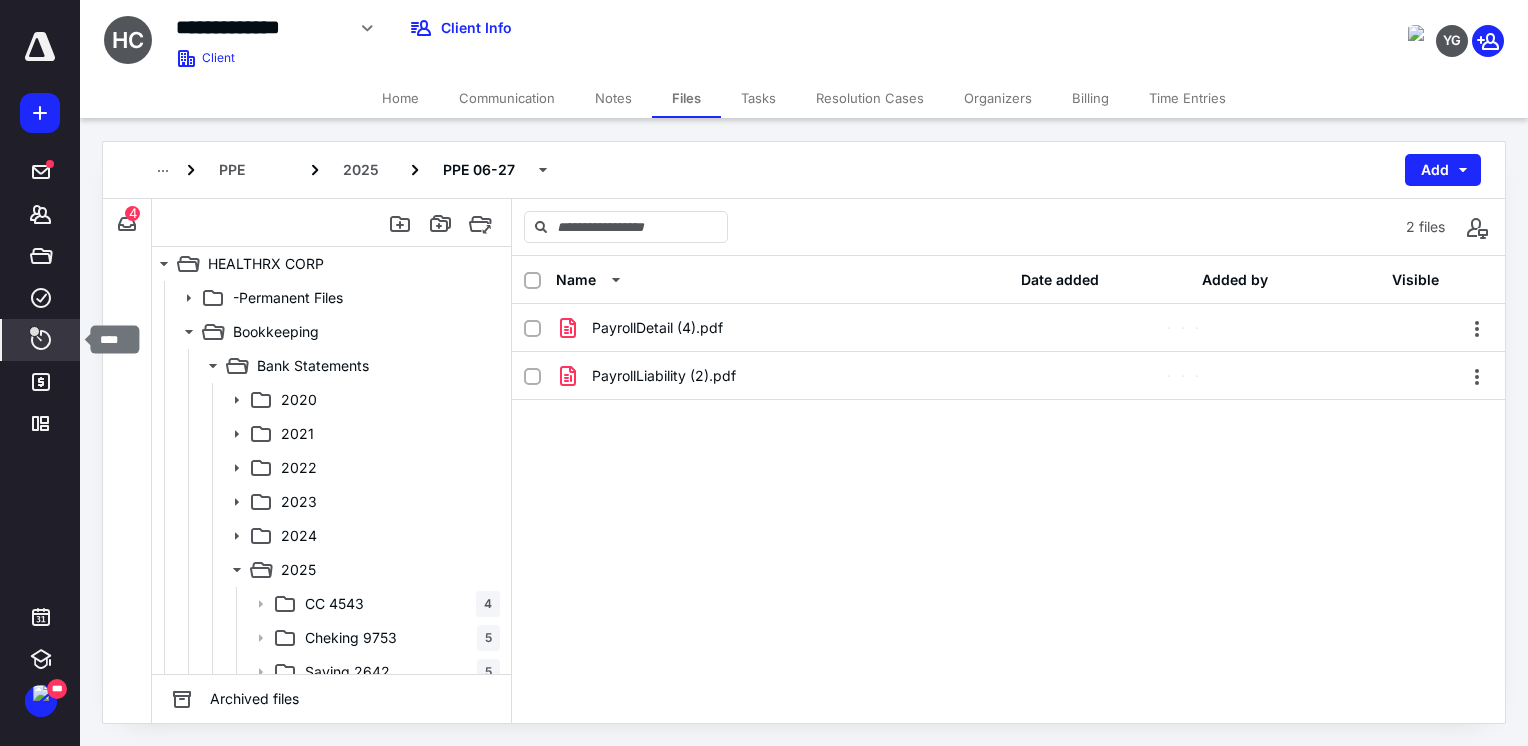 click at bounding box center (34, 331) 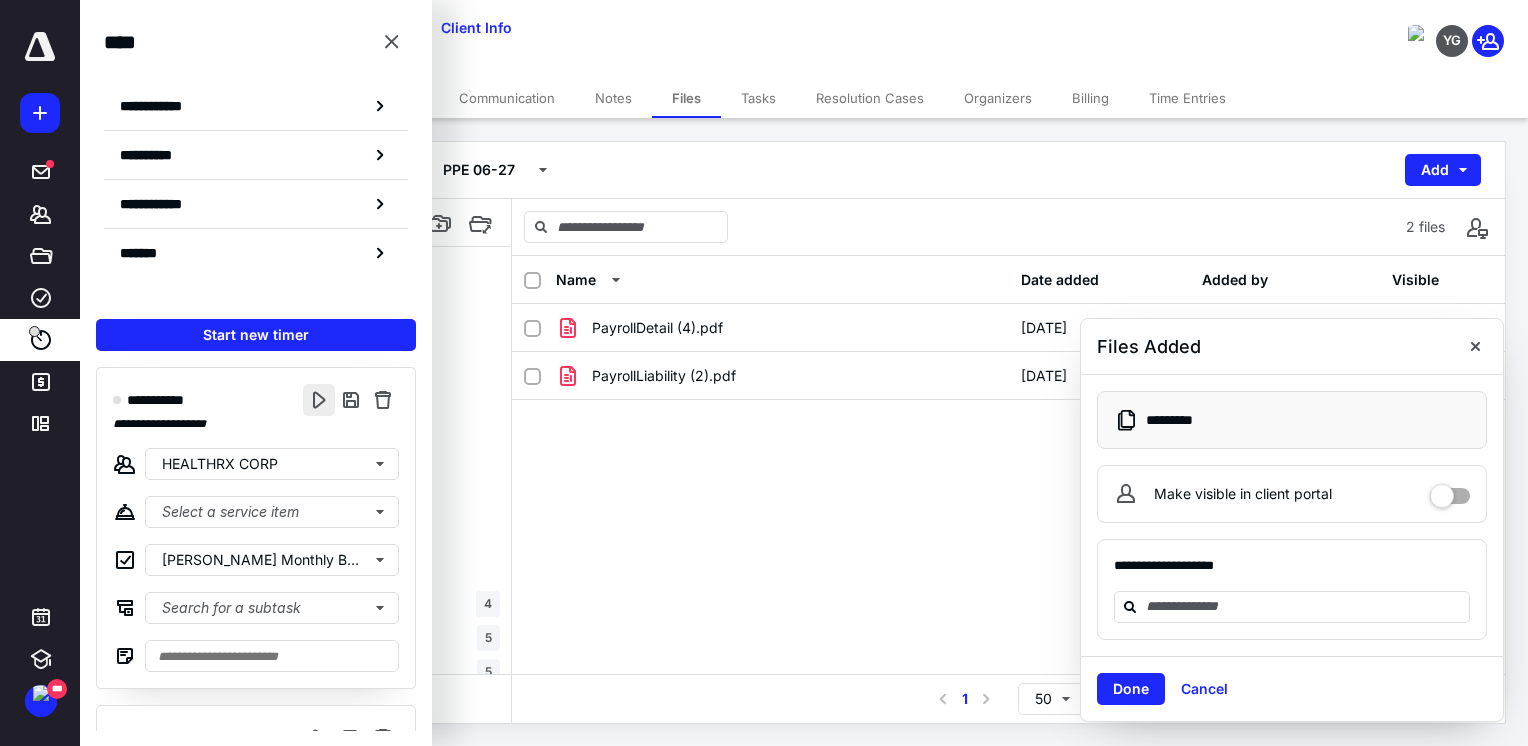 click at bounding box center (319, 400) 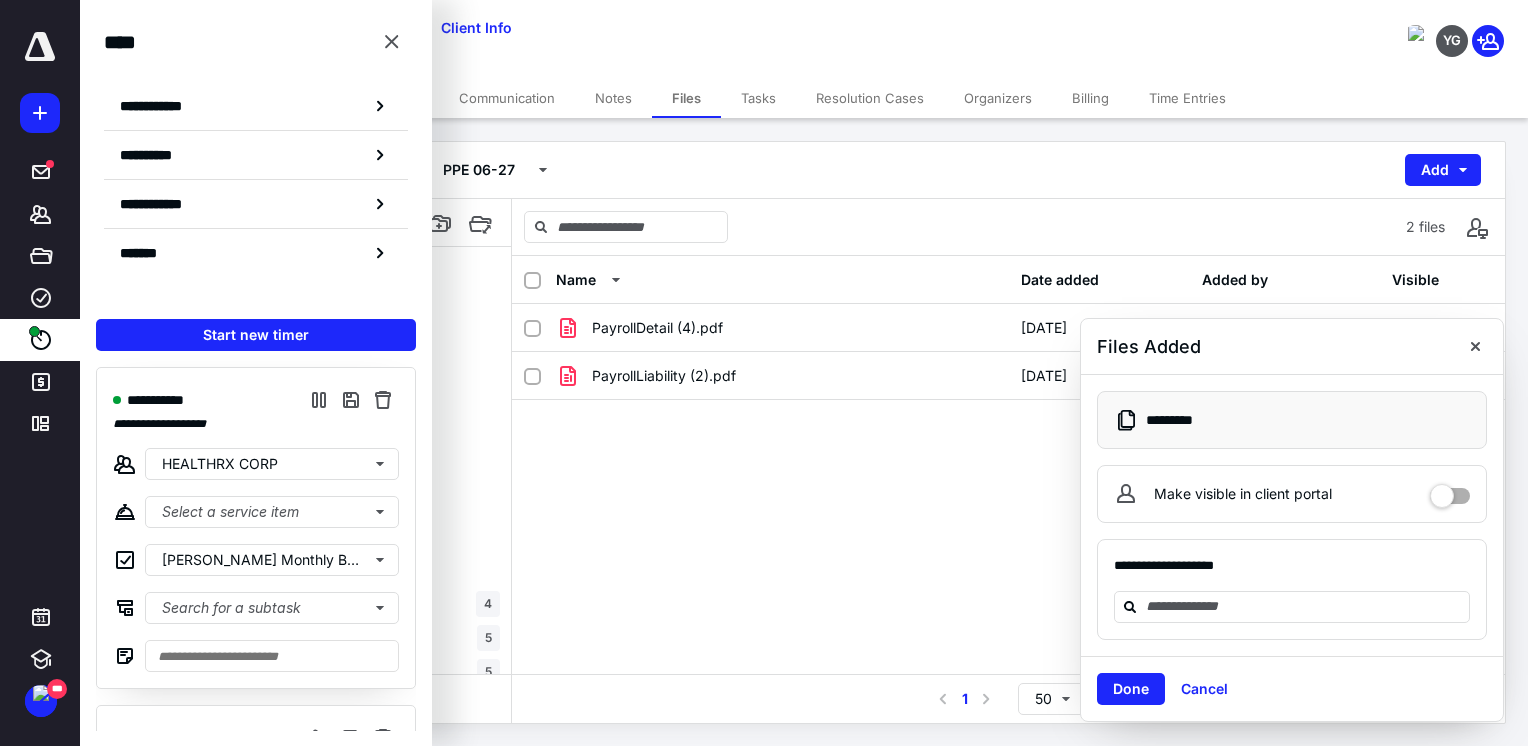 click on "PPE 2025 PPE 06-27   Add" at bounding box center [804, 170] 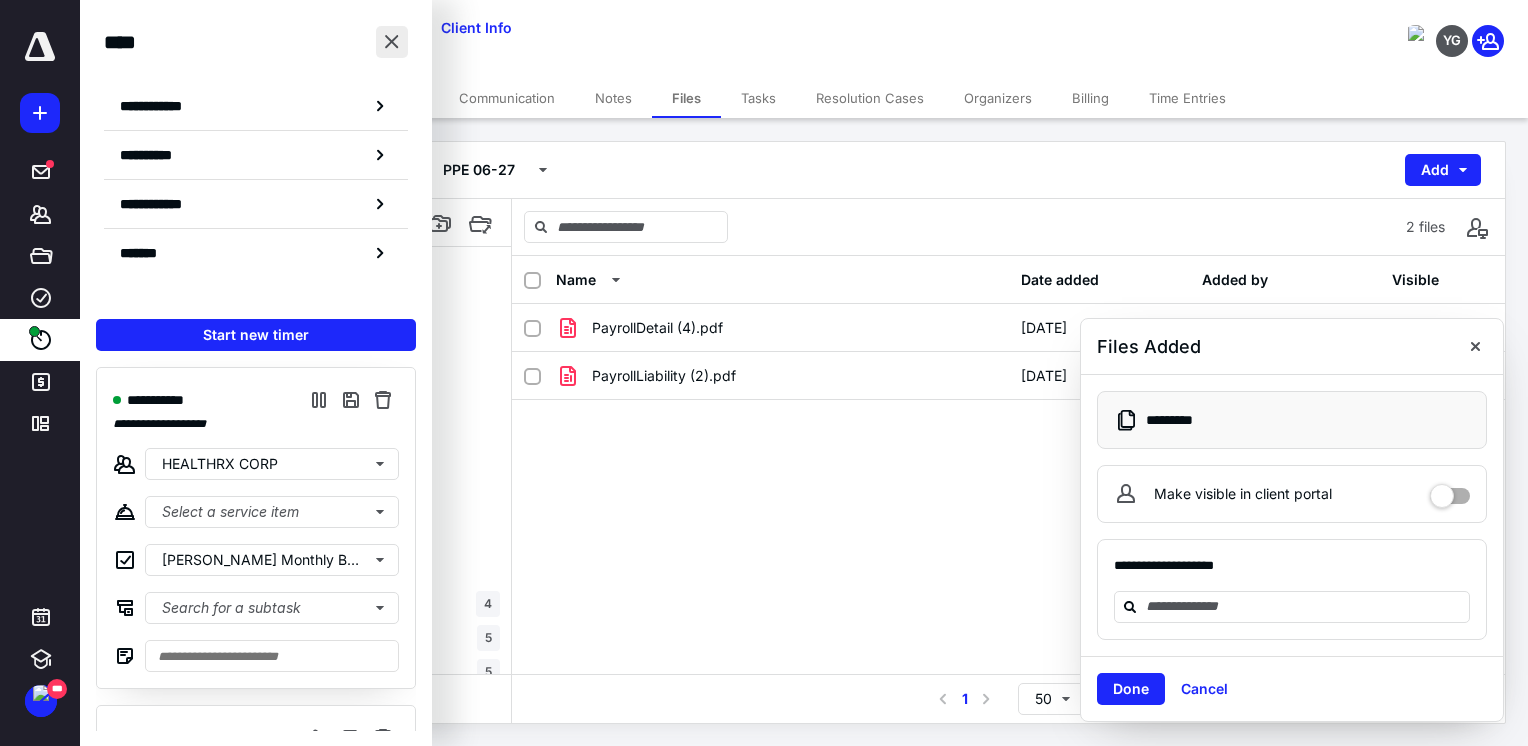 click at bounding box center (392, 42) 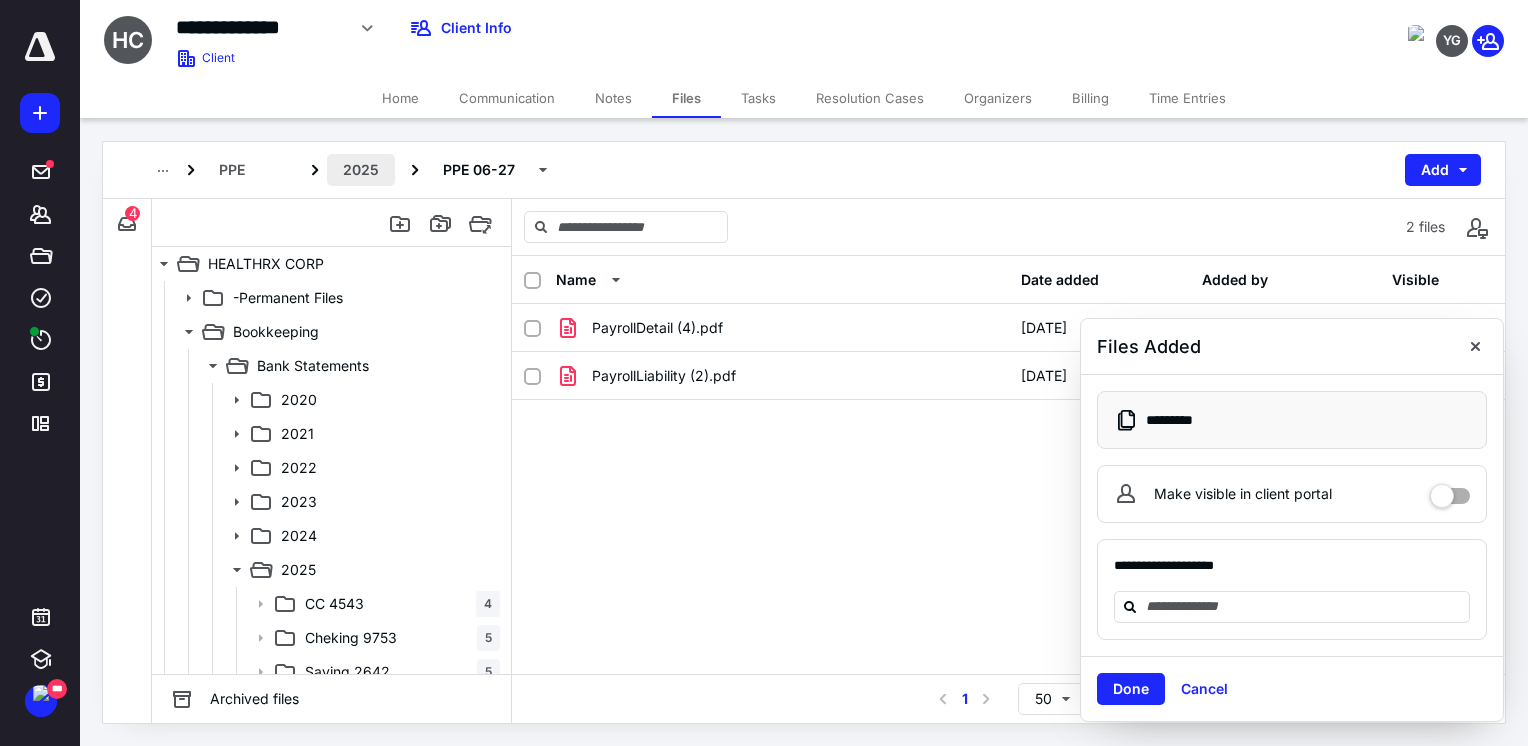 click on "2025" at bounding box center (361, 170) 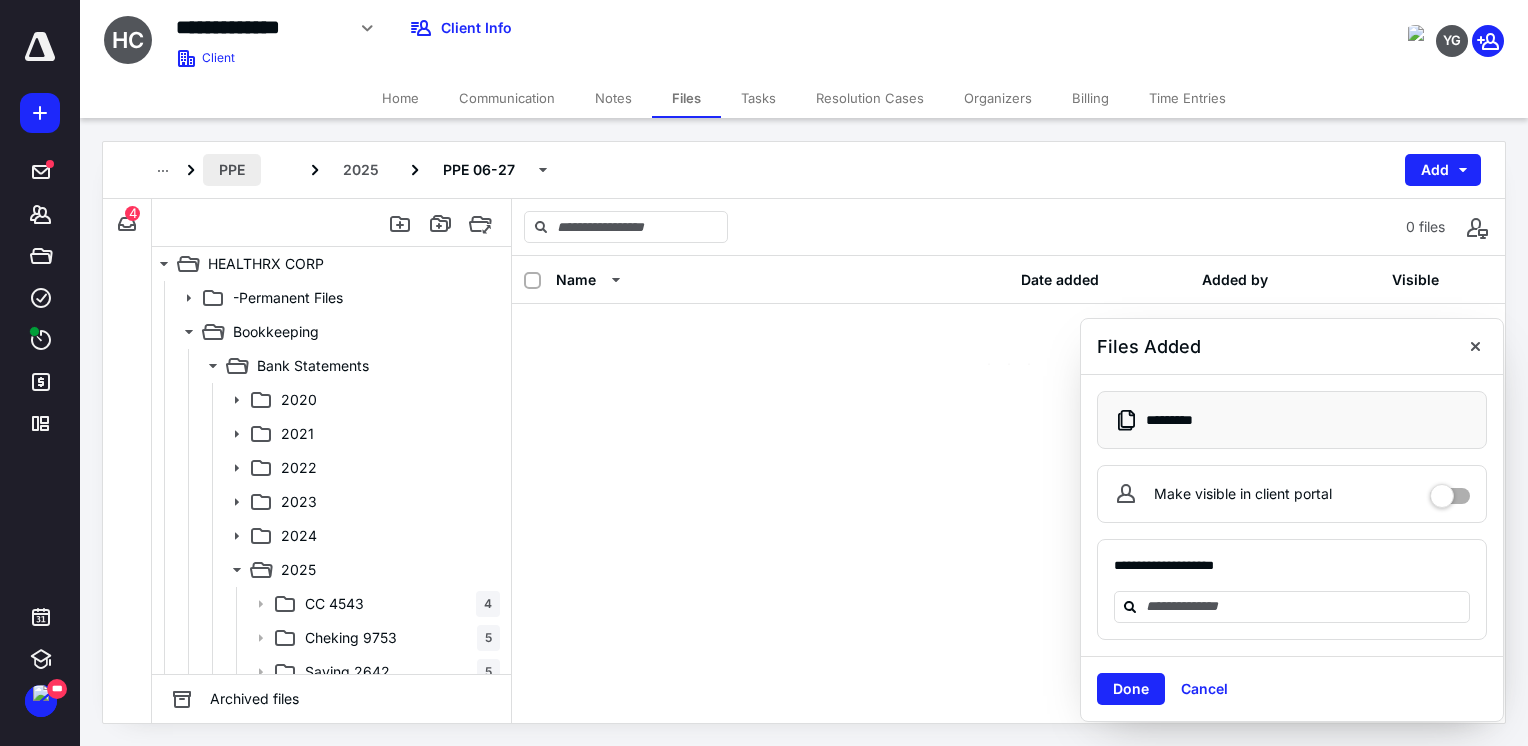 click on "PPE" at bounding box center (232, 170) 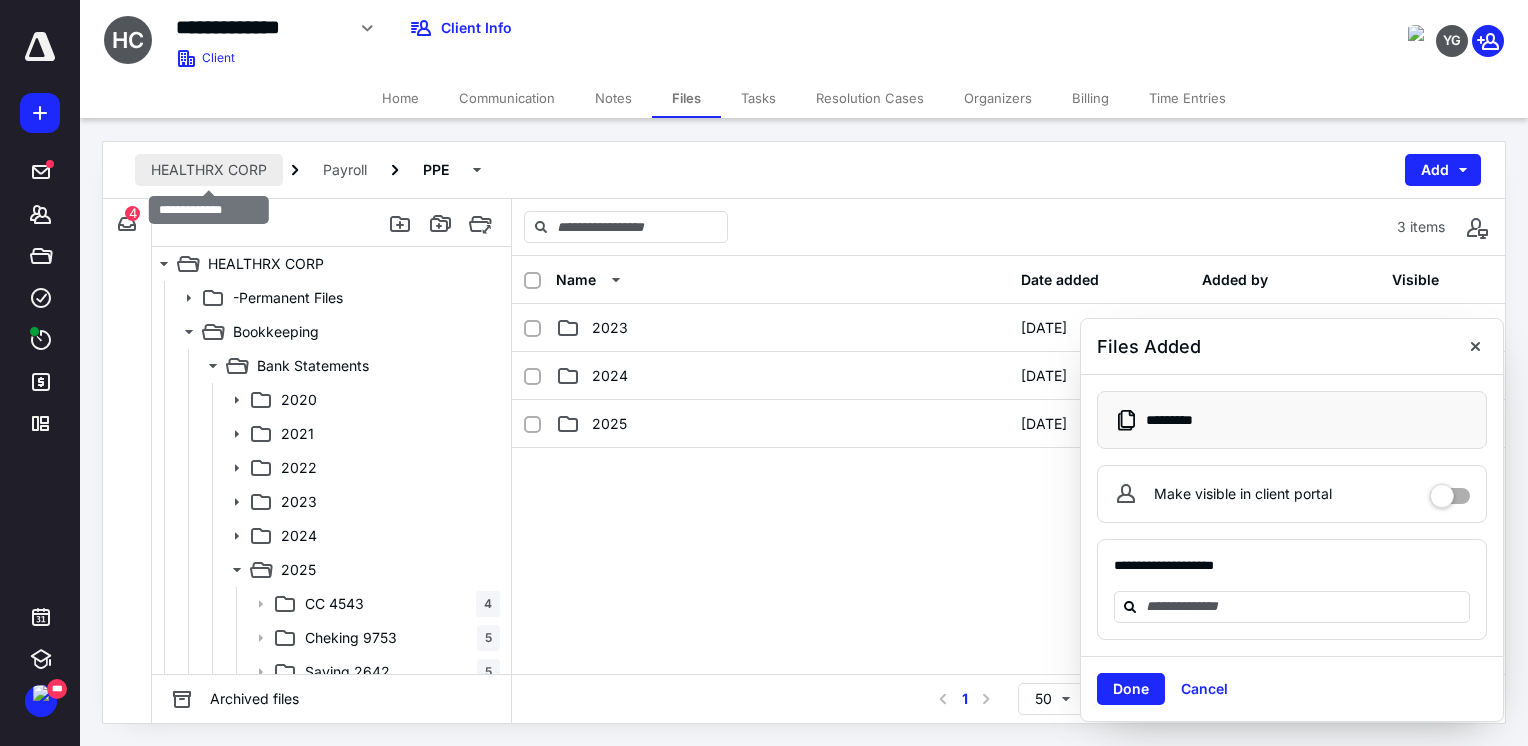 click on "HEALTHRX CORP" at bounding box center (209, 170) 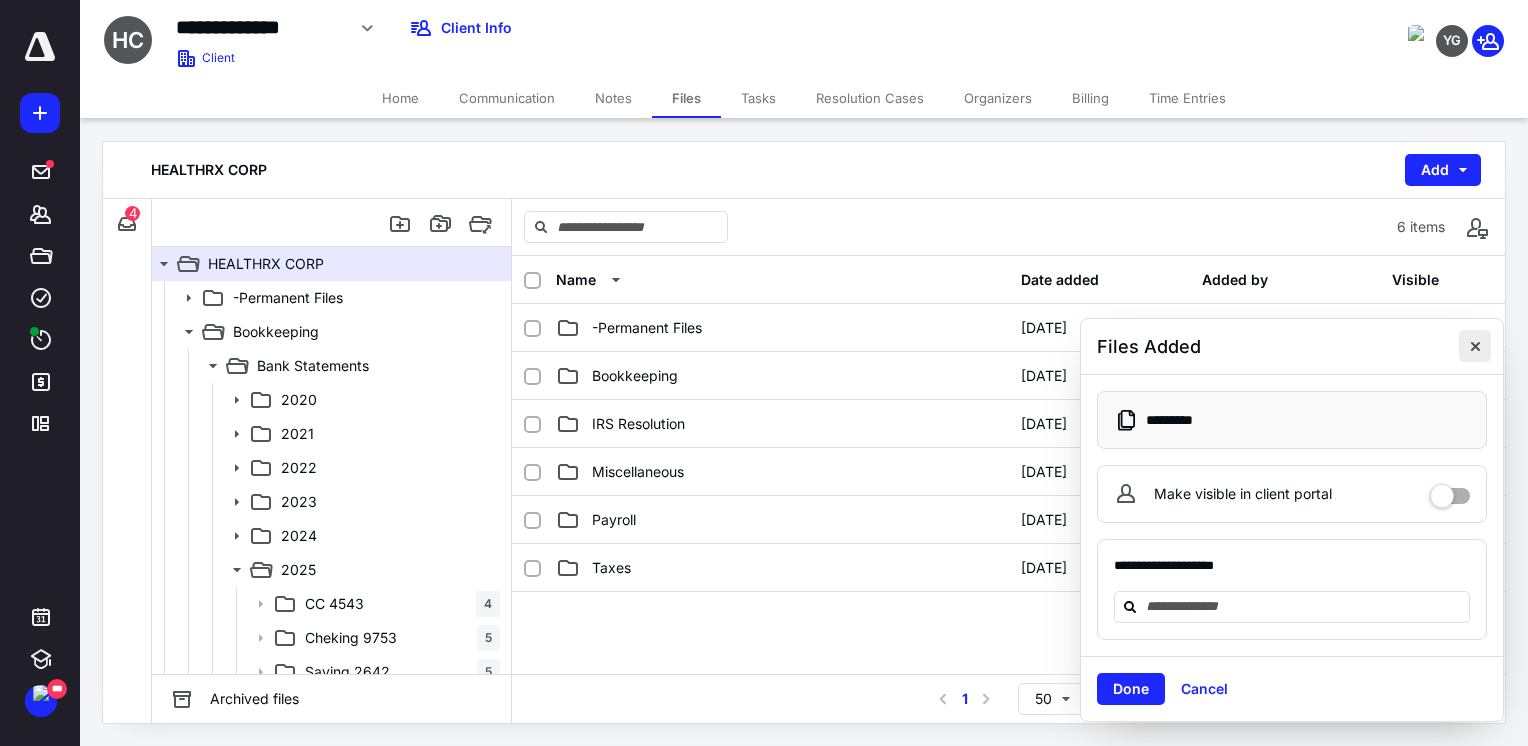 click at bounding box center (1475, 346) 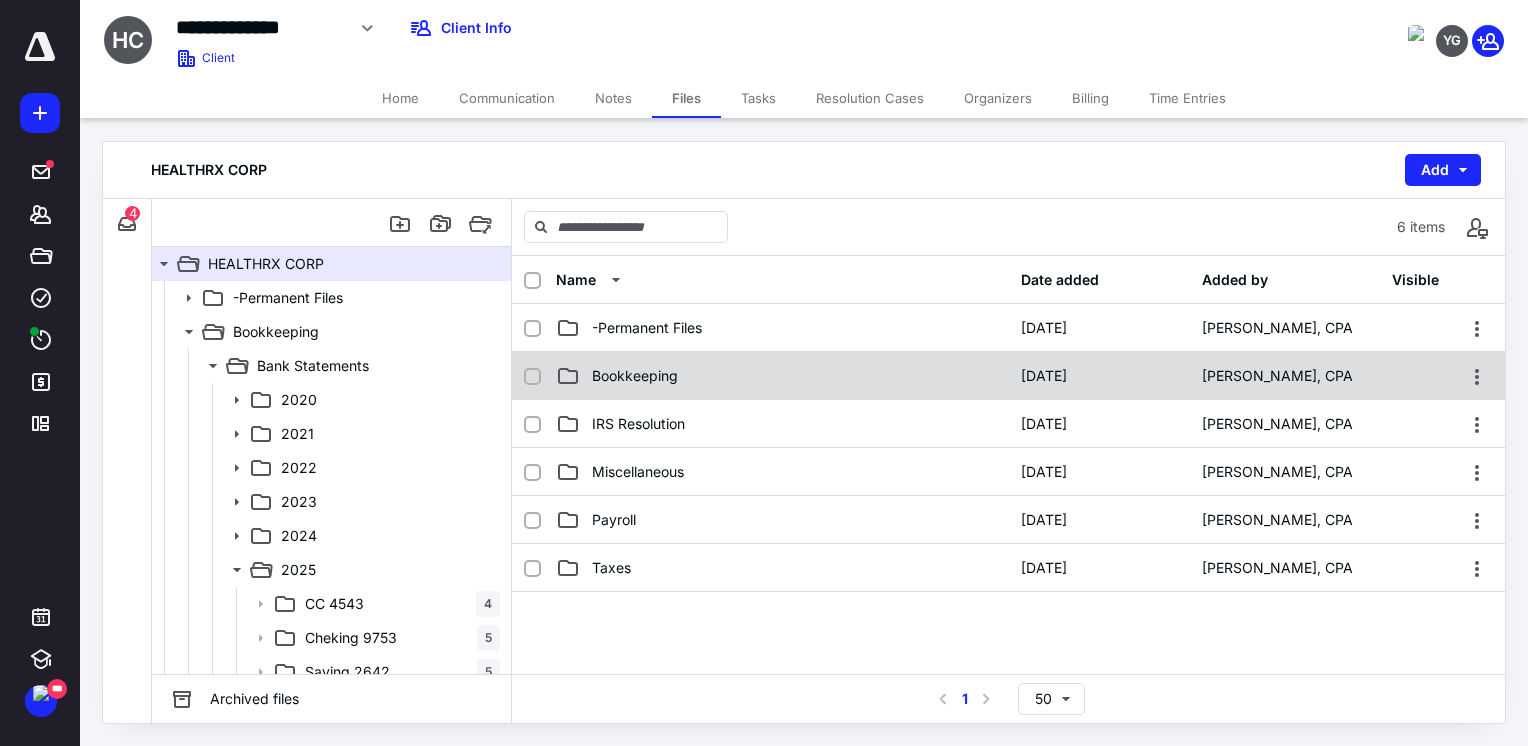 click on "Bookkeeping" at bounding box center [782, 376] 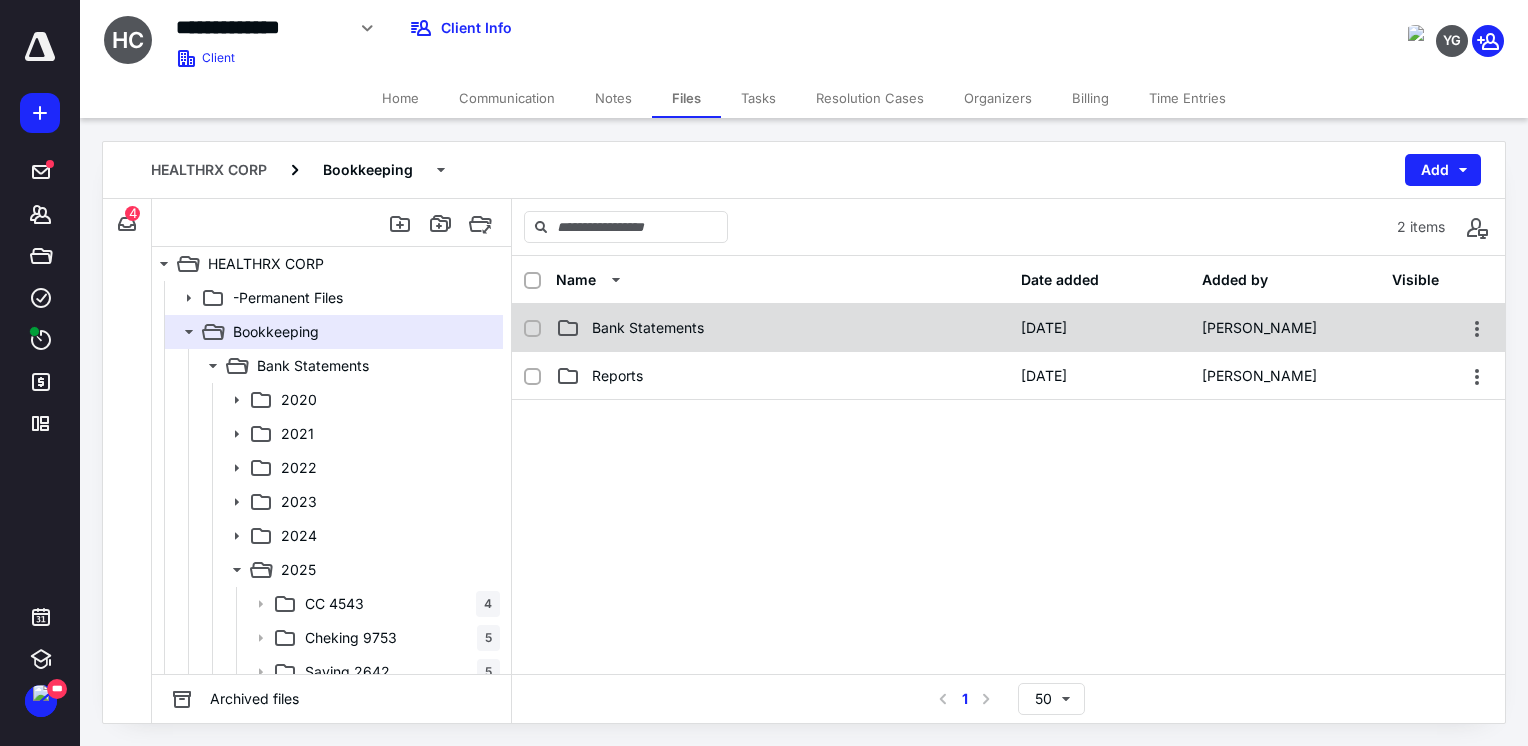 click on "Bank Statements 28/8/2024 JAVIER PAU" at bounding box center (1008, 328) 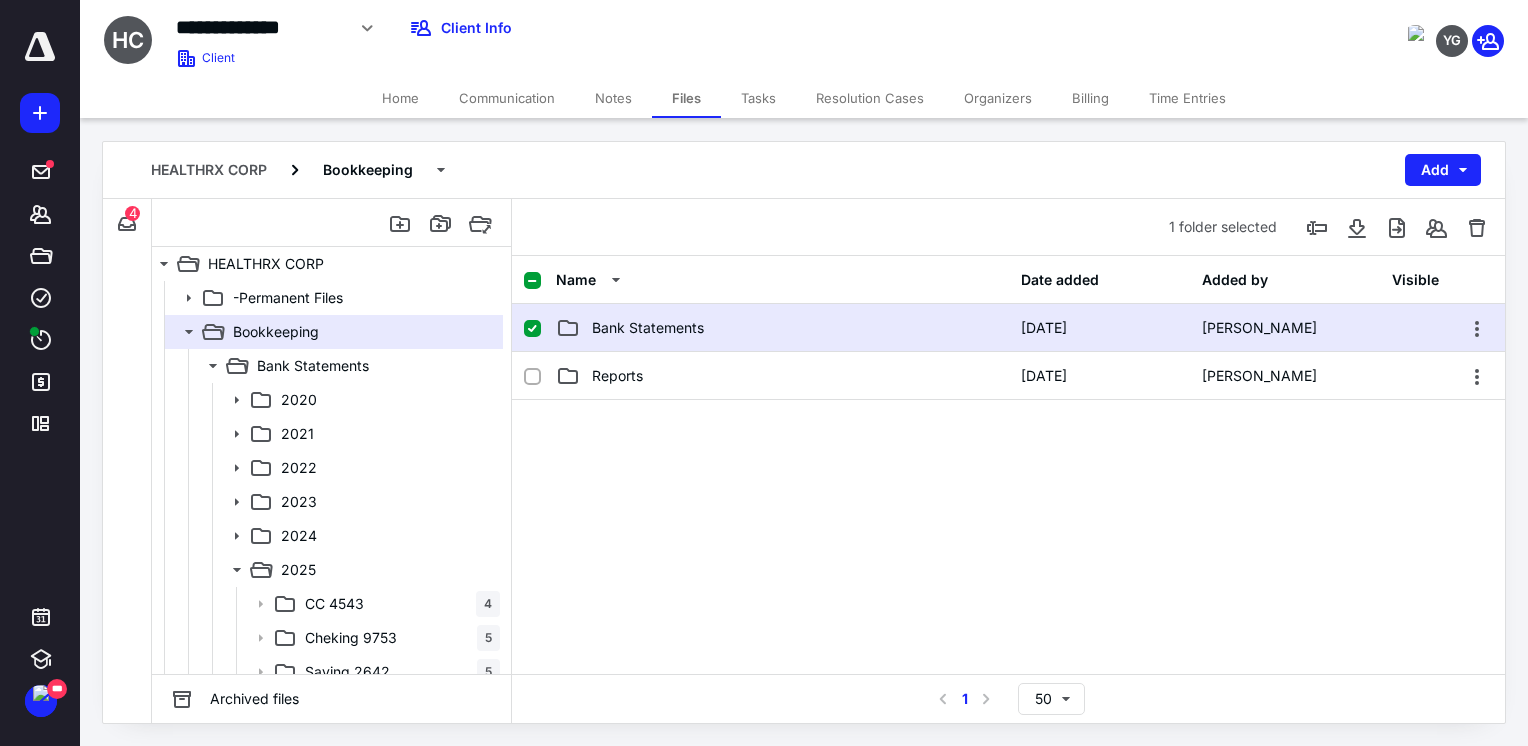 click on "Bank Statements 28/8/2024 JAVIER PAU" at bounding box center [1008, 328] 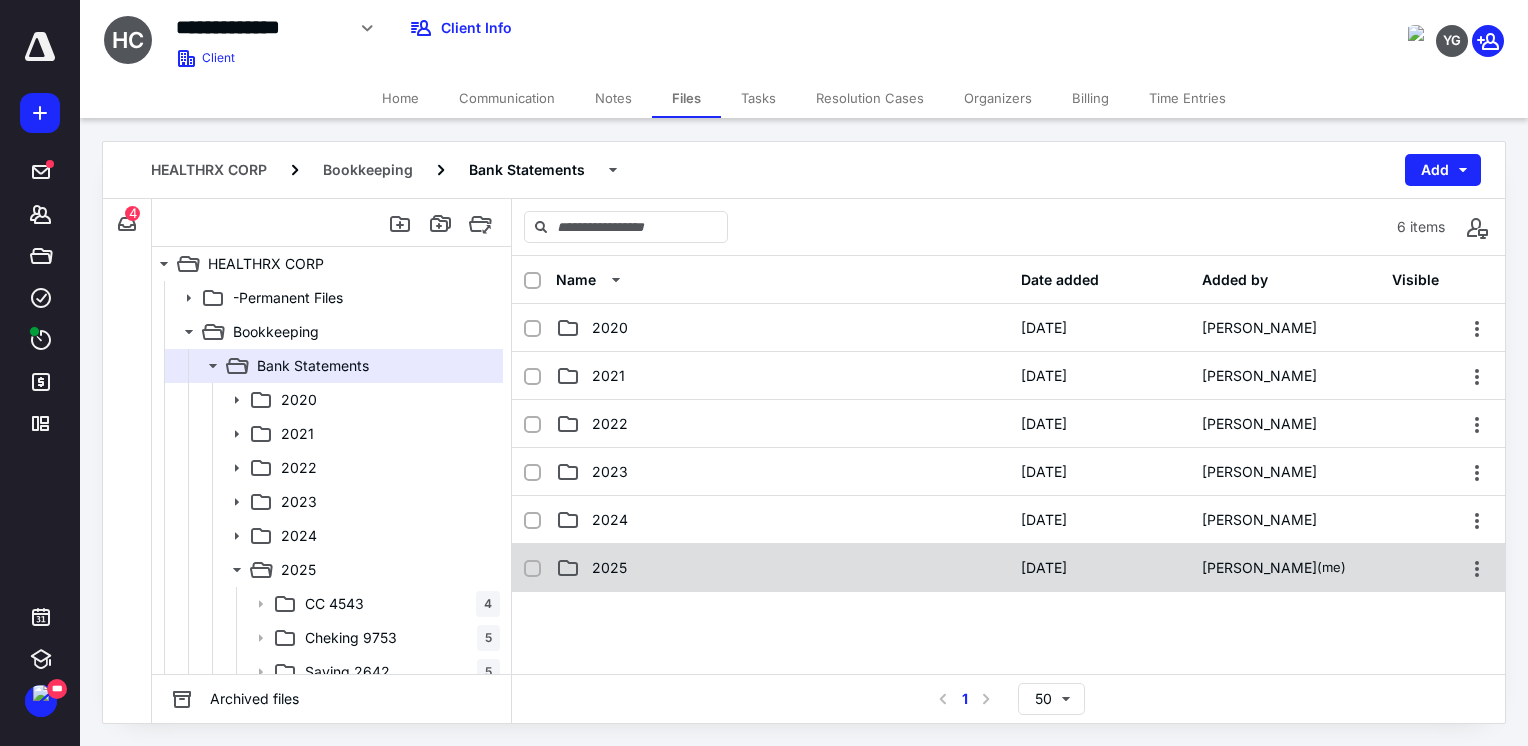 click on "2025" at bounding box center [782, 568] 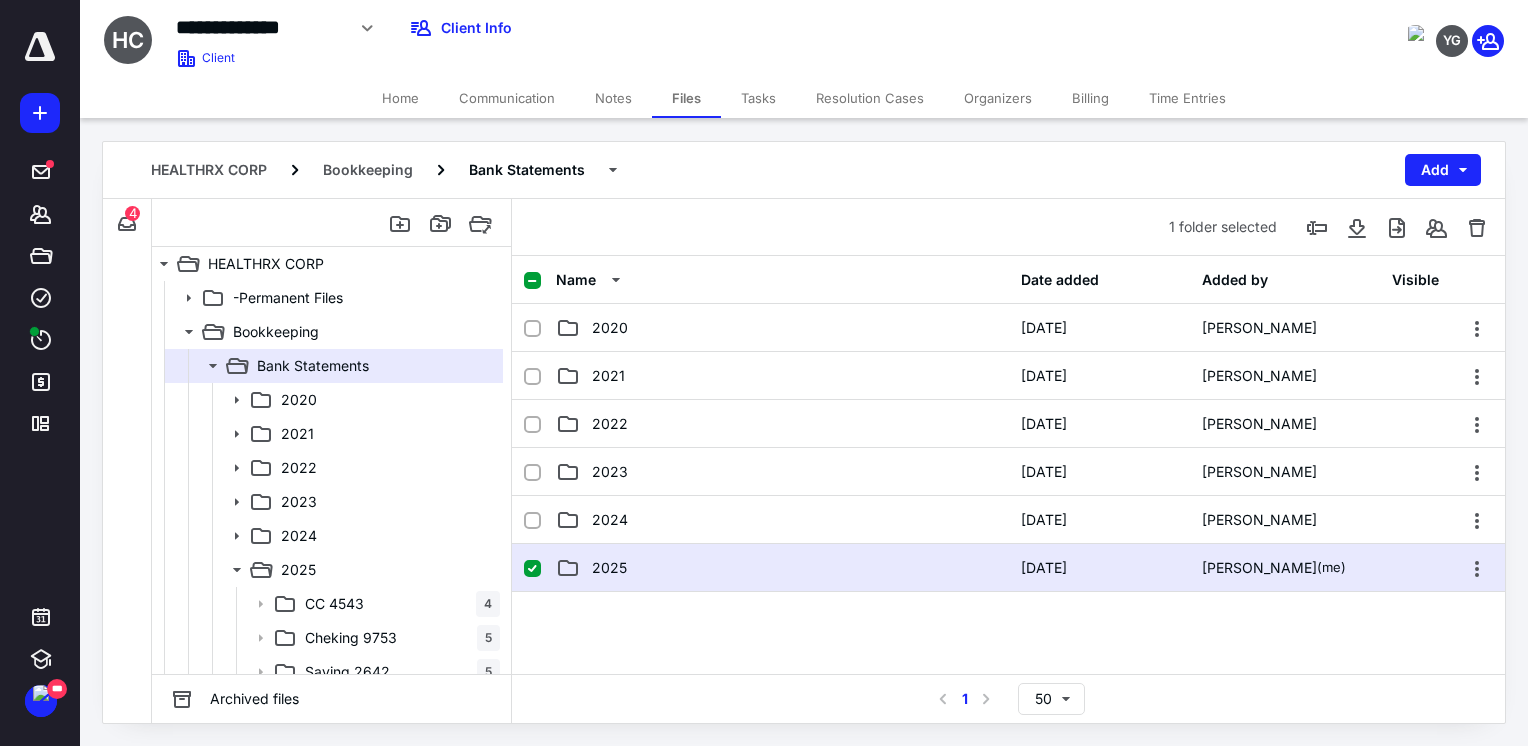 click on "2025" at bounding box center (782, 568) 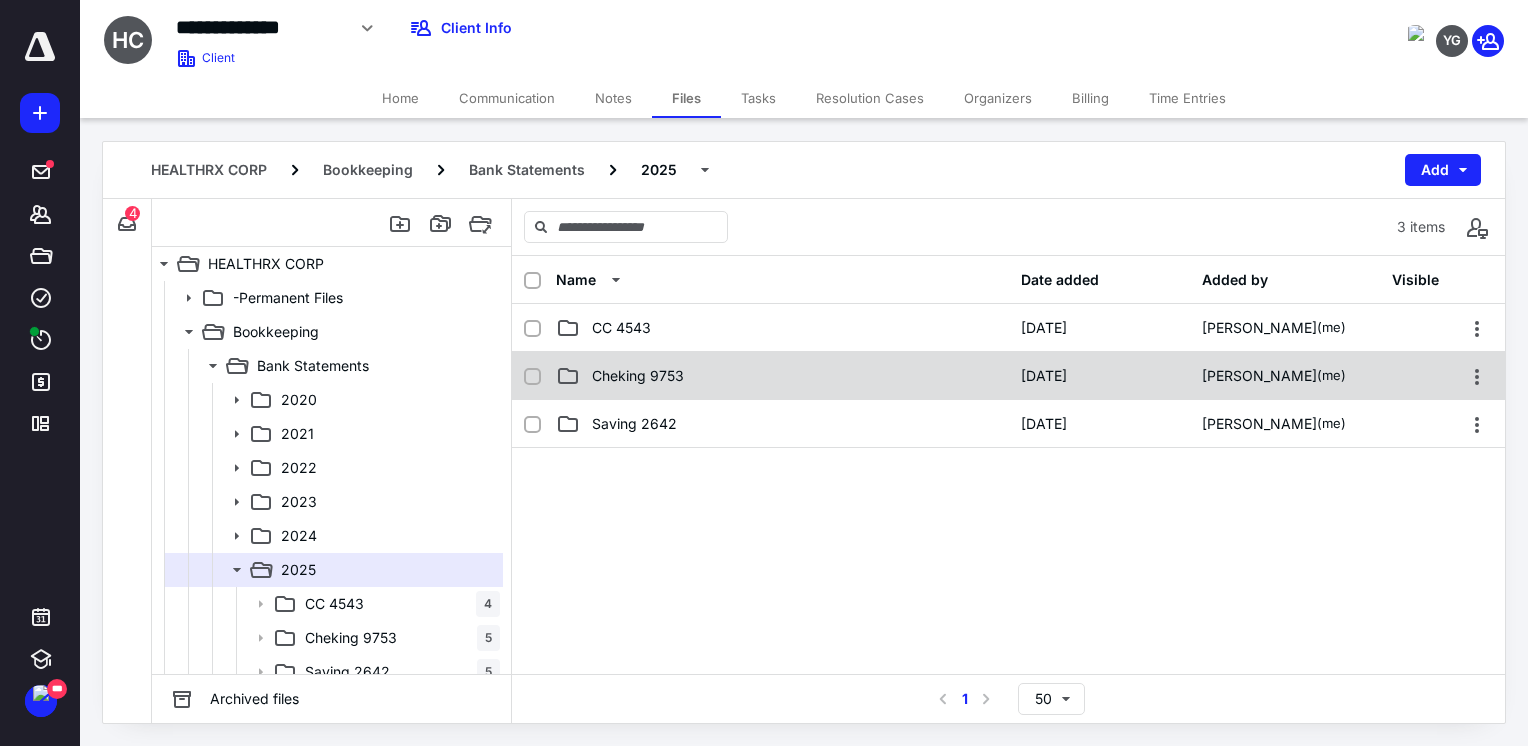 click on "Cheking 9753" at bounding box center [782, 376] 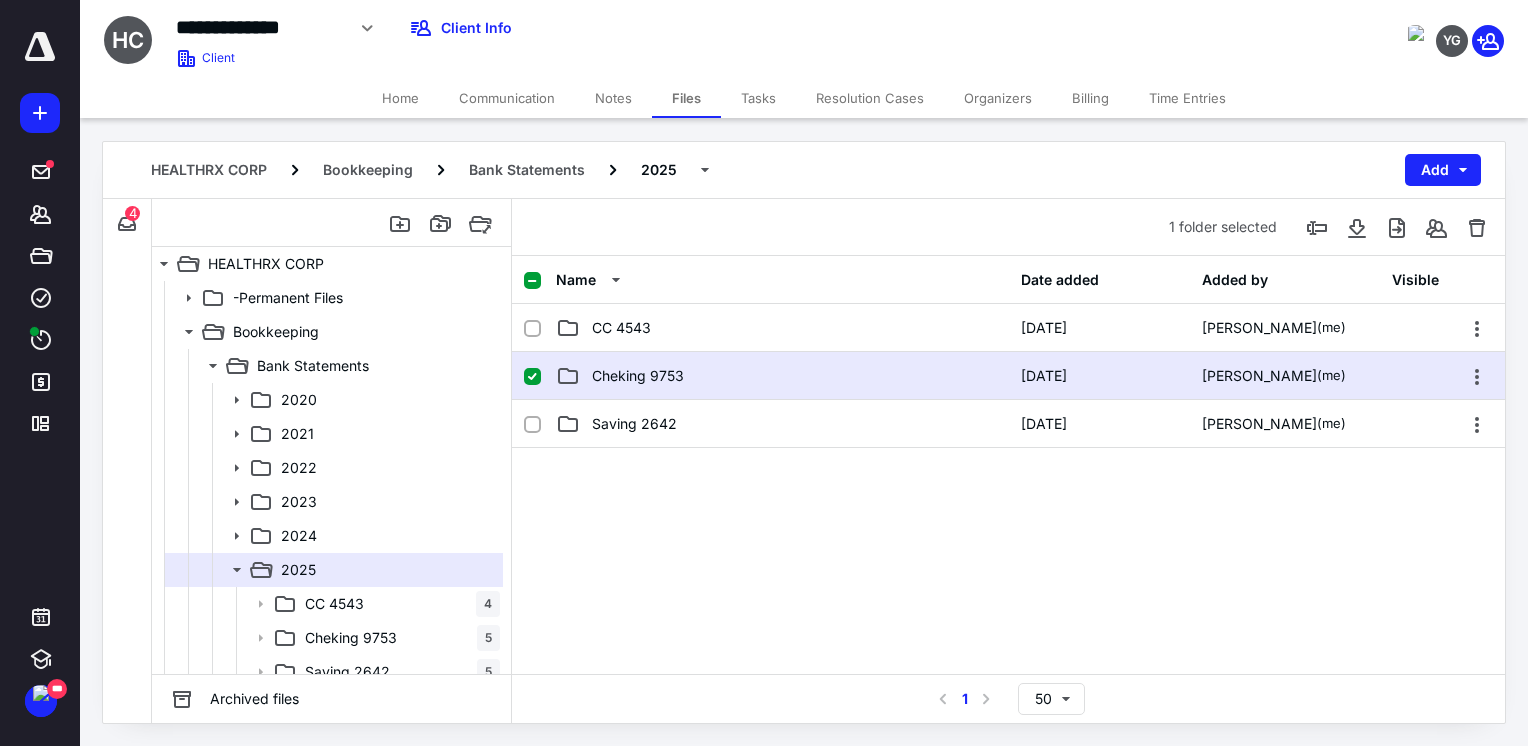 click on "Cheking 9753" at bounding box center (782, 376) 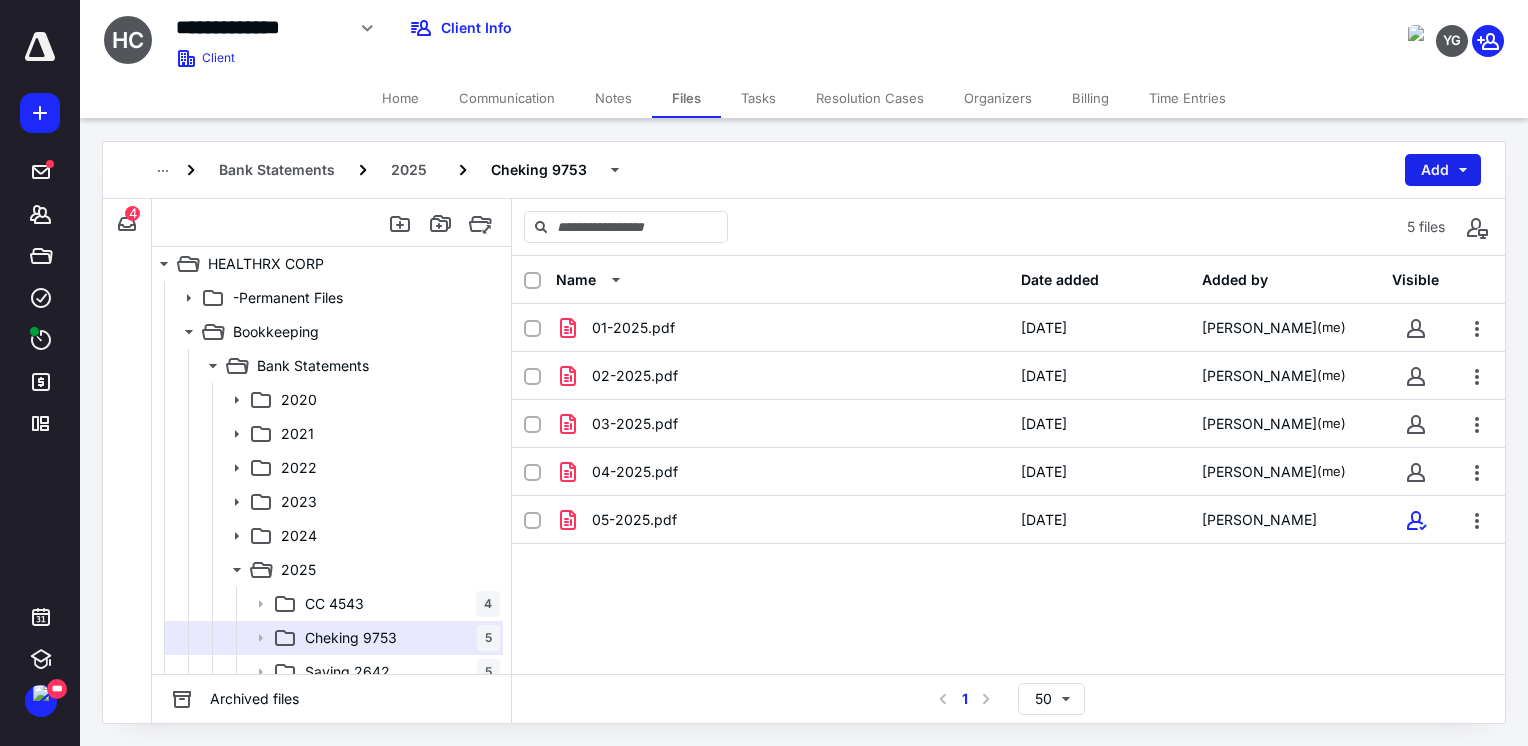 click on "Add" at bounding box center [1443, 170] 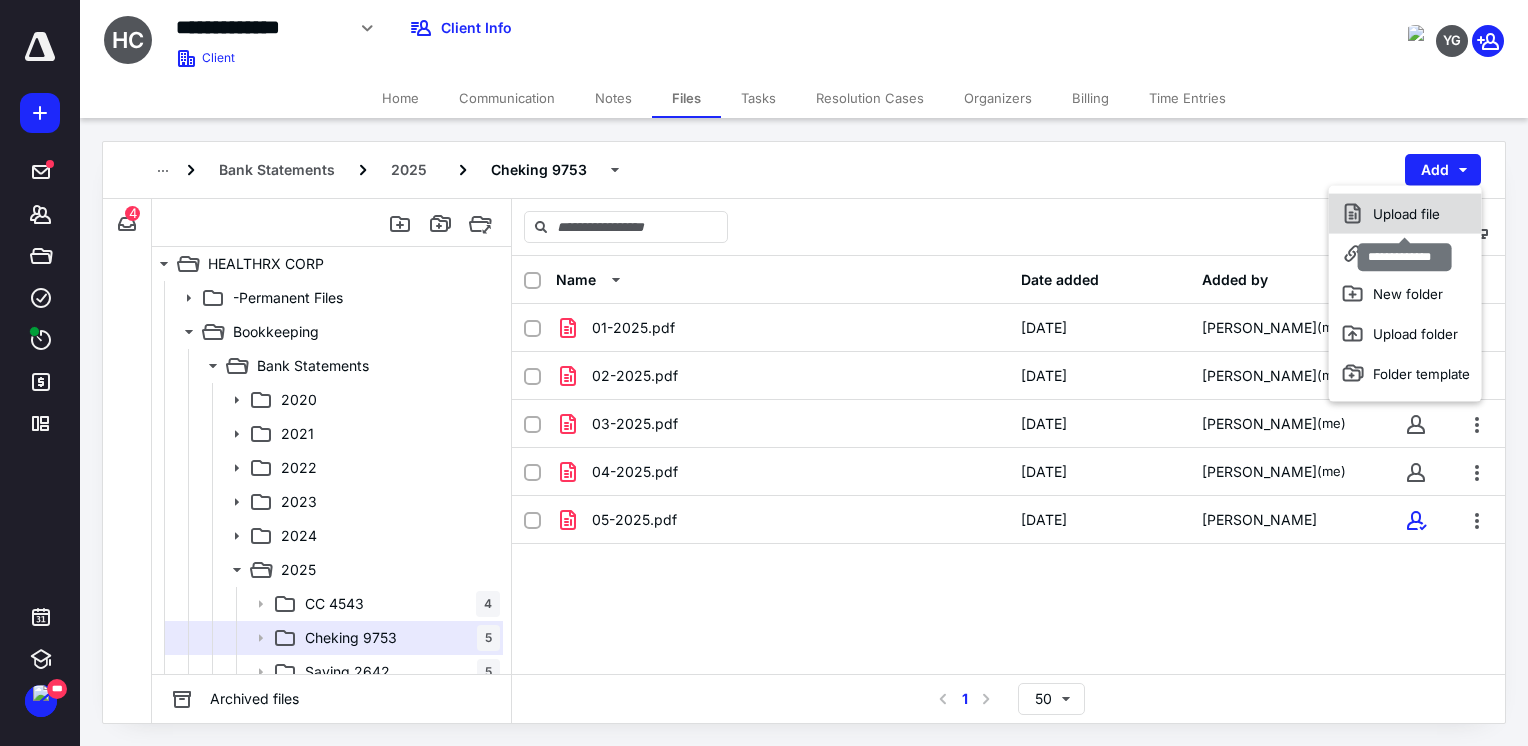 click on "Upload file" at bounding box center (1405, 214) 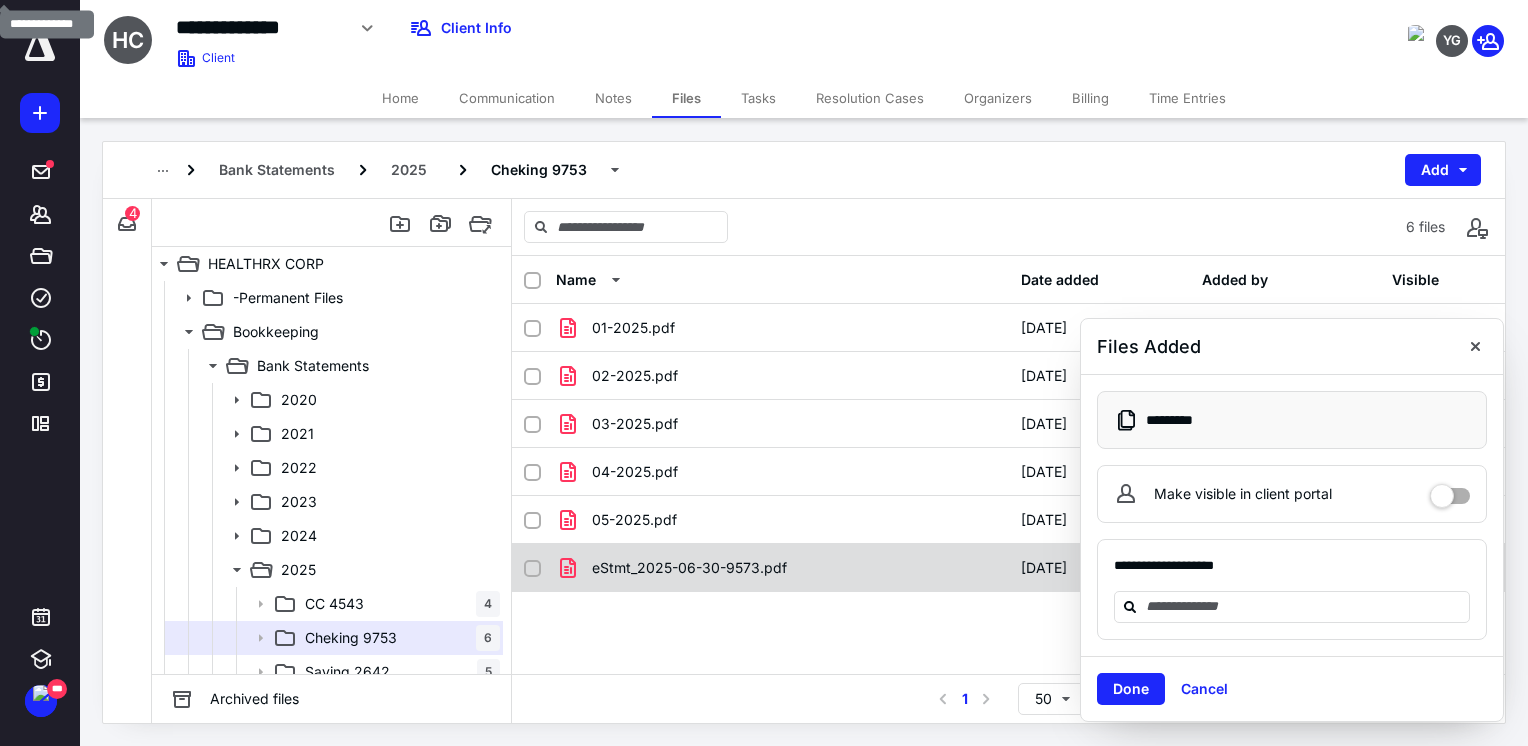 checkbox on "true" 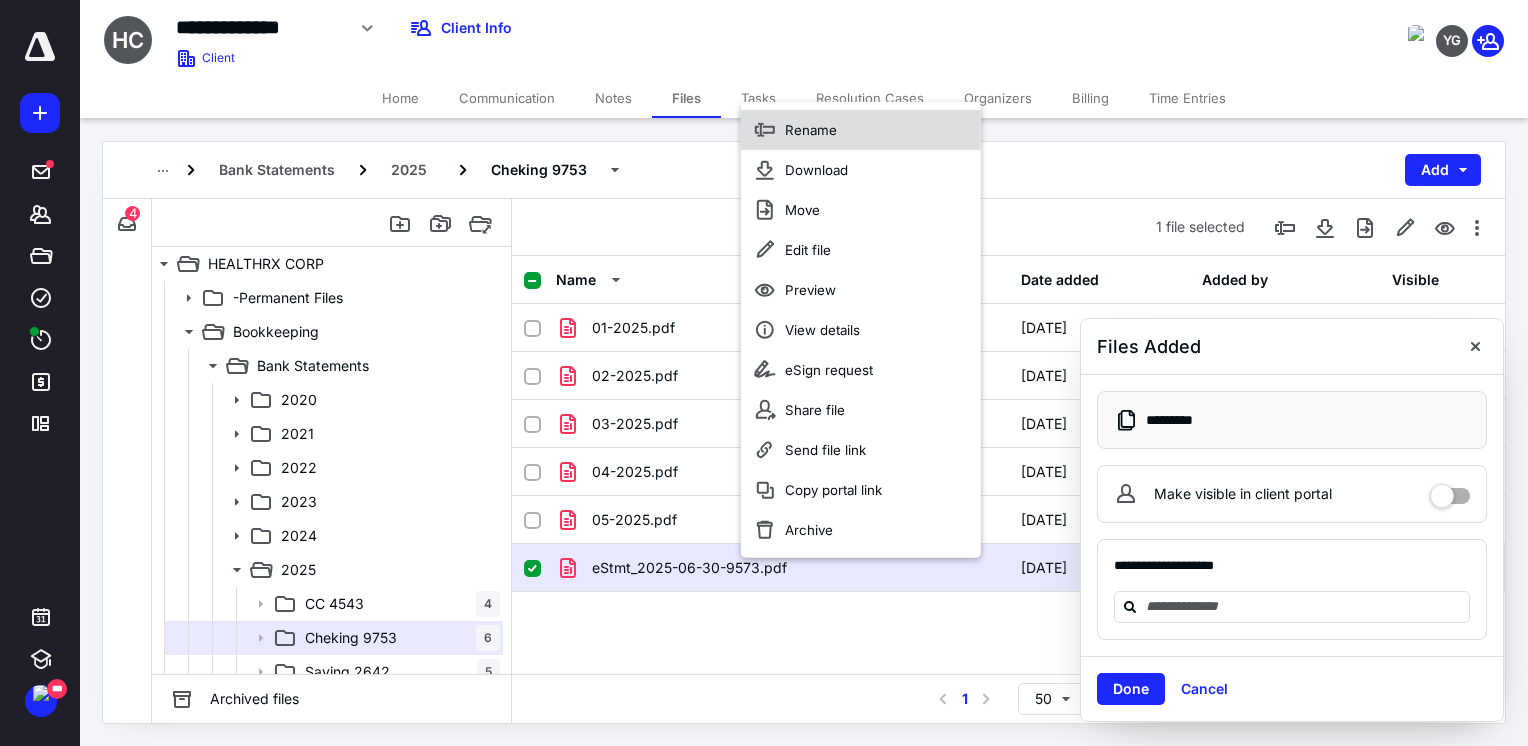 click on "Rename" at bounding box center (861, 130) 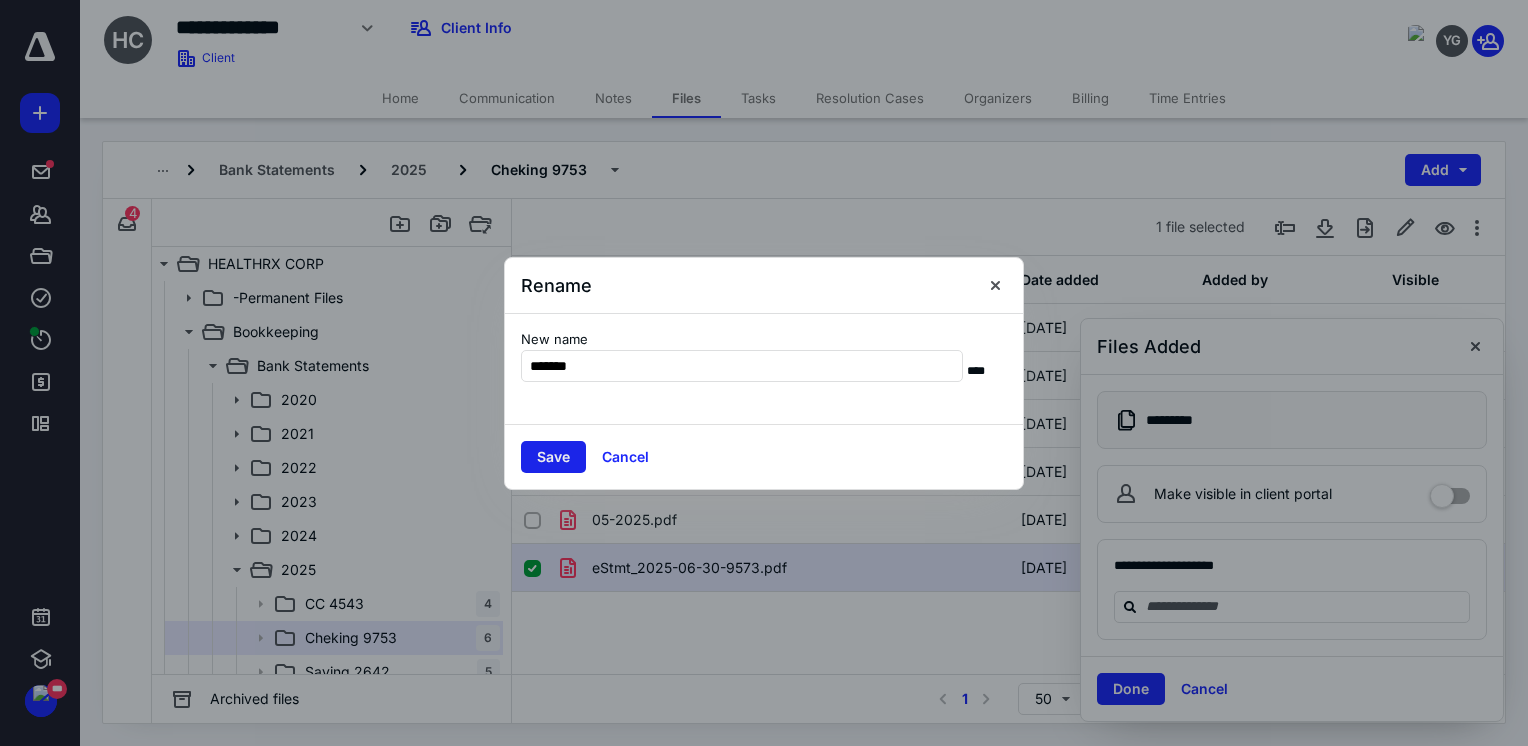 type on "*******" 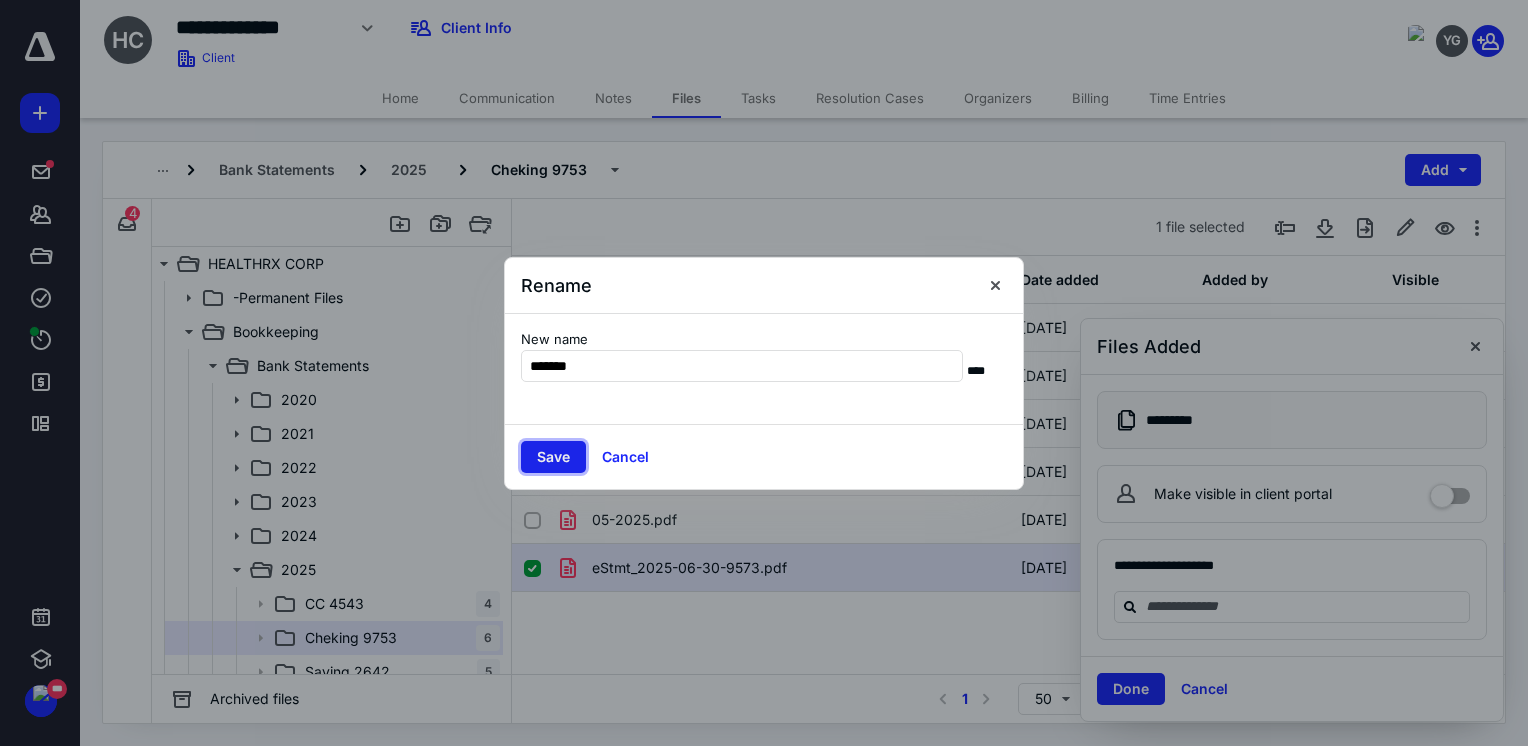 click on "Save" at bounding box center (553, 457) 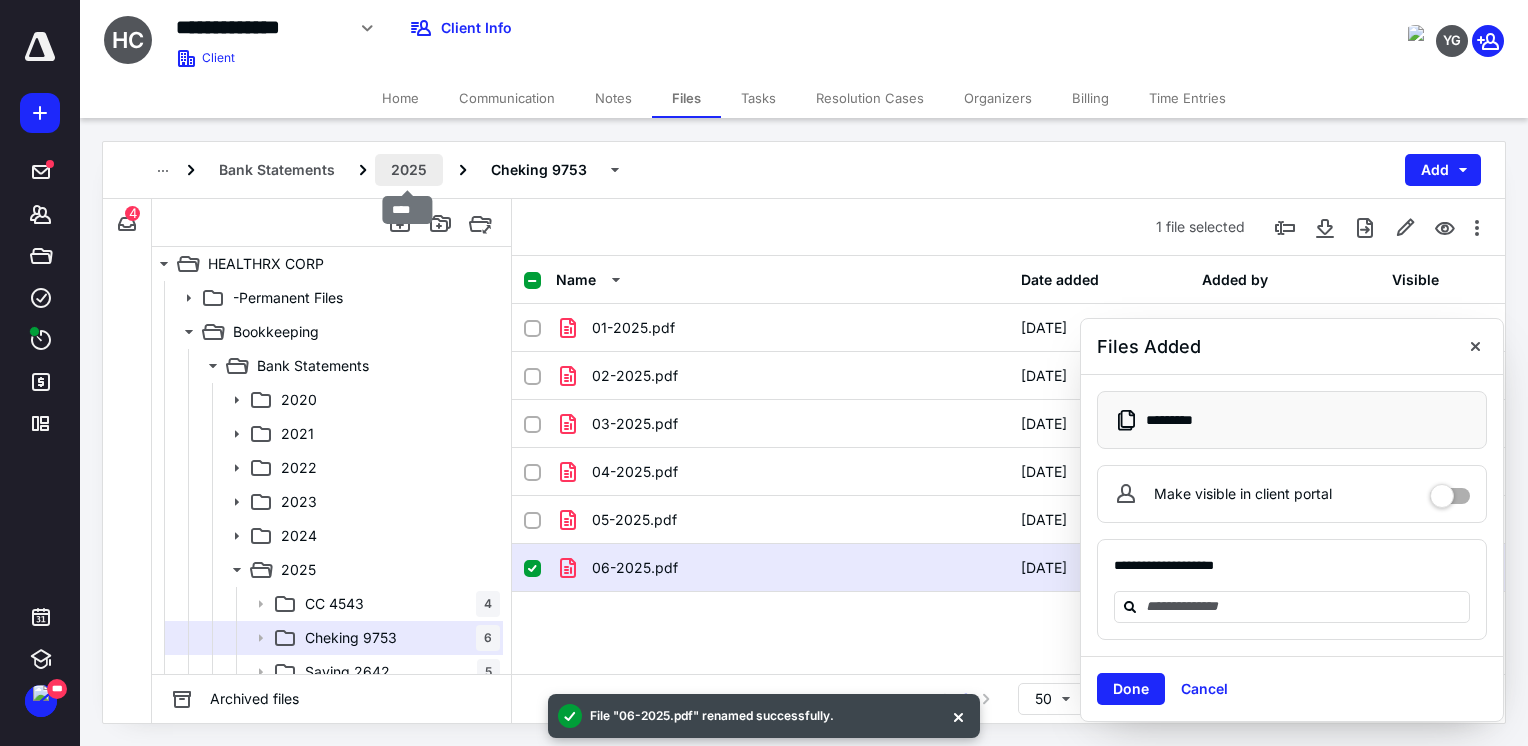 click on "2025" at bounding box center [409, 170] 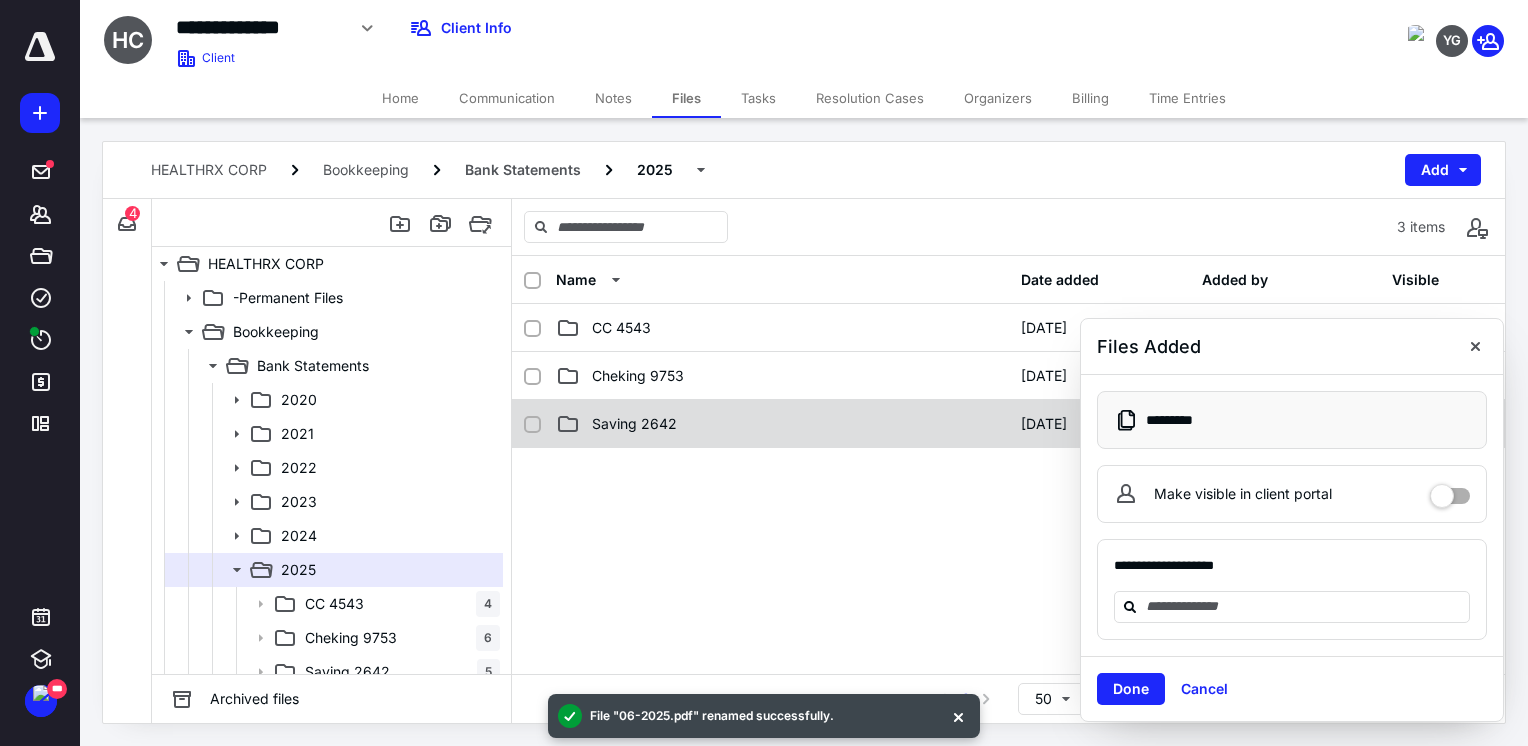 click on "Saving 2642" at bounding box center (782, 424) 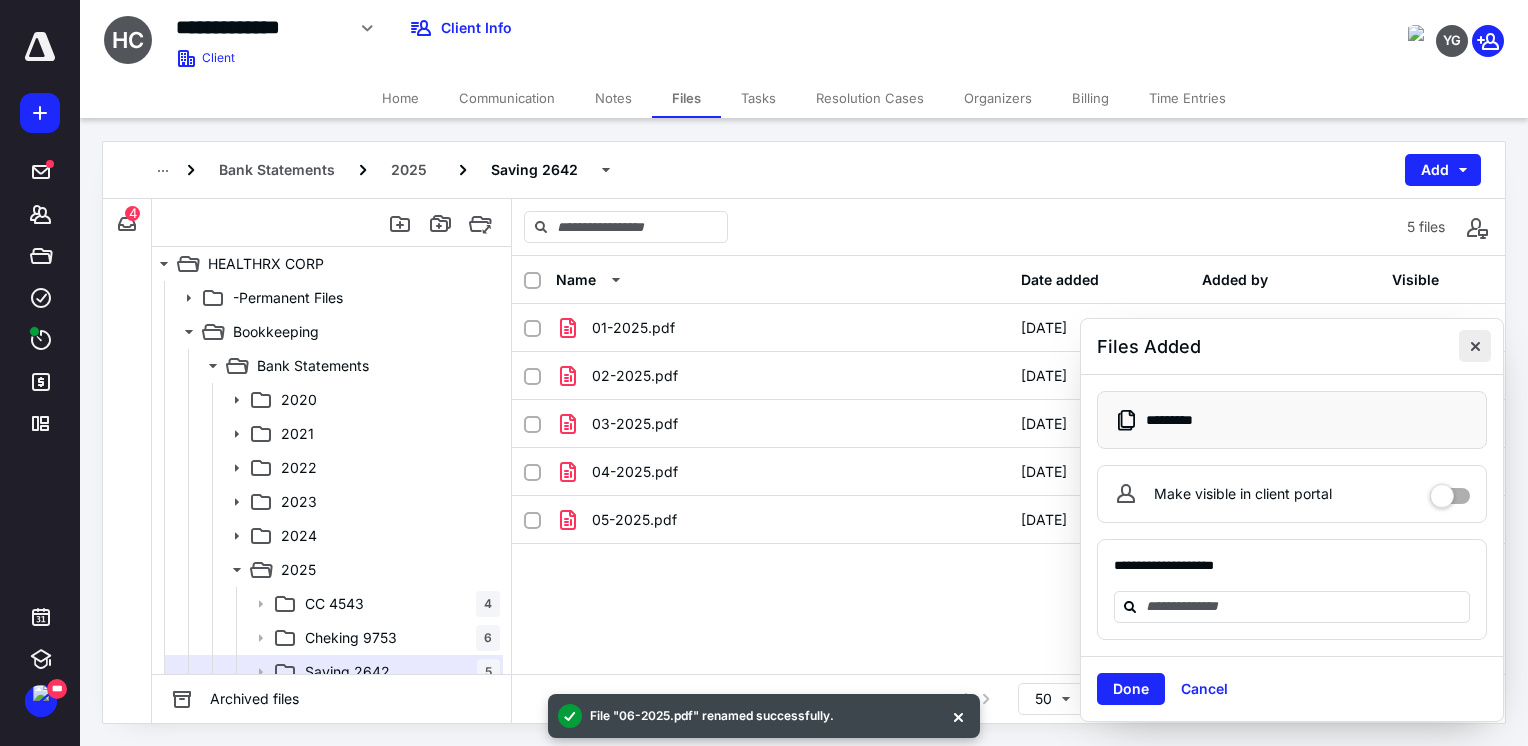 click at bounding box center [1475, 346] 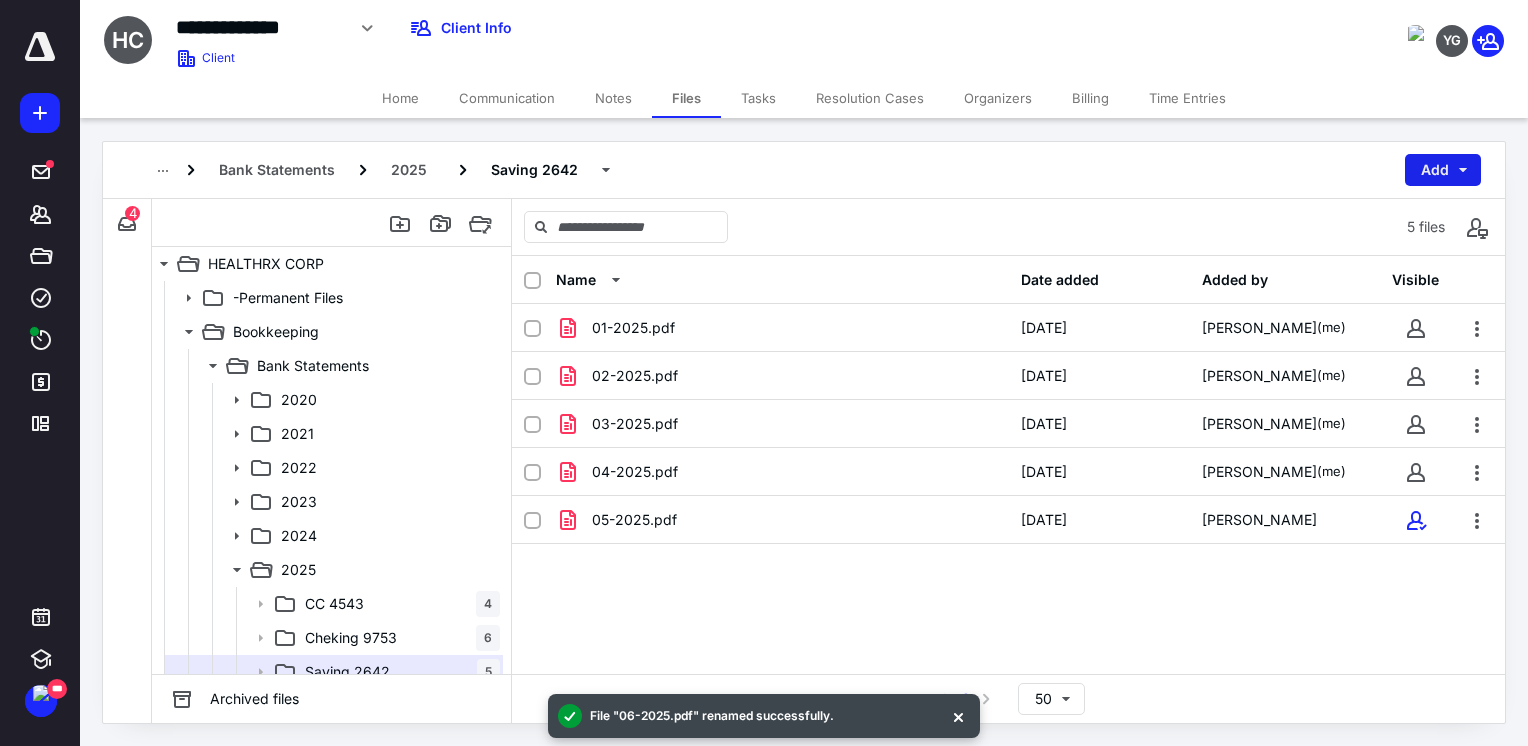 click on "Add" at bounding box center (1443, 170) 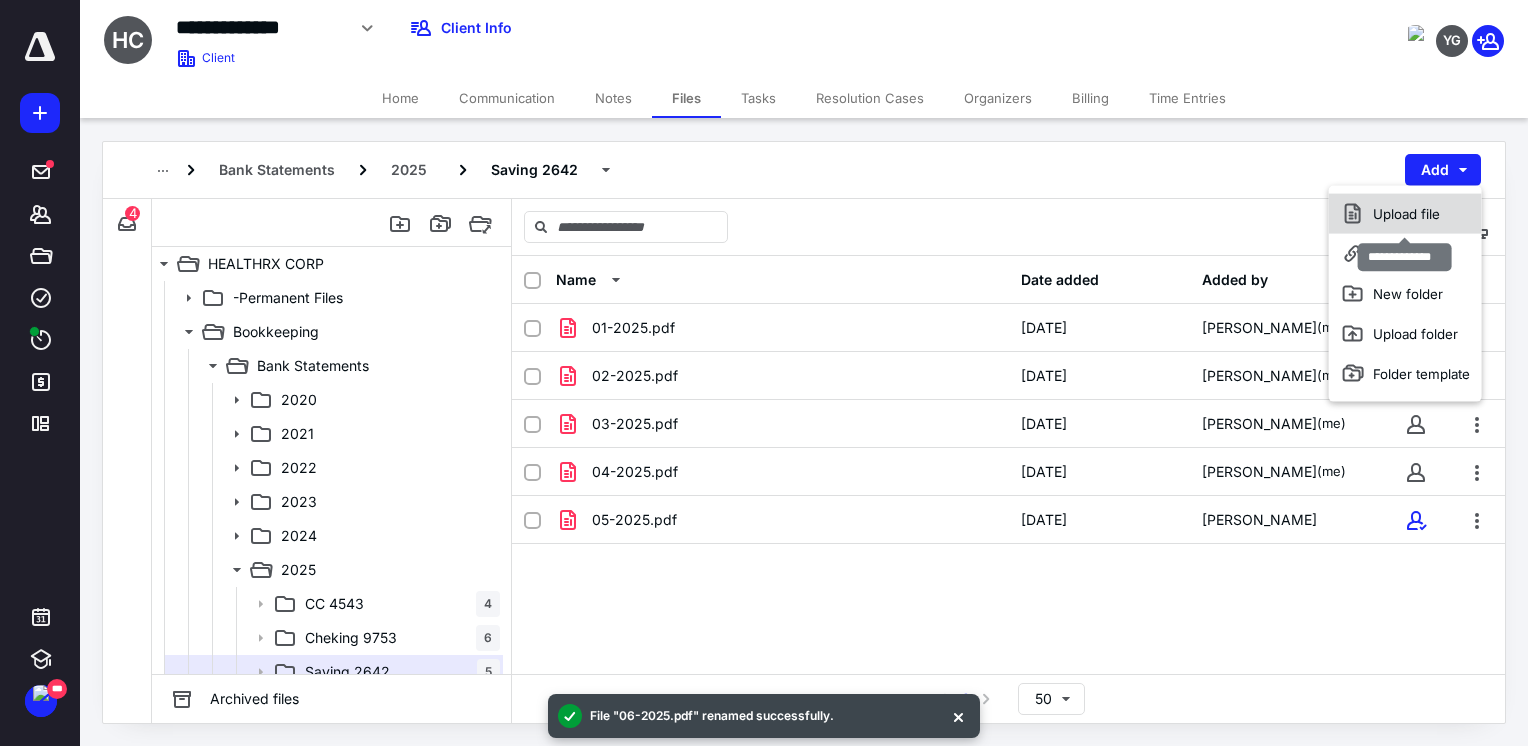 click on "Upload file" at bounding box center (1405, 214) 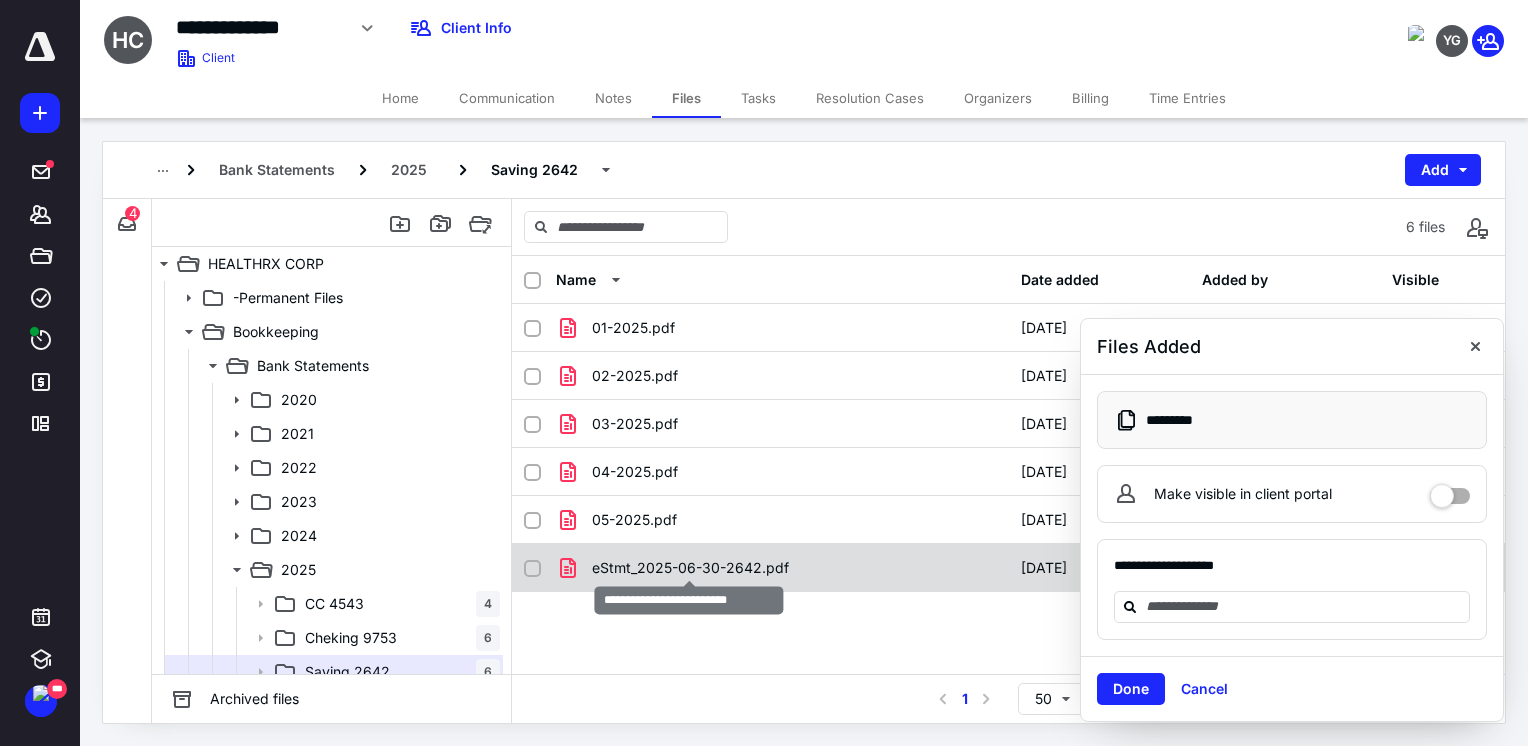 checkbox on "true" 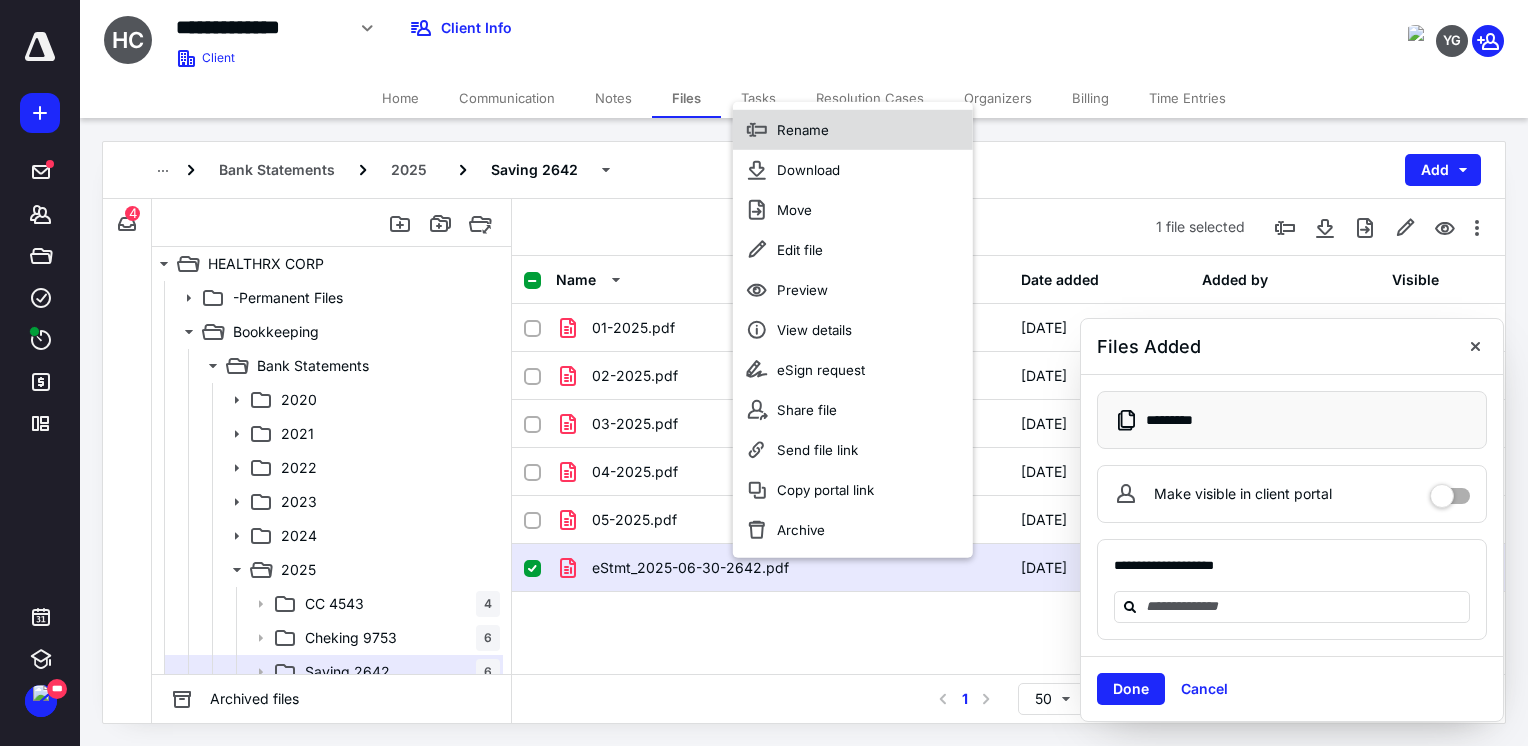click on "Rename" at bounding box center (853, 130) 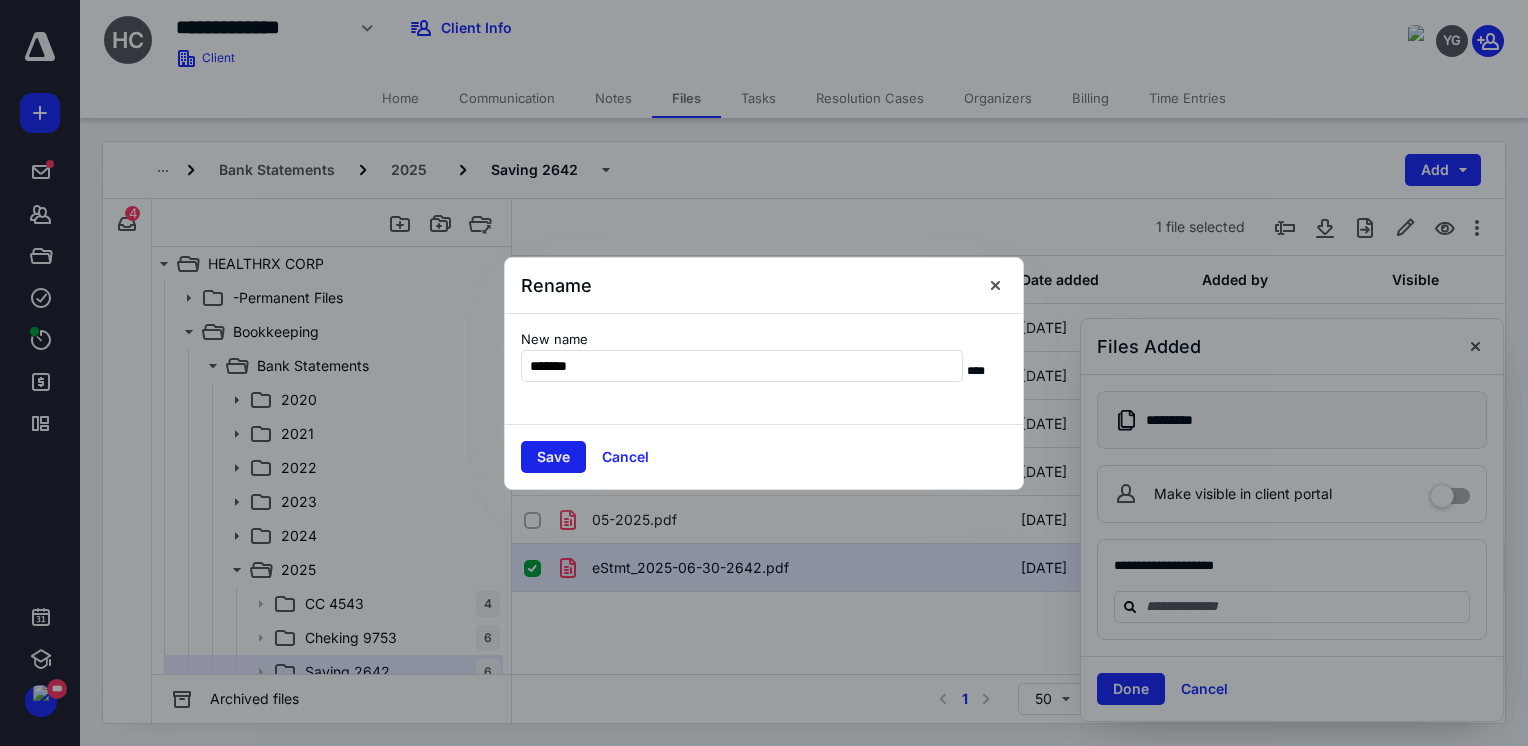 type on "*******" 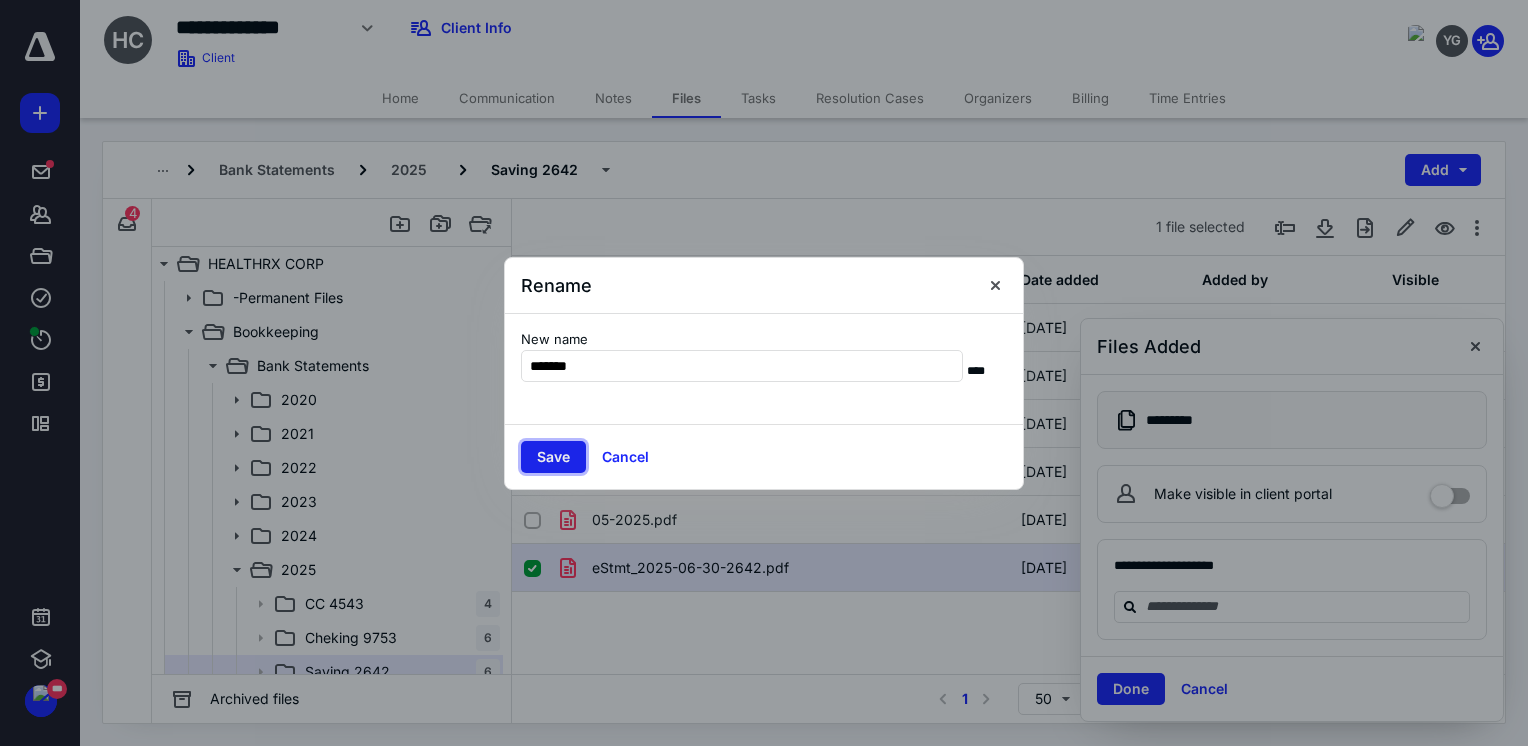 click on "Save" at bounding box center [553, 457] 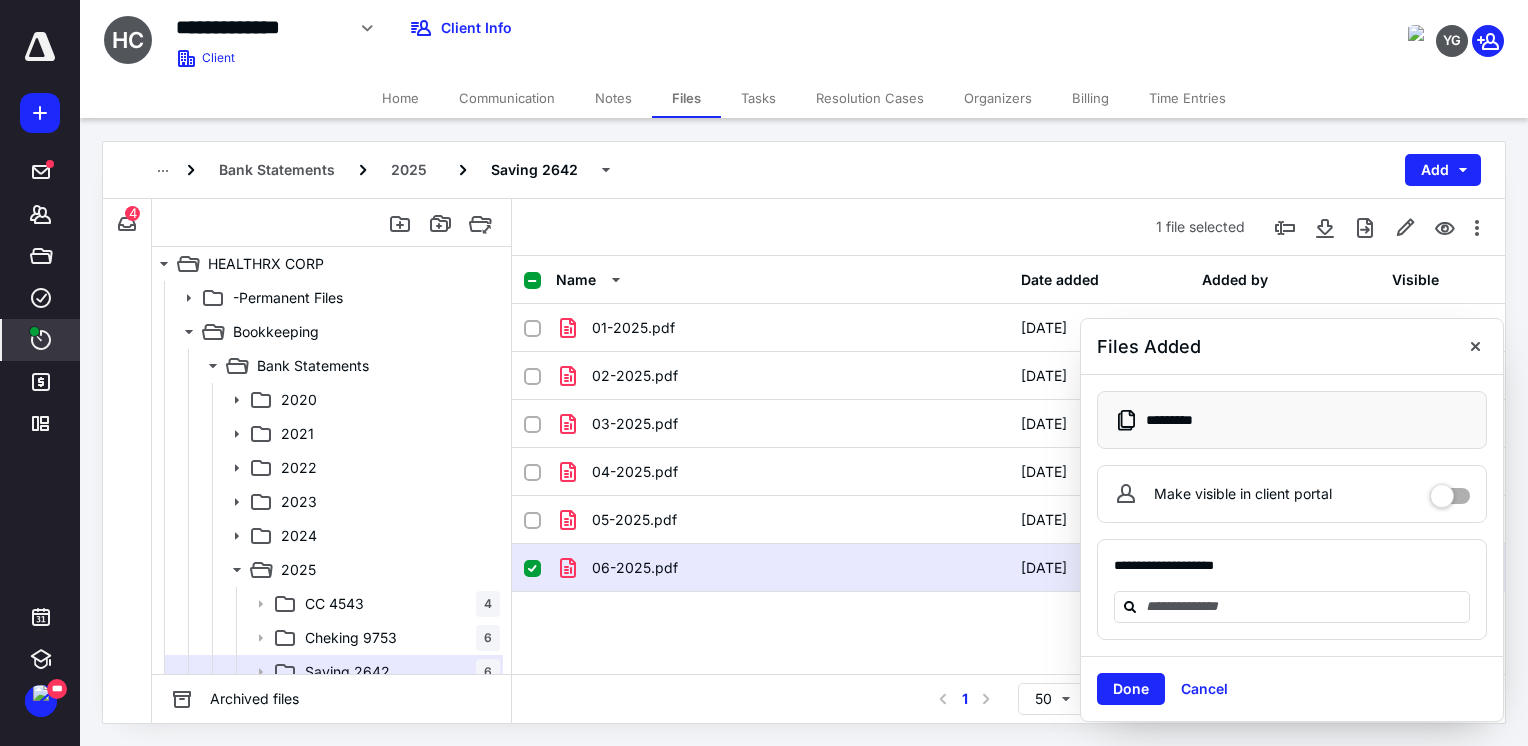 click 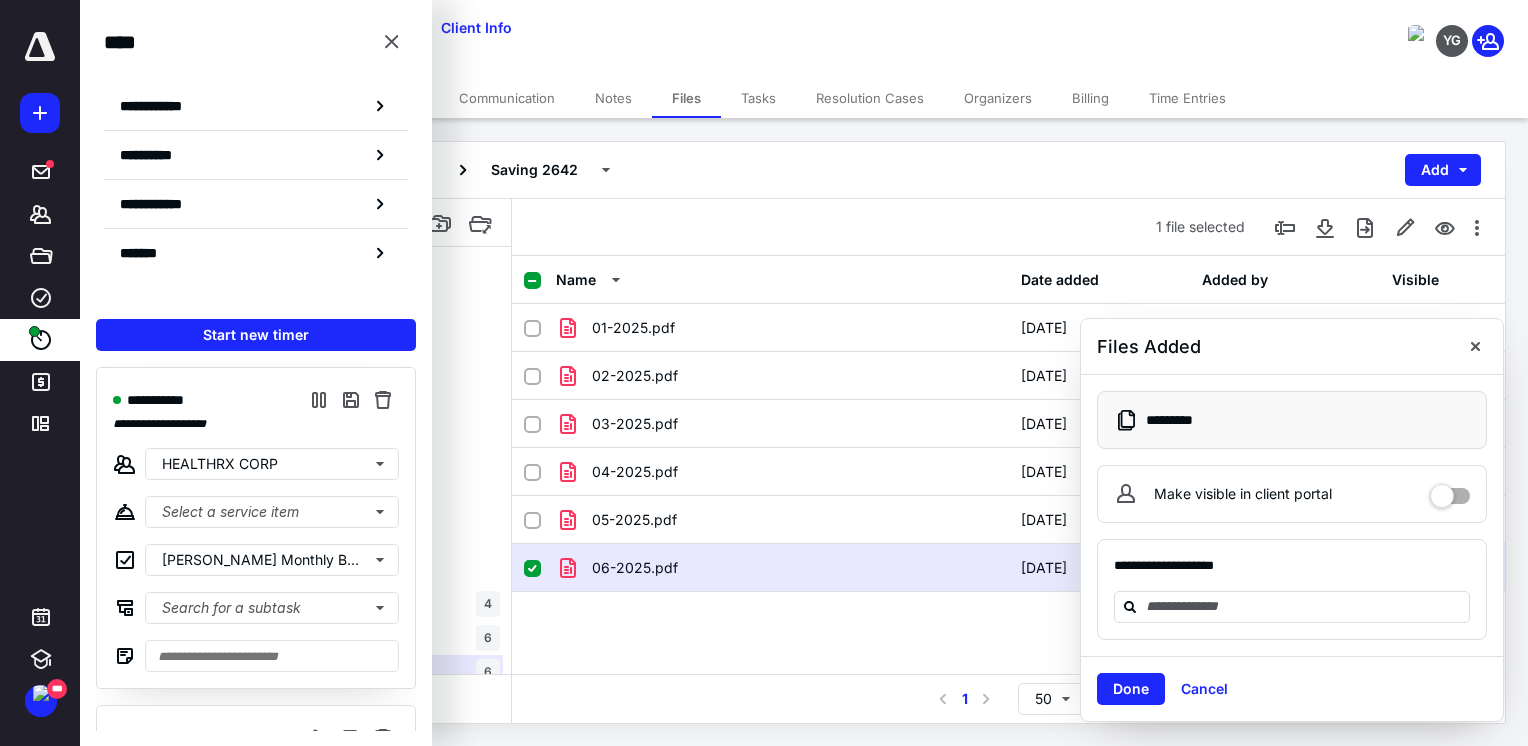 click on "Bank Statements 2025 Saving 2642   Add" at bounding box center (804, 170) 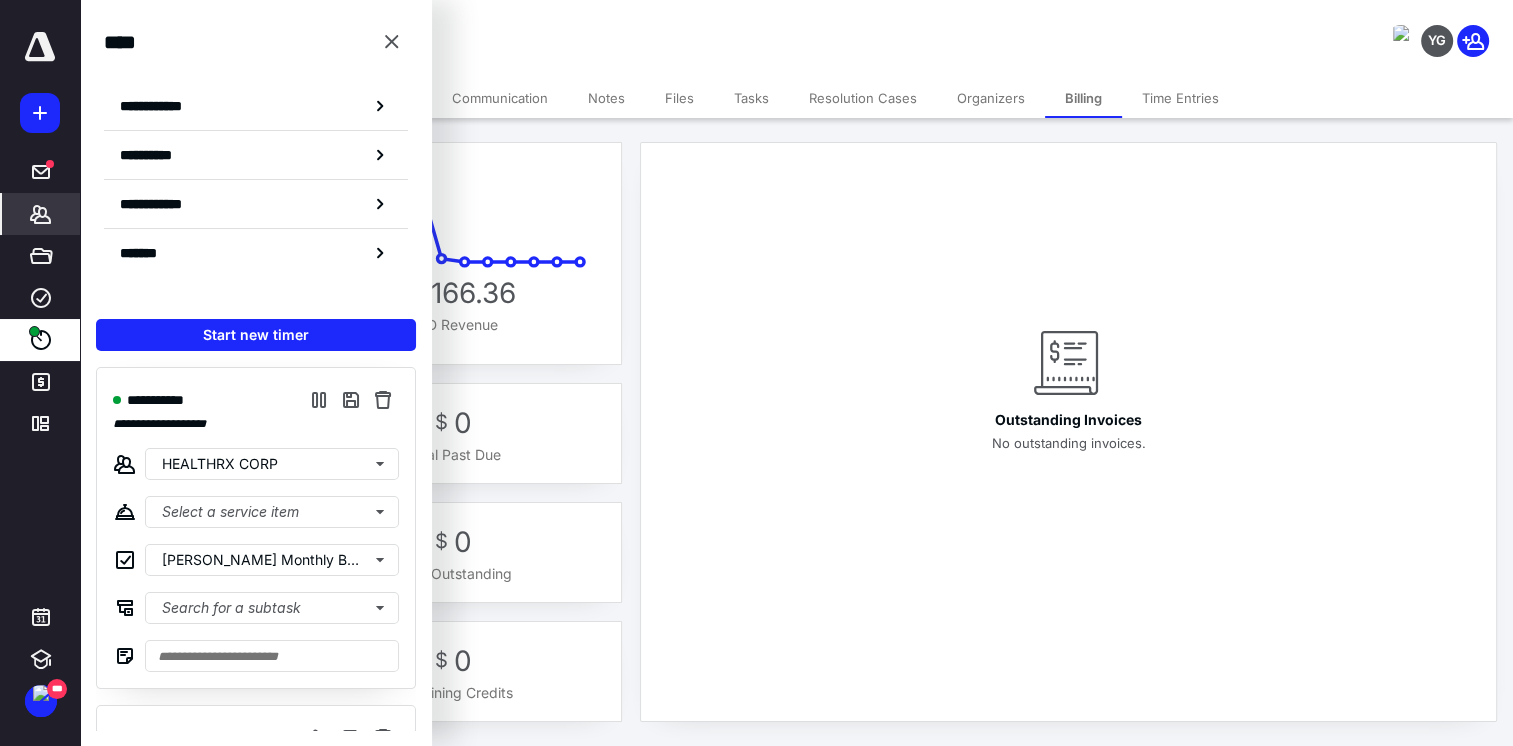 click on "Outstanding Invoices No outstanding invoices." at bounding box center [1068, 388] 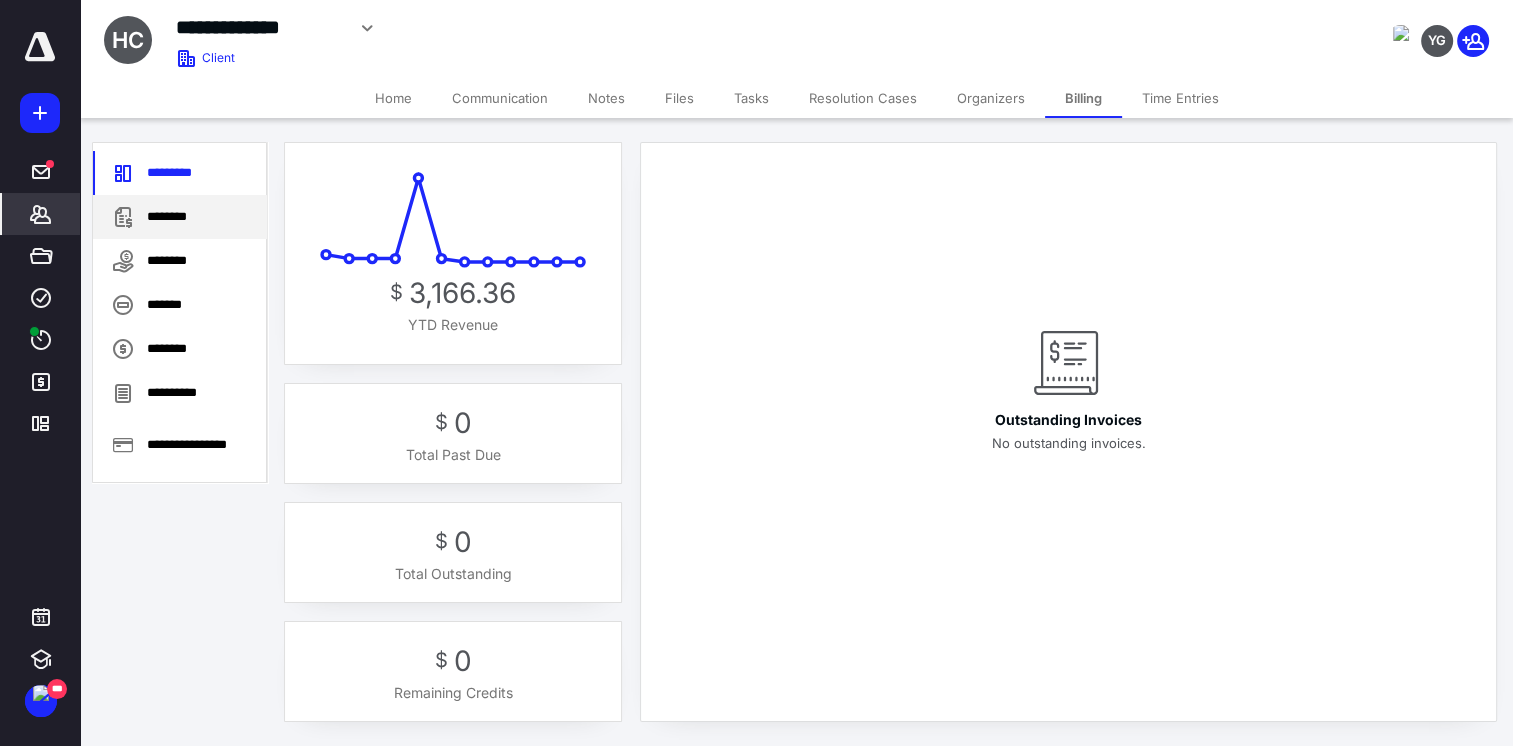 click on "********" at bounding box center [180, 217] 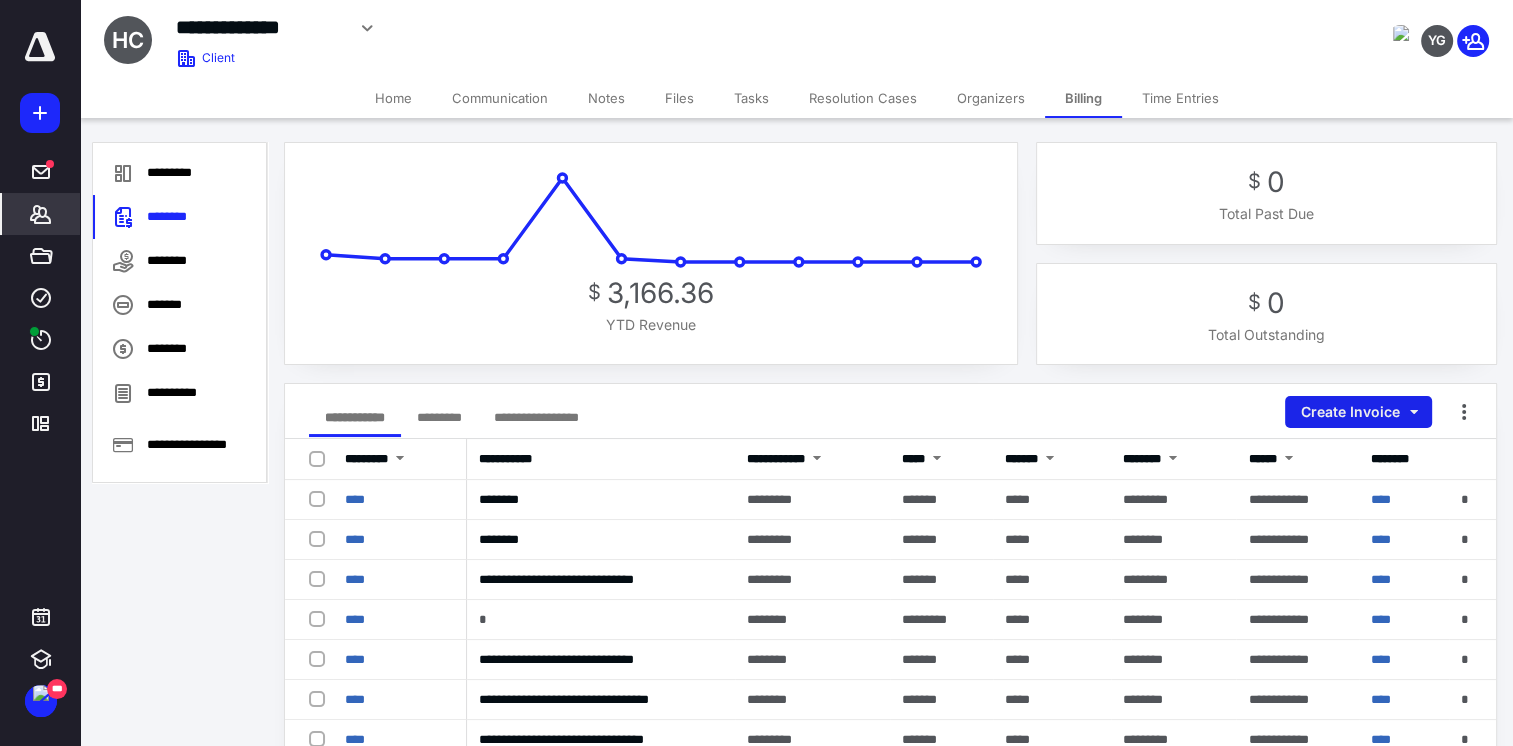 click on "Create Invoice" at bounding box center [1358, 412] 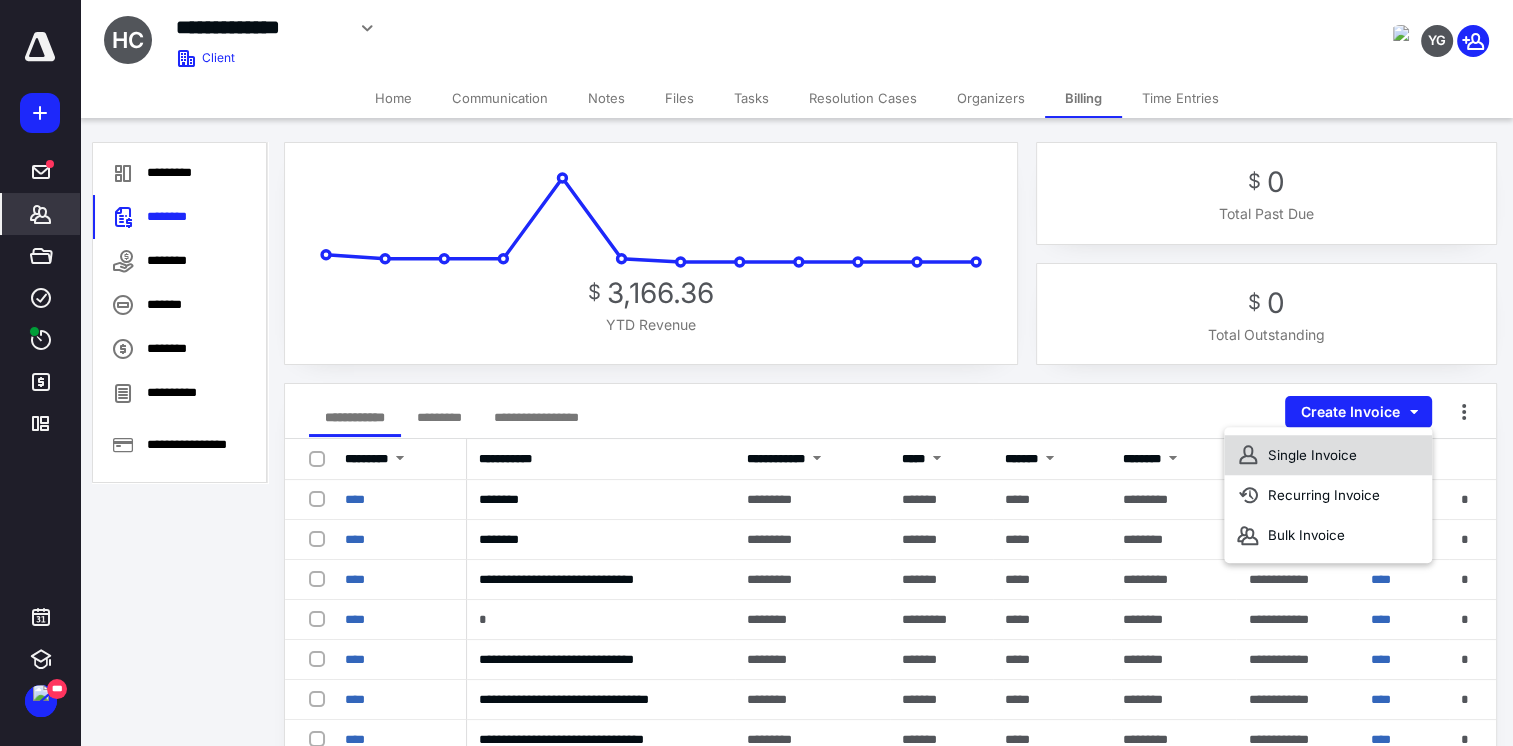 click on "Single Invoice" at bounding box center [1328, 455] 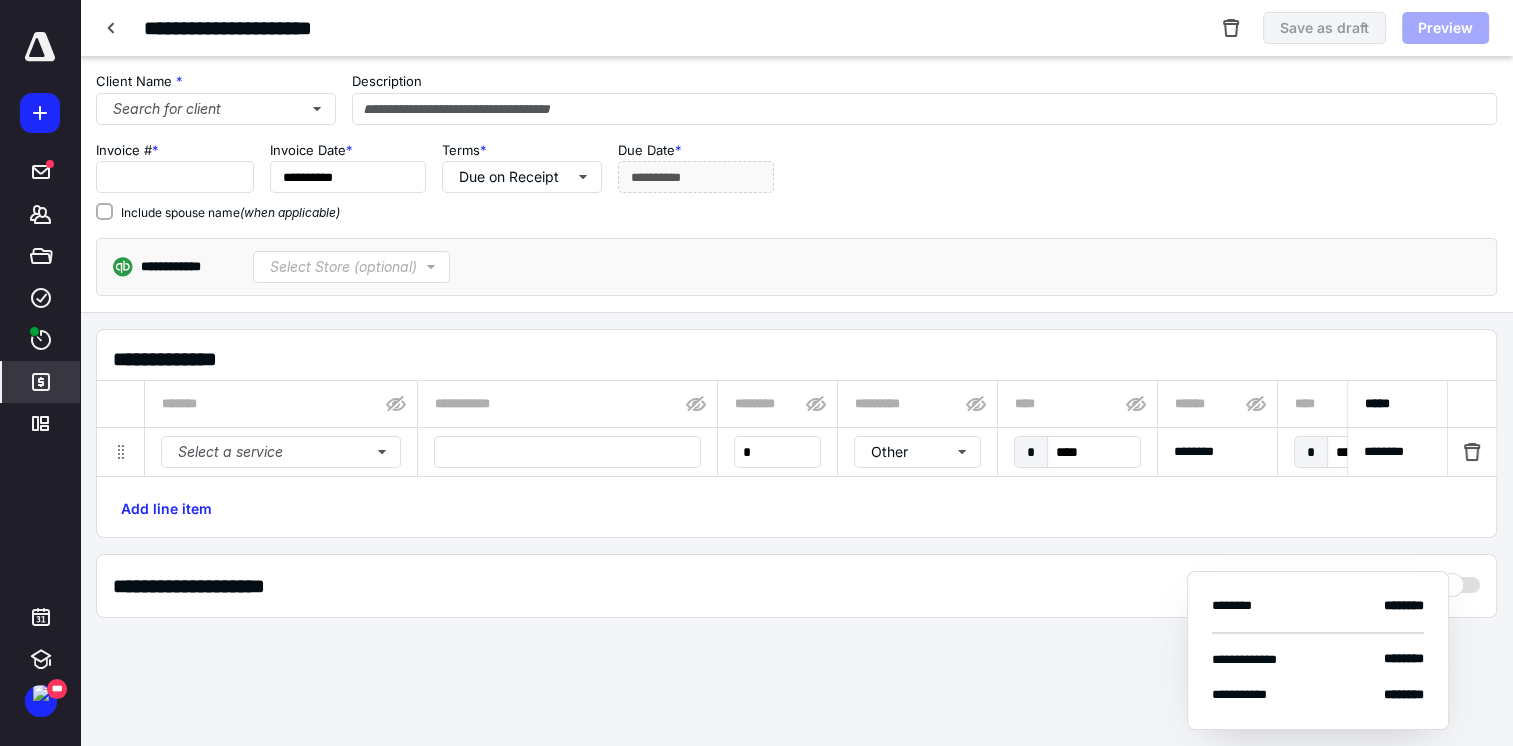 type on "****" 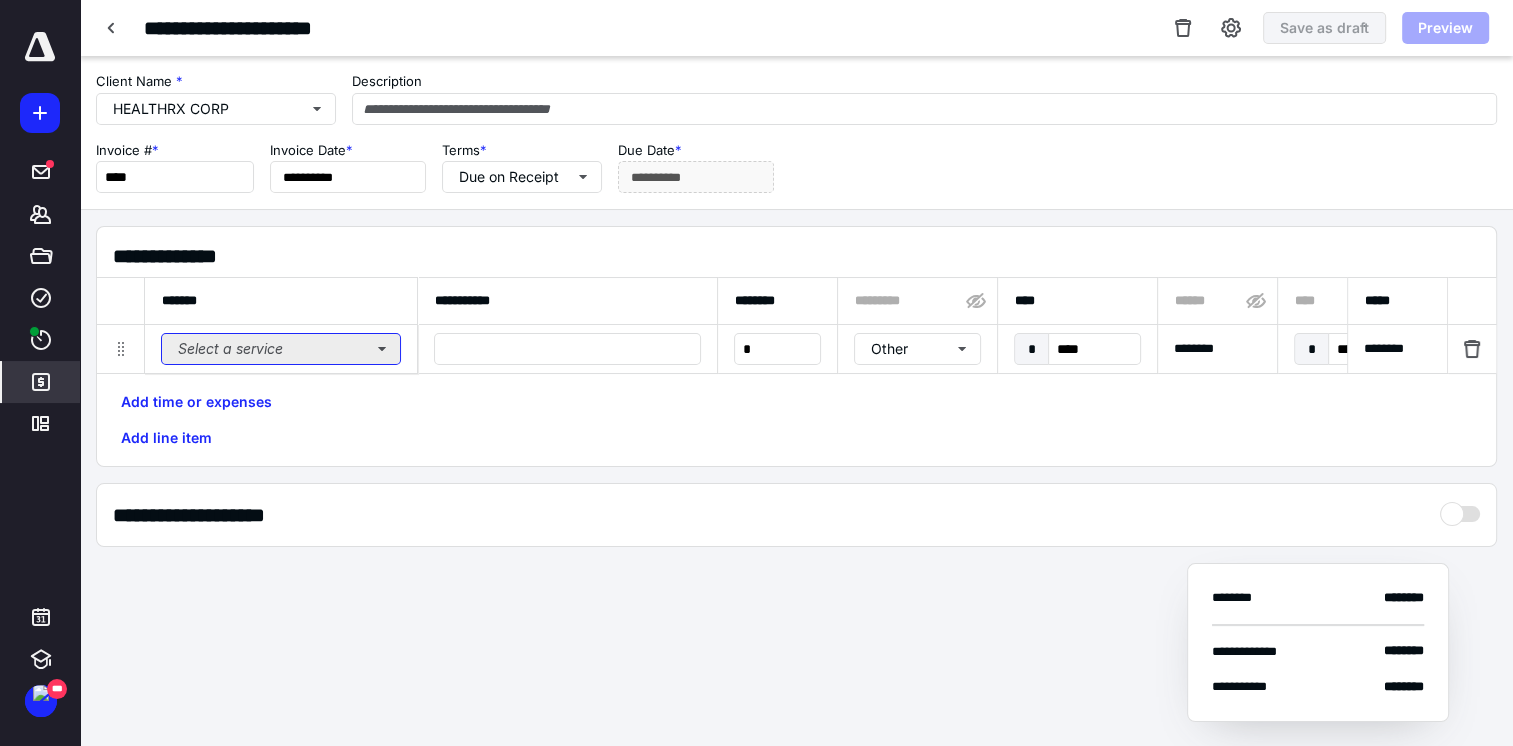 click on "Select a service" at bounding box center (281, 349) 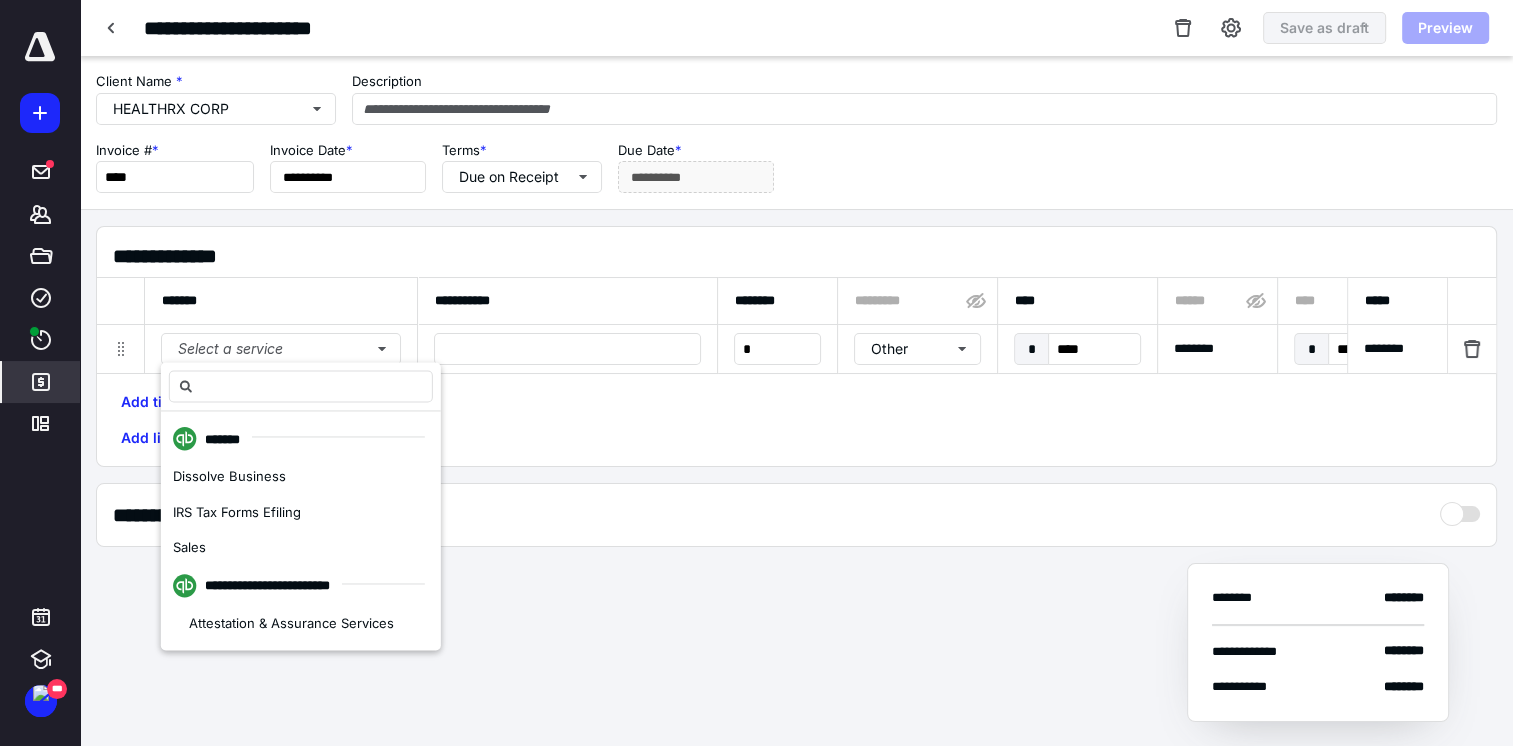 scroll, scrollTop: 200, scrollLeft: 0, axis: vertical 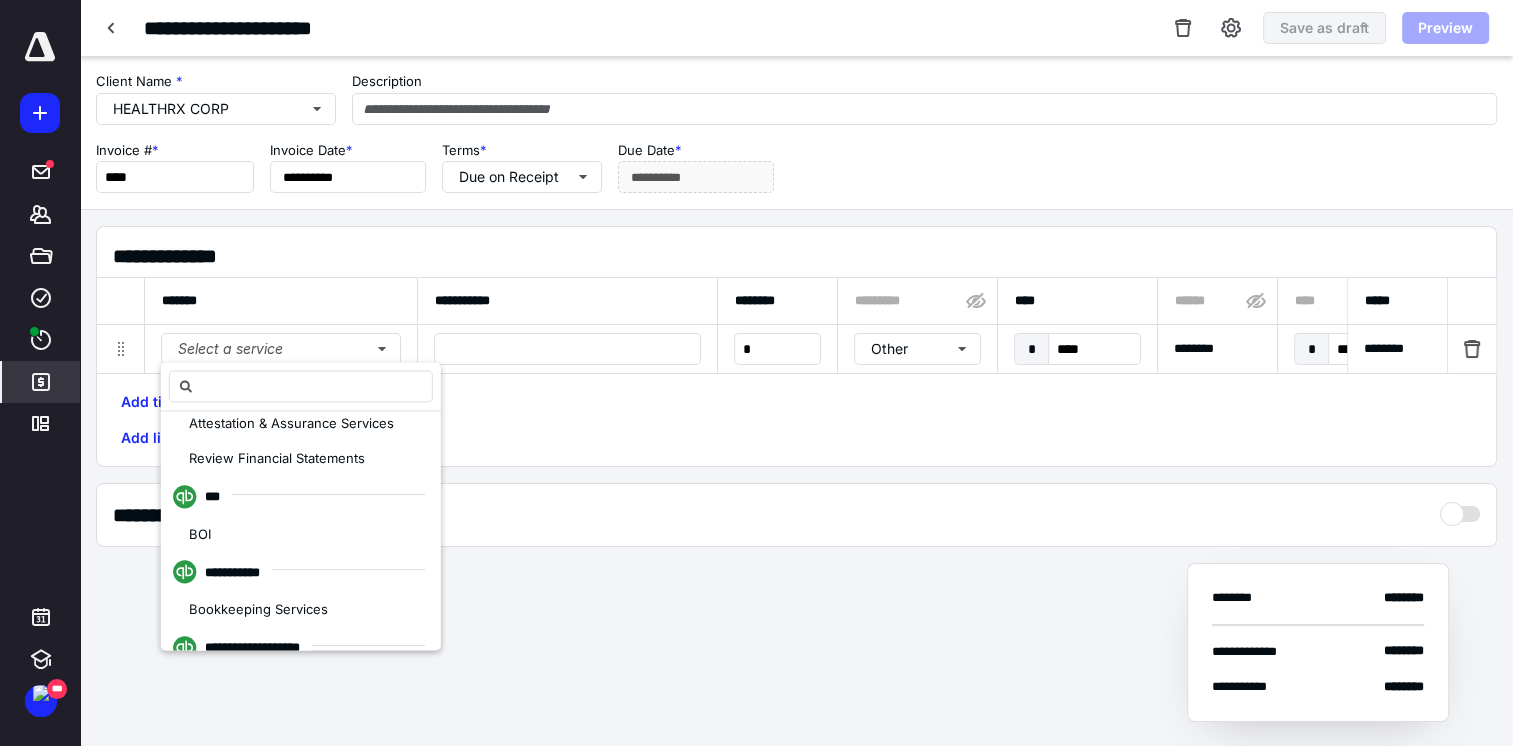 drag, startPoint x: 336, startPoint y: 605, endPoint x: 426, endPoint y: 500, distance: 138.29317 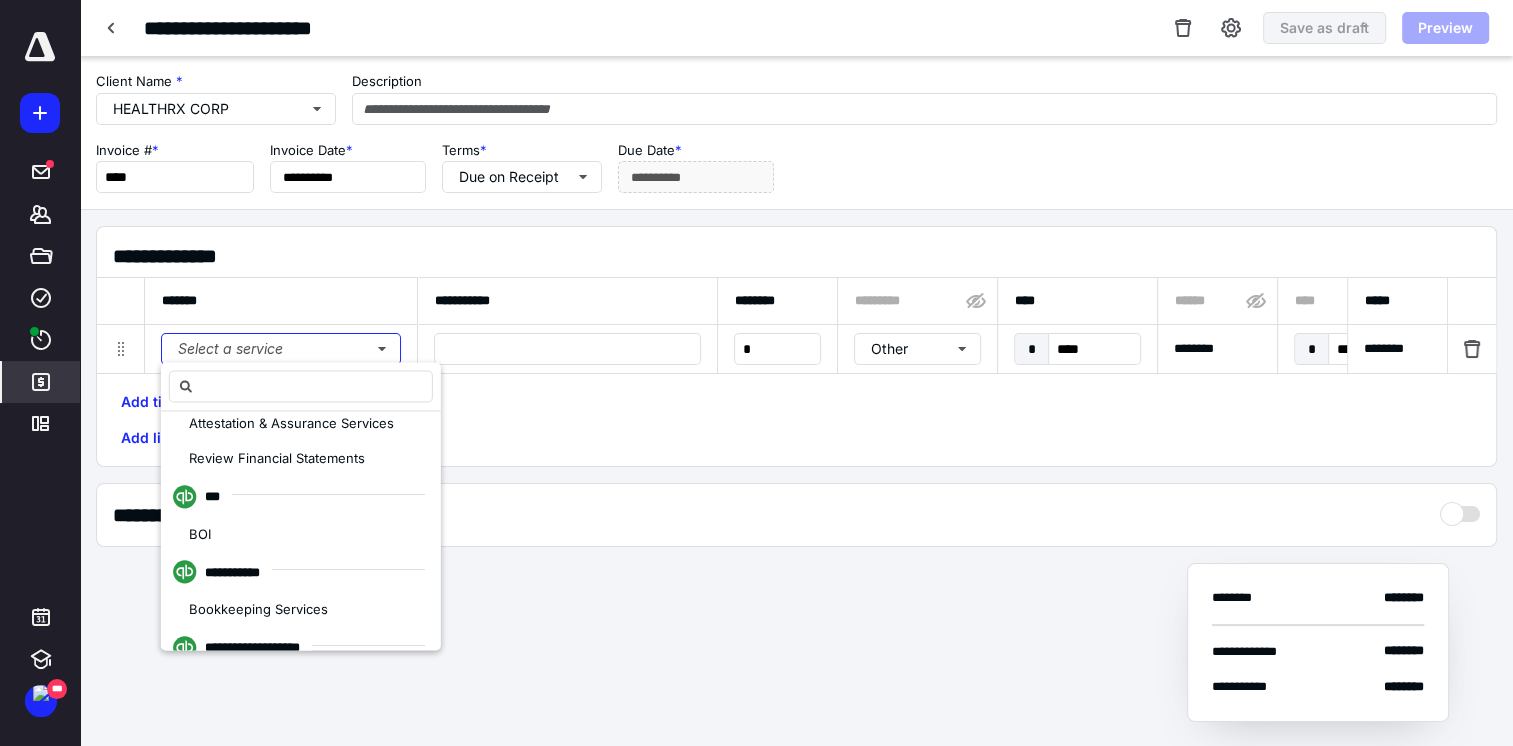 scroll, scrollTop: 0, scrollLeft: 0, axis: both 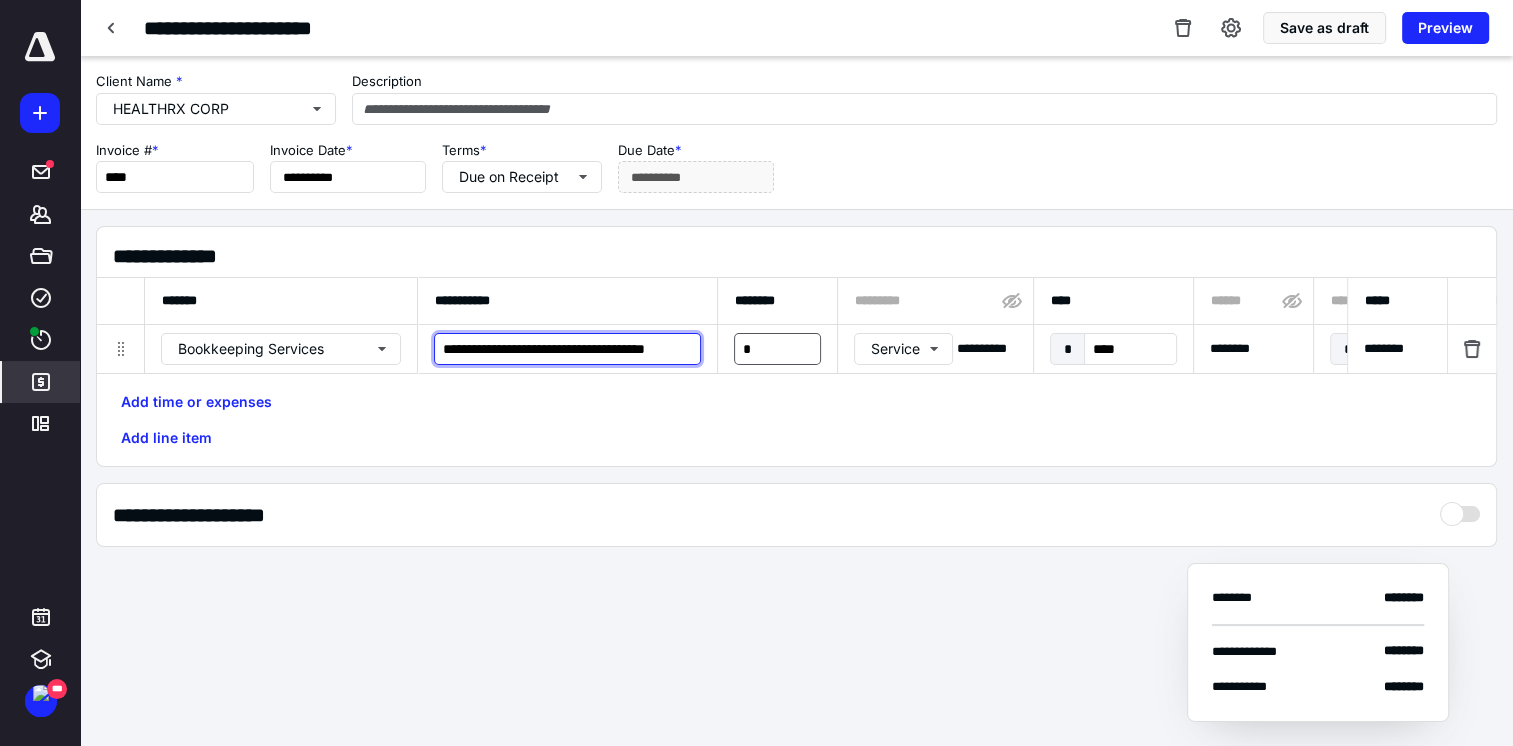 drag, startPoint x: 661, startPoint y: 352, endPoint x: 735, endPoint y: 341, distance: 74.8131 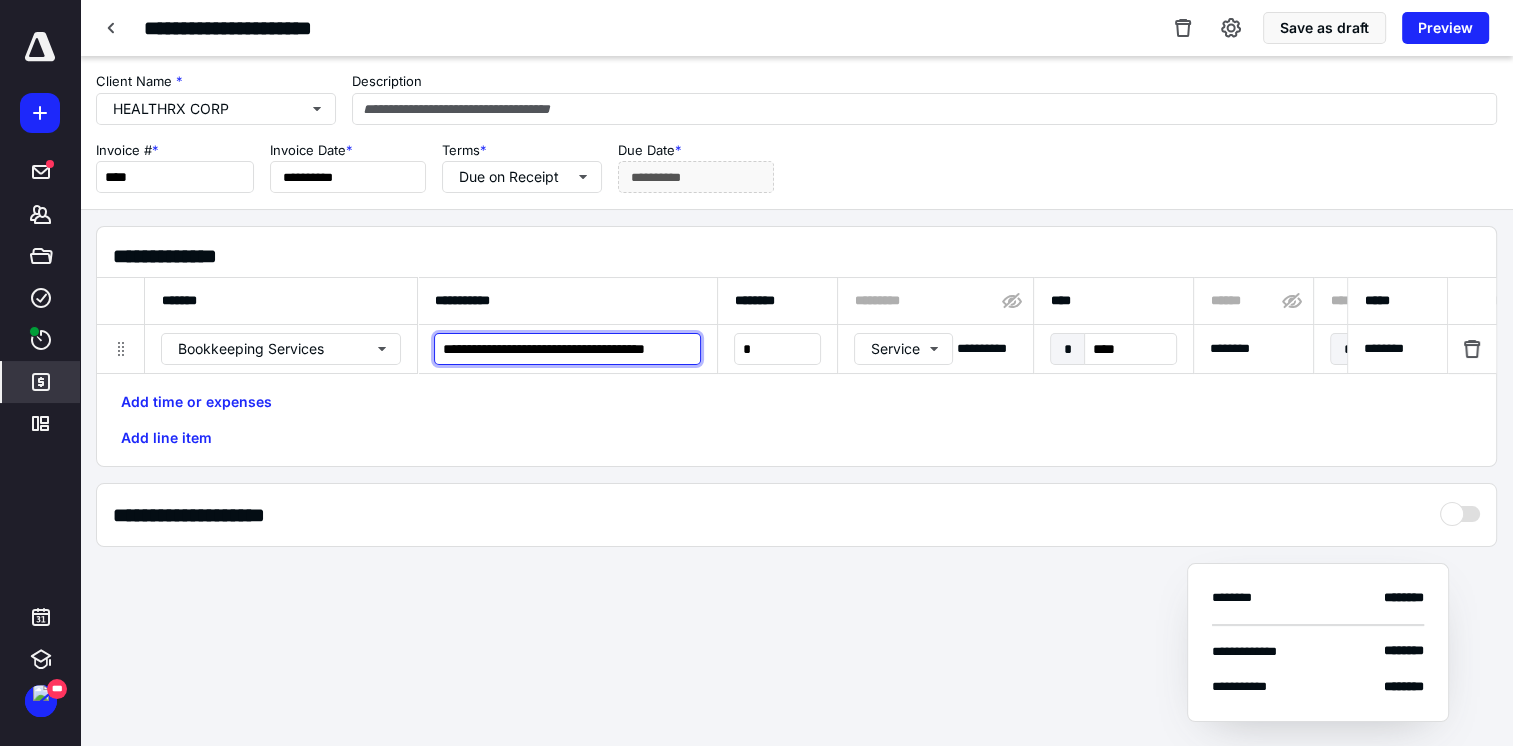click on "**********" at bounding box center (567, 349) 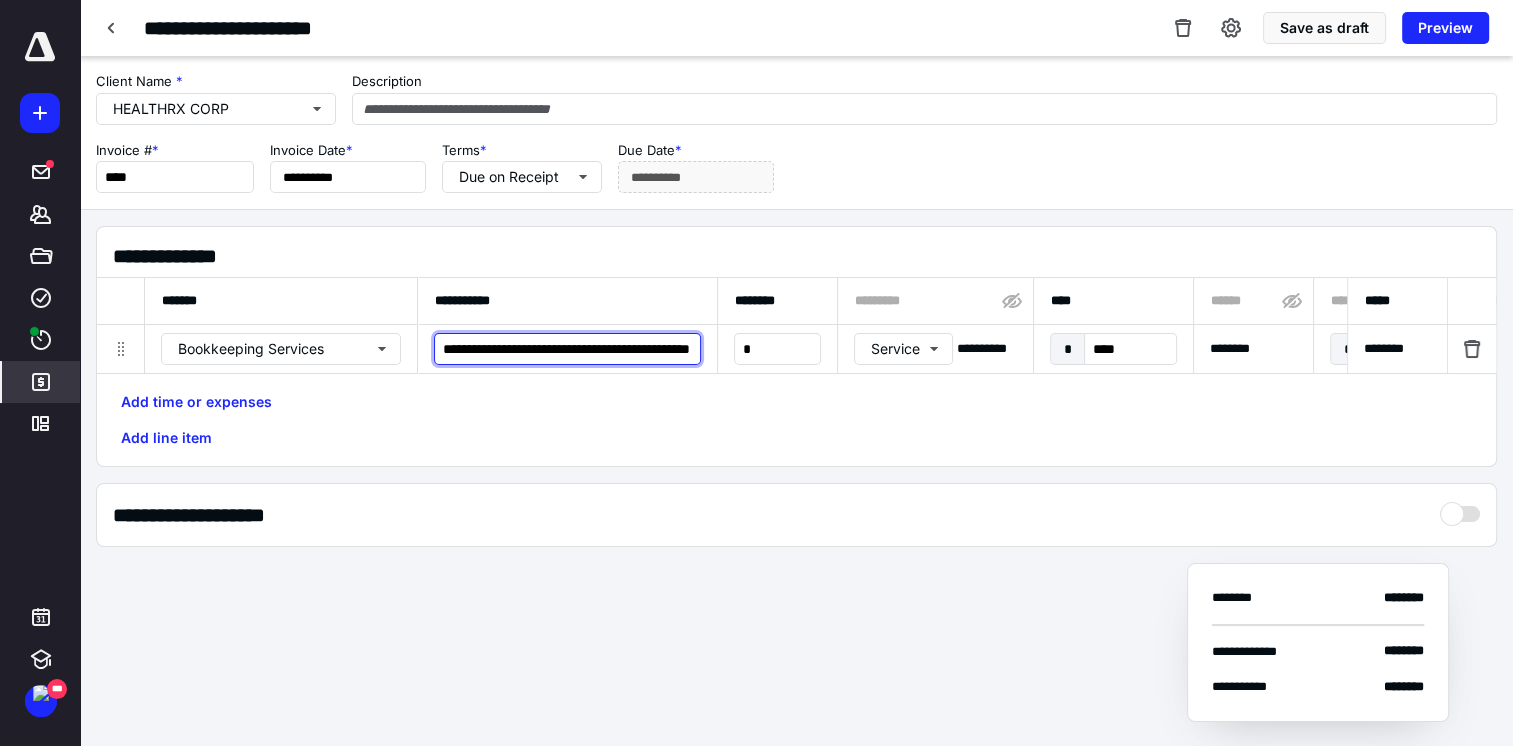 scroll, scrollTop: 0, scrollLeft: 104, axis: horizontal 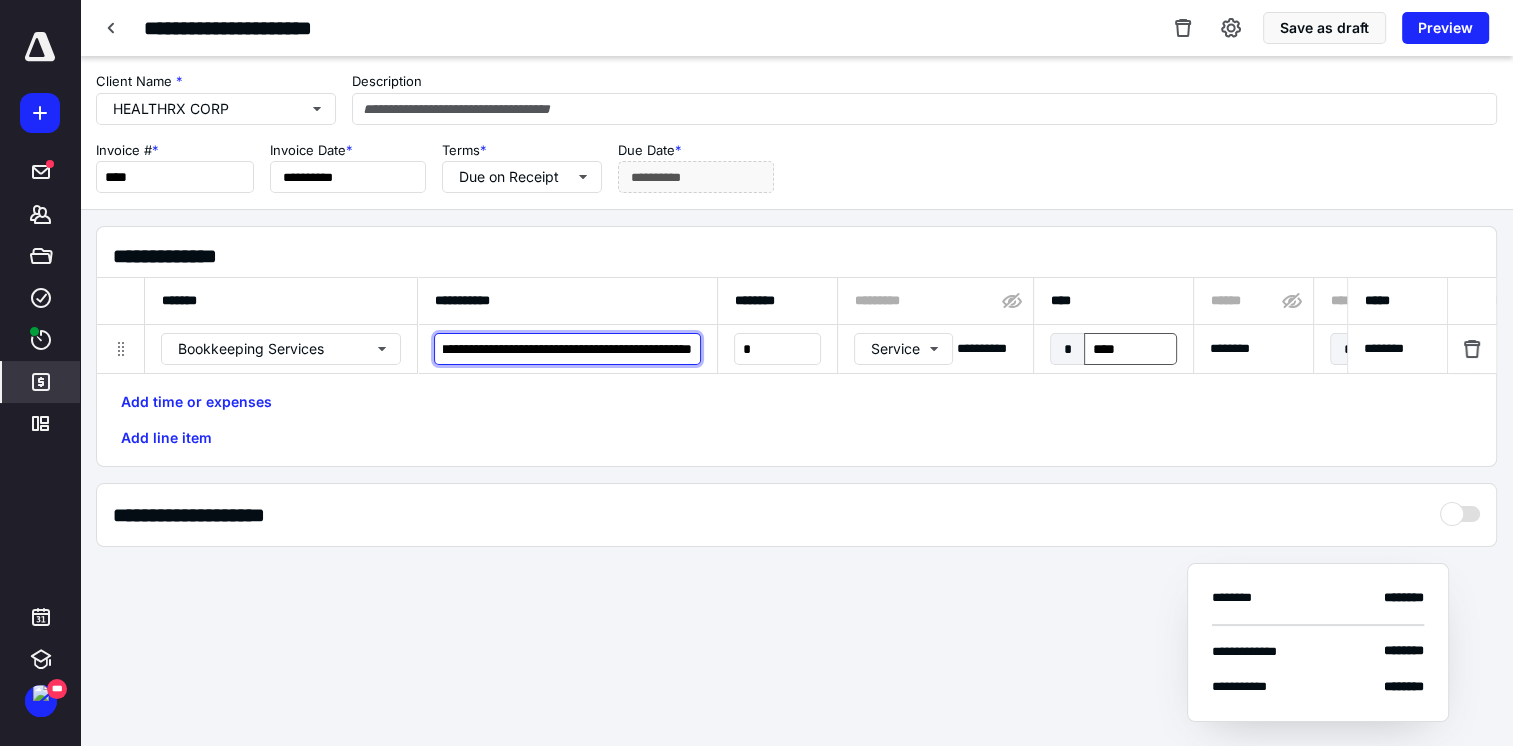 type on "**********" 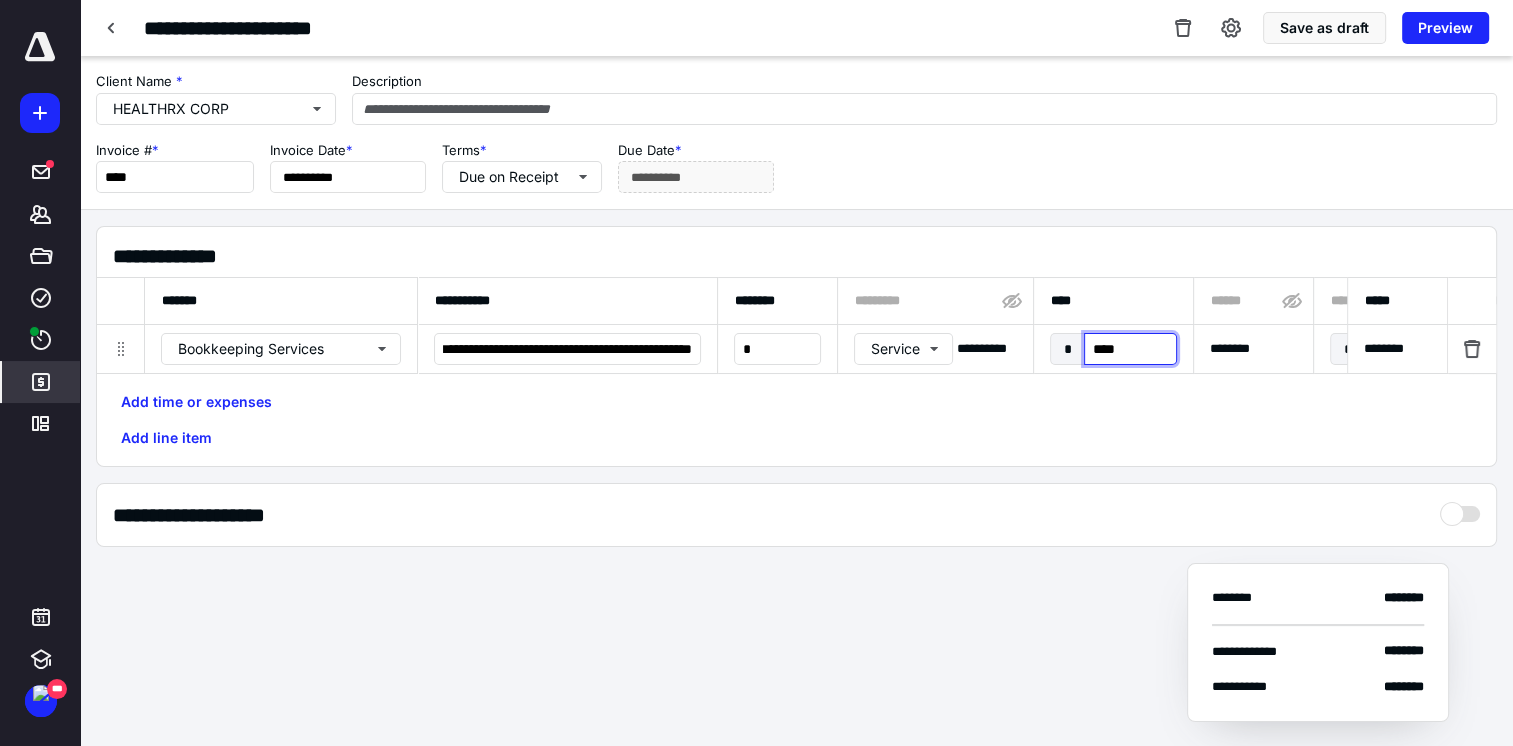 scroll, scrollTop: 0, scrollLeft: 0, axis: both 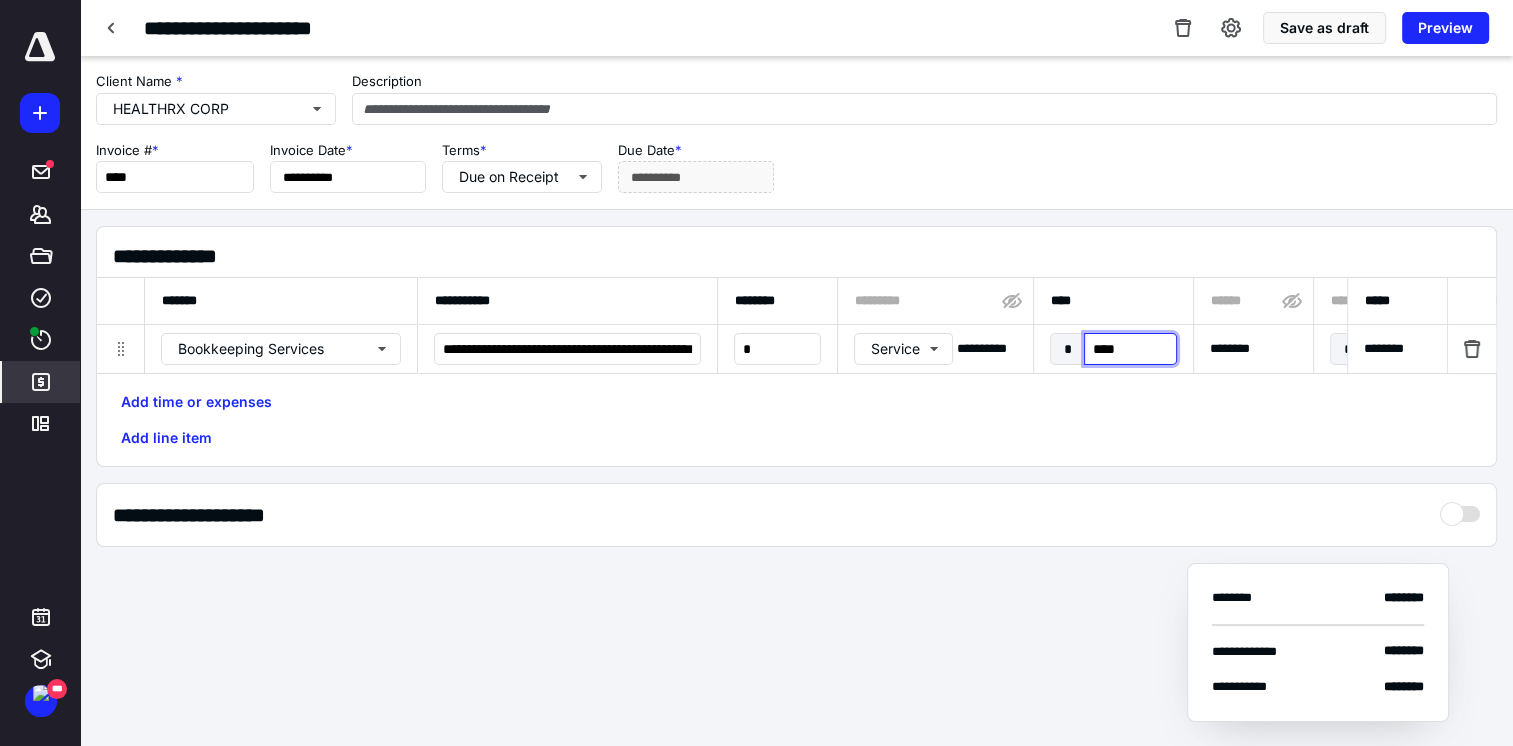 click on "****" at bounding box center (1130, 349) 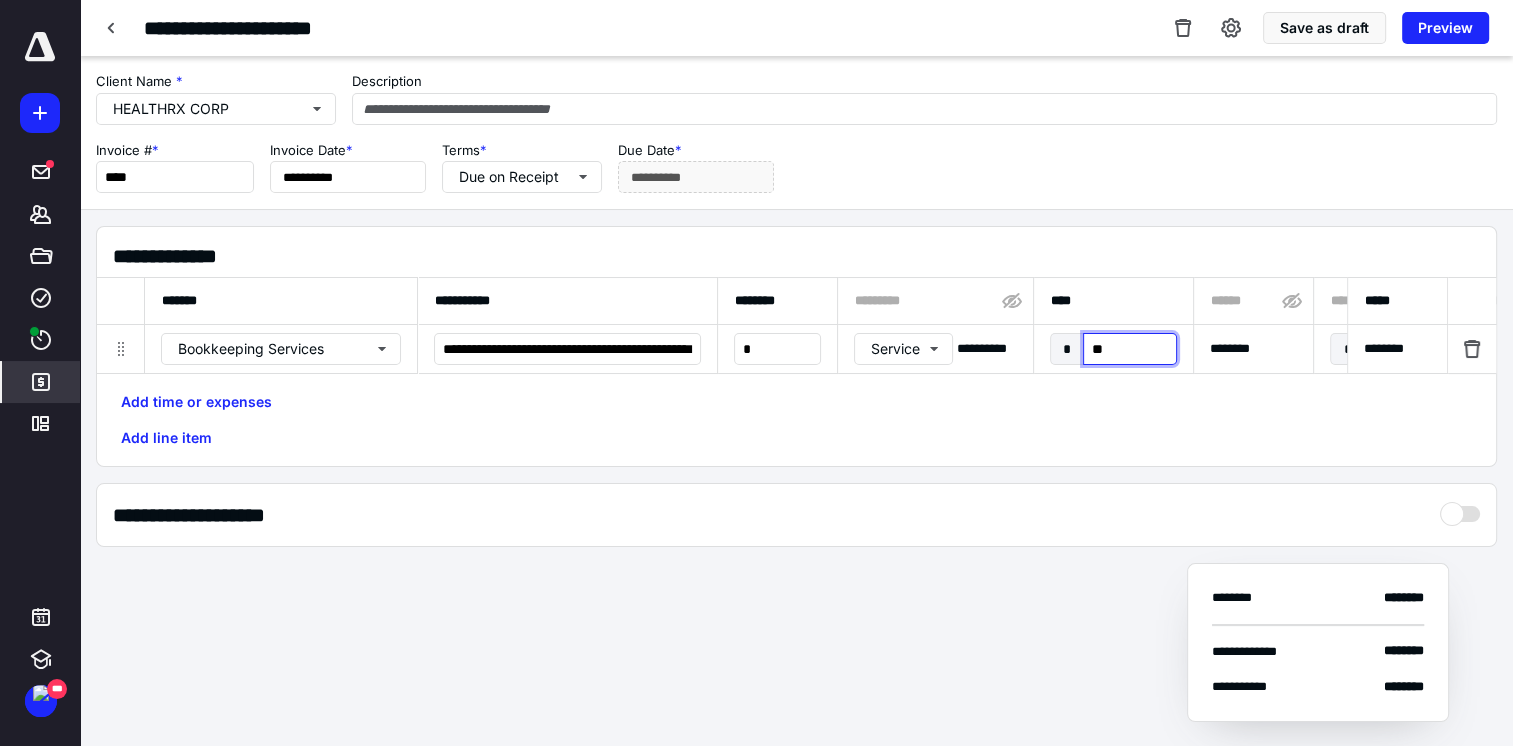 type on "***" 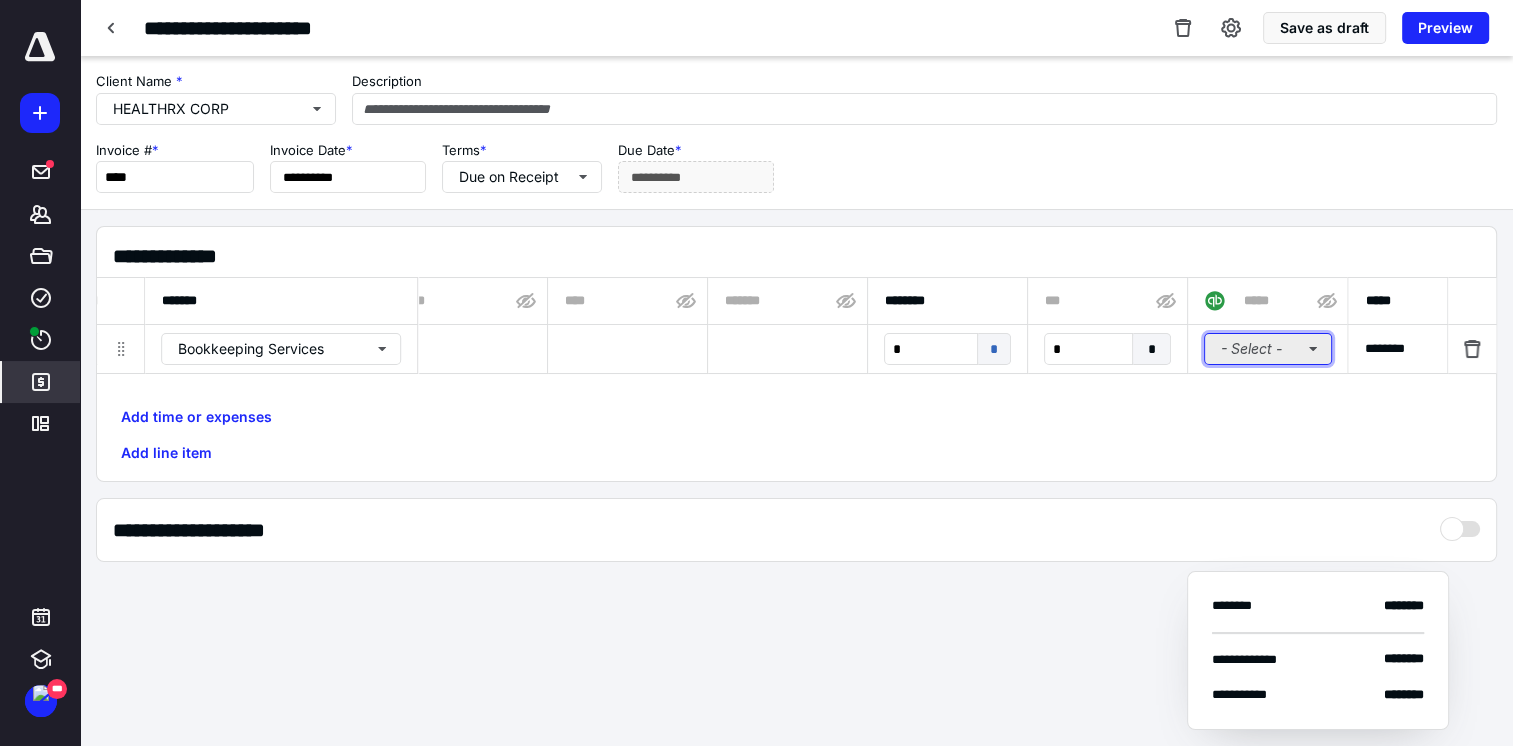 click on "- Select -" at bounding box center [1268, 349] 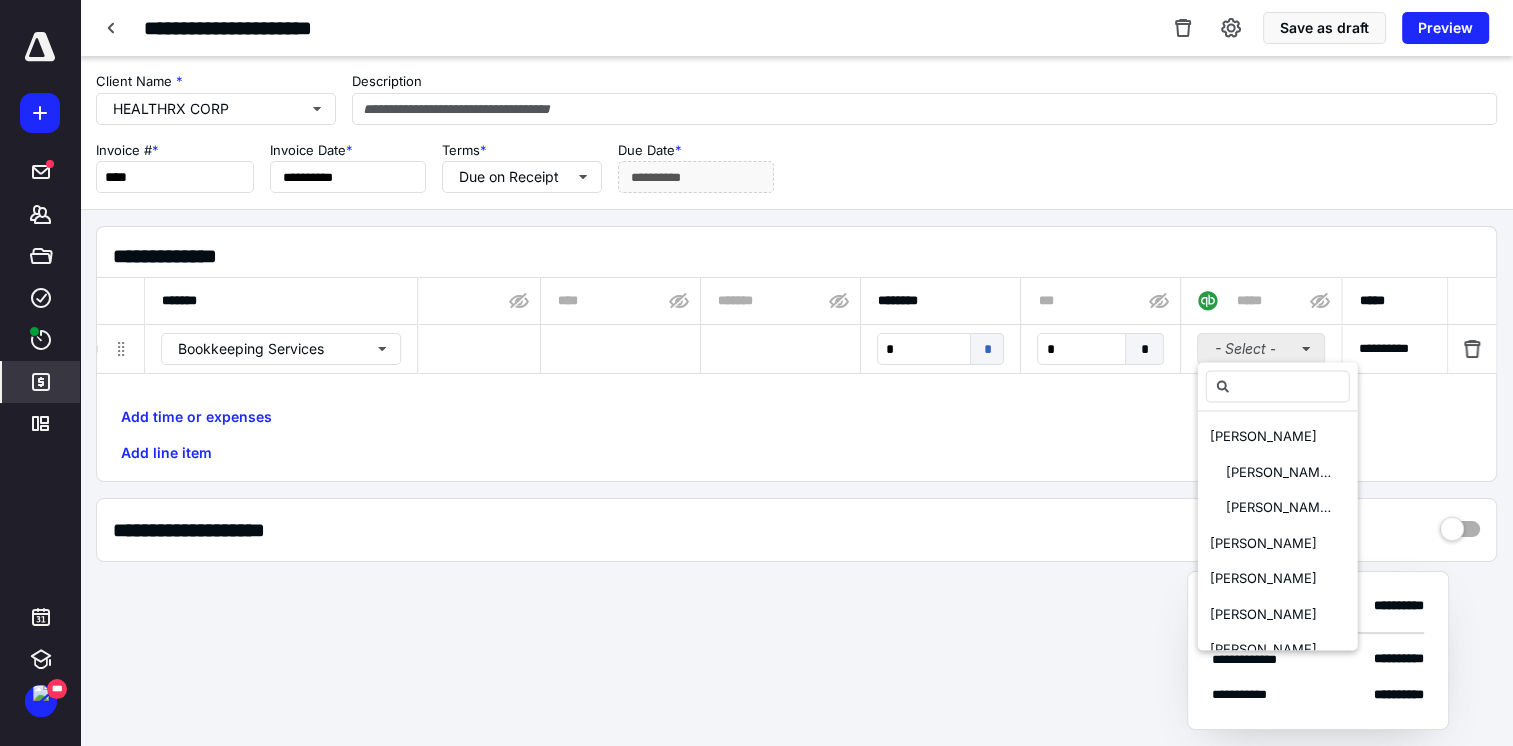 scroll, scrollTop: 0, scrollLeft: 1216, axis: horizontal 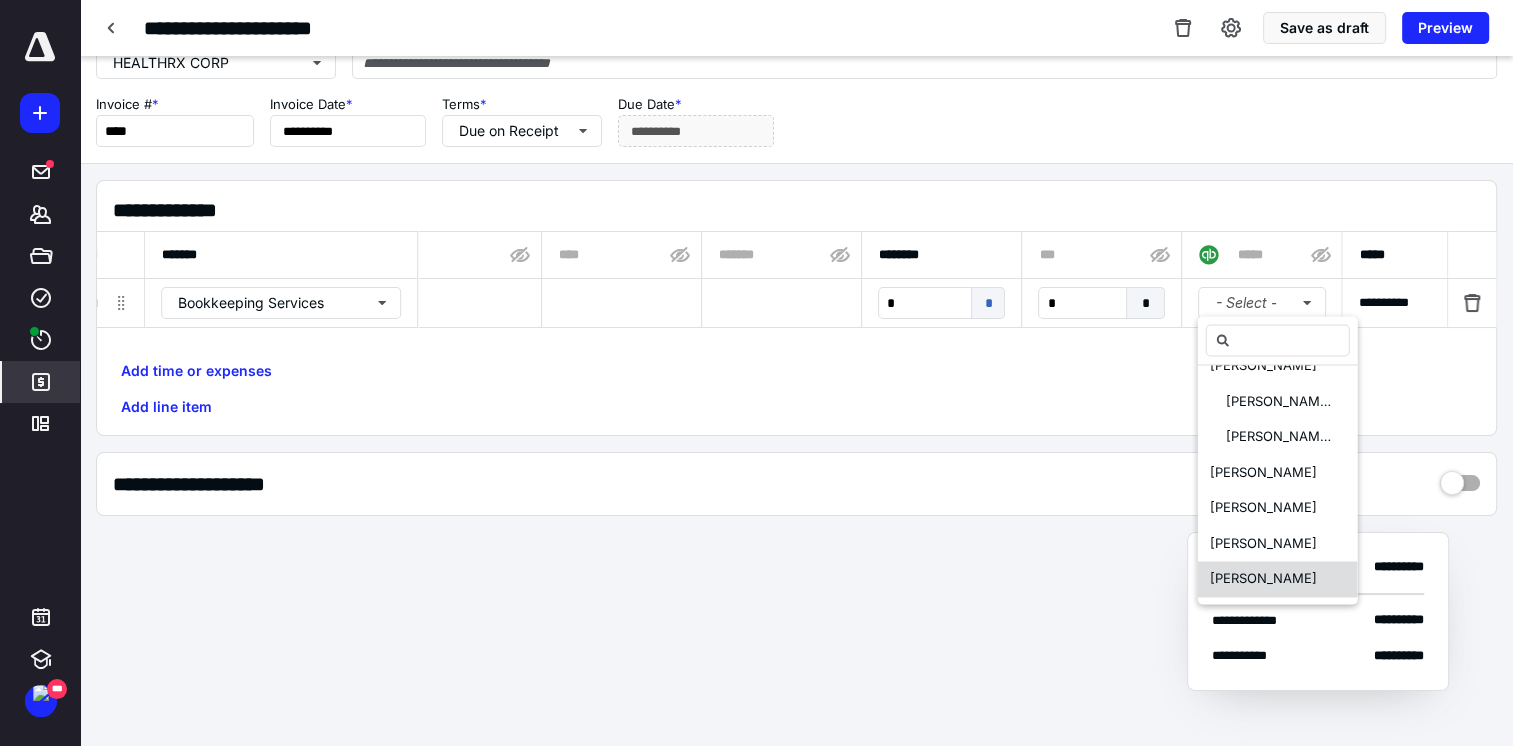 click on "Yuliana Sarmiento" at bounding box center (1263, 579) 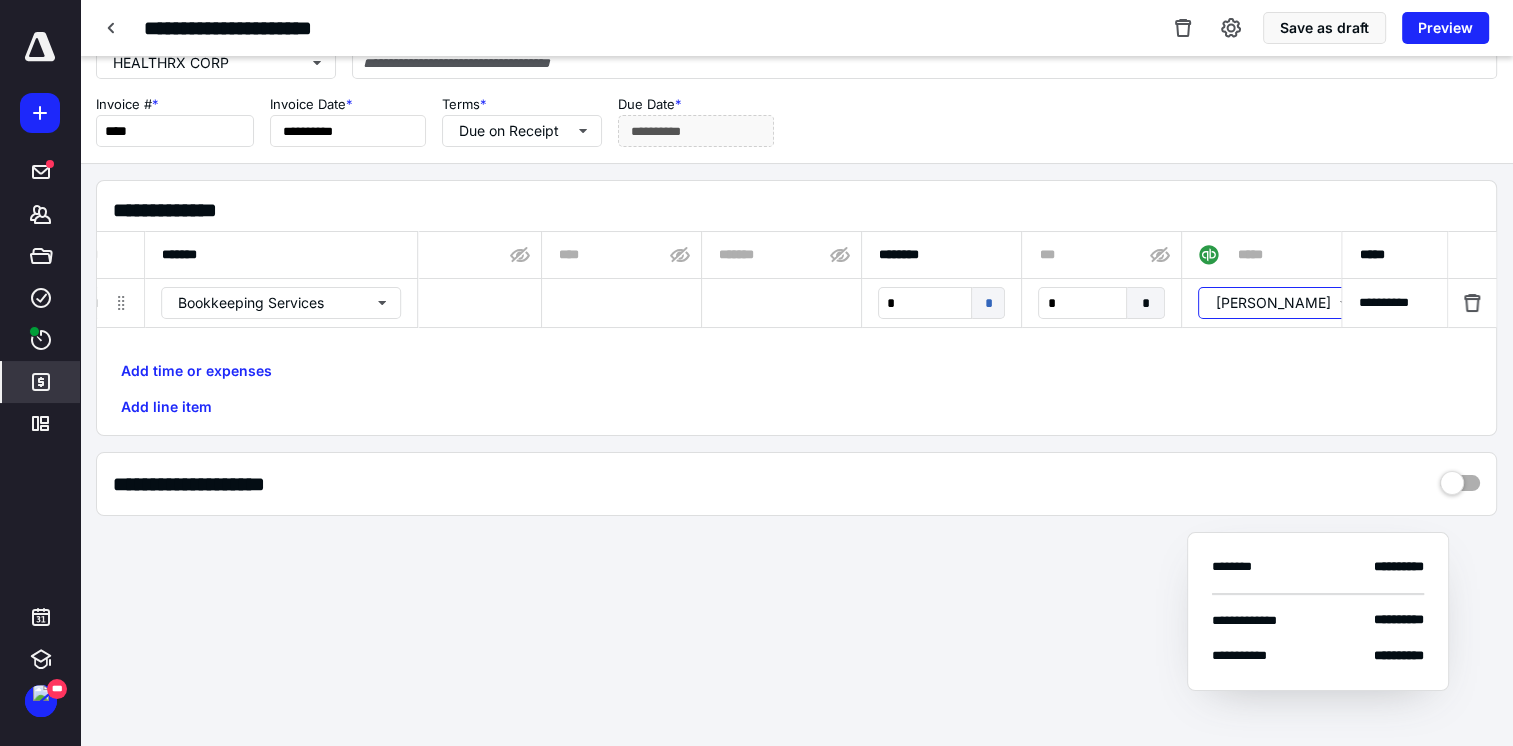 scroll, scrollTop: 0, scrollLeft: 0, axis: both 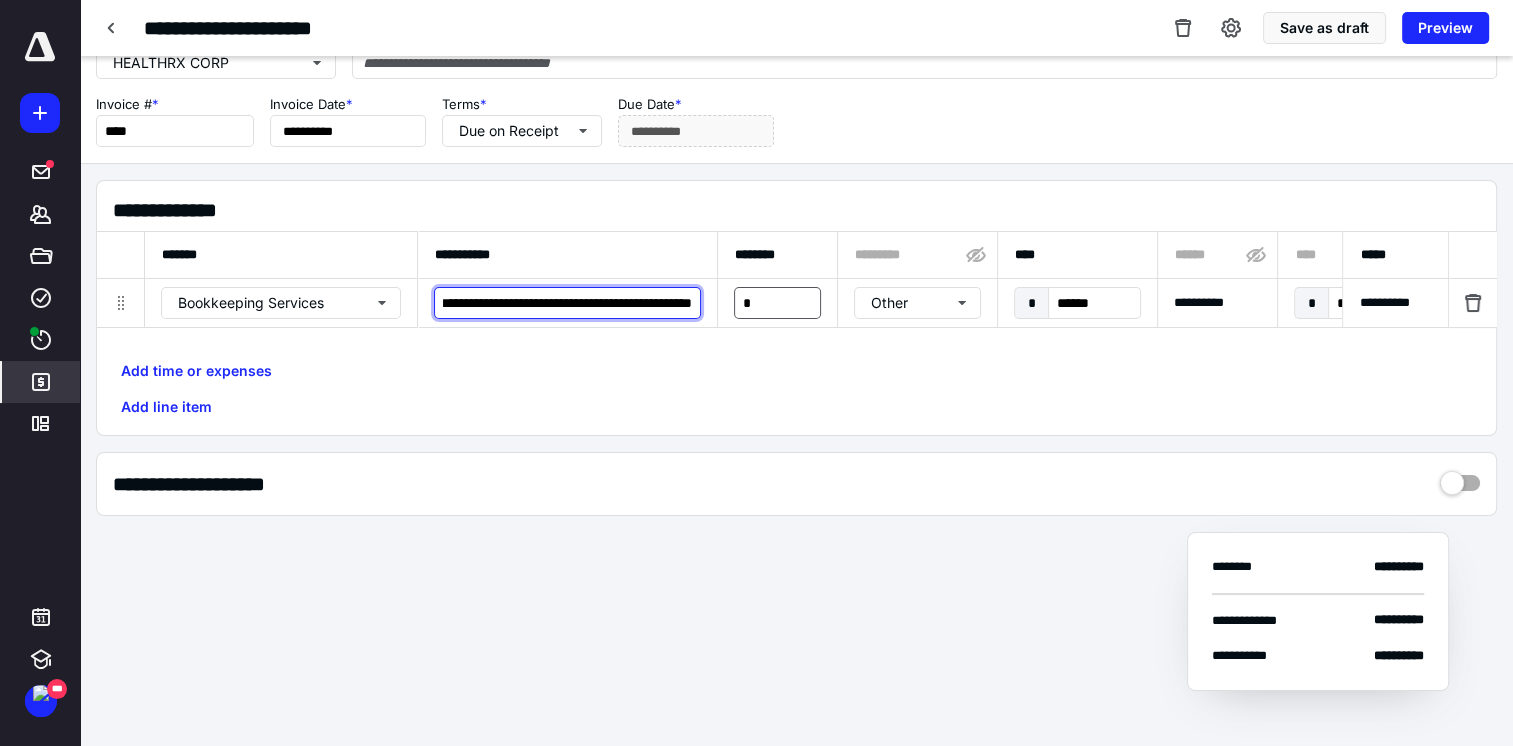 drag, startPoint x: 440, startPoint y: 302, endPoint x: 771, endPoint y: 294, distance: 331.09665 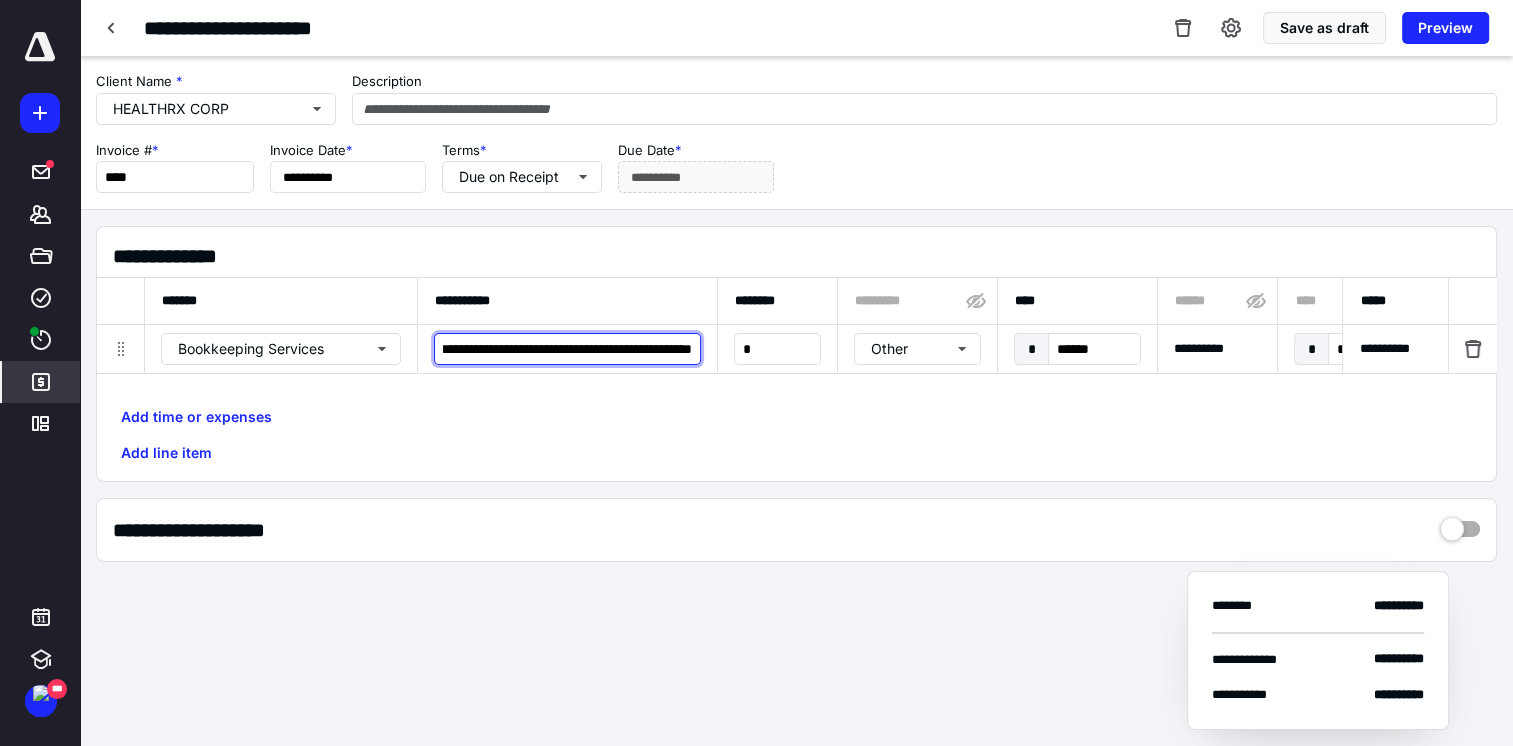 scroll, scrollTop: 0, scrollLeft: 0, axis: both 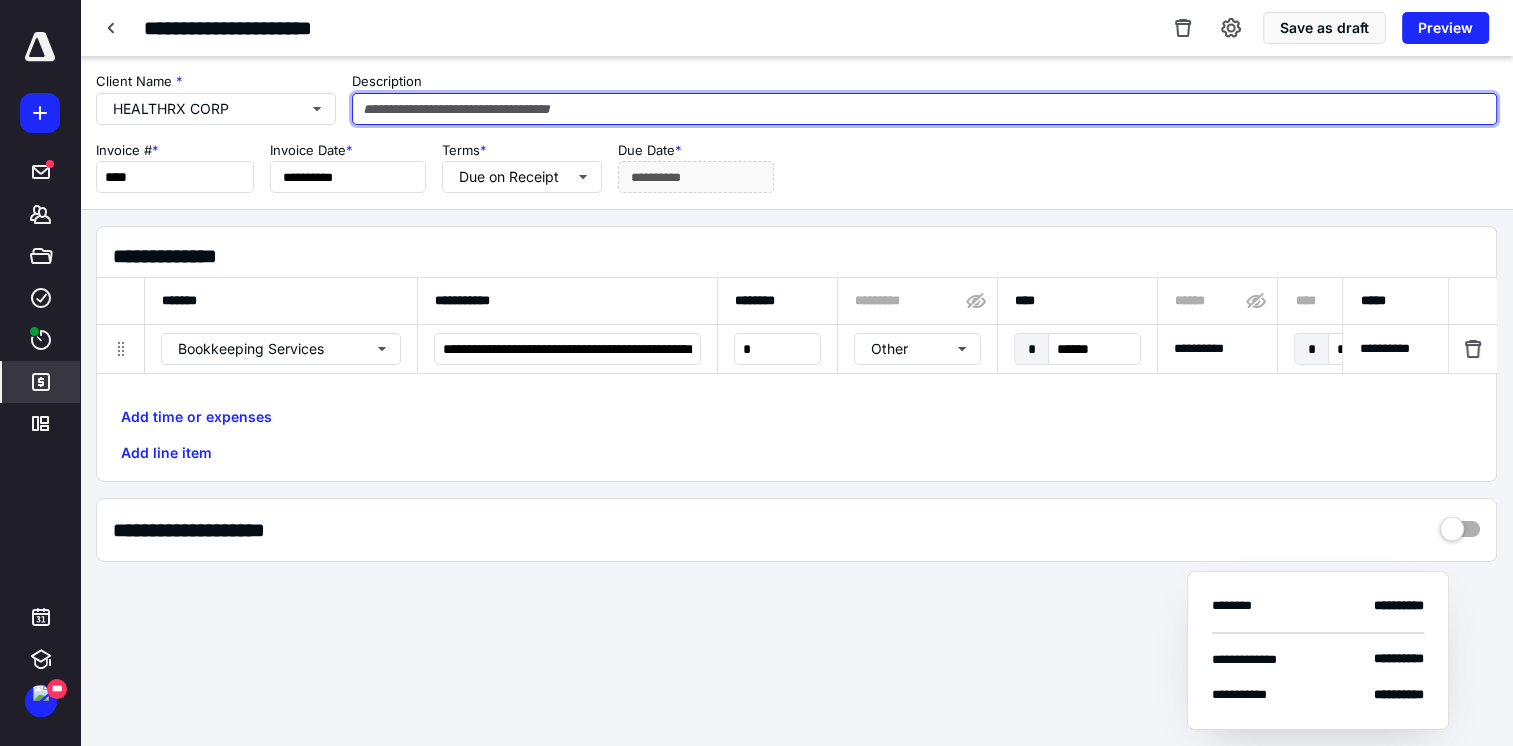 click at bounding box center [924, 109] 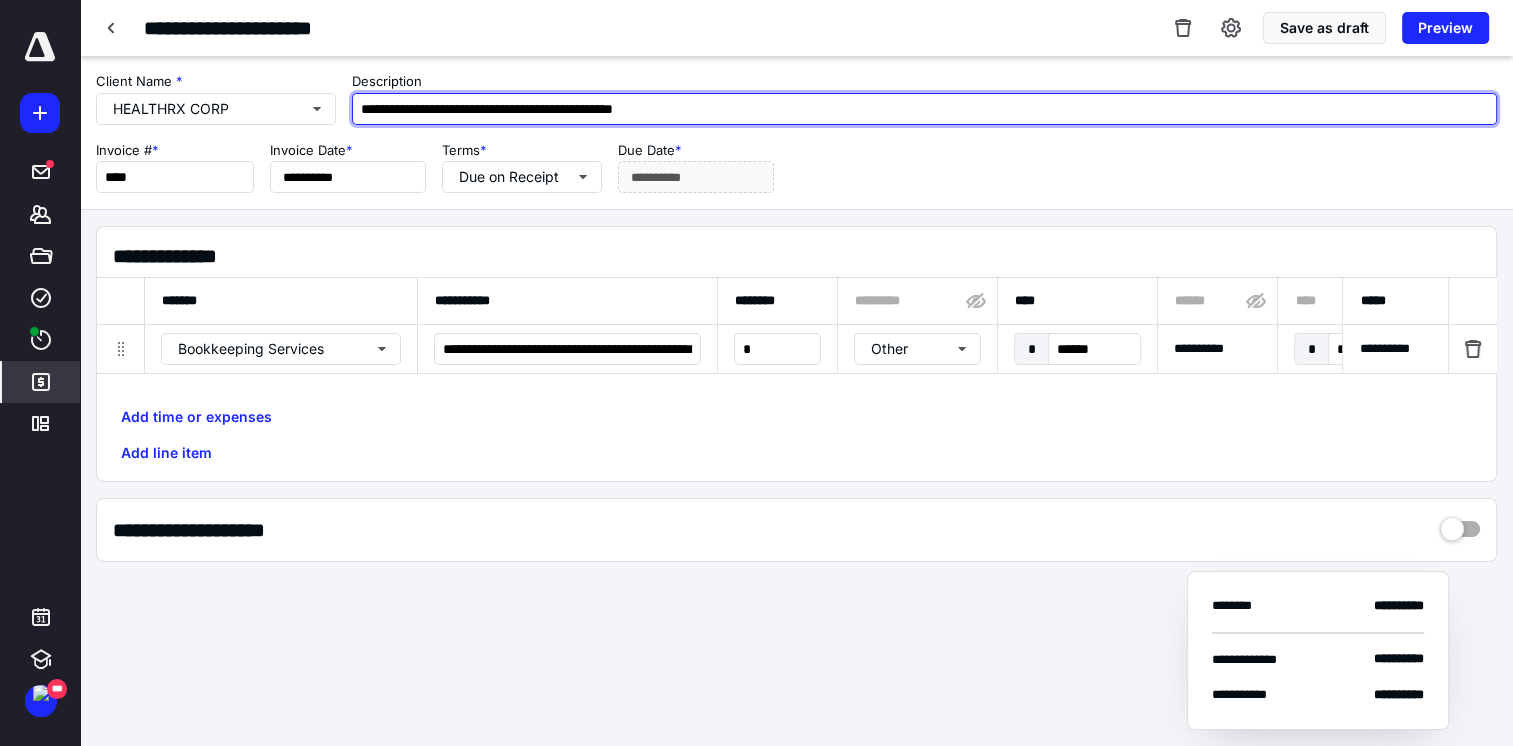 drag, startPoint x: 644, startPoint y: 109, endPoint x: 511, endPoint y: 102, distance: 133.18408 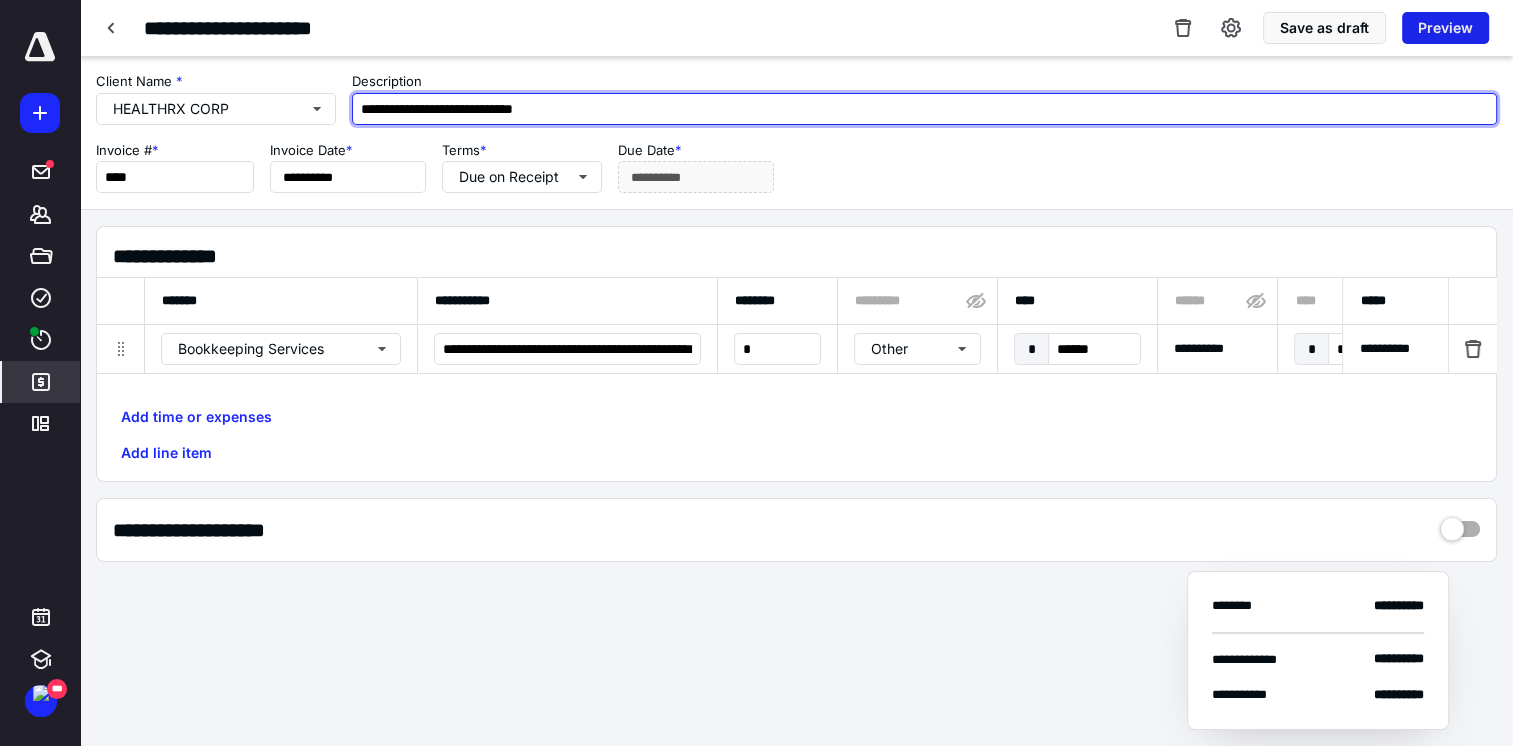 type on "**********" 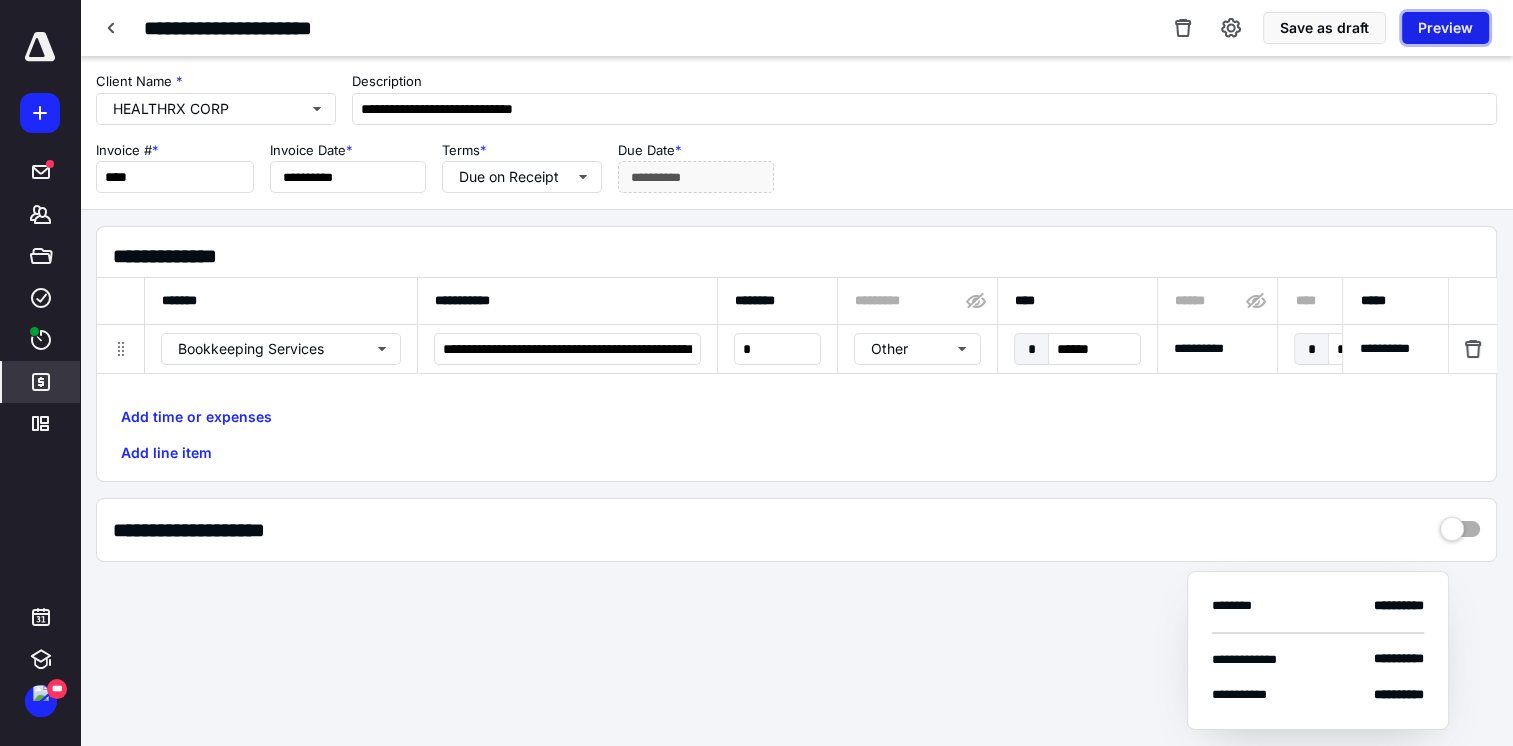 click on "Preview" at bounding box center (1445, 28) 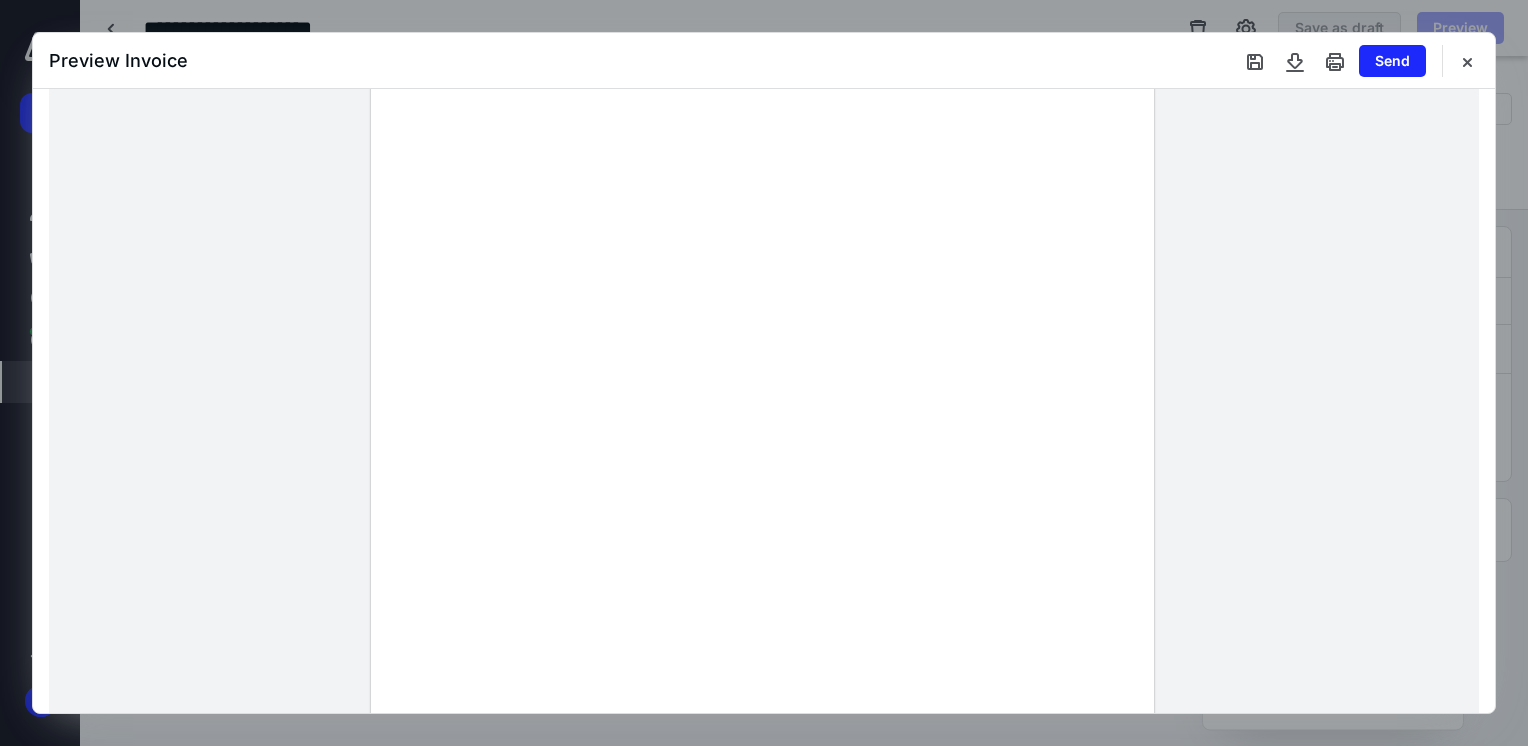 scroll, scrollTop: 200, scrollLeft: 0, axis: vertical 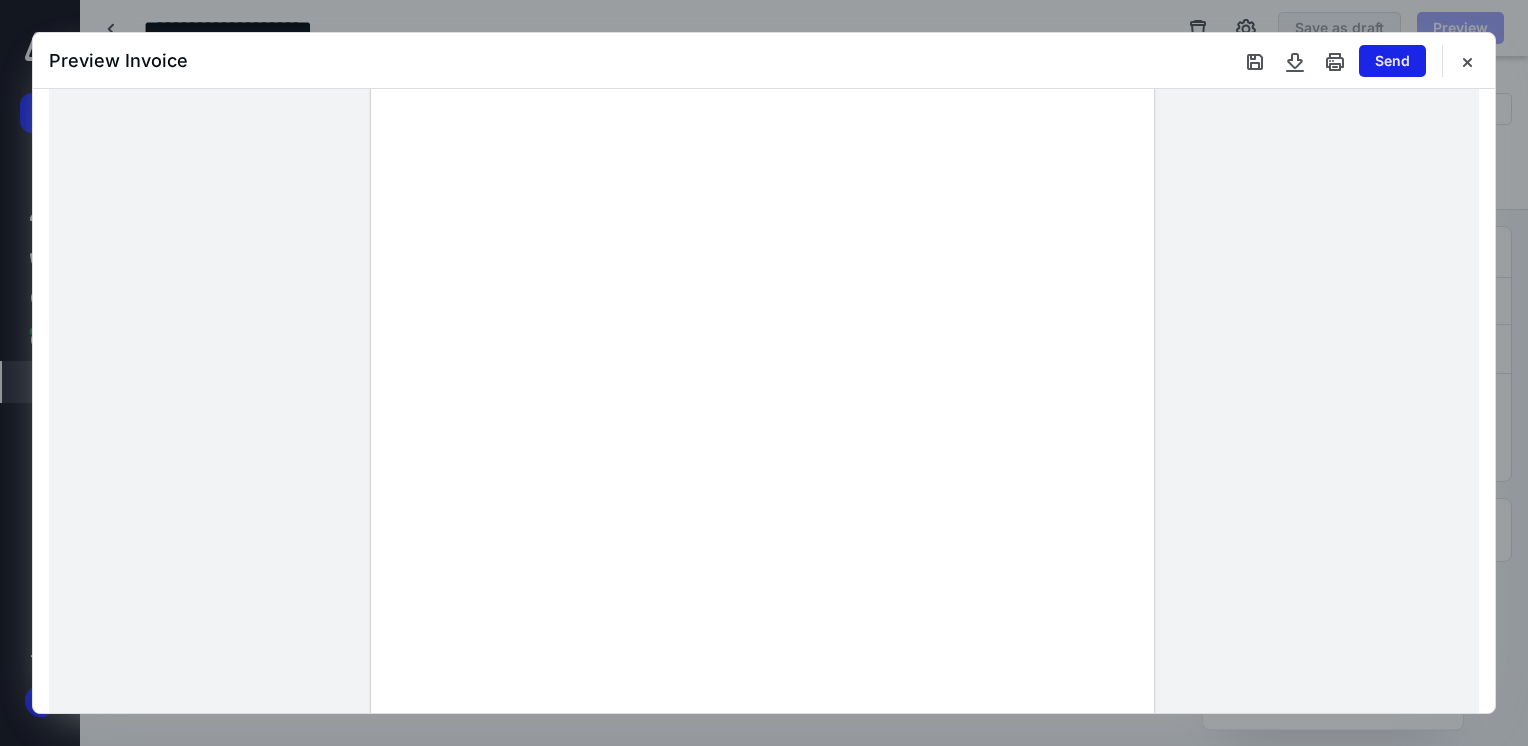 click on "Send" at bounding box center [1392, 61] 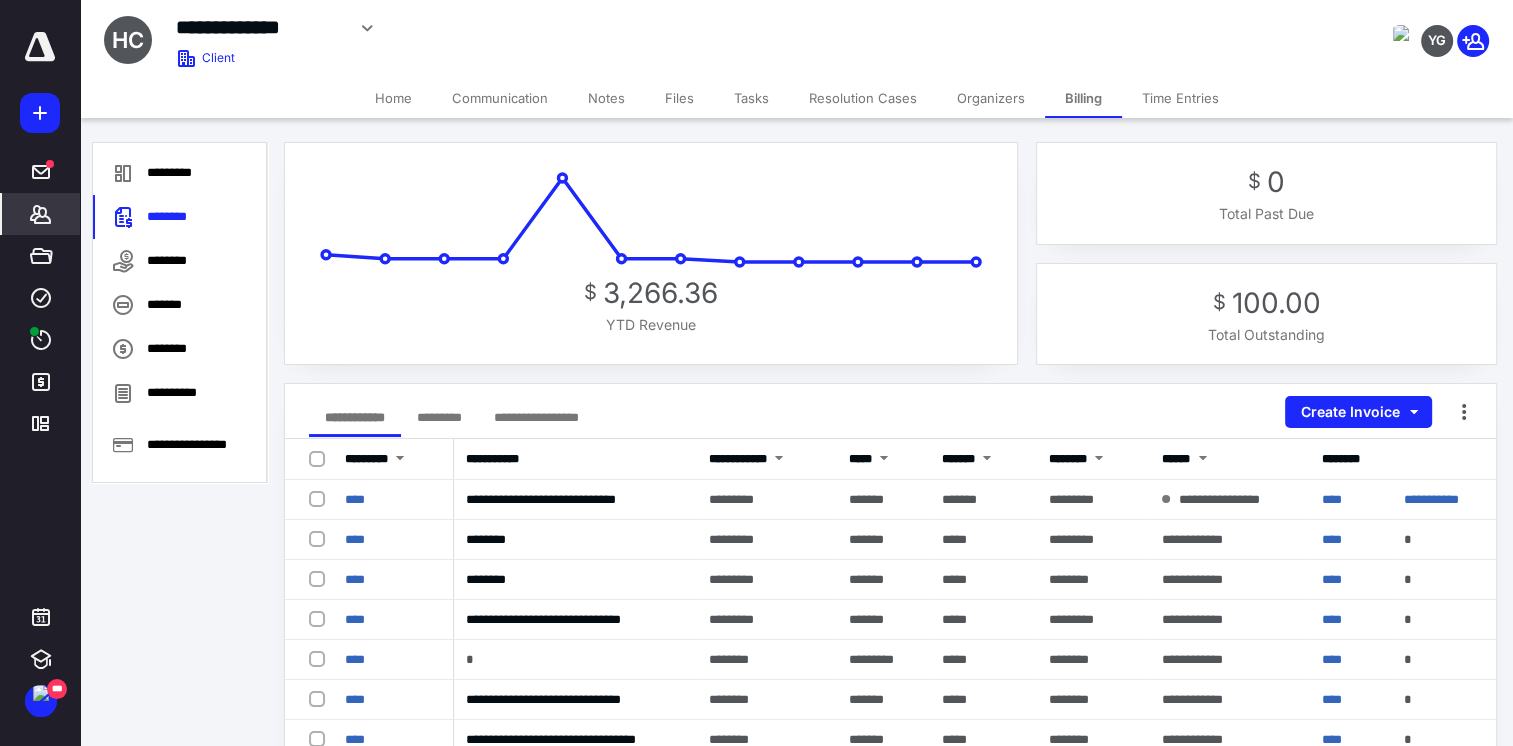 click 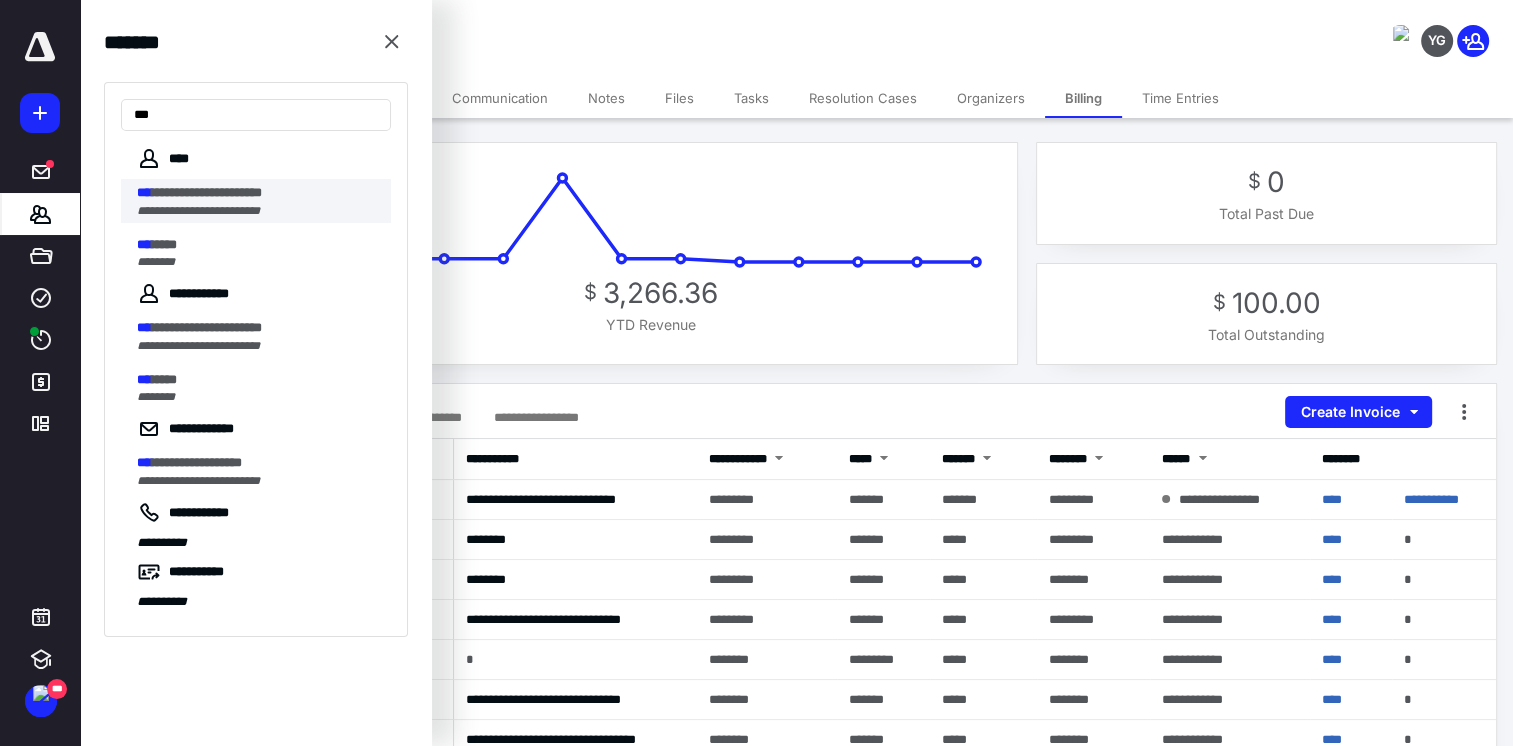 type on "***" 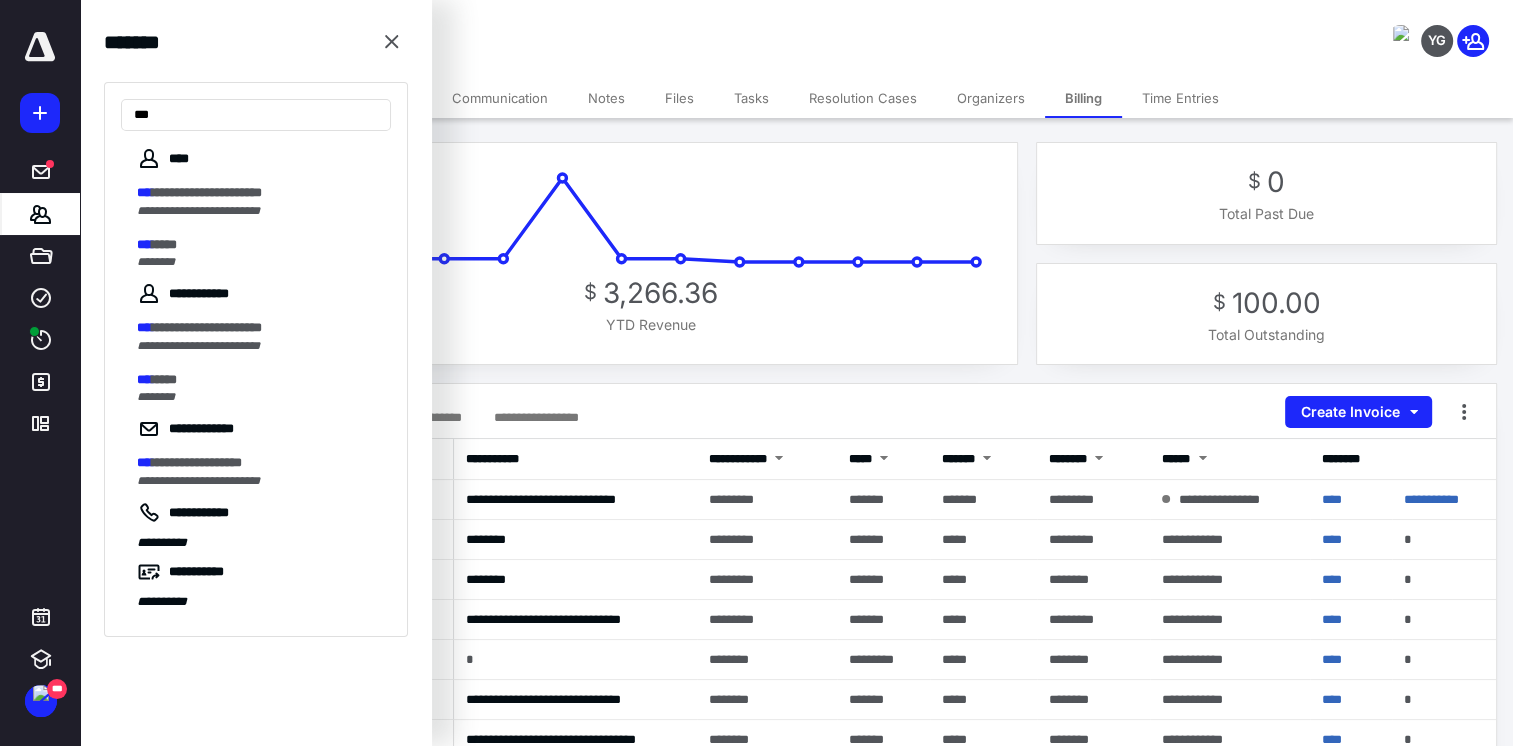 click on "**********" at bounding box center (207, 192) 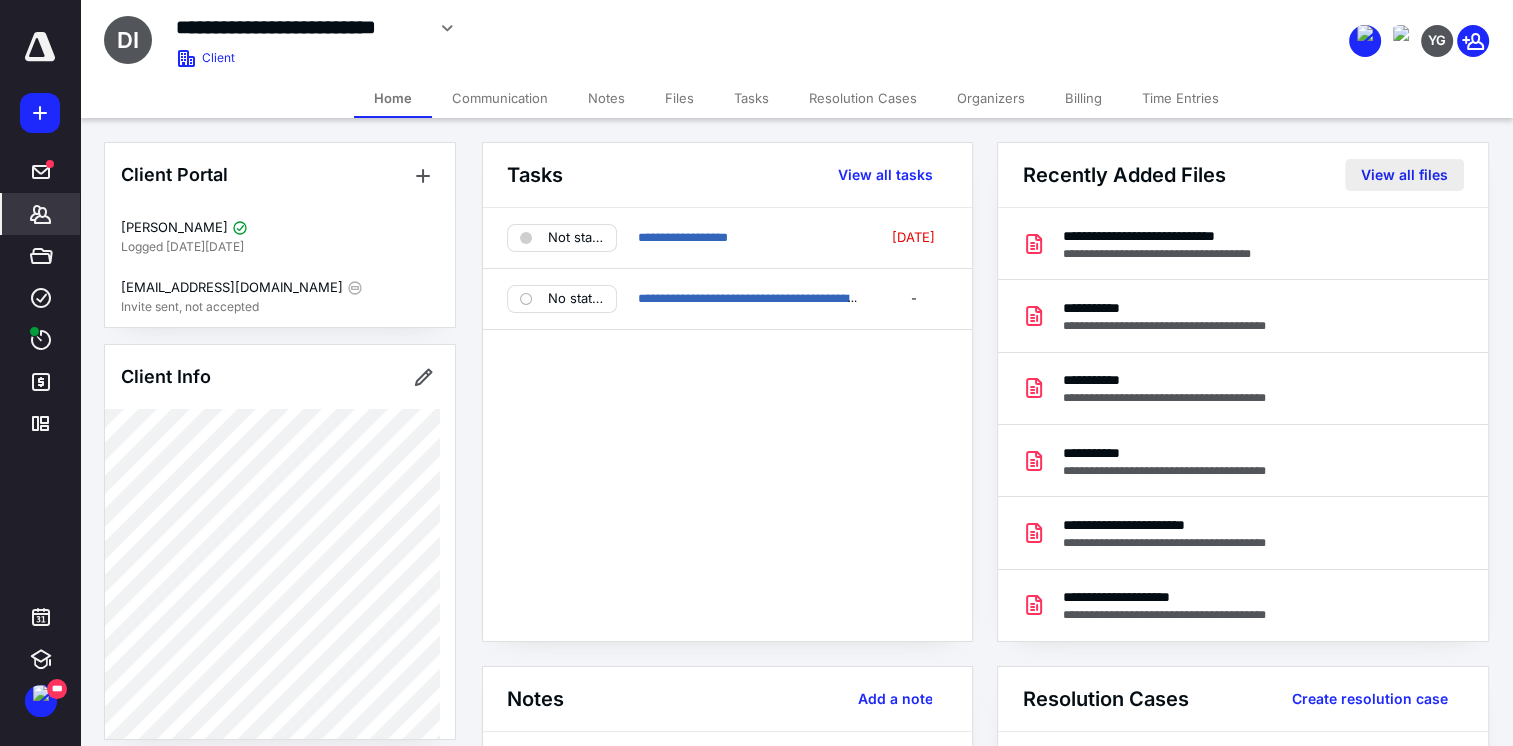 click on "View all files" at bounding box center (1404, 175) 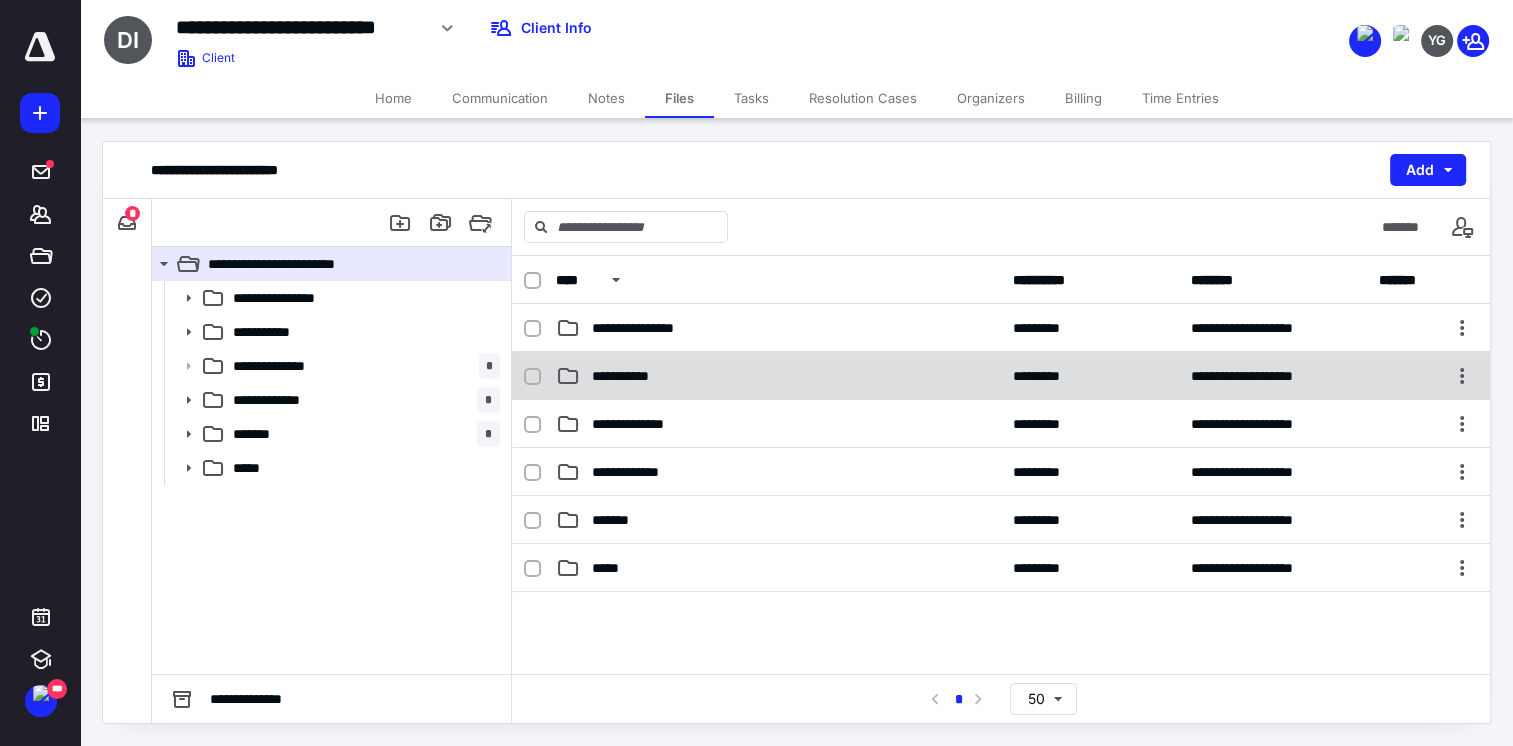 click on "**********" at bounding box center [1001, 376] 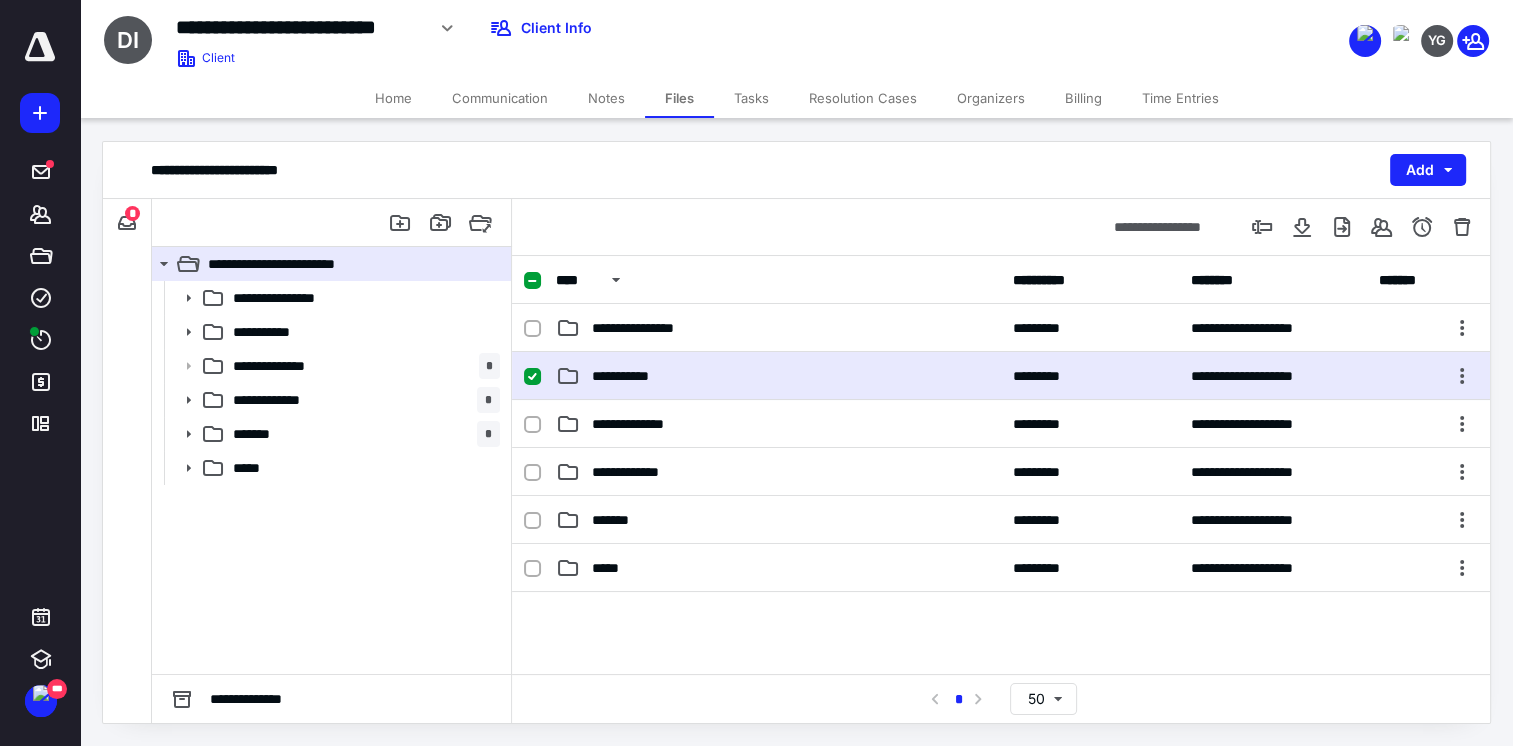 click on "**********" at bounding box center (1001, 376) 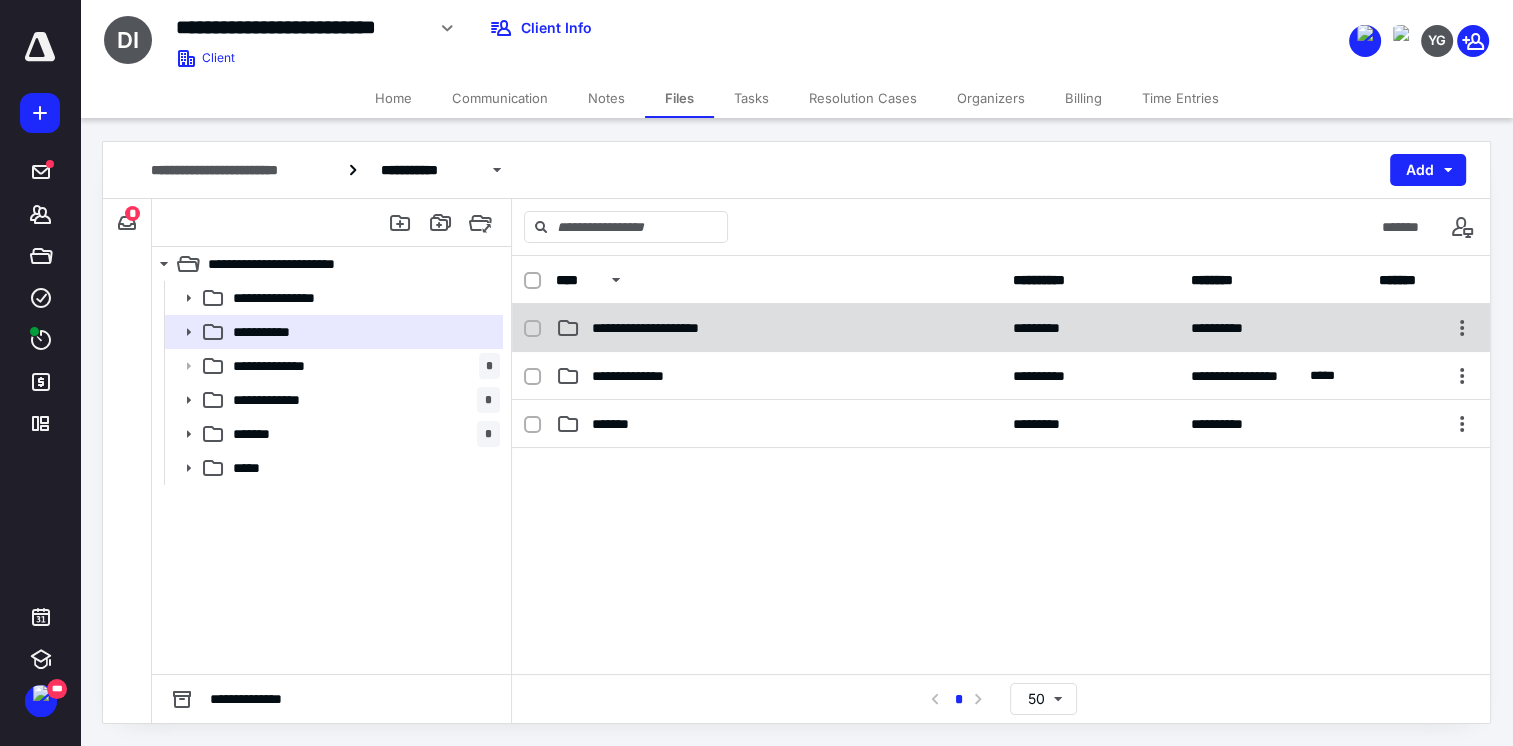 click on "**********" at bounding box center [778, 328] 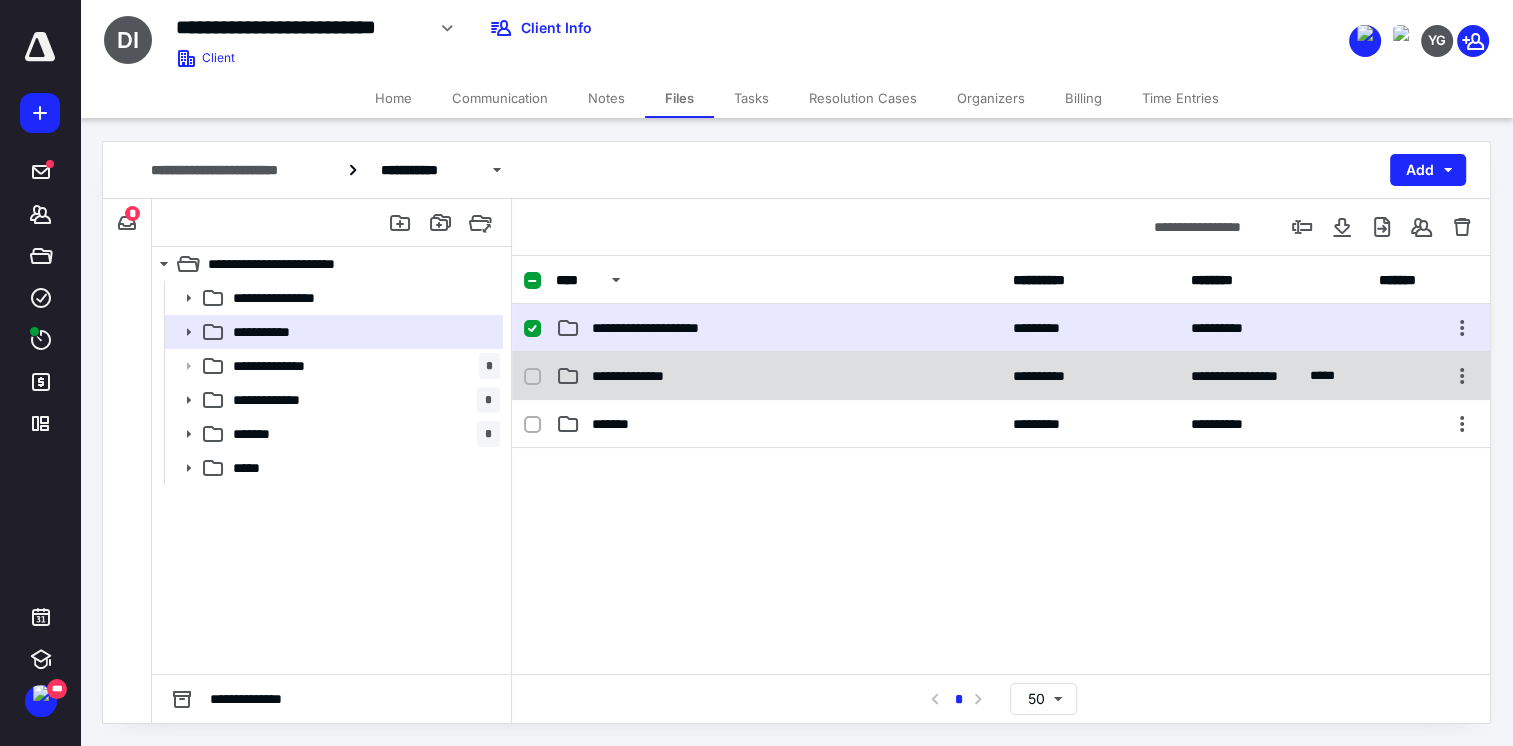 click on "**********" at bounding box center [778, 376] 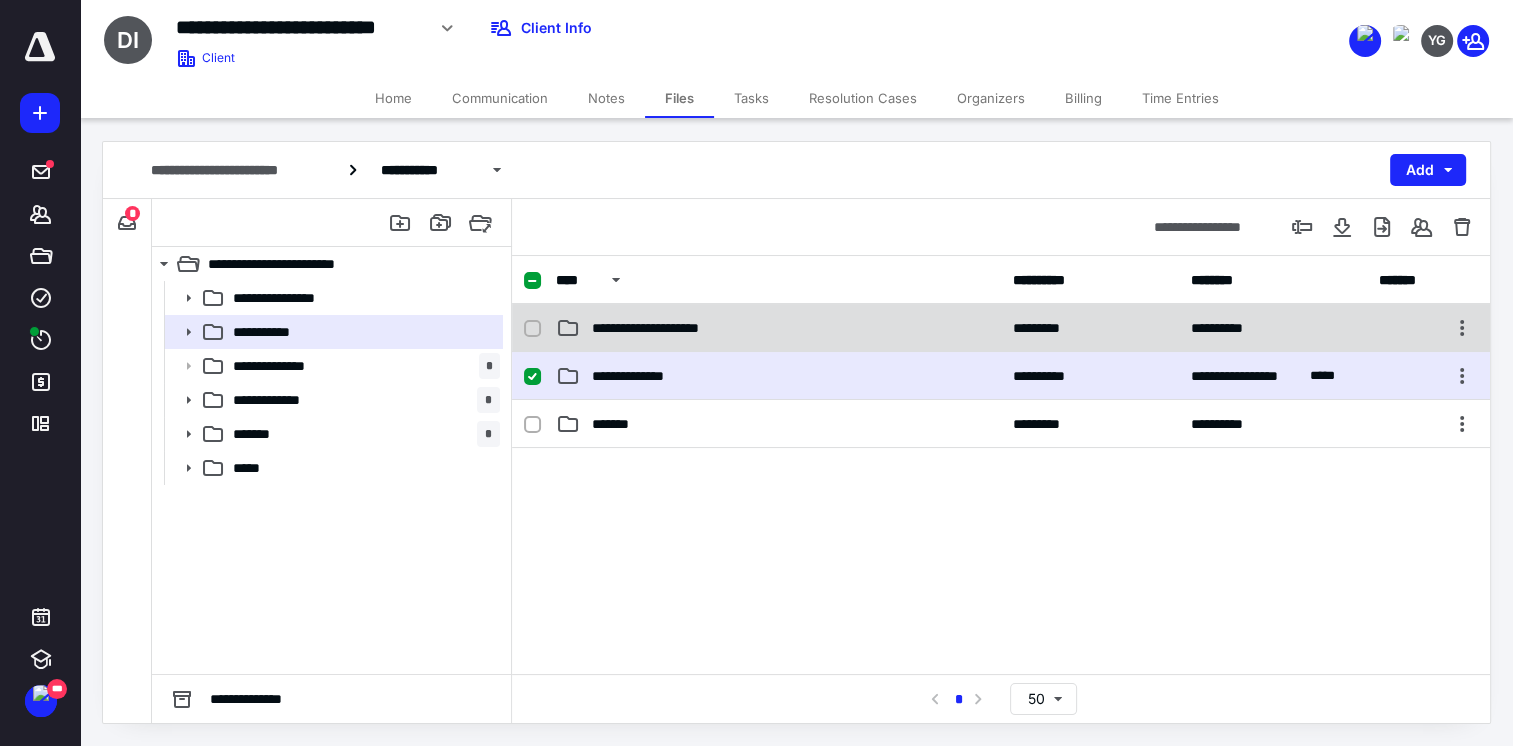 click on "**********" at bounding box center (1001, 328) 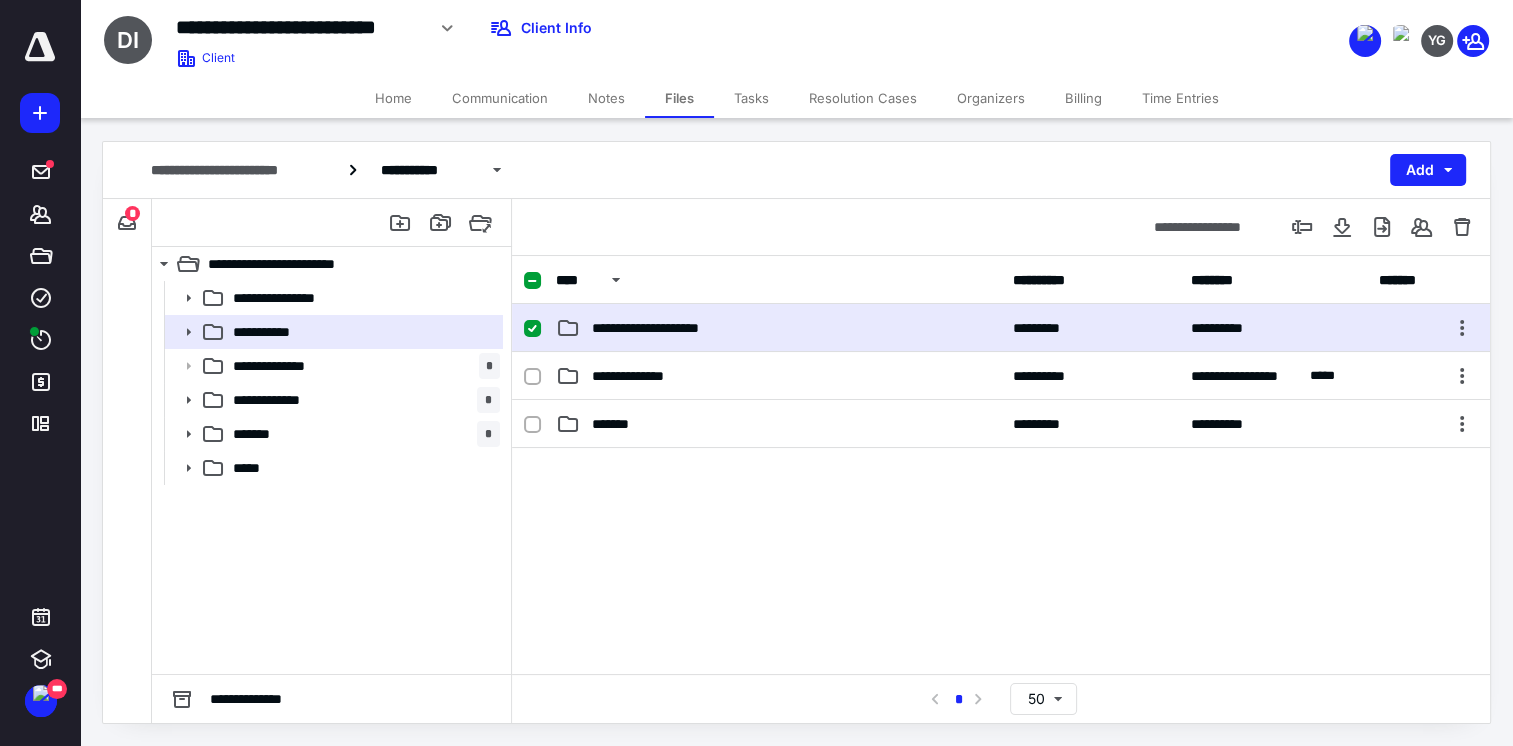 click on "**********" at bounding box center (1001, 328) 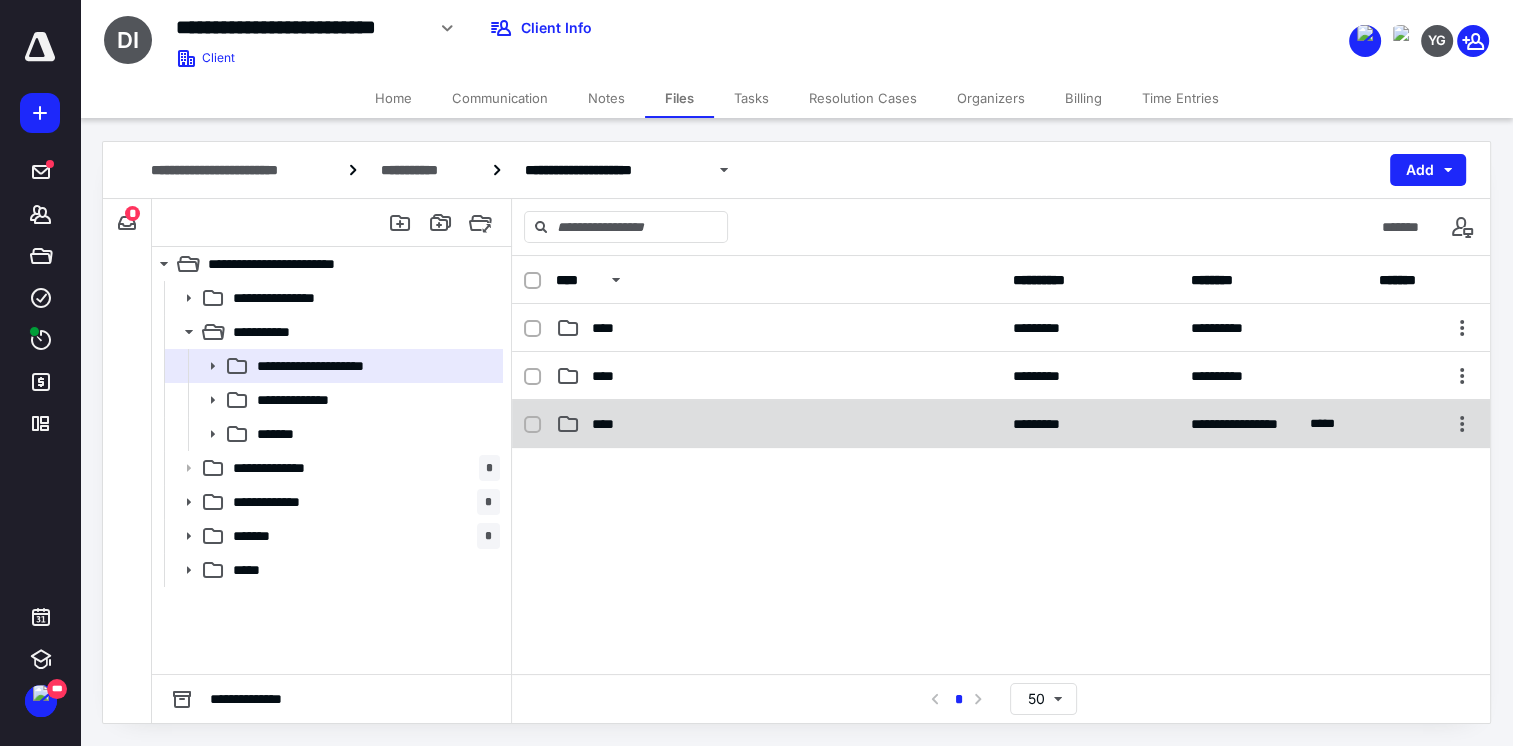 click on "****" at bounding box center (778, 424) 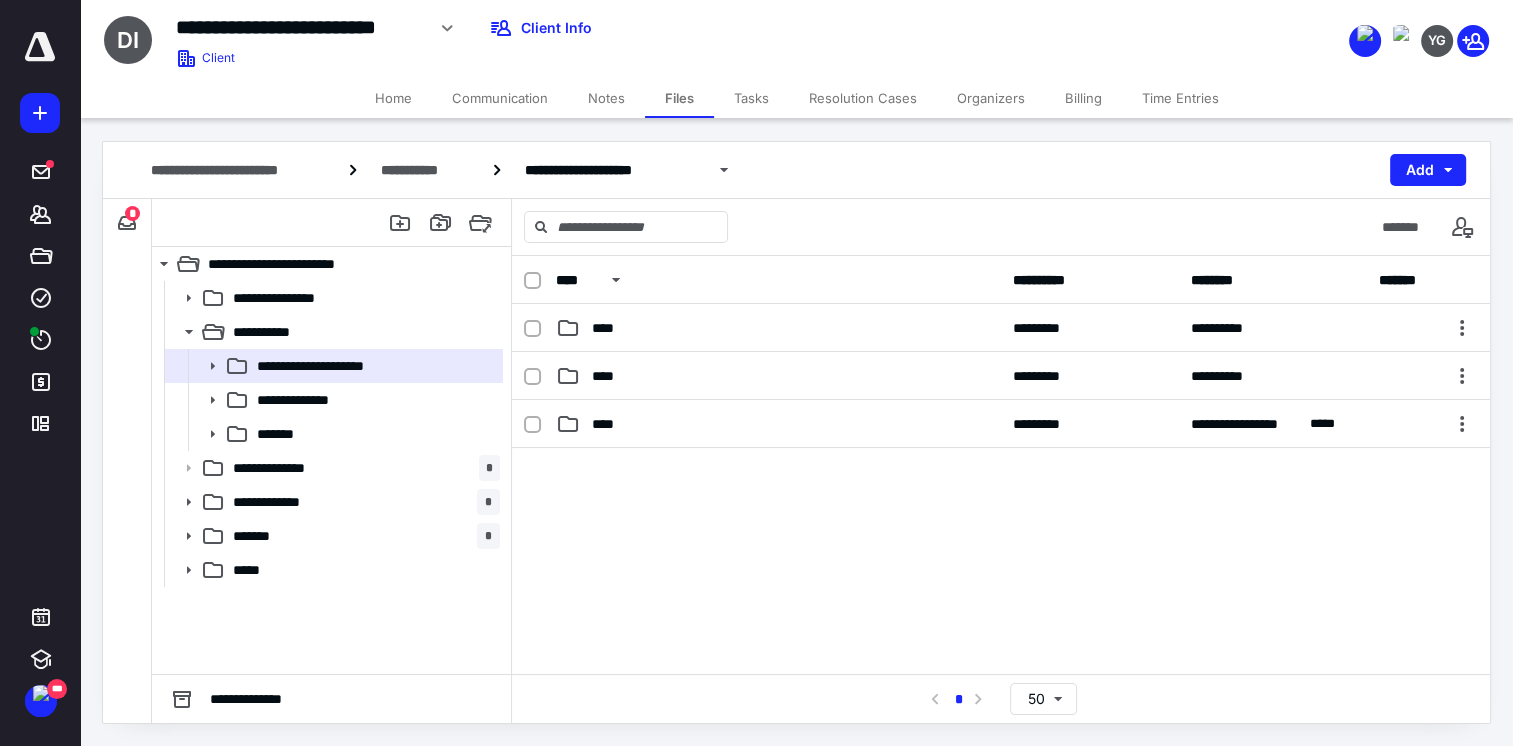 checkbox on "true" 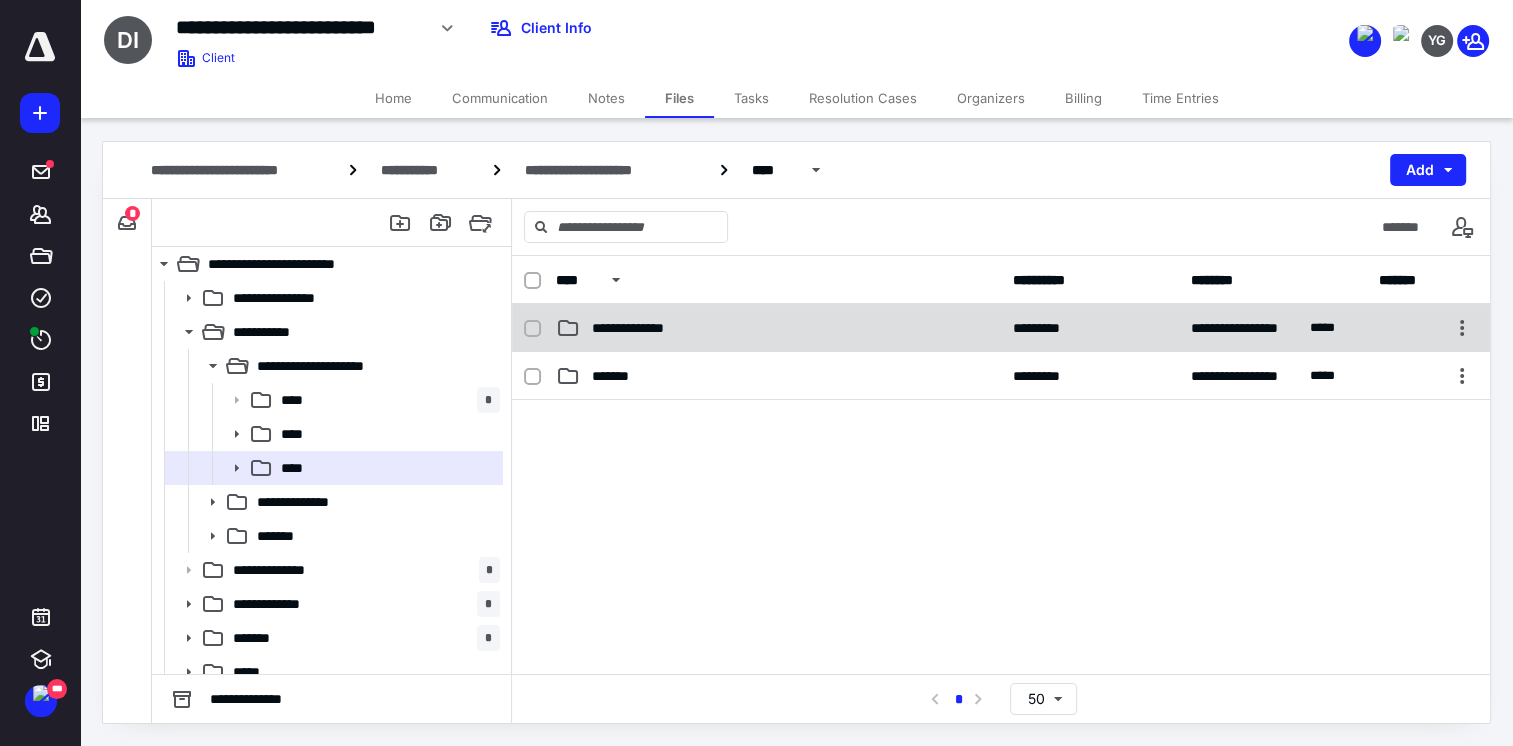 click on "**********" at bounding box center [778, 328] 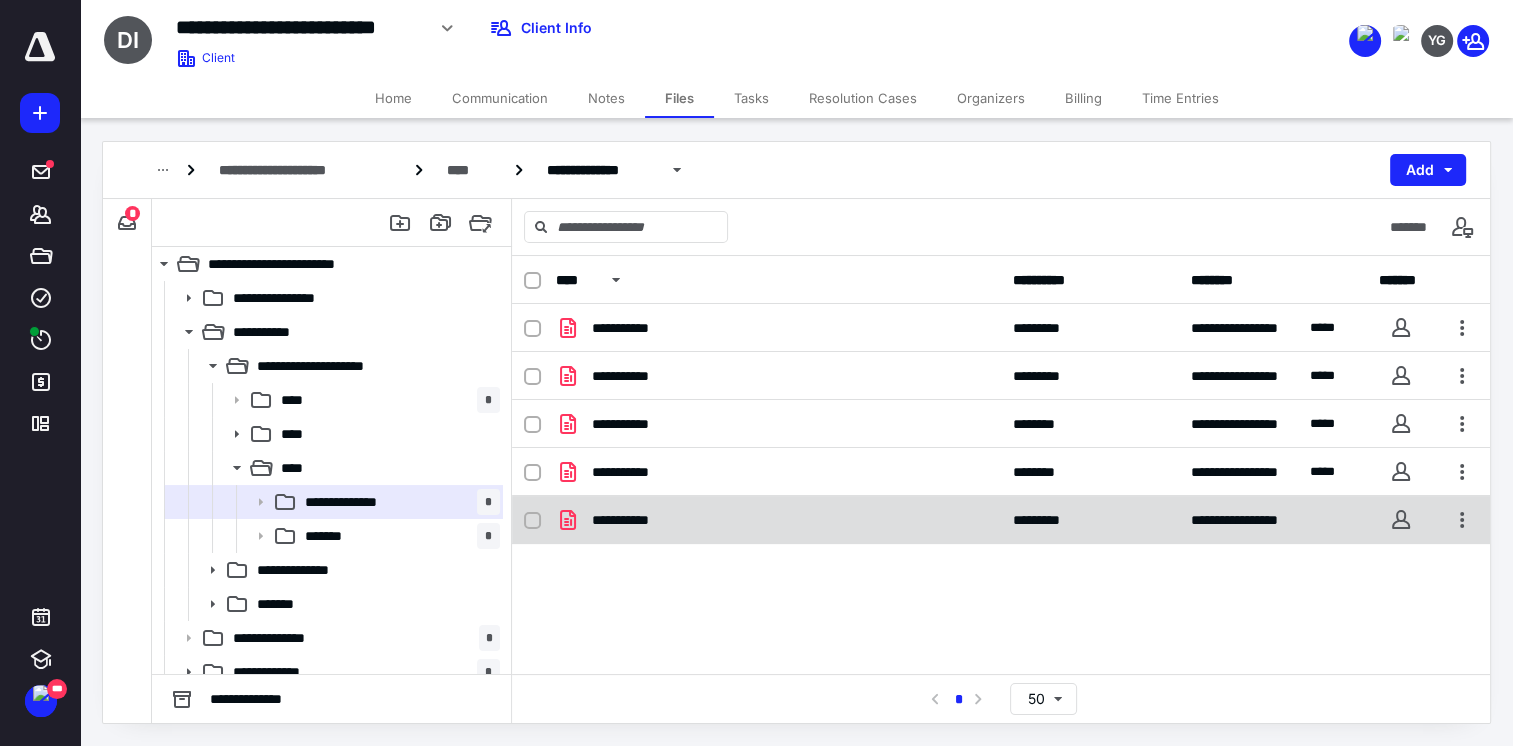 click on "**********" at bounding box center [1001, 520] 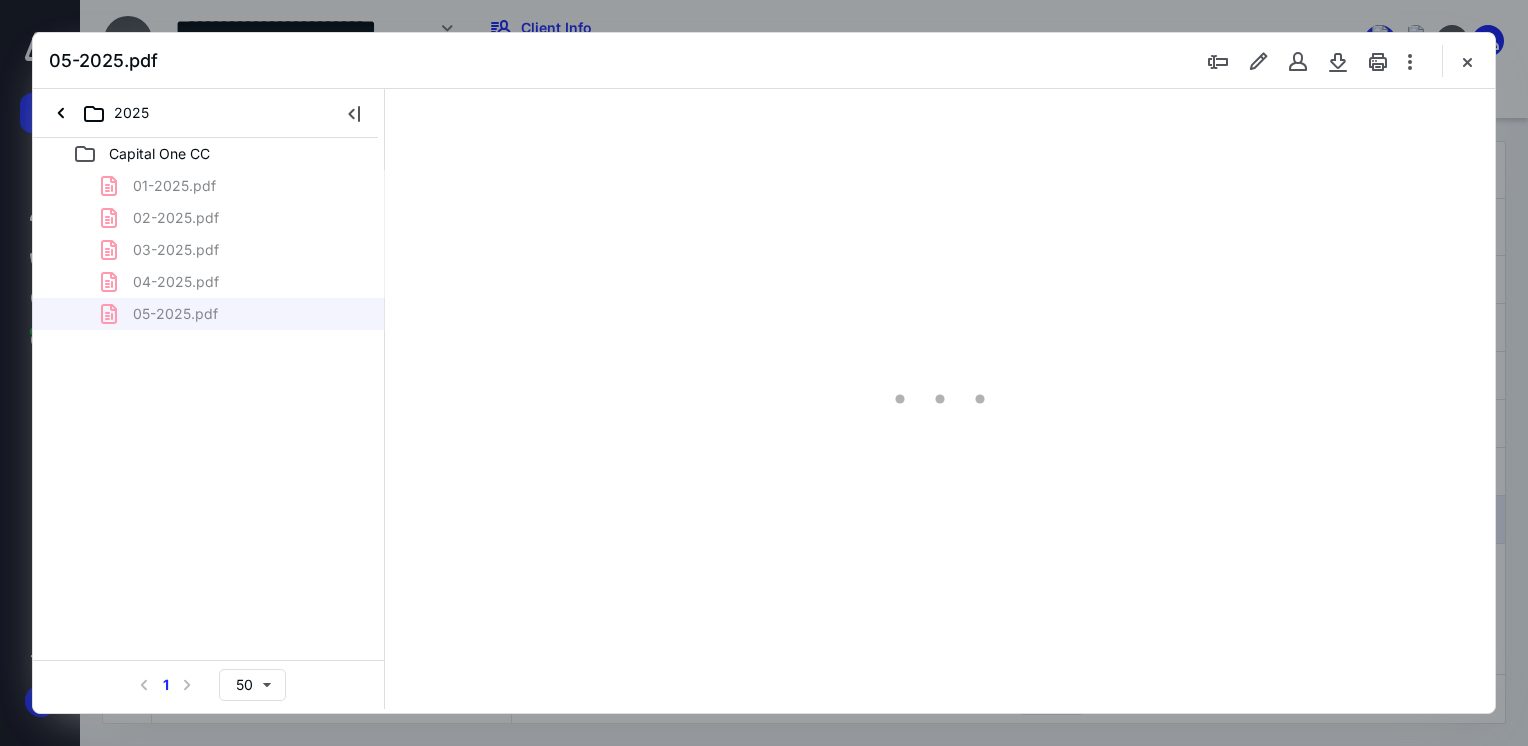 scroll, scrollTop: 0, scrollLeft: 0, axis: both 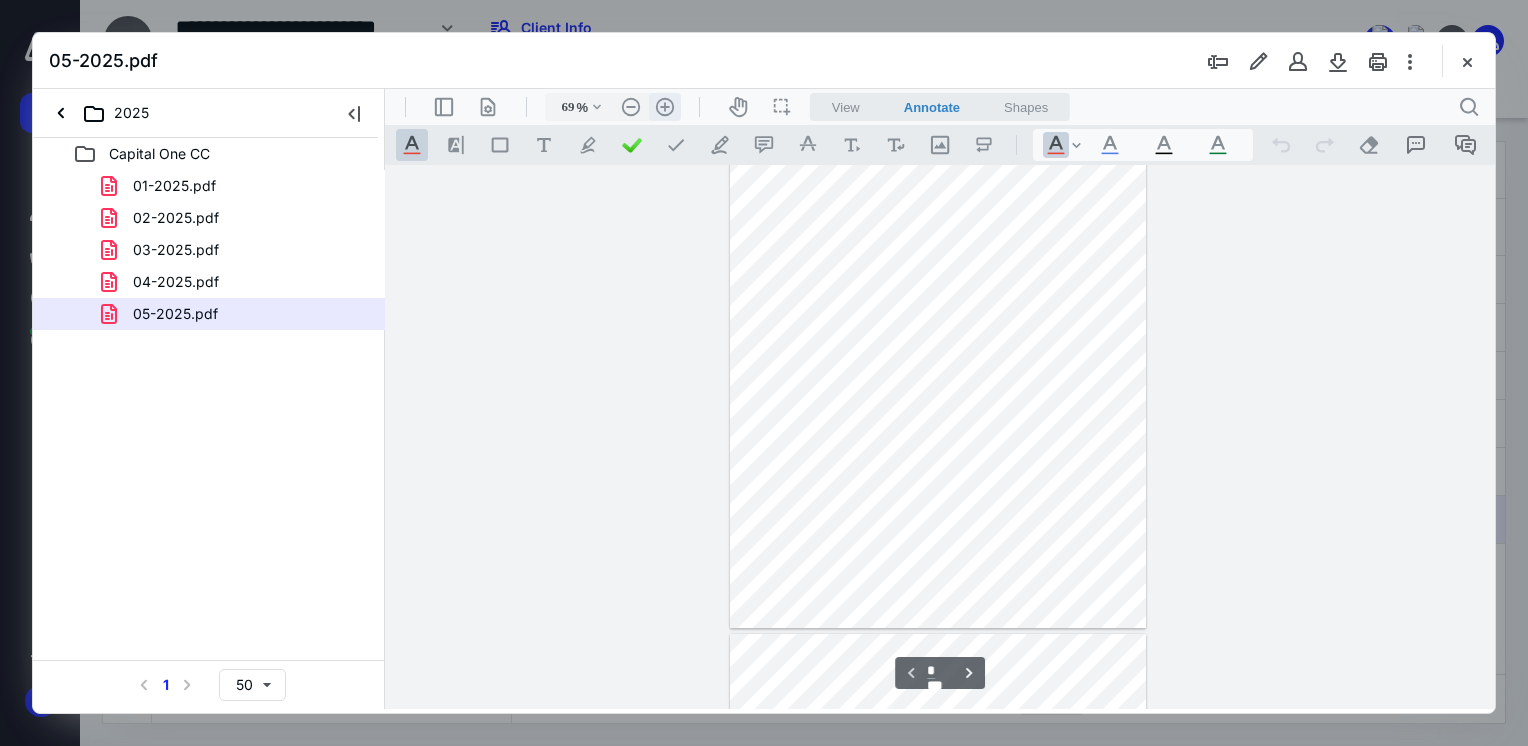 click on ".cls-1{fill:#abb0c4;} icon - header - zoom - in - line" at bounding box center (665, 107) 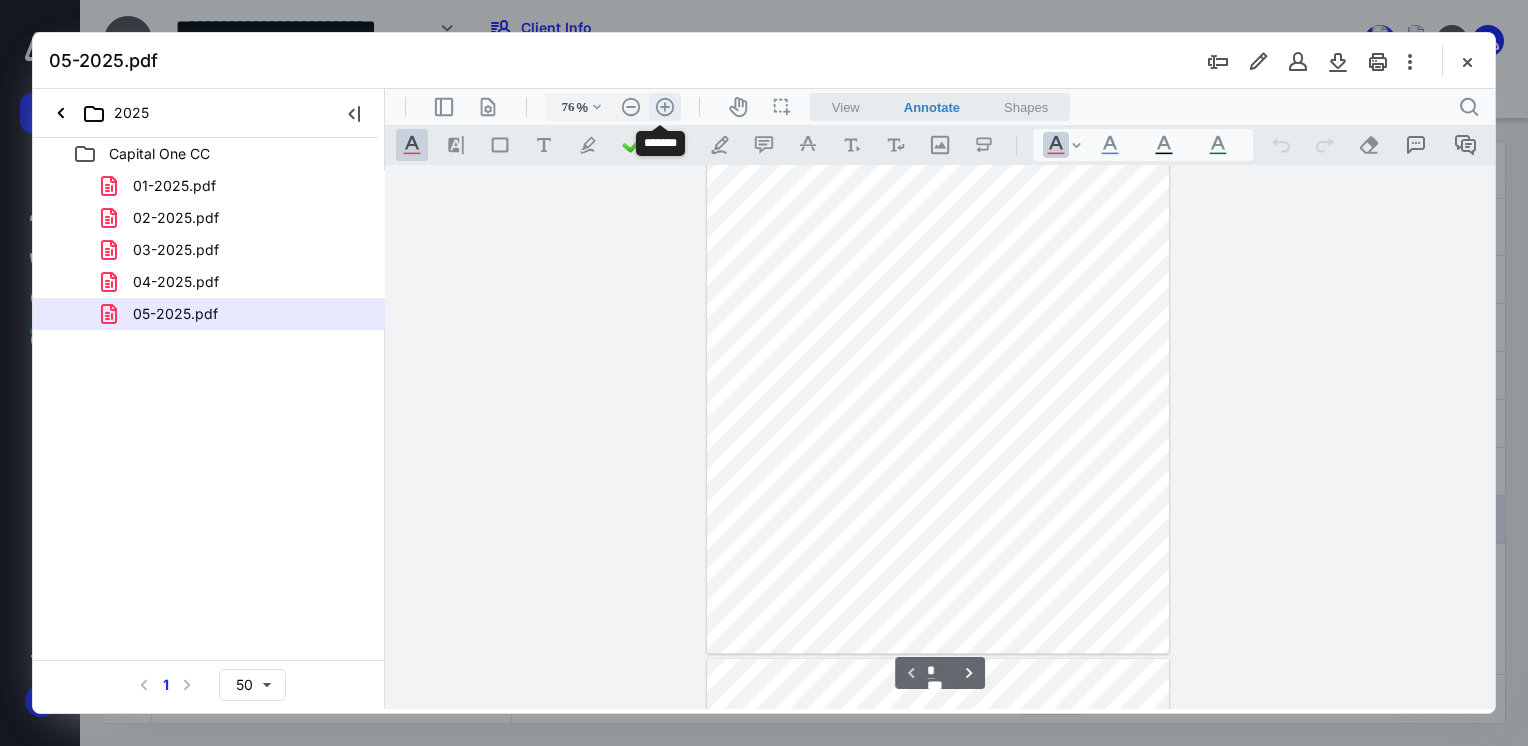 click on ".cls-1{fill:#abb0c4;} icon - header - zoom - in - line" at bounding box center [665, 107] 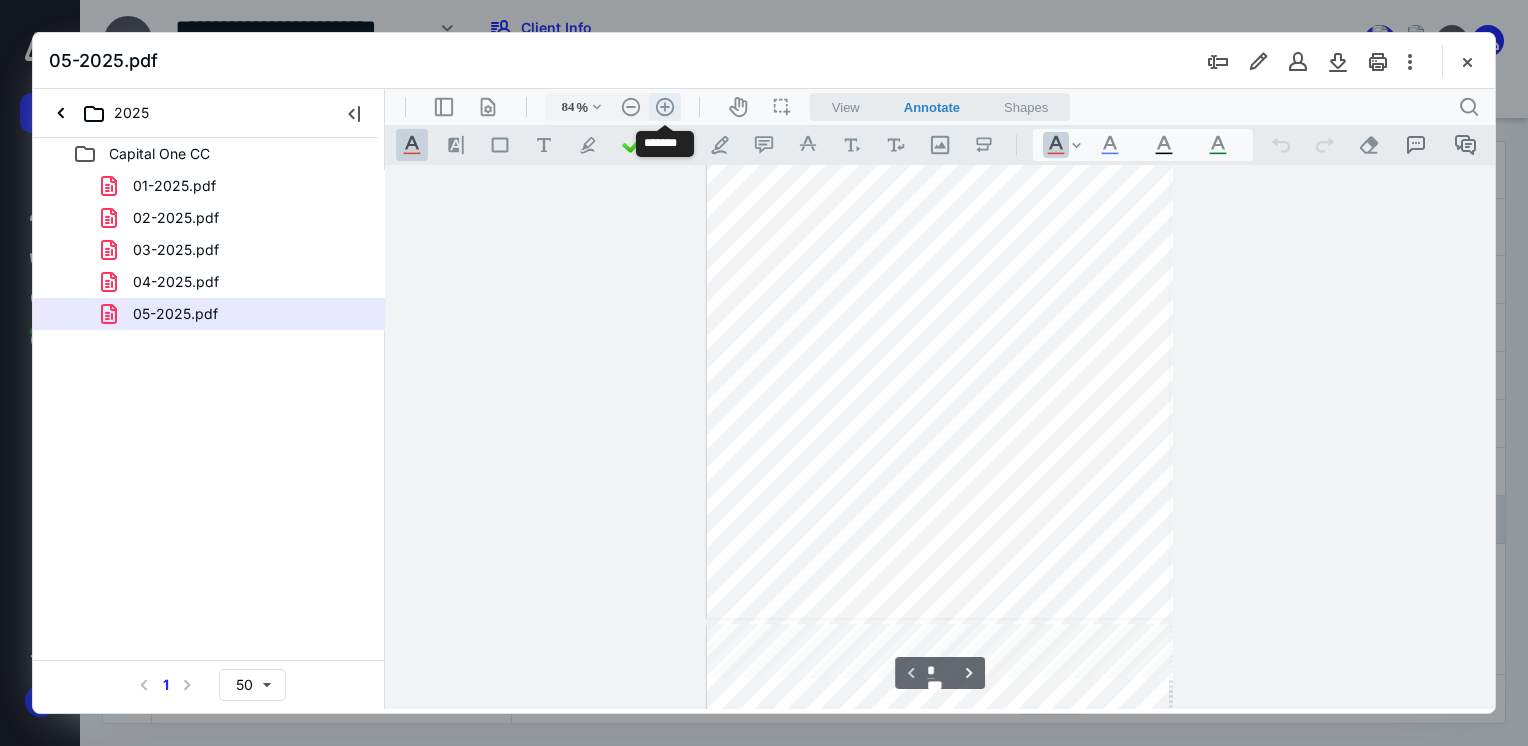 click on ".cls-1{fill:#abb0c4;} icon - header - zoom - in - line" at bounding box center [665, 107] 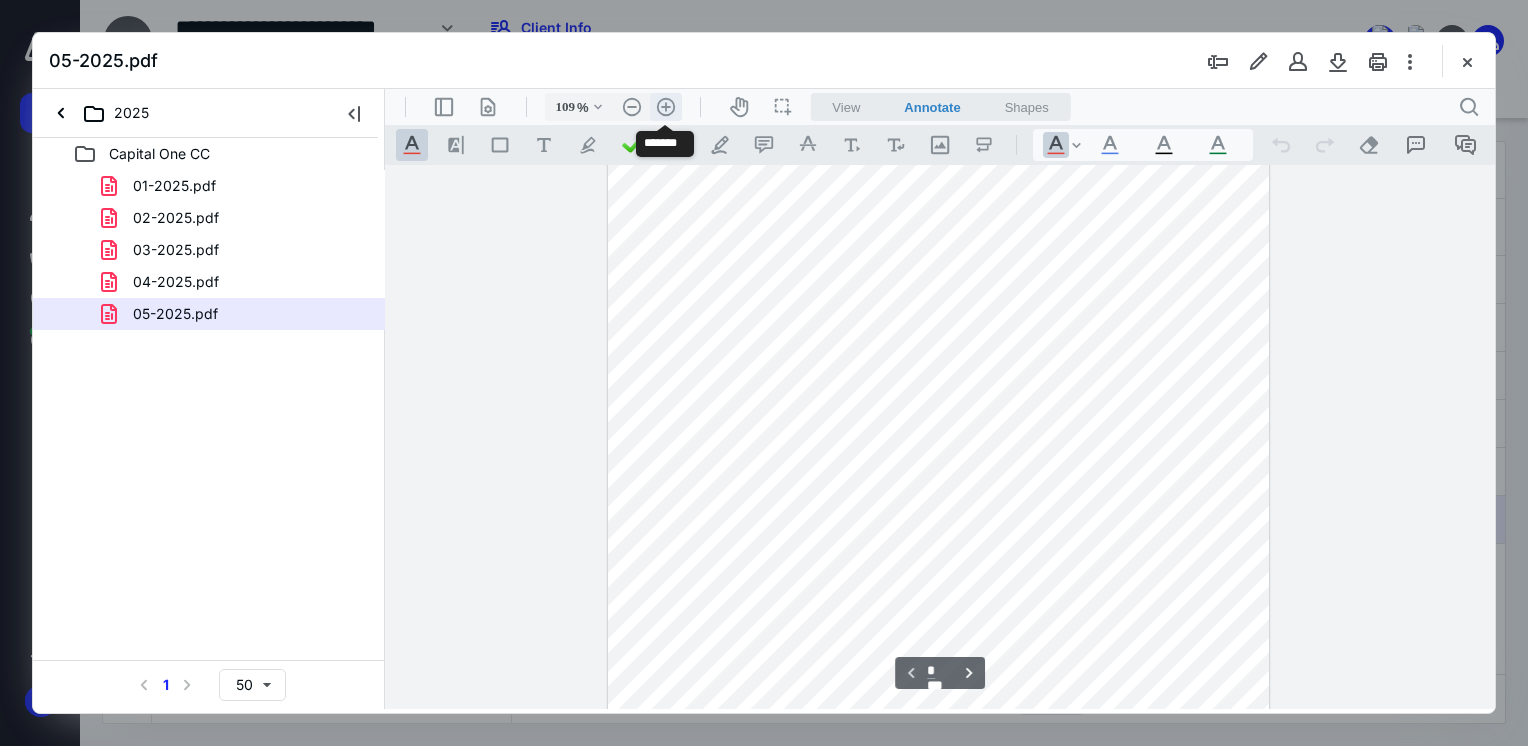 click on ".cls-1{fill:#abb0c4;} icon - header - zoom - in - line" at bounding box center [666, 107] 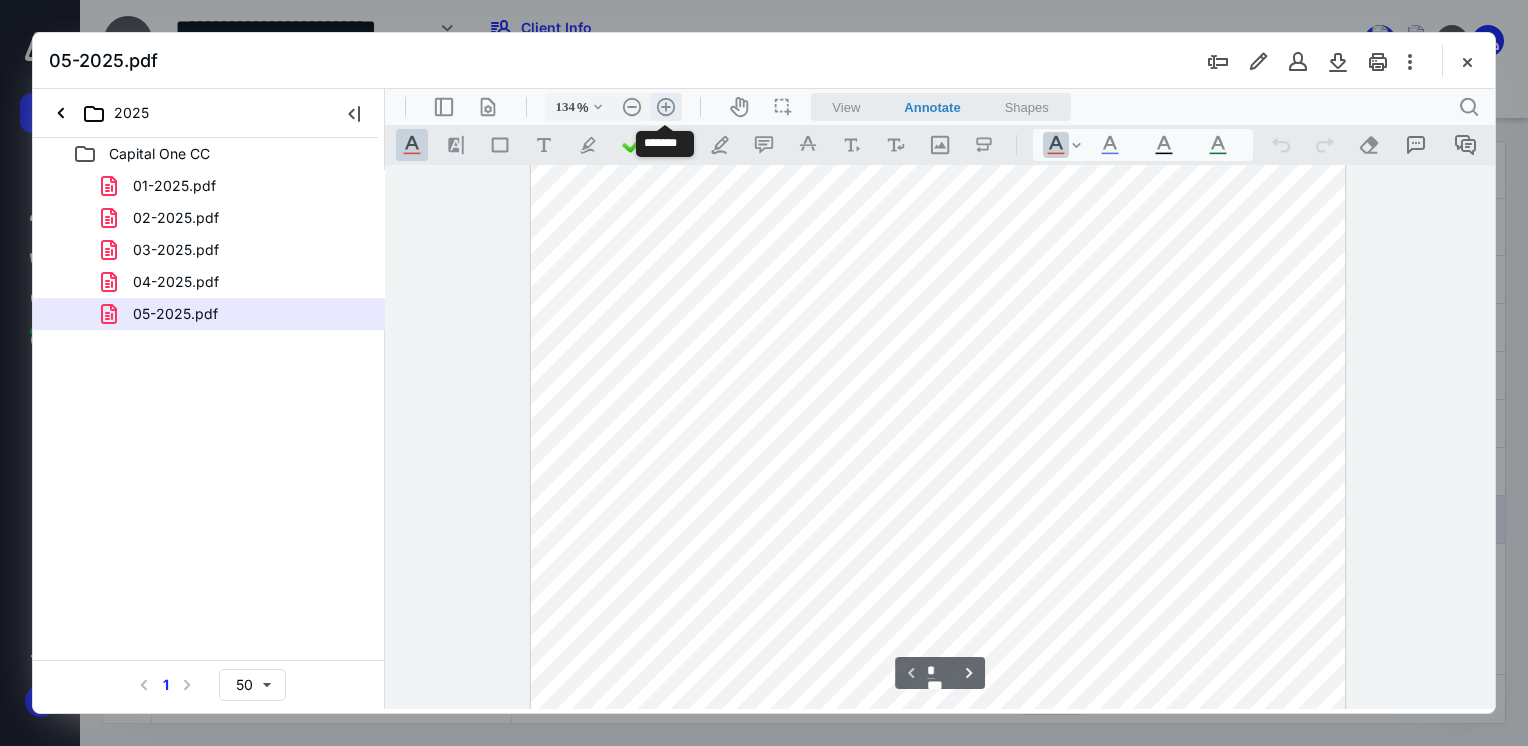 click on ".cls-1{fill:#abb0c4;} icon - header - zoom - in - line" at bounding box center (666, 107) 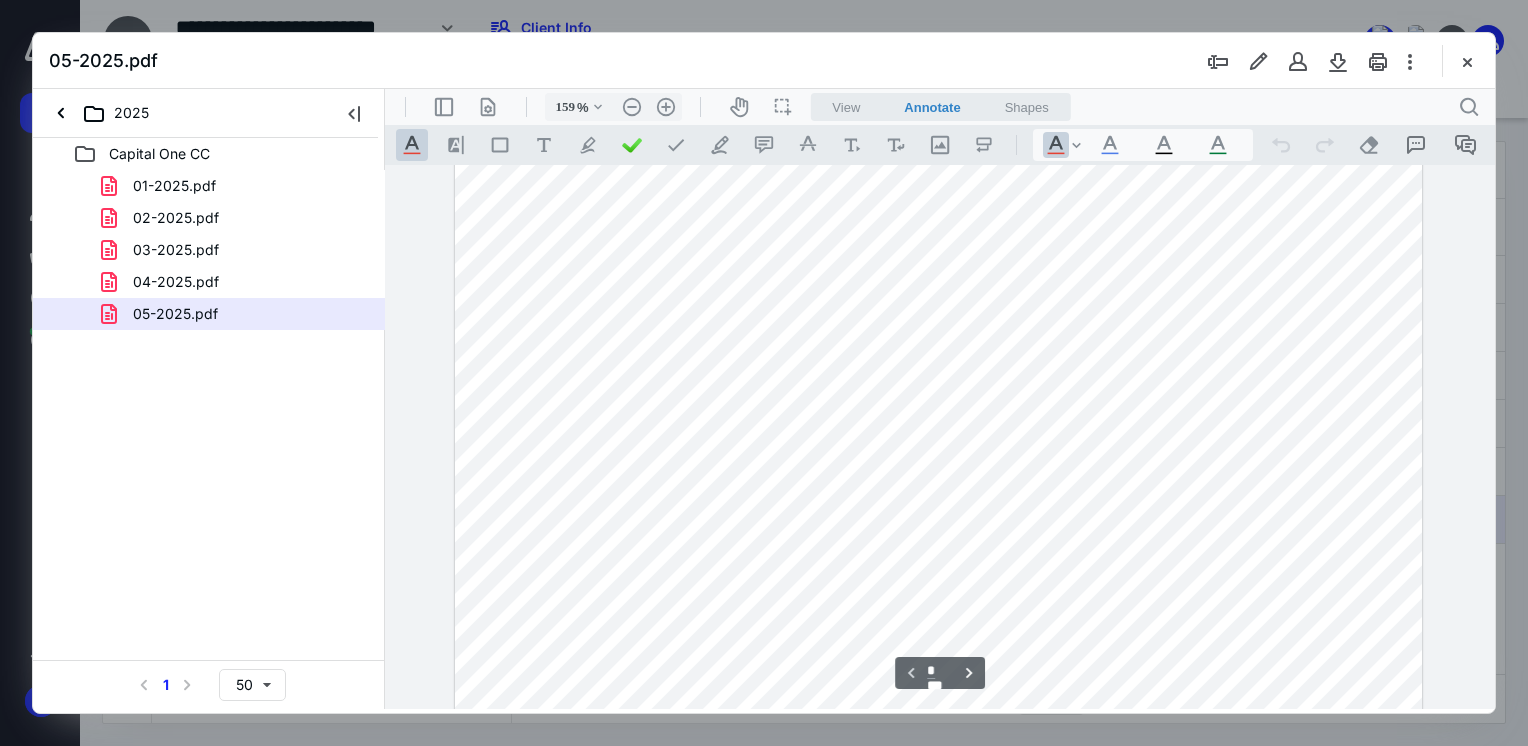 scroll, scrollTop: 0, scrollLeft: 0, axis: both 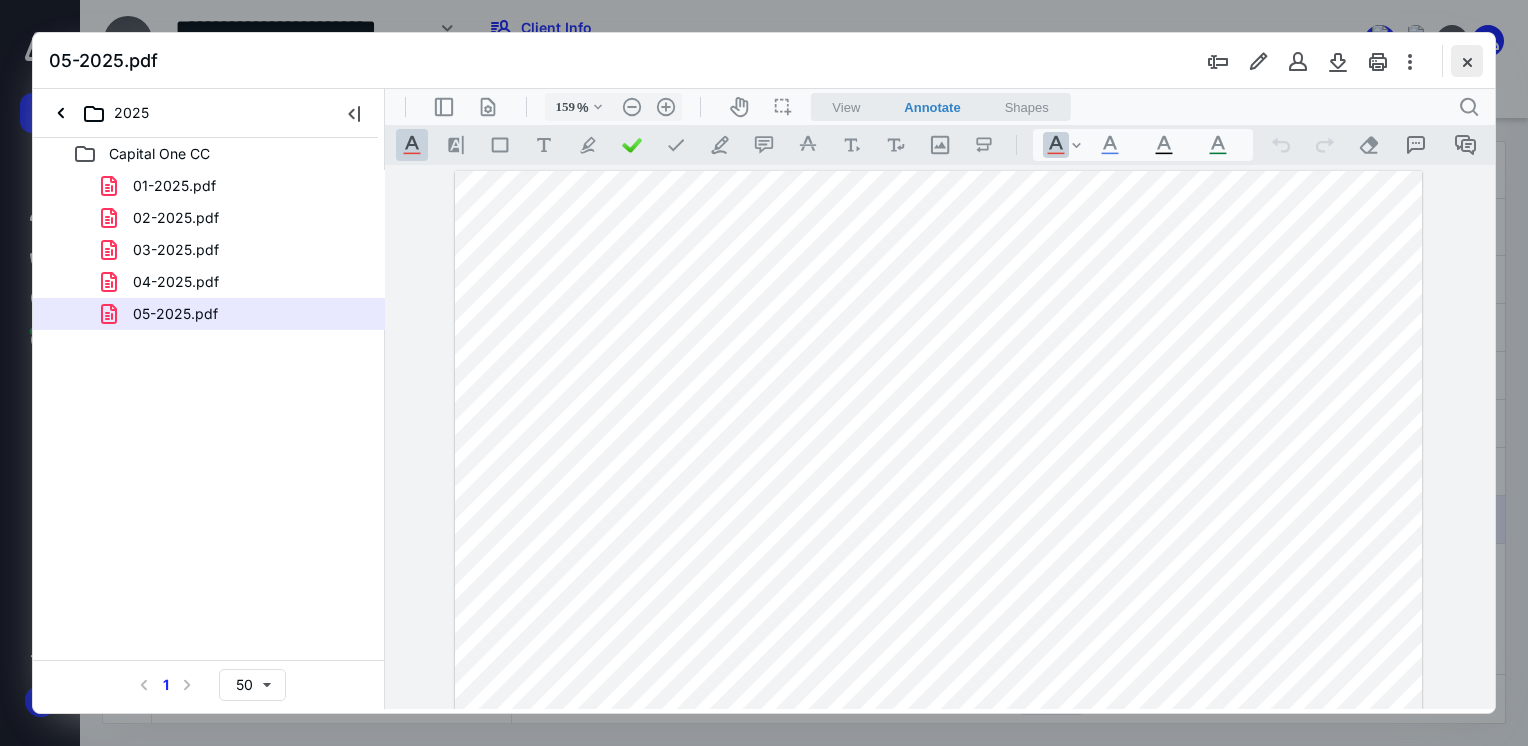 click at bounding box center [1467, 61] 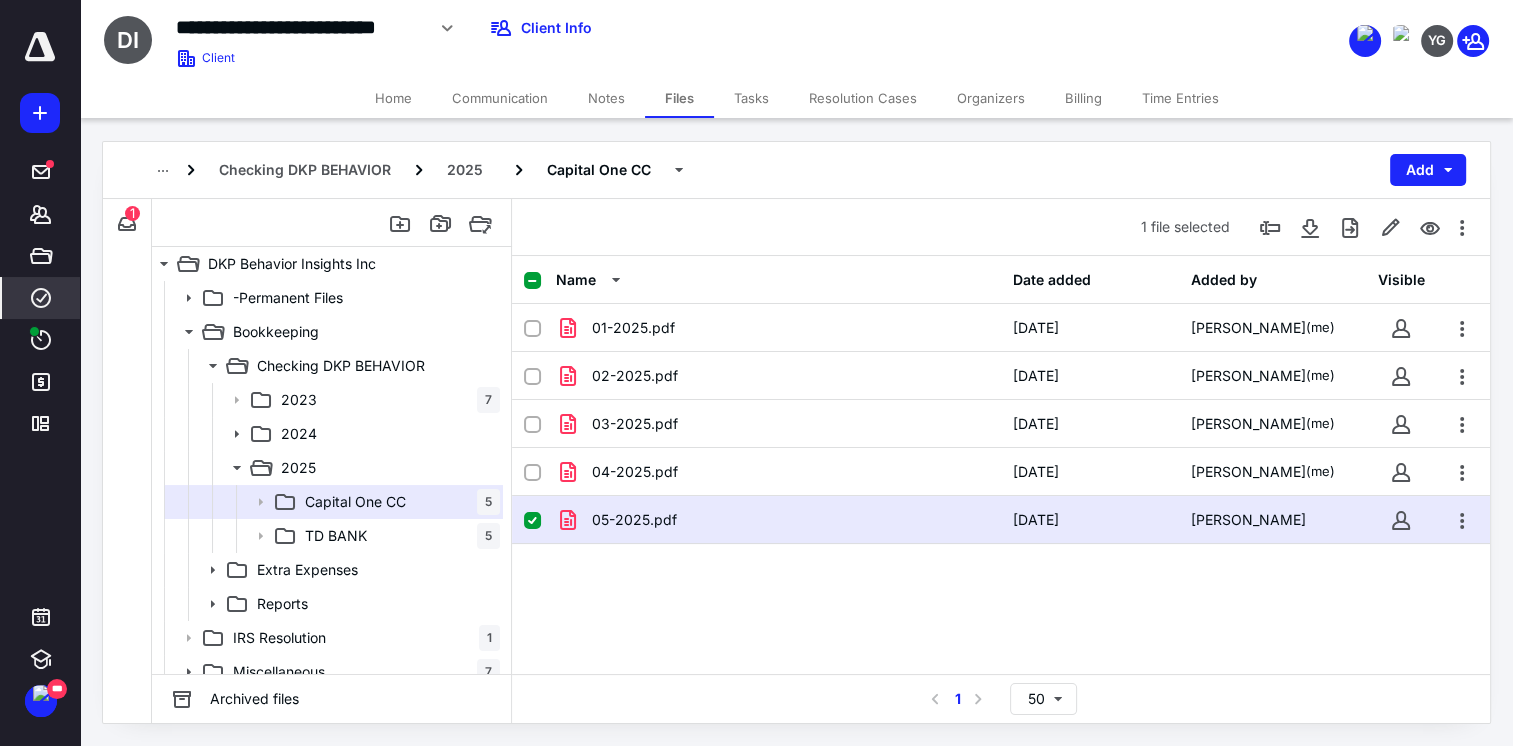 click 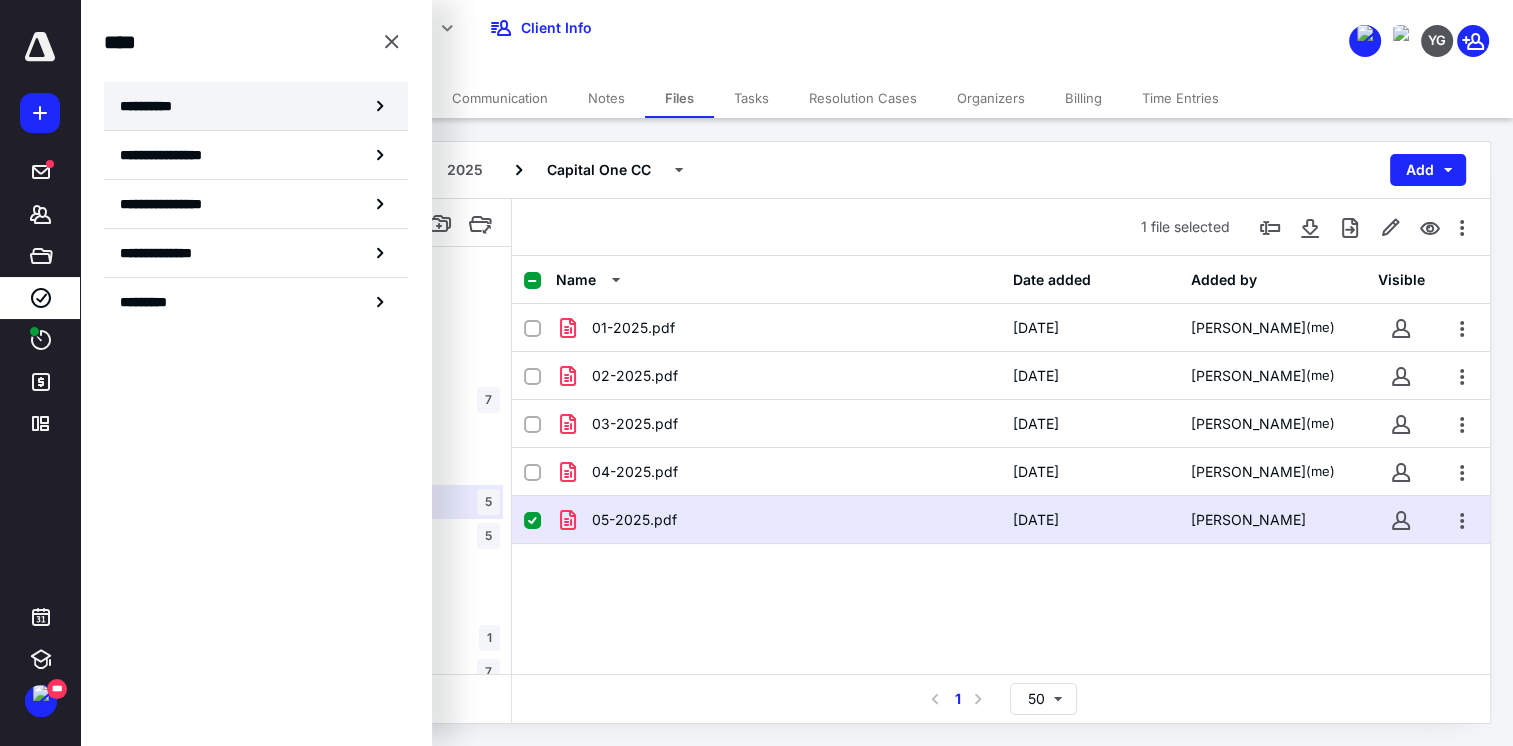click on "**********" at bounding box center [153, 106] 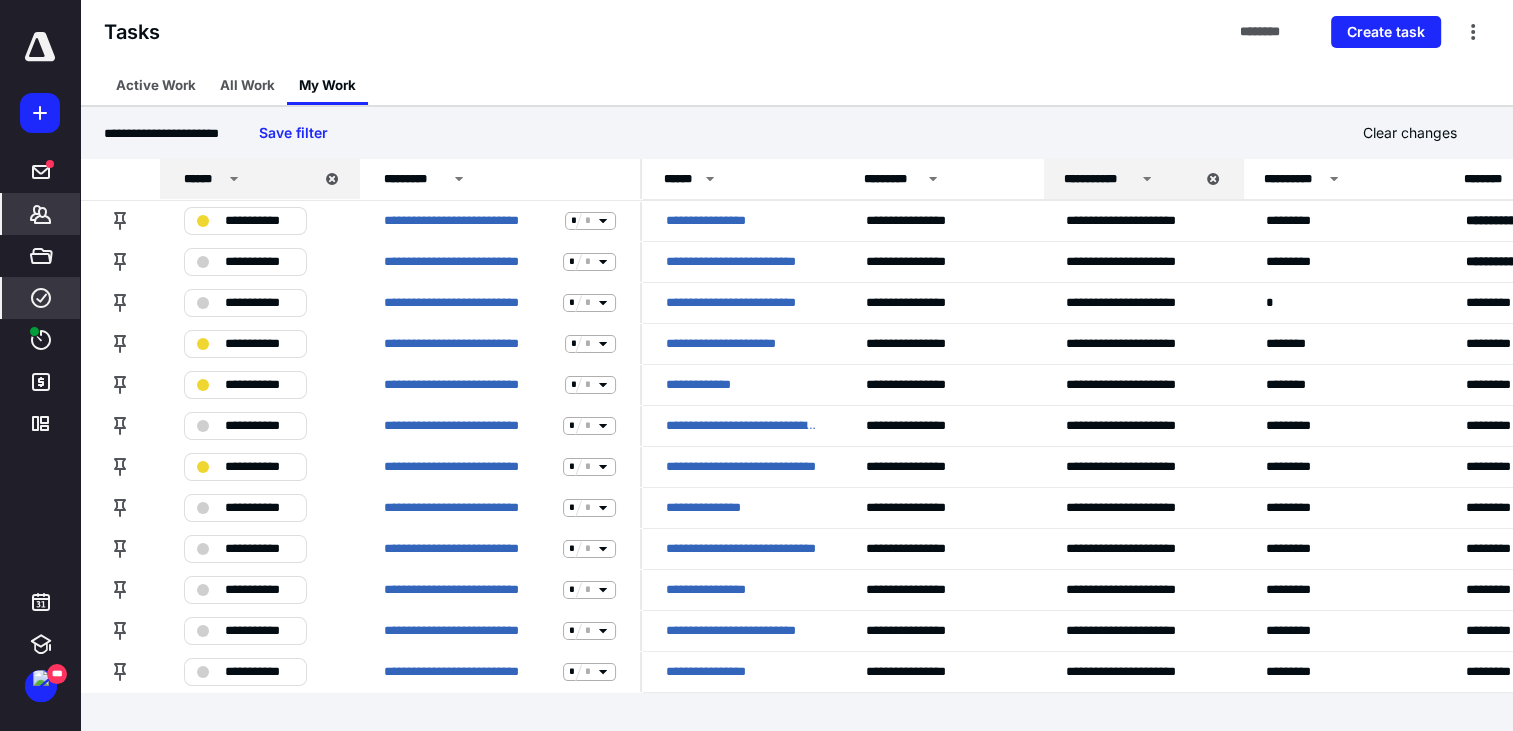 click on "*******" at bounding box center [41, 214] 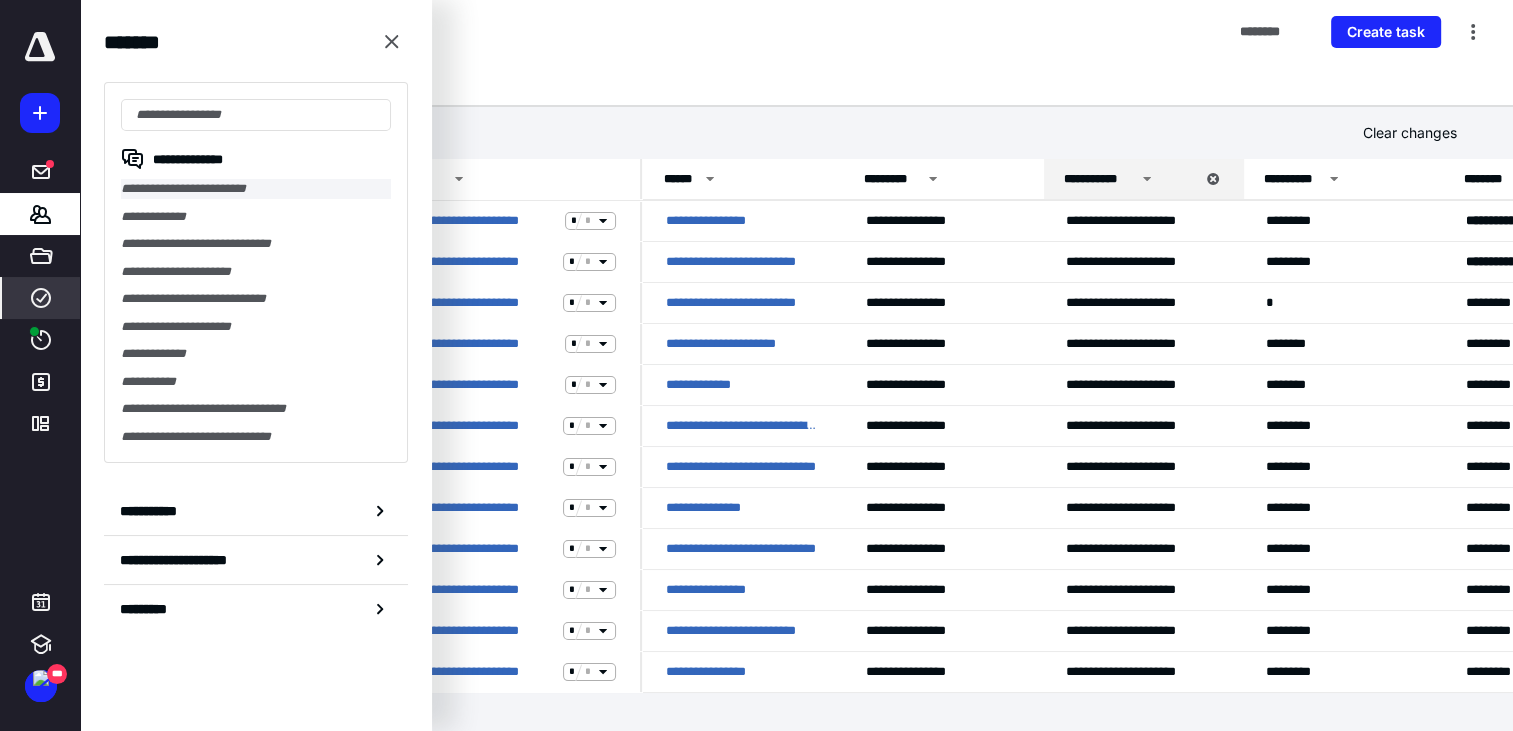 click on "**********" at bounding box center [256, 189] 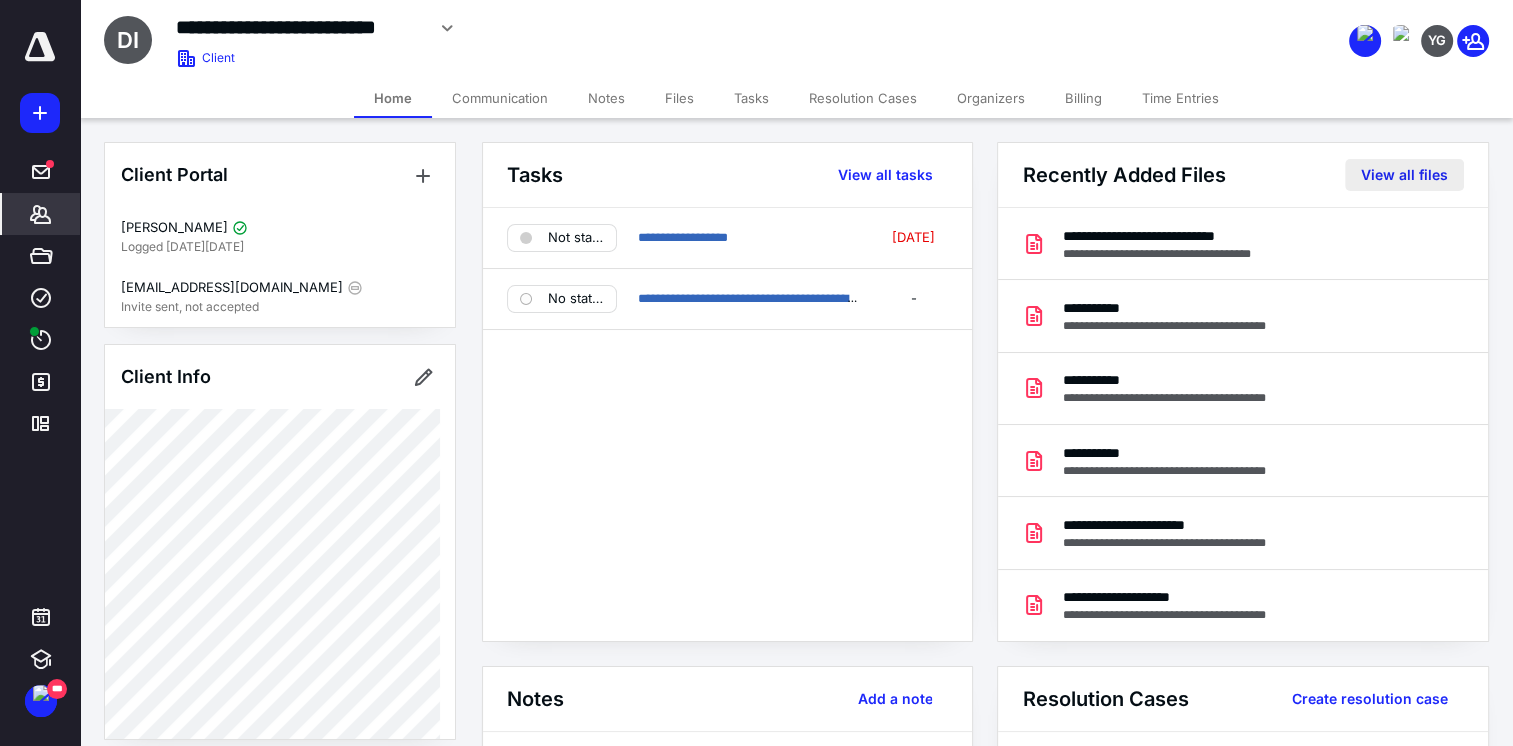 click on "View all files" at bounding box center (1404, 175) 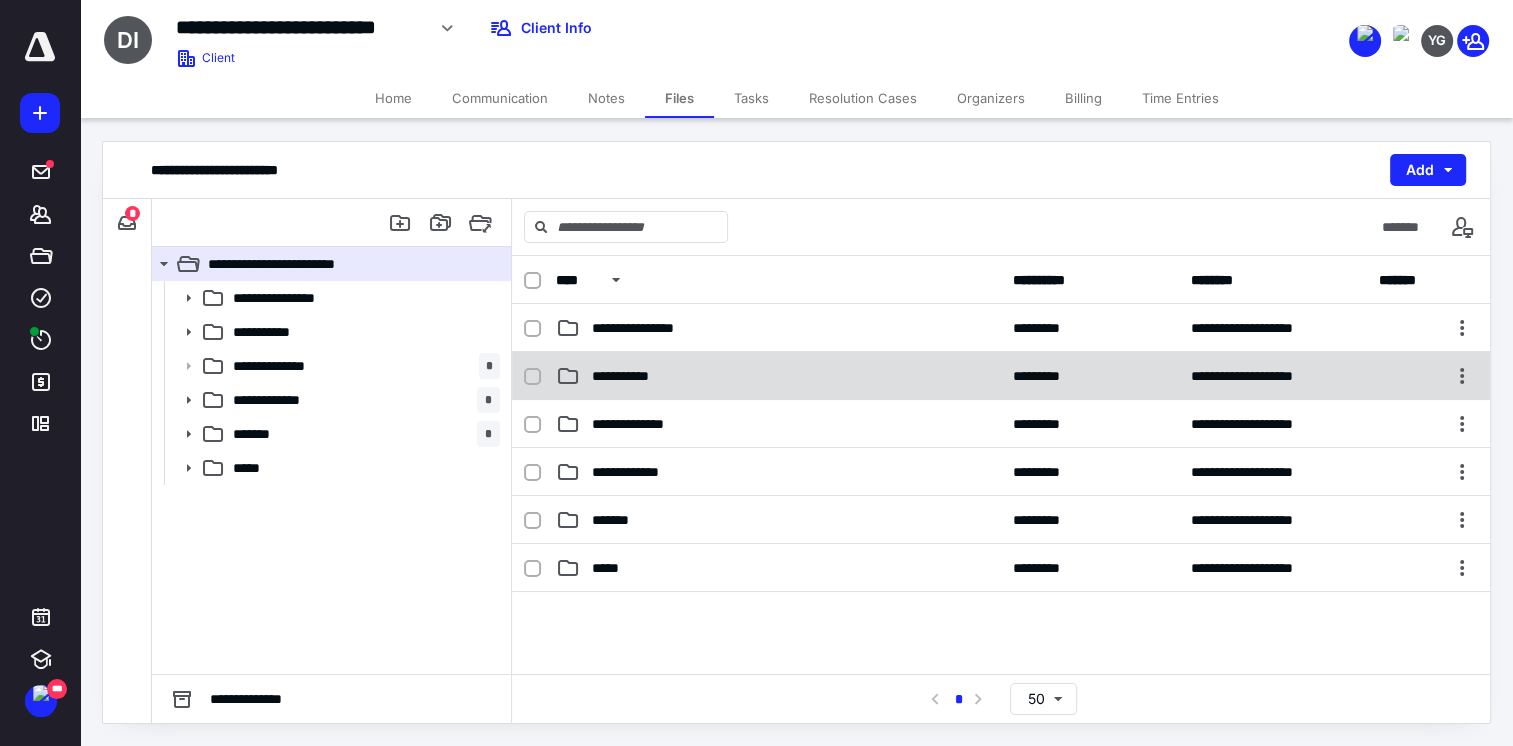 click on "**********" at bounding box center (1001, 376) 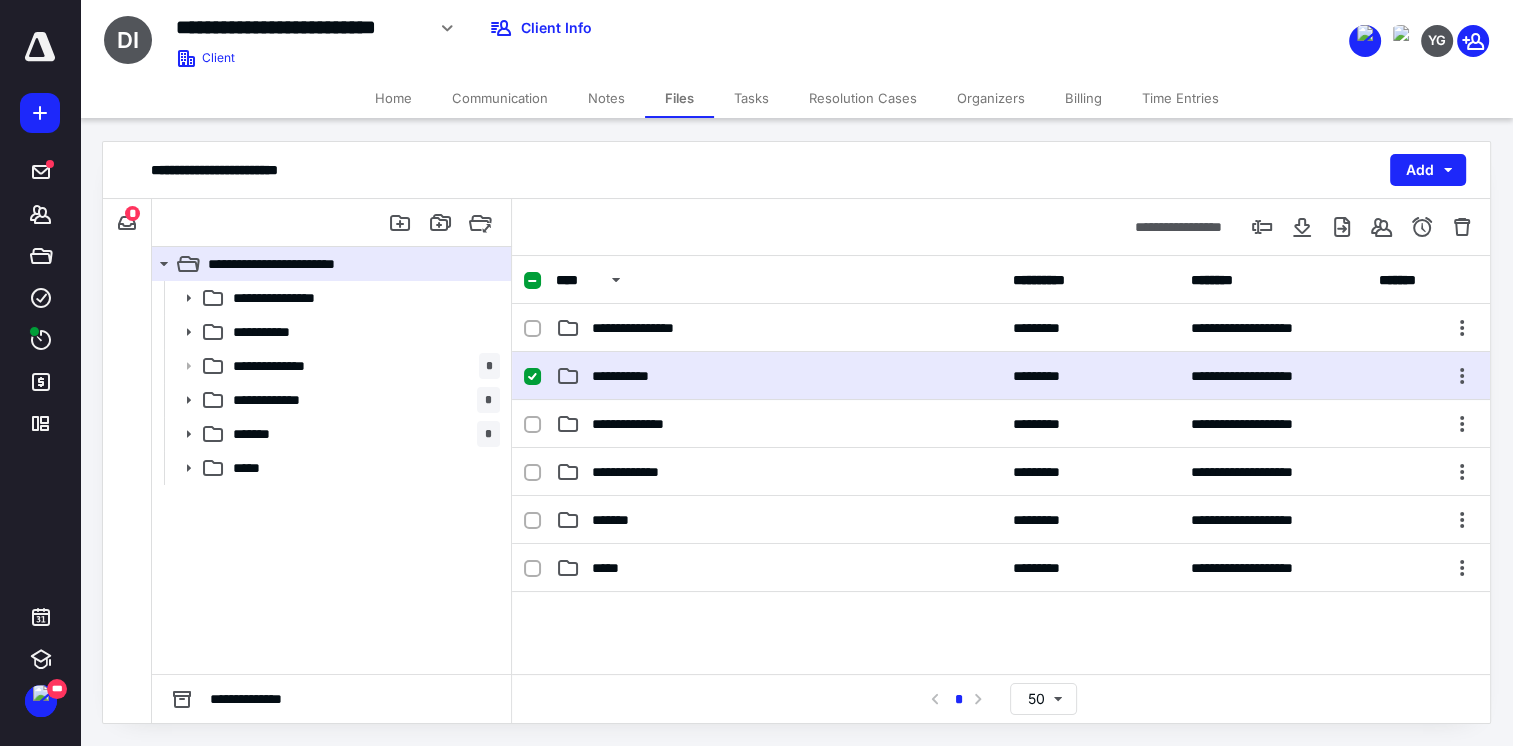 click on "**********" at bounding box center [778, 376] 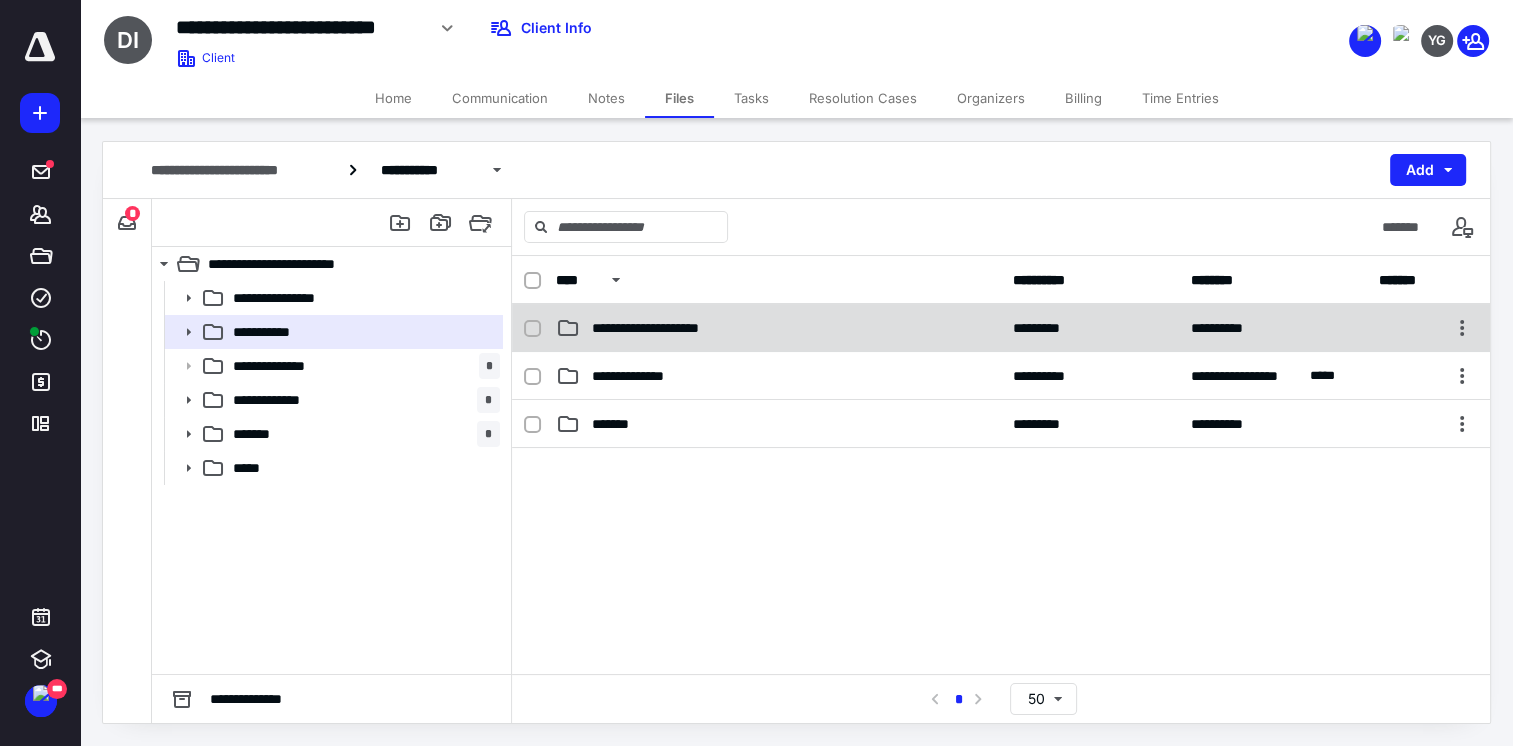 click on "**********" at bounding box center [778, 328] 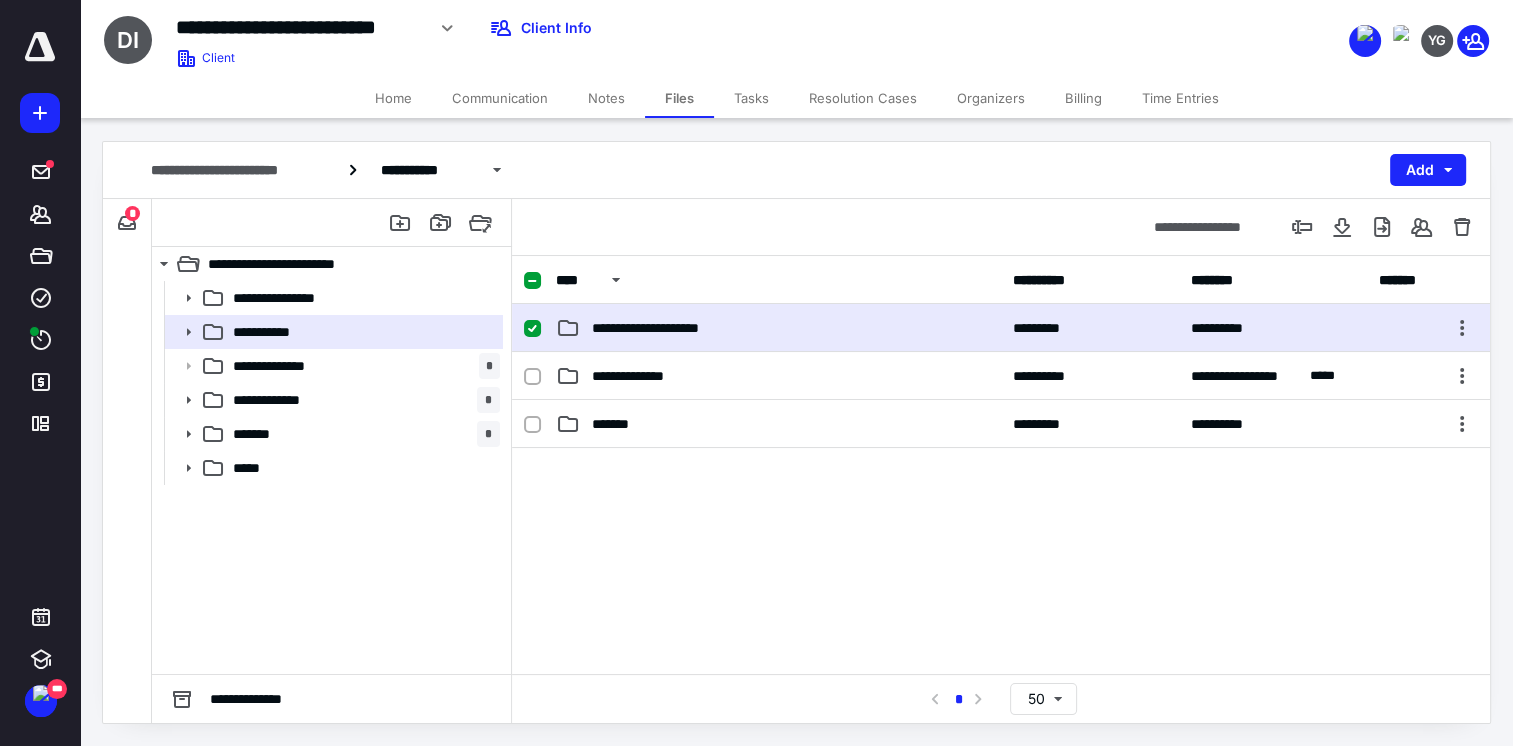 click on "**********" at bounding box center [778, 328] 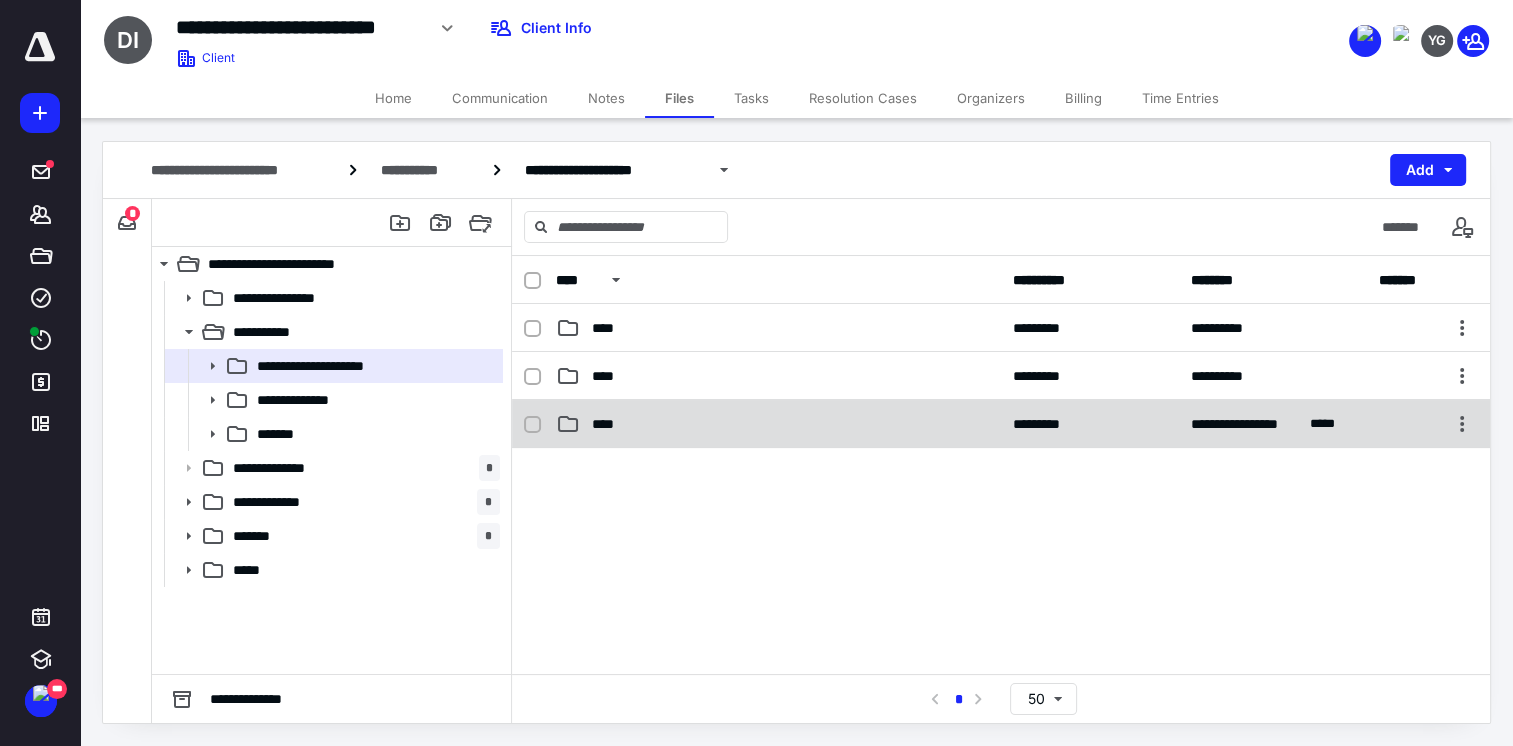 click on "****" at bounding box center (778, 424) 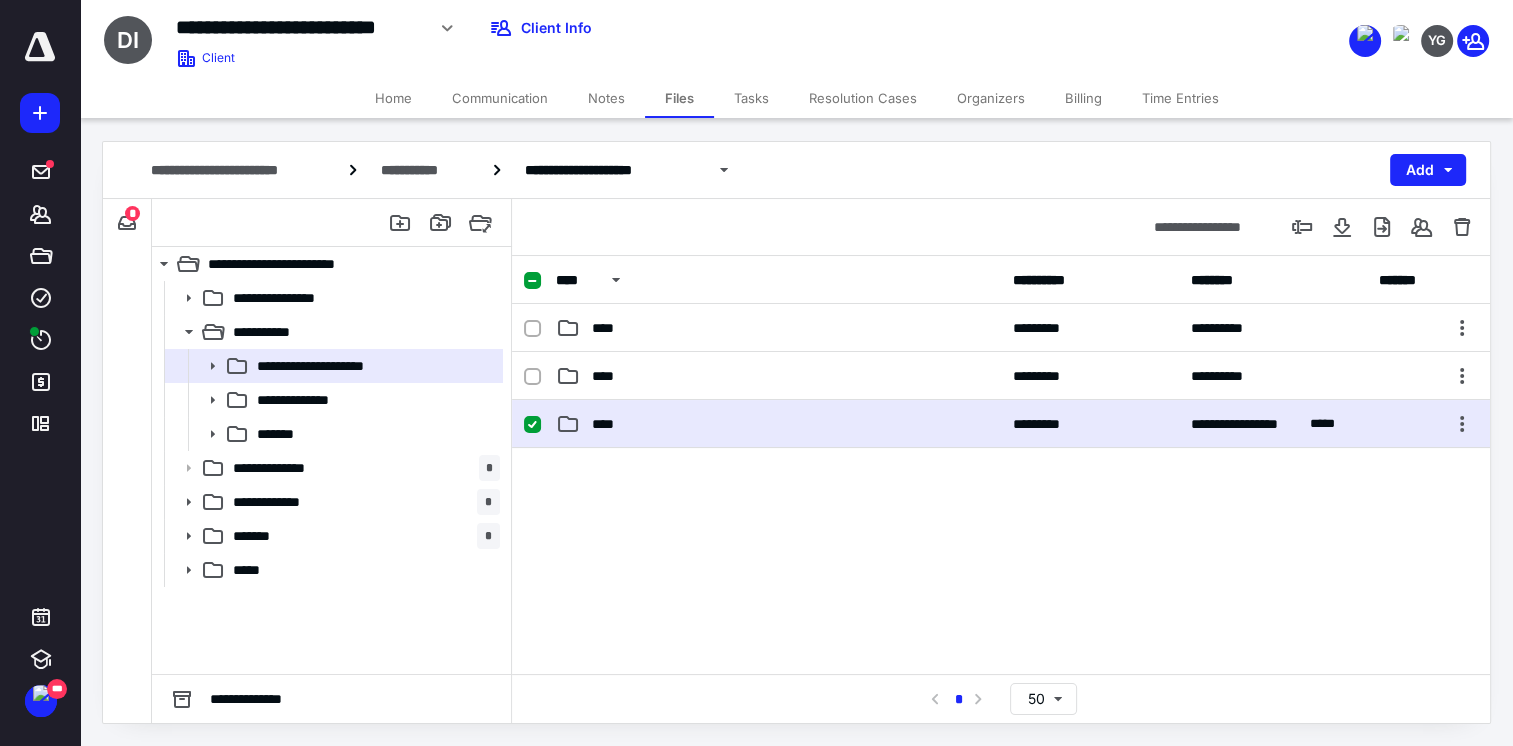 click on "****" at bounding box center [778, 424] 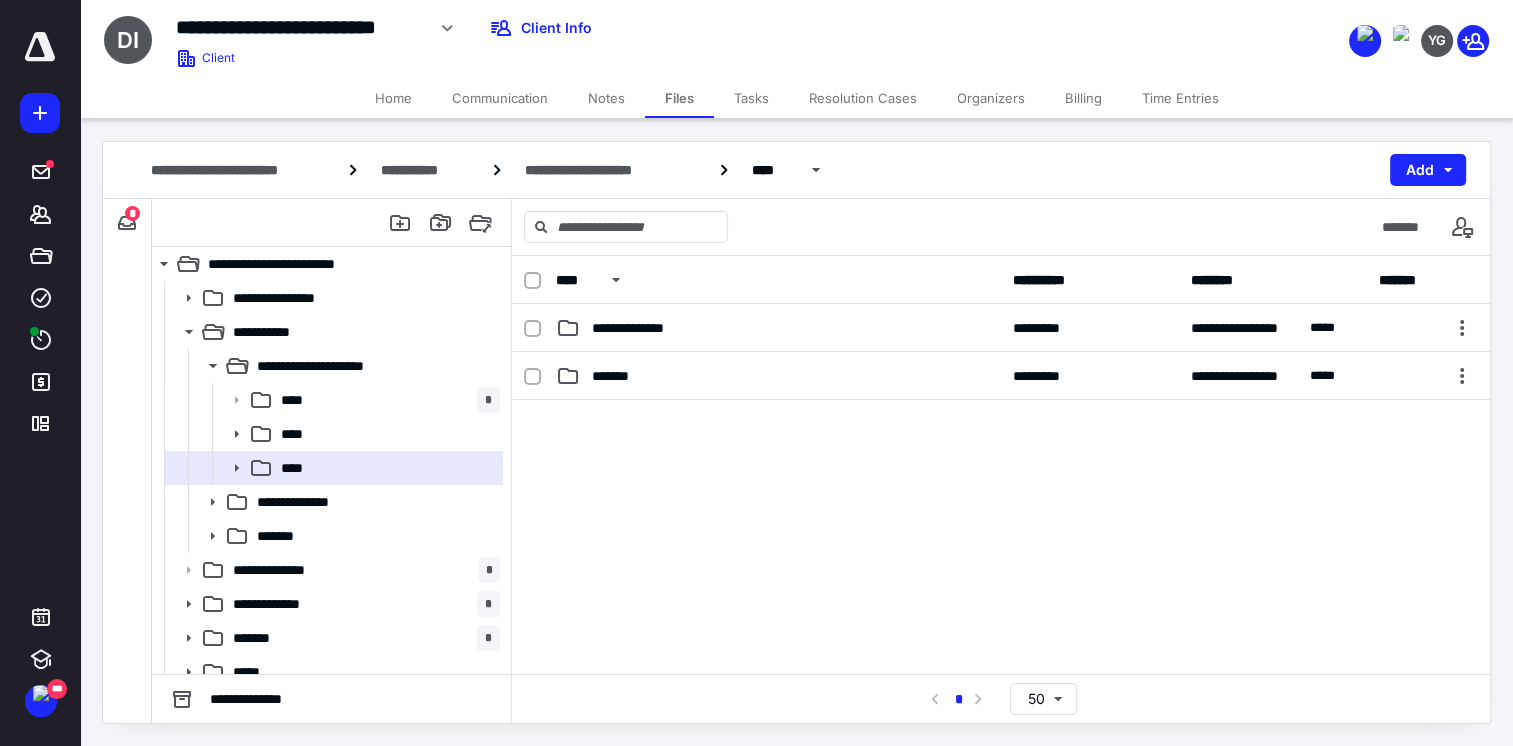 click on "Tasks" at bounding box center (751, 98) 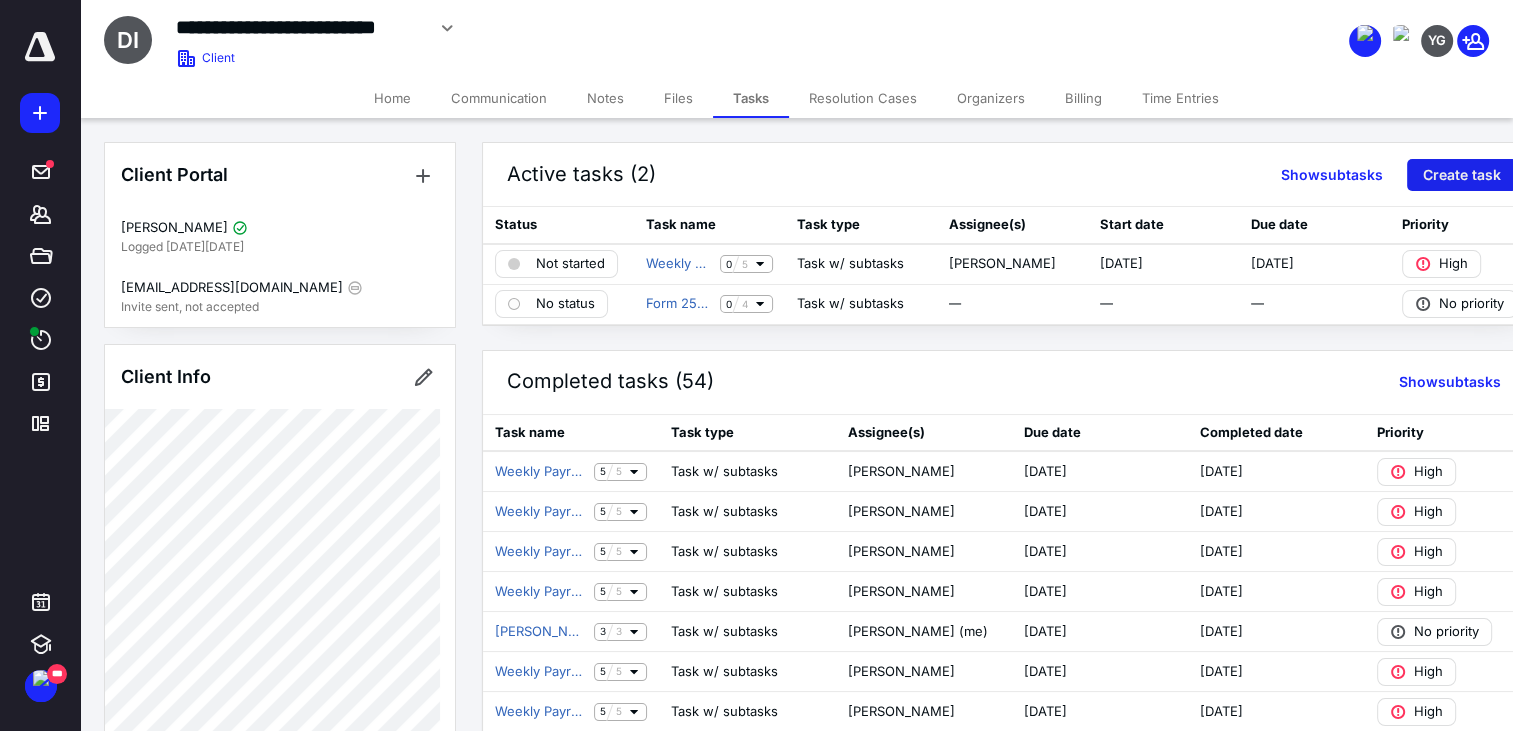 click on "Create task" at bounding box center [1462, 175] 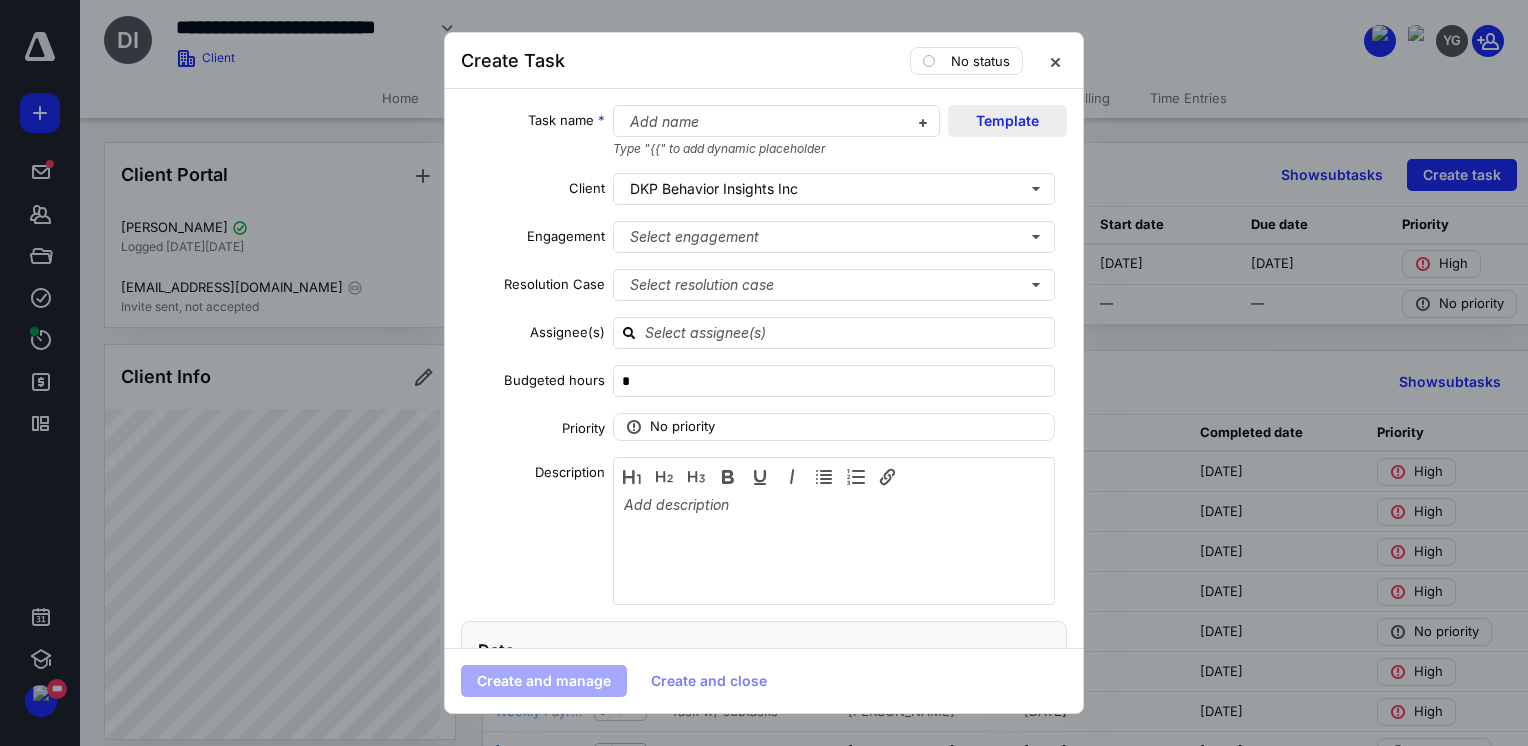 click on "Template" at bounding box center [1007, 121] 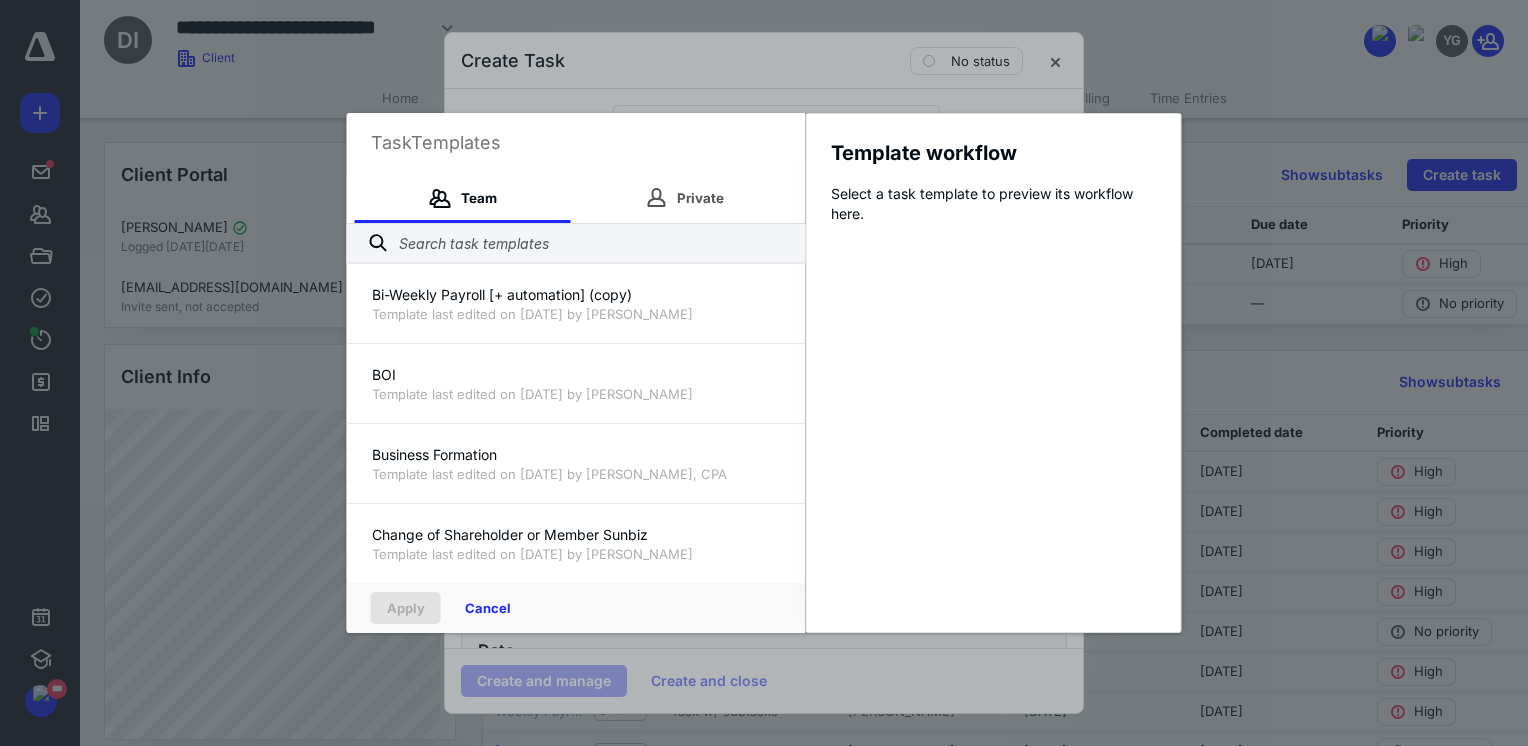 scroll, scrollTop: 1120, scrollLeft: 0, axis: vertical 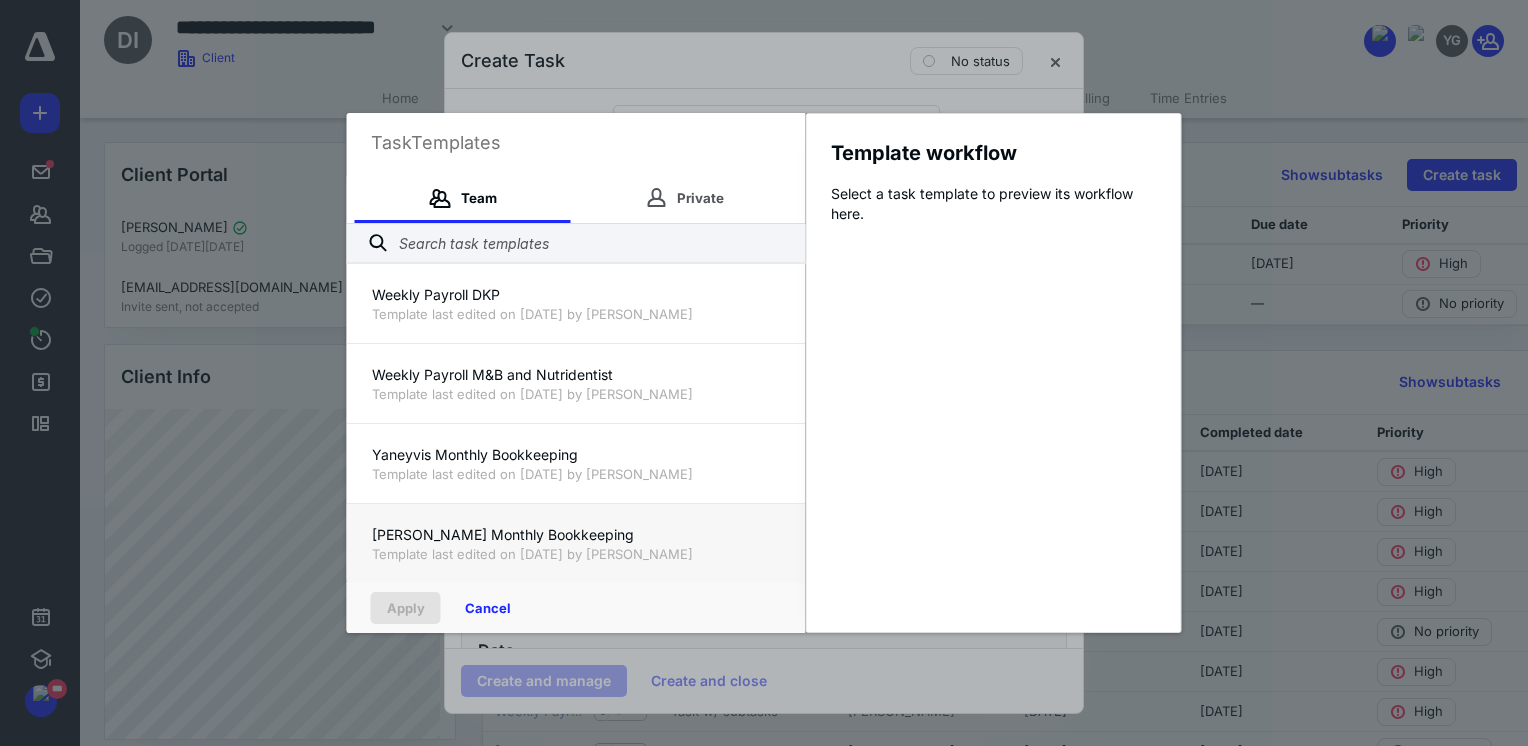 click on "Yuliana Monthly Bookkeeping" at bounding box center (576, 535) 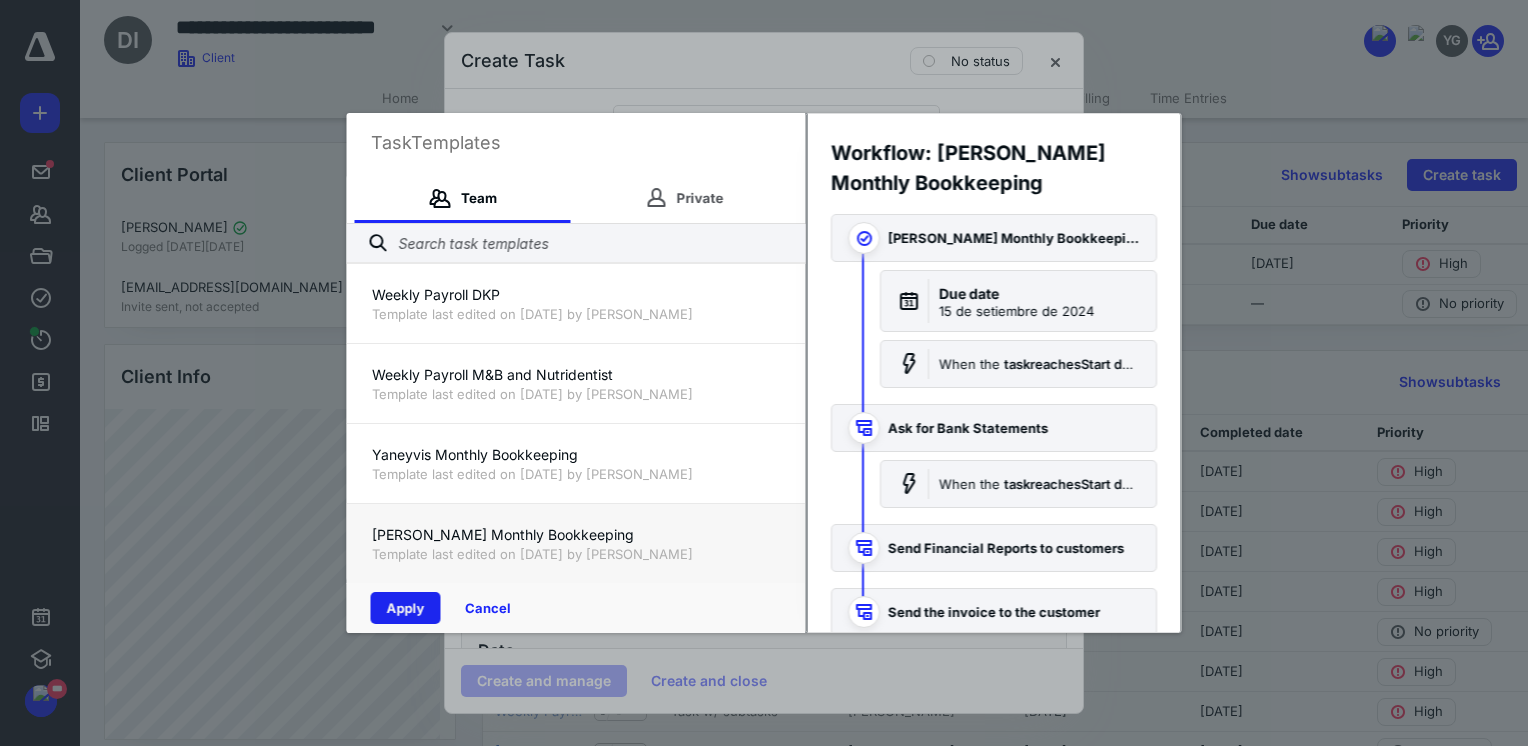 click on "Apply" at bounding box center (406, 608) 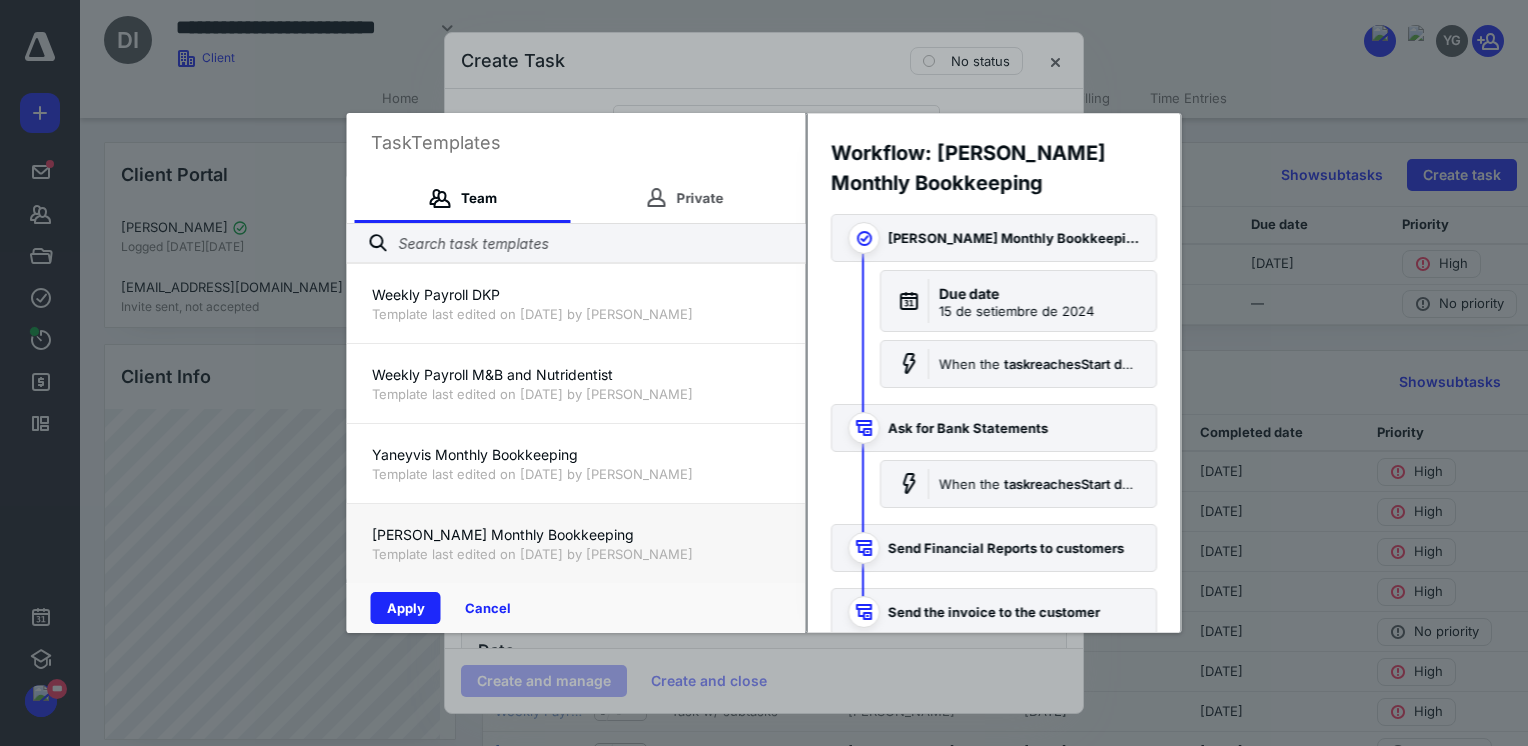 checkbox on "true" 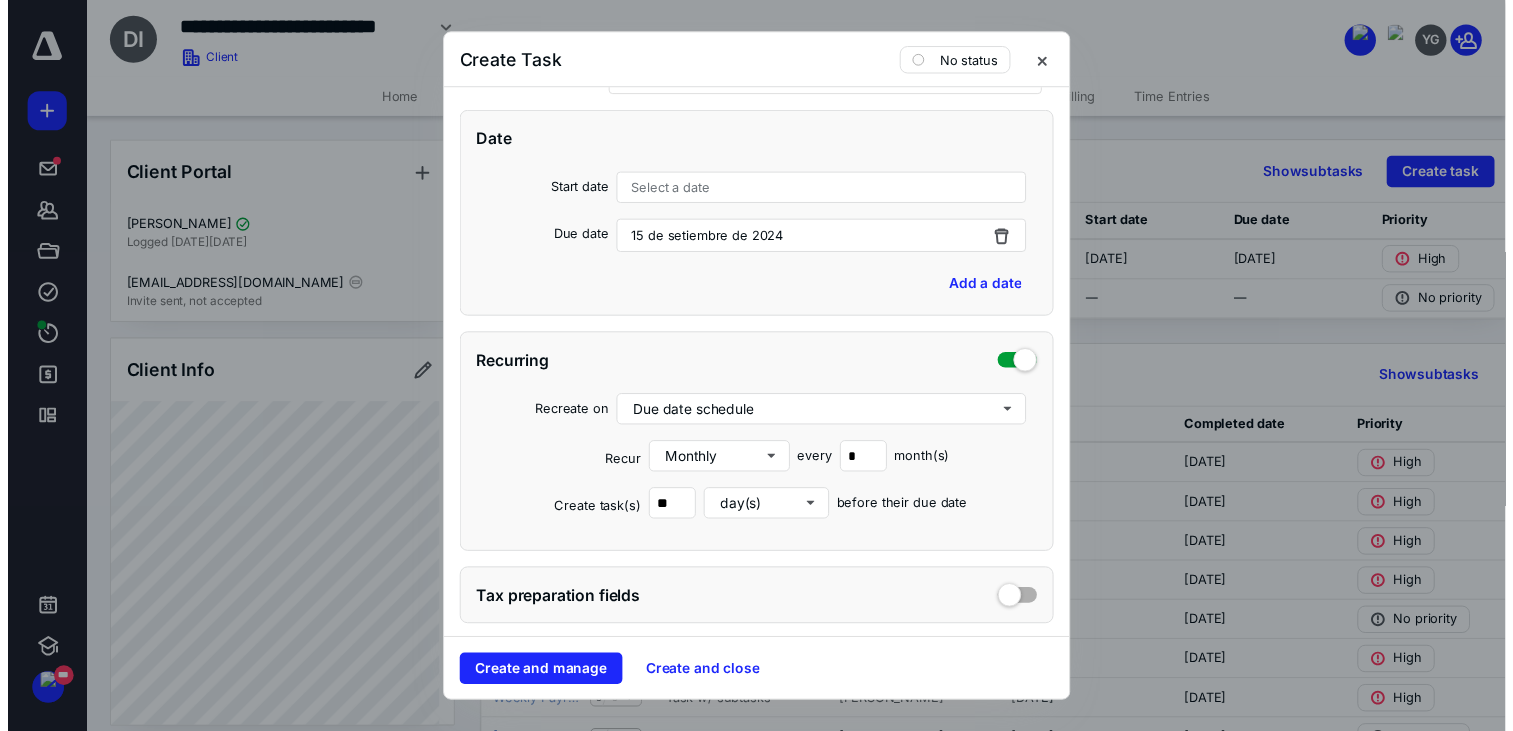 scroll, scrollTop: 413, scrollLeft: 0, axis: vertical 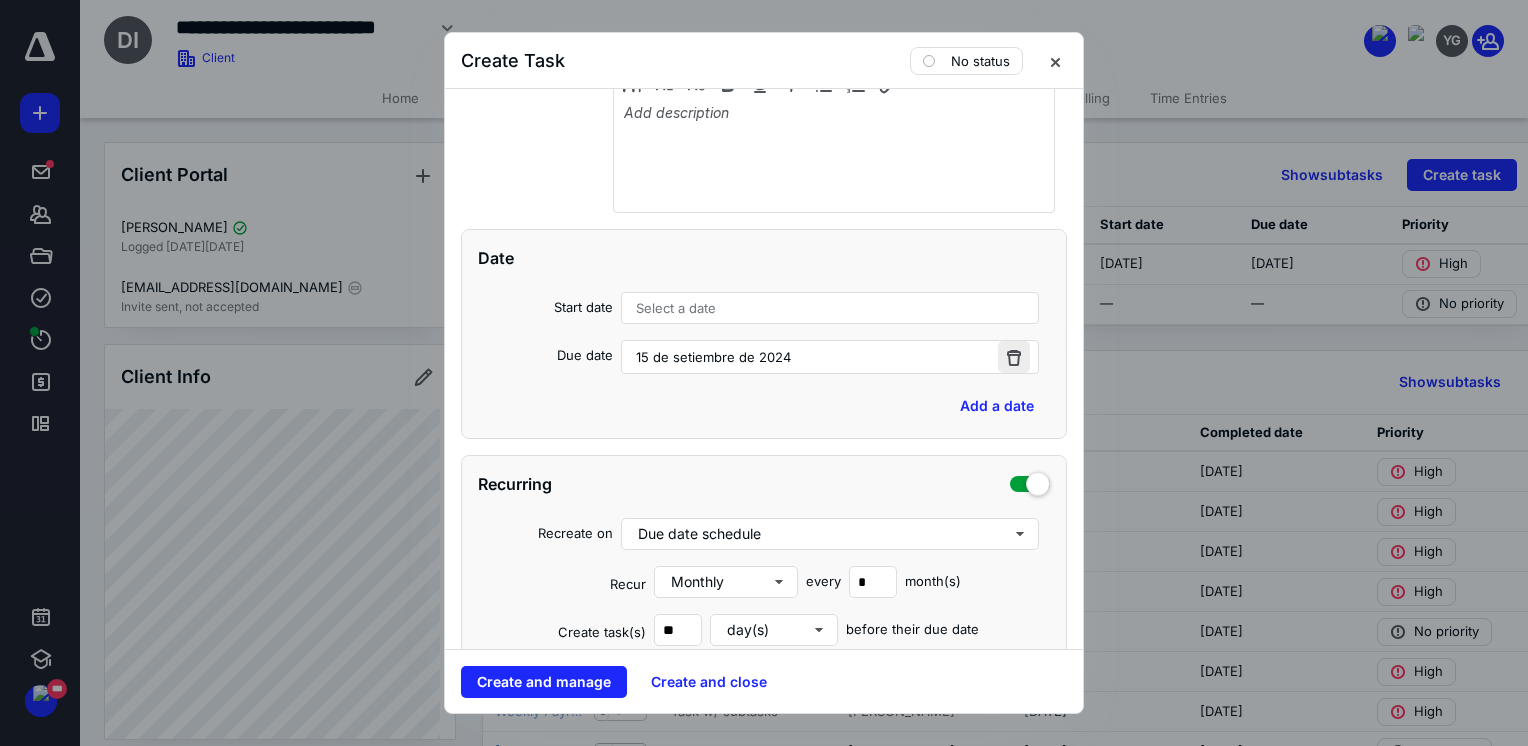 click at bounding box center [1014, 357] 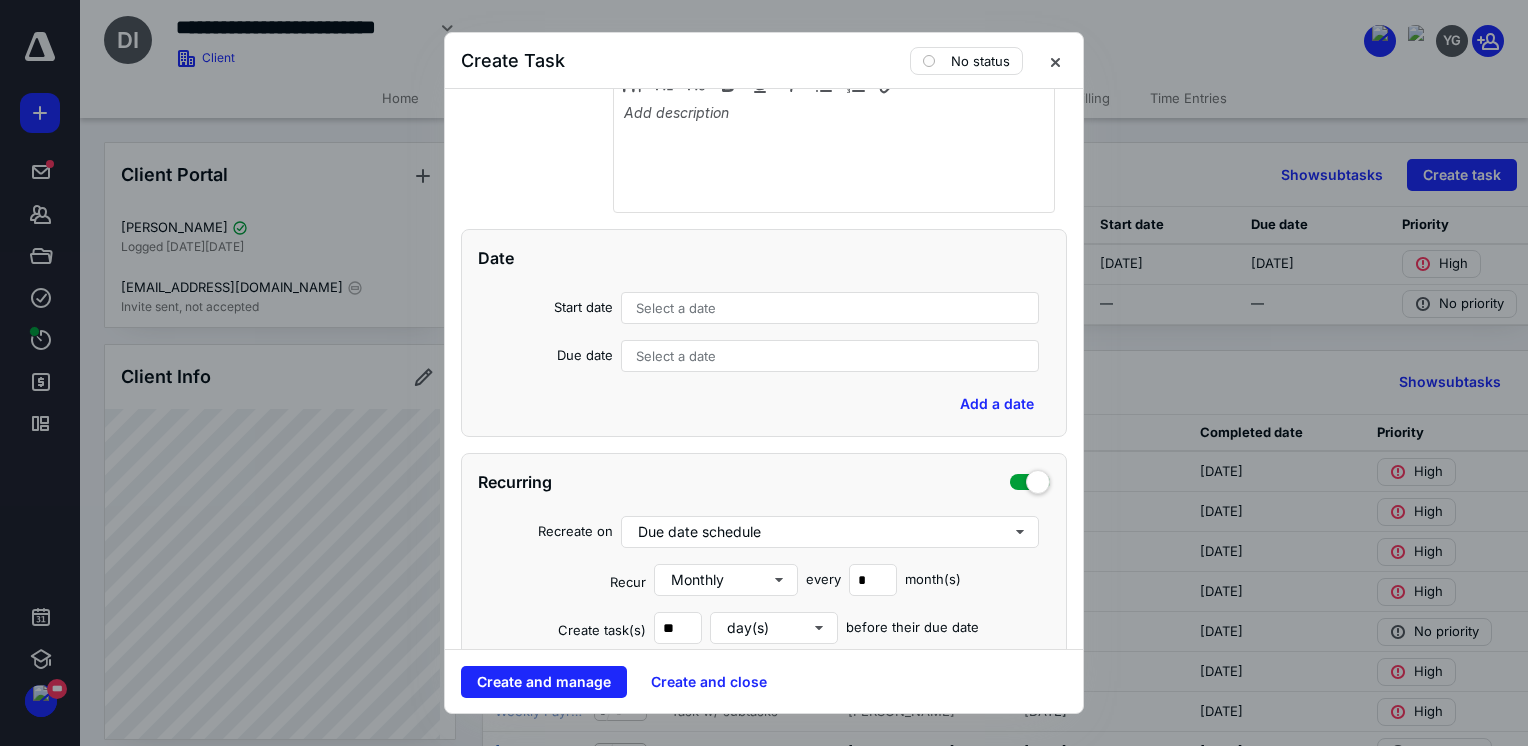click on "Select a date" at bounding box center (830, 308) 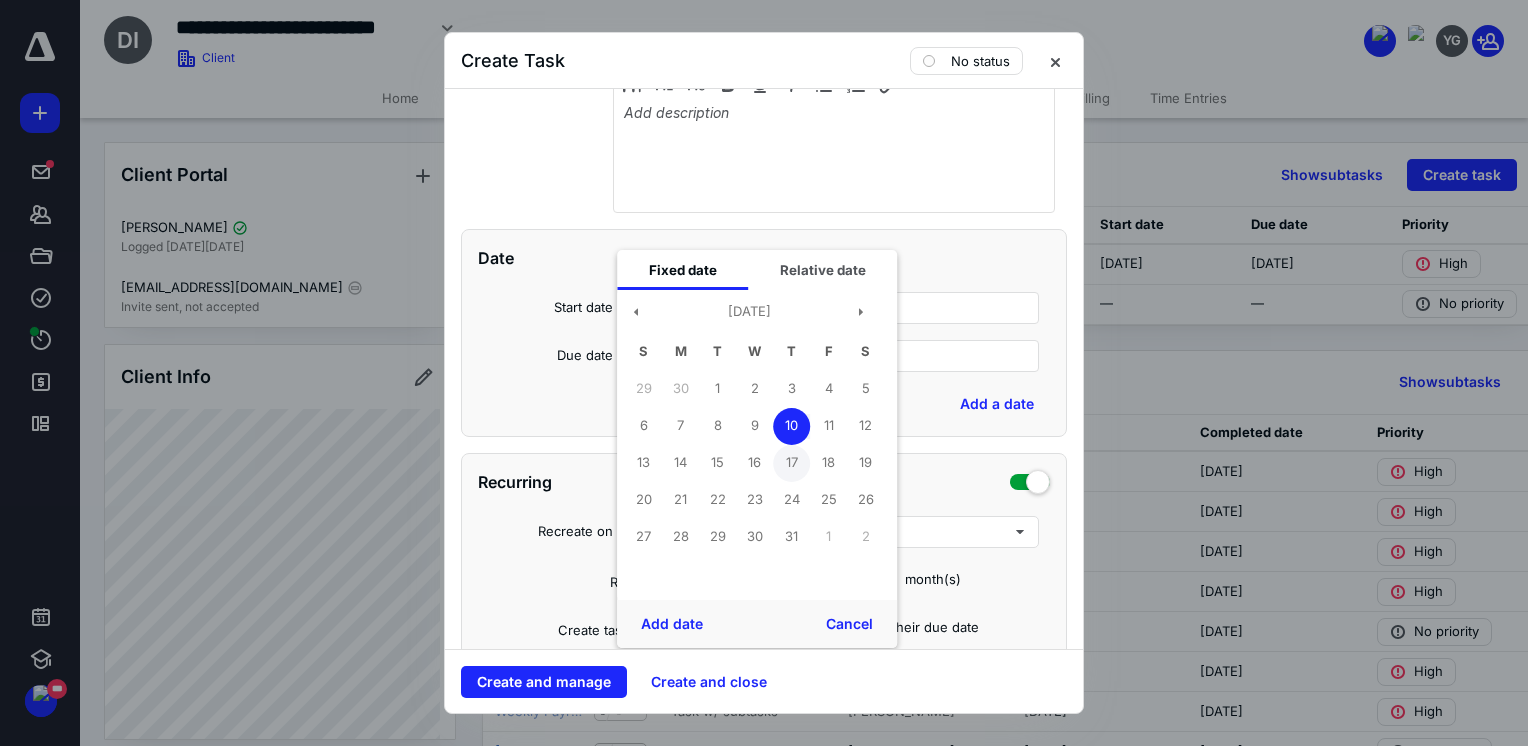 drag, startPoint x: 796, startPoint y: 419, endPoint x: 785, endPoint y: 468, distance: 50.219517 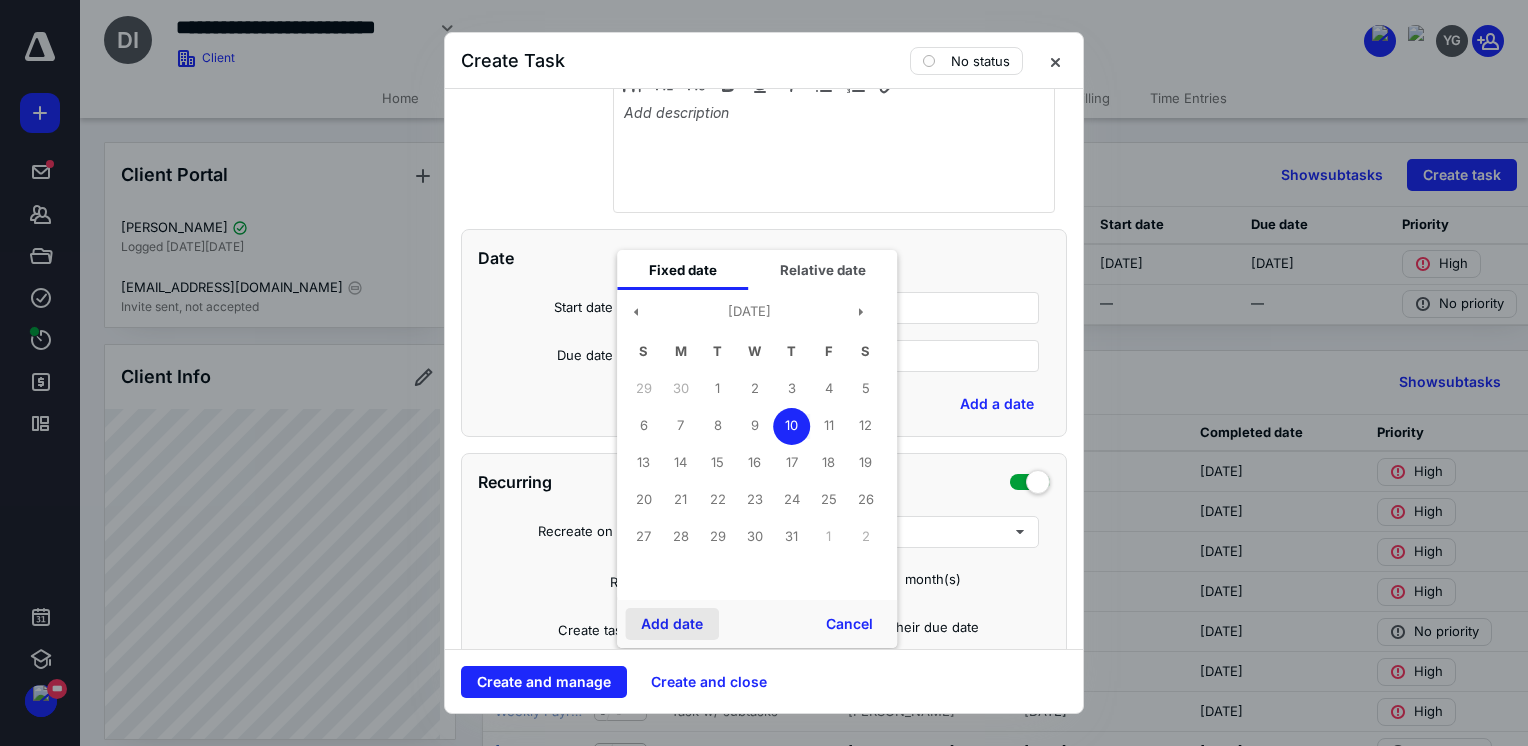 click on "Add date" at bounding box center (672, 624) 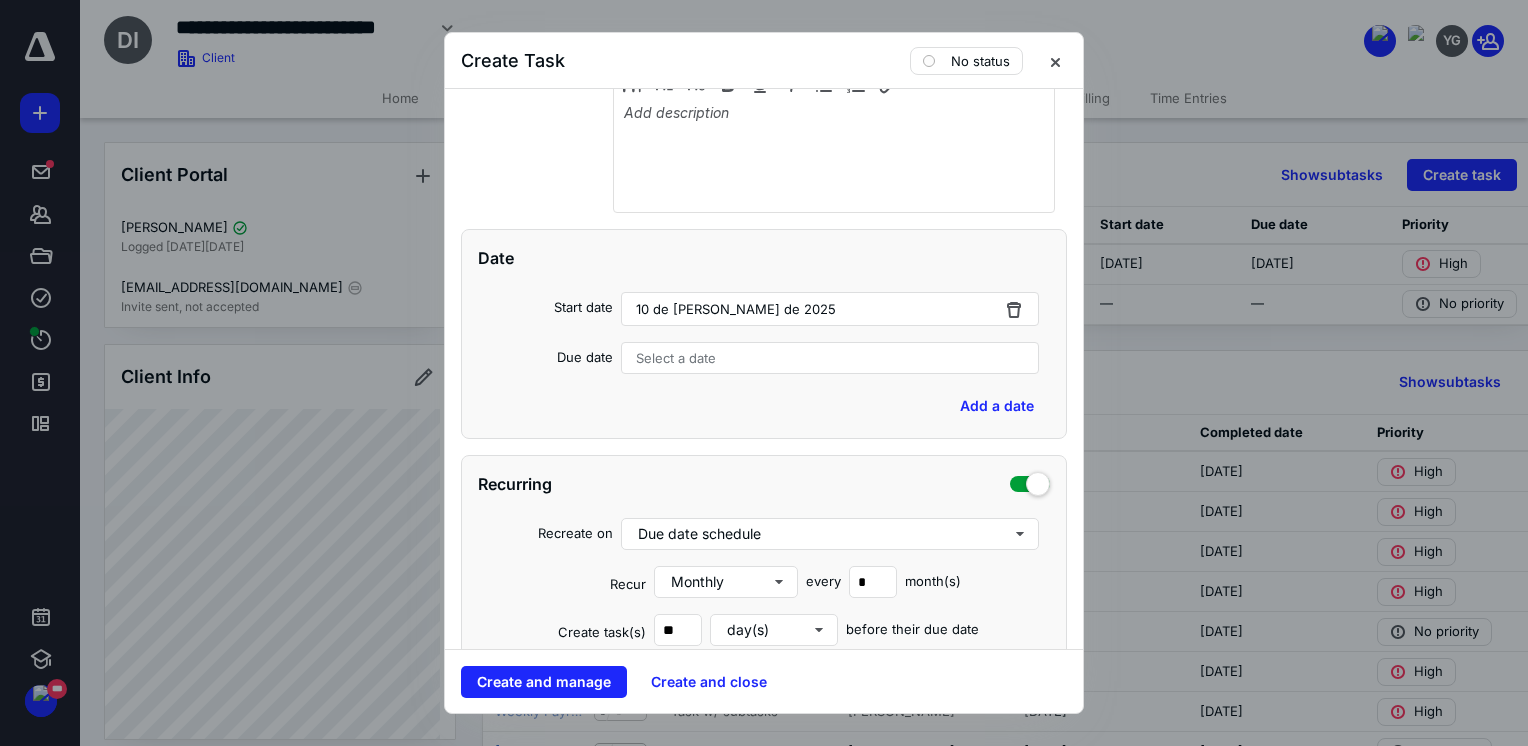 click on "Select a date" at bounding box center [830, 358] 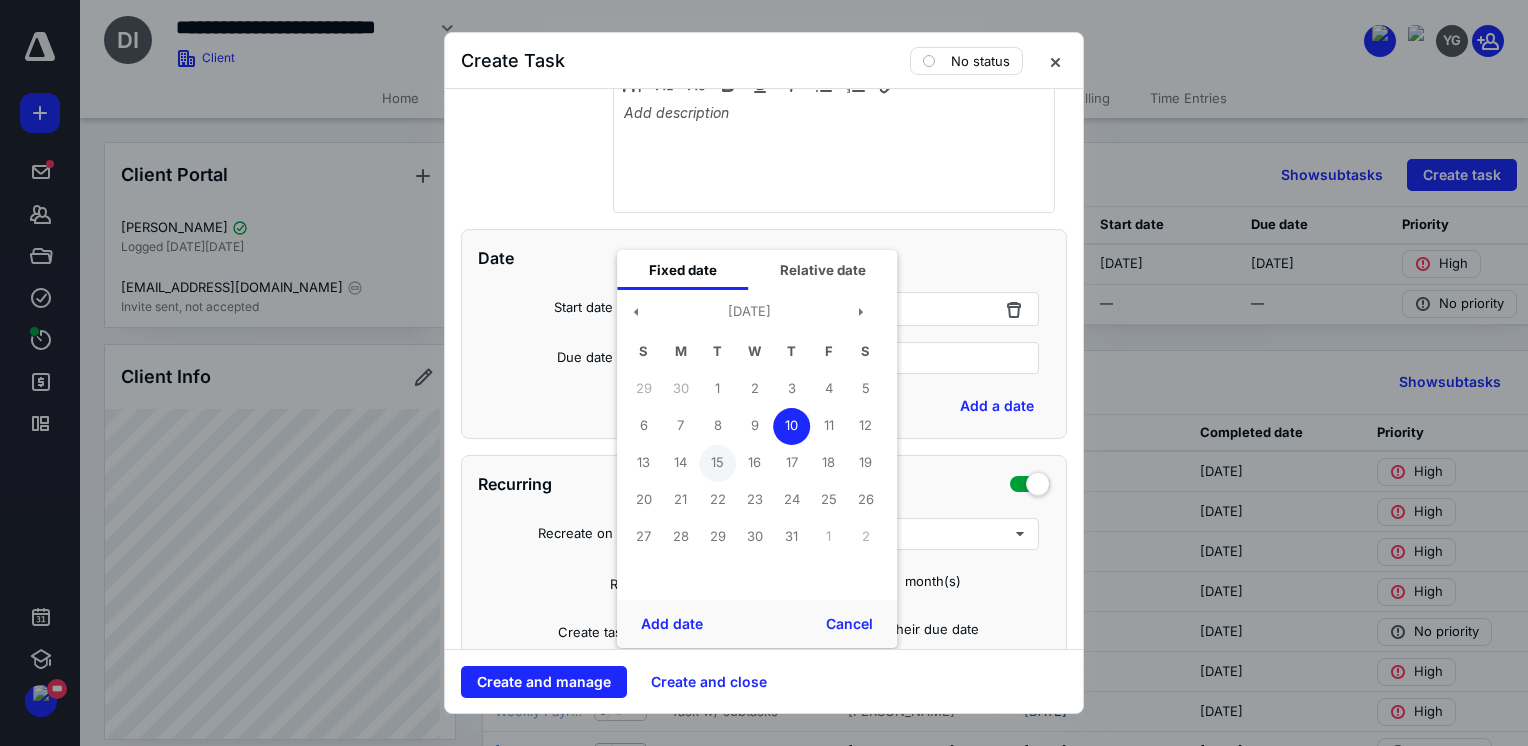 click on "15" at bounding box center [717, 463] 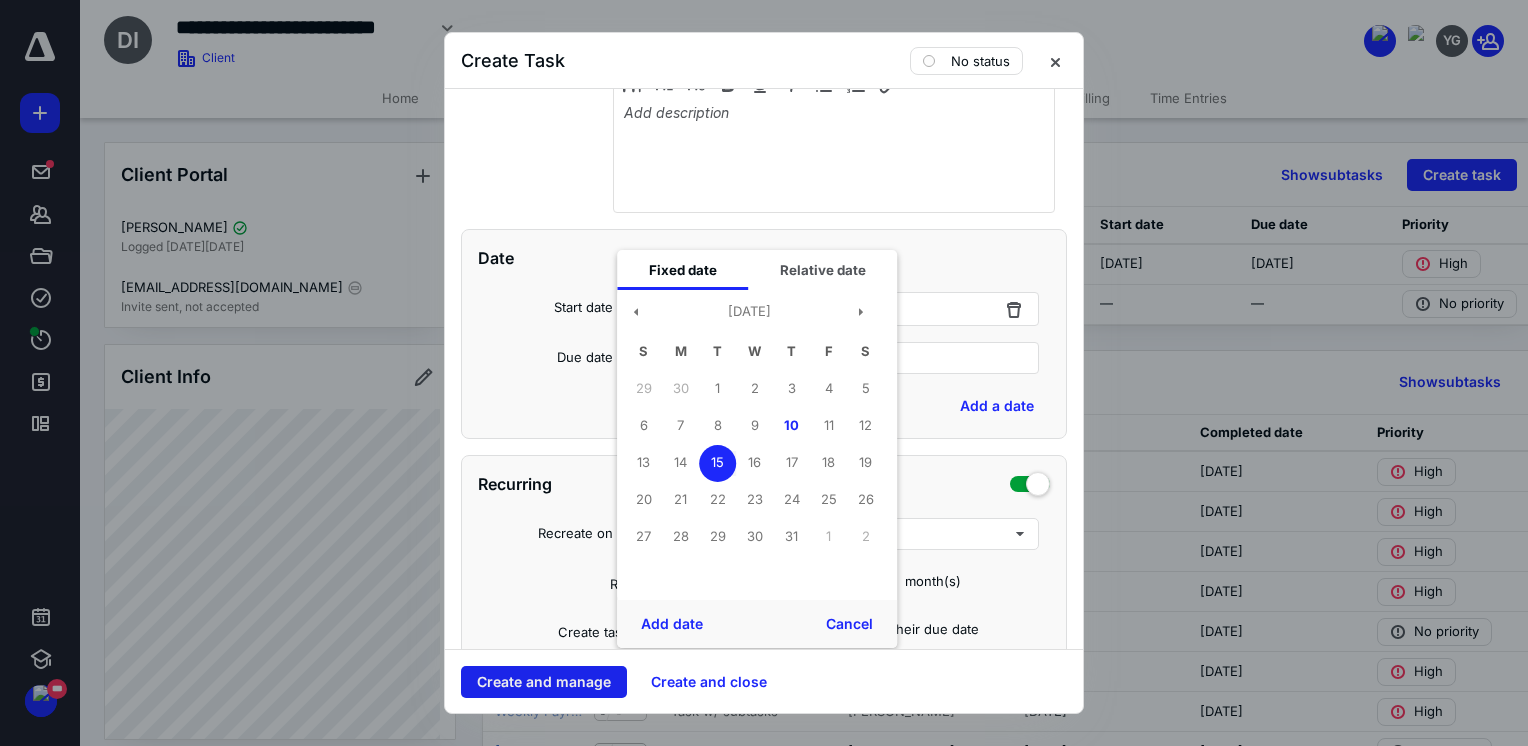 click on "Create and manage" at bounding box center [544, 682] 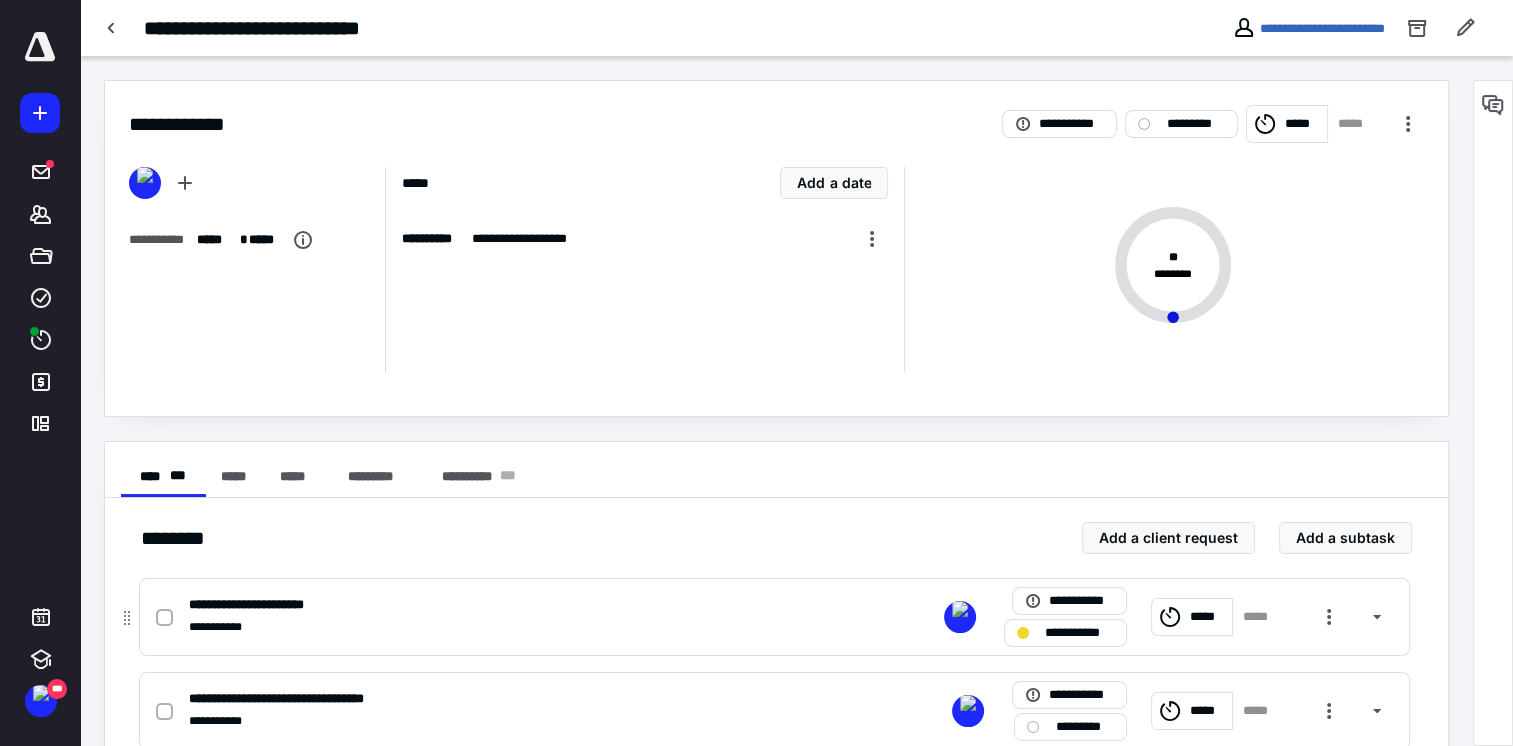 click at bounding box center [164, 618] 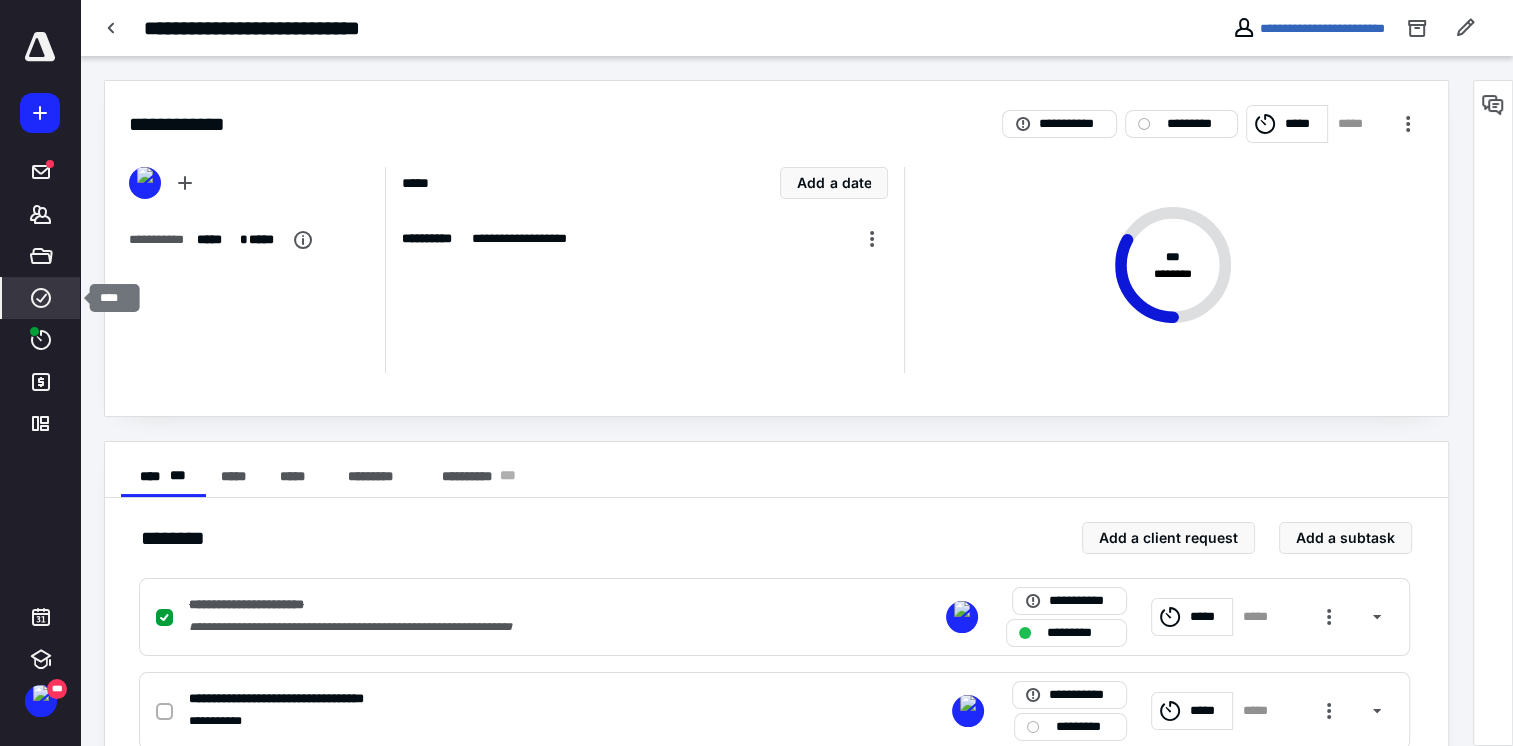 drag, startPoint x: 10, startPoint y: 299, endPoint x: 31, endPoint y: 290, distance: 22.847319 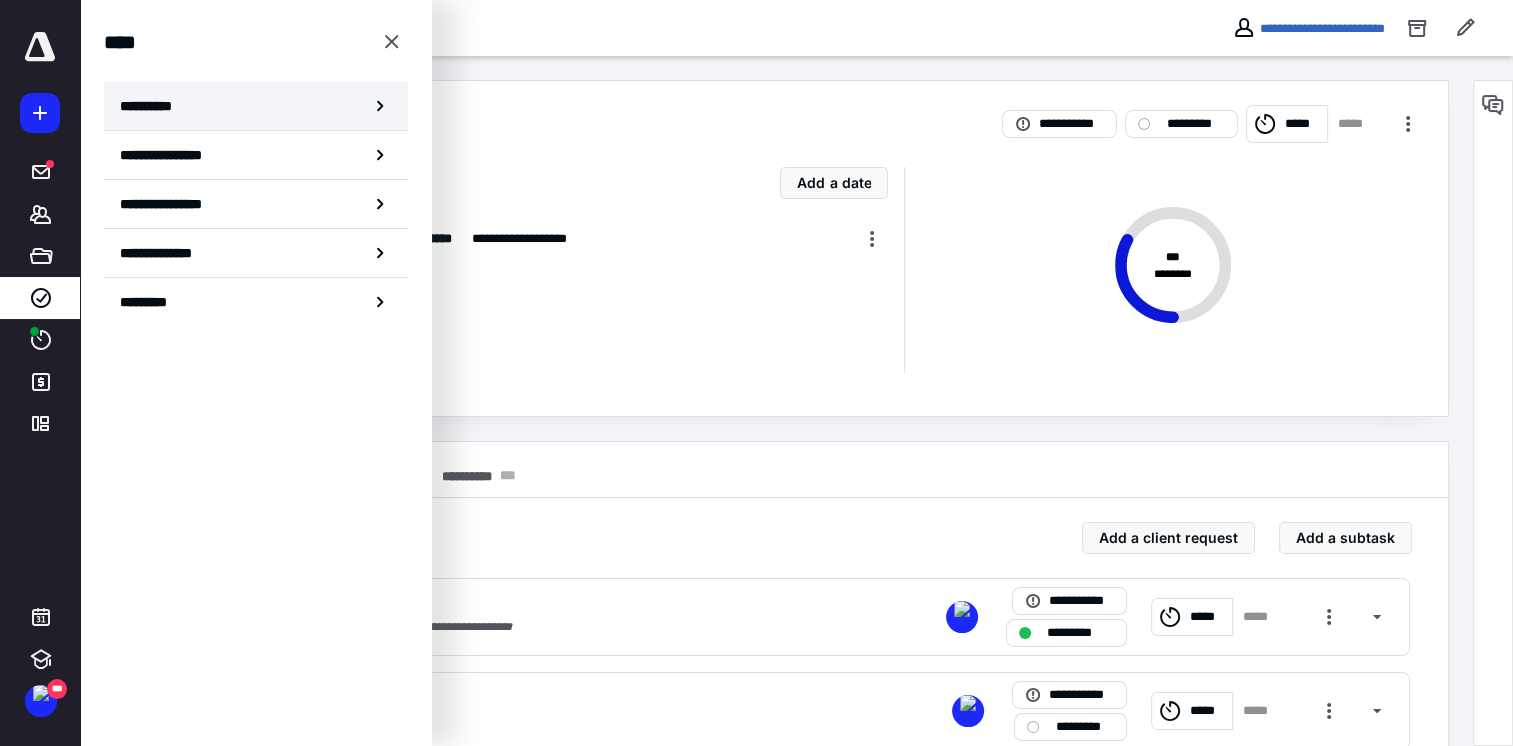 click on "**********" at bounding box center [153, 106] 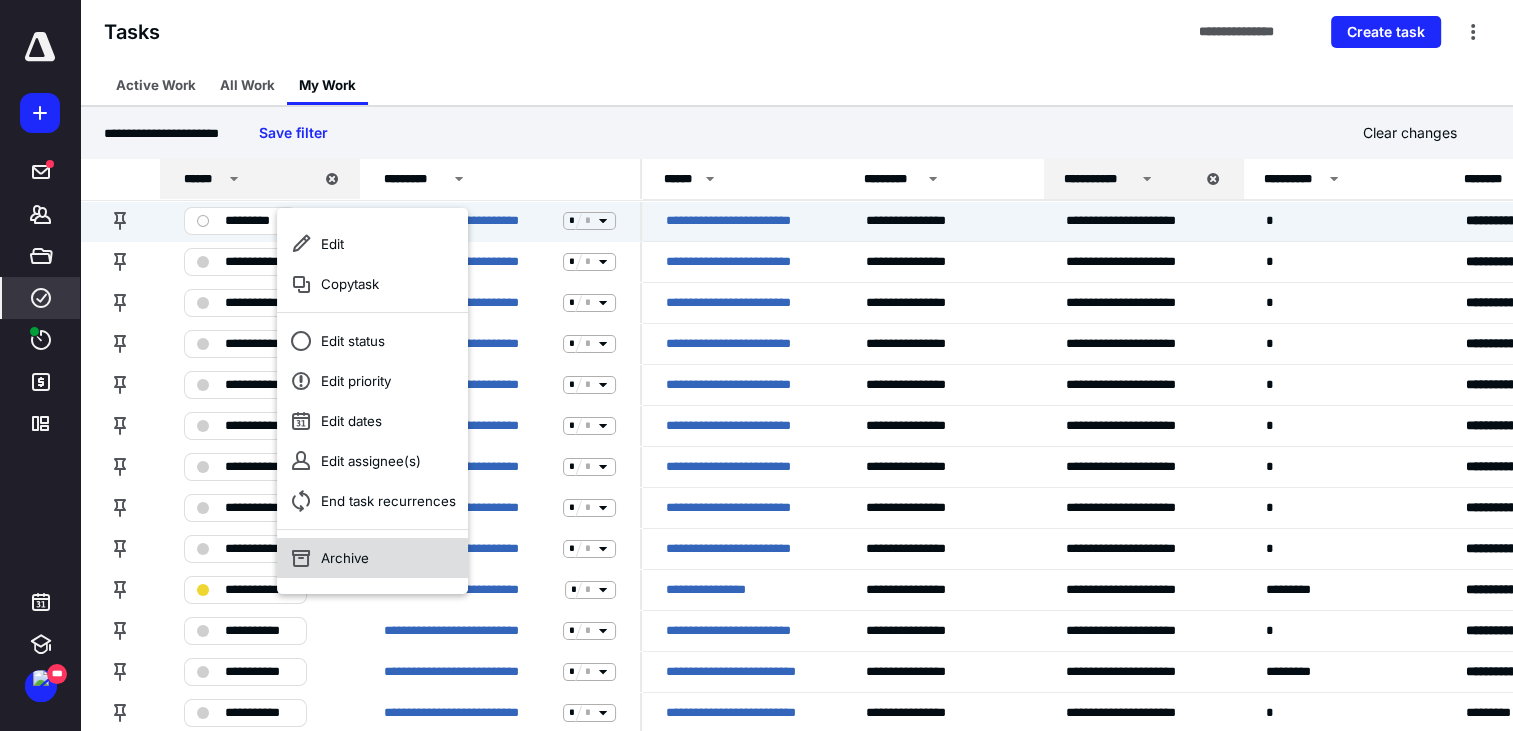 click on "Archive" at bounding box center (372, 558) 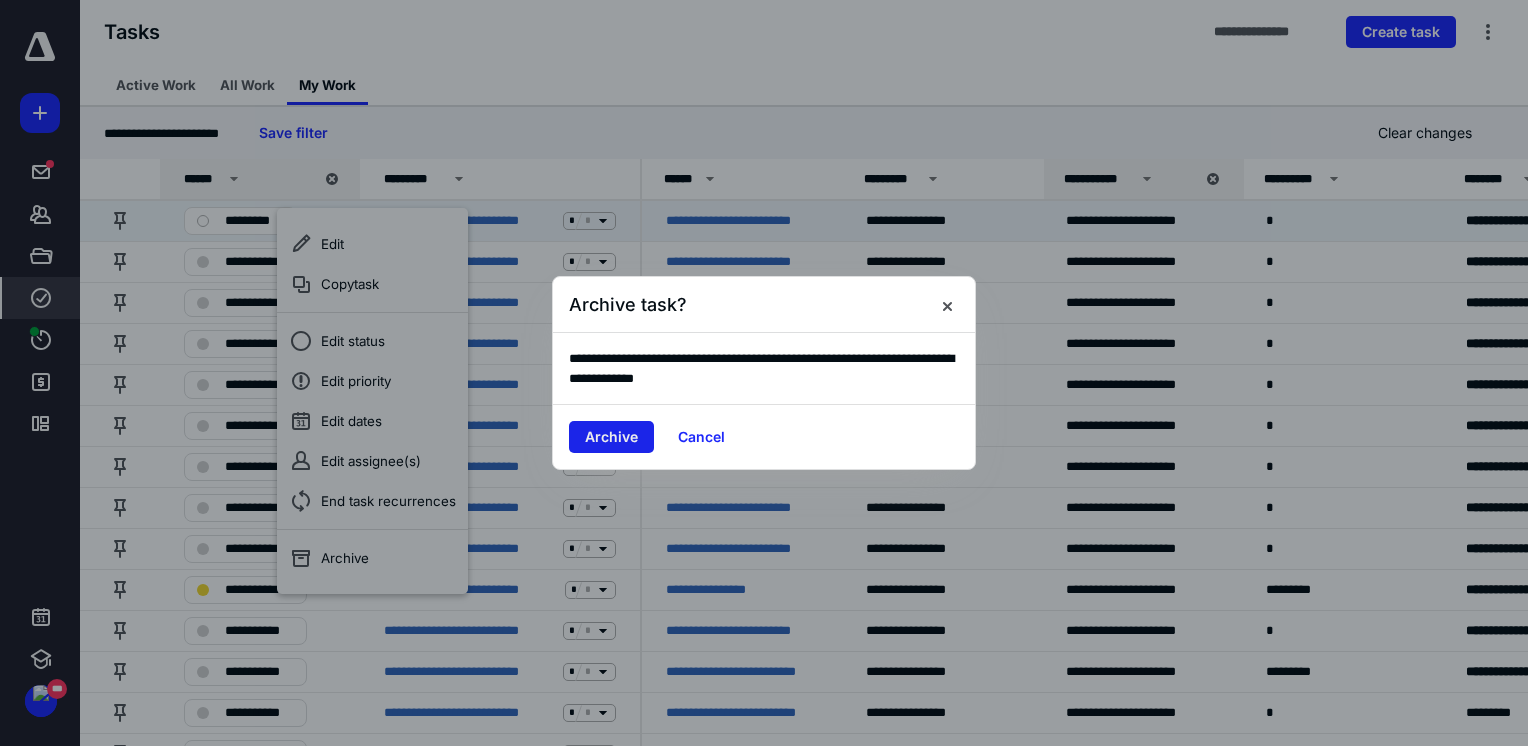 click on "Archive" at bounding box center [611, 437] 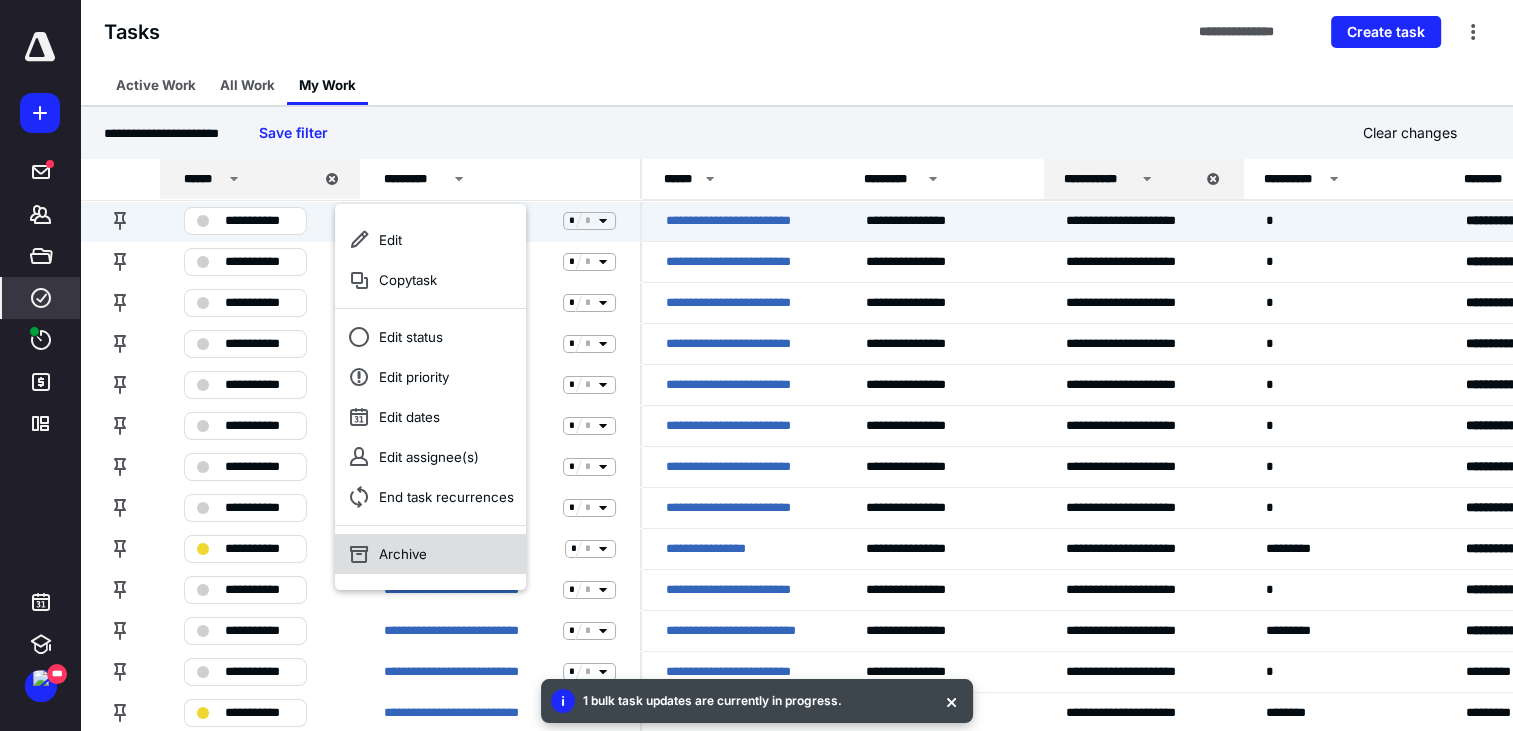 click on "Archive" at bounding box center (430, 554) 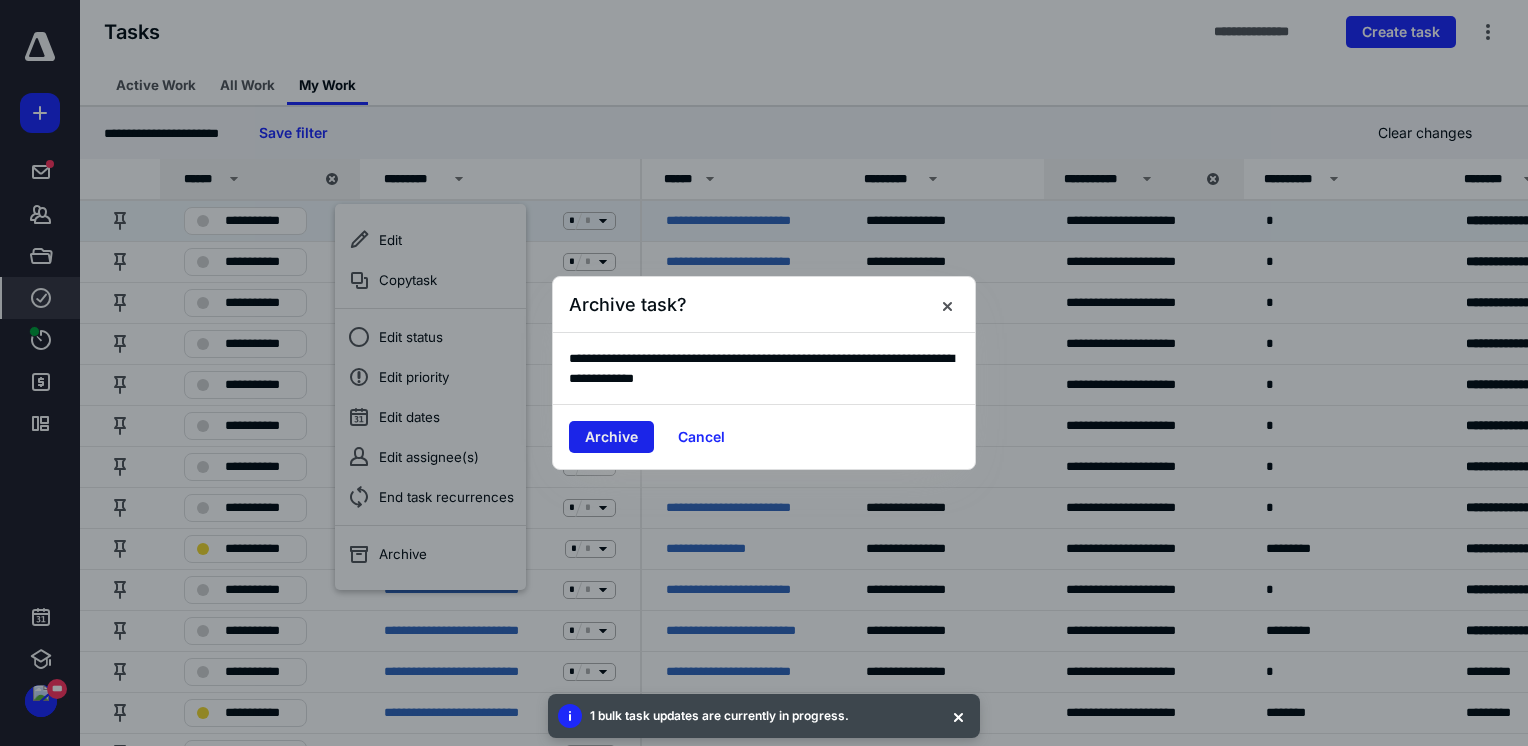 click on "Archive" at bounding box center (611, 437) 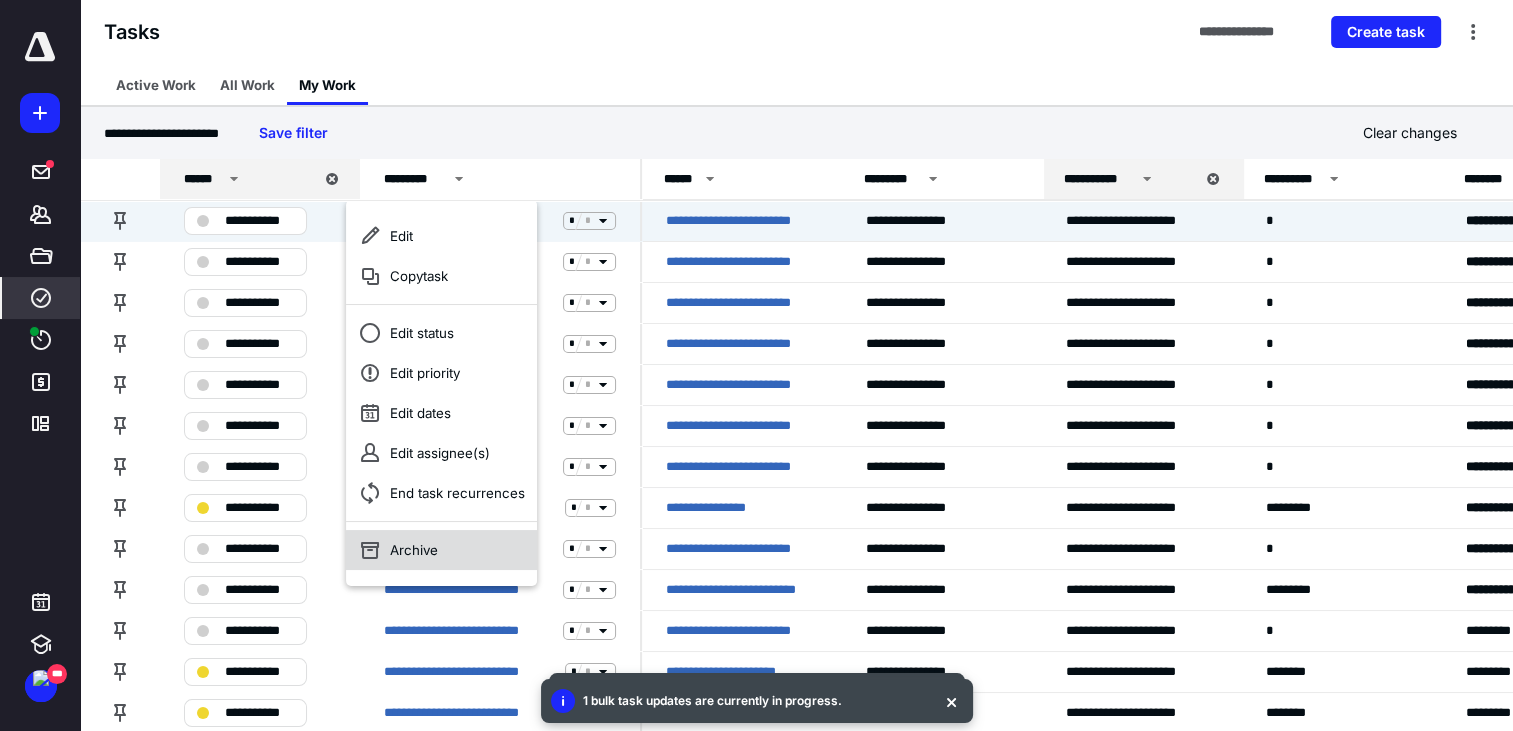 click on "Archive" at bounding box center (441, 550) 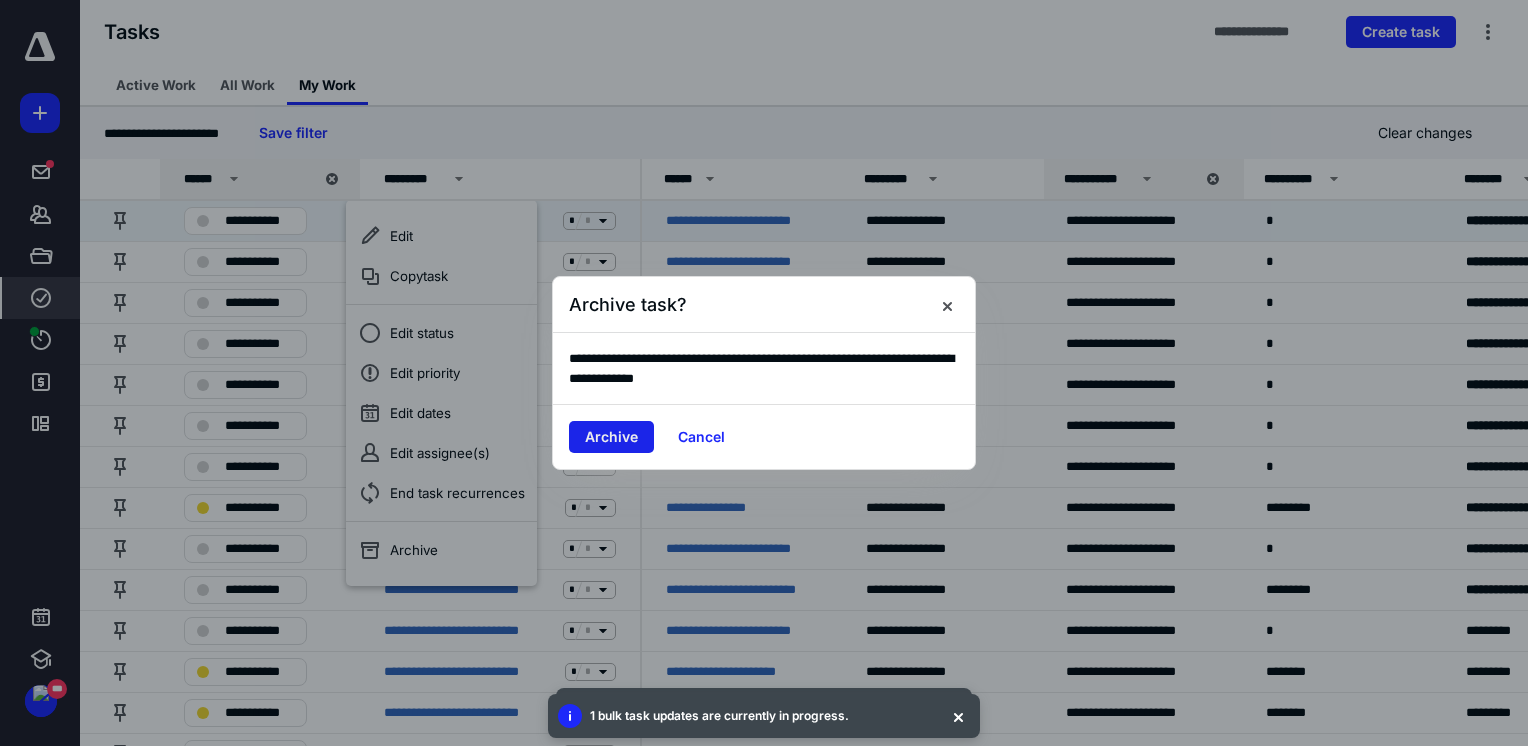 click on "Archive" at bounding box center (611, 437) 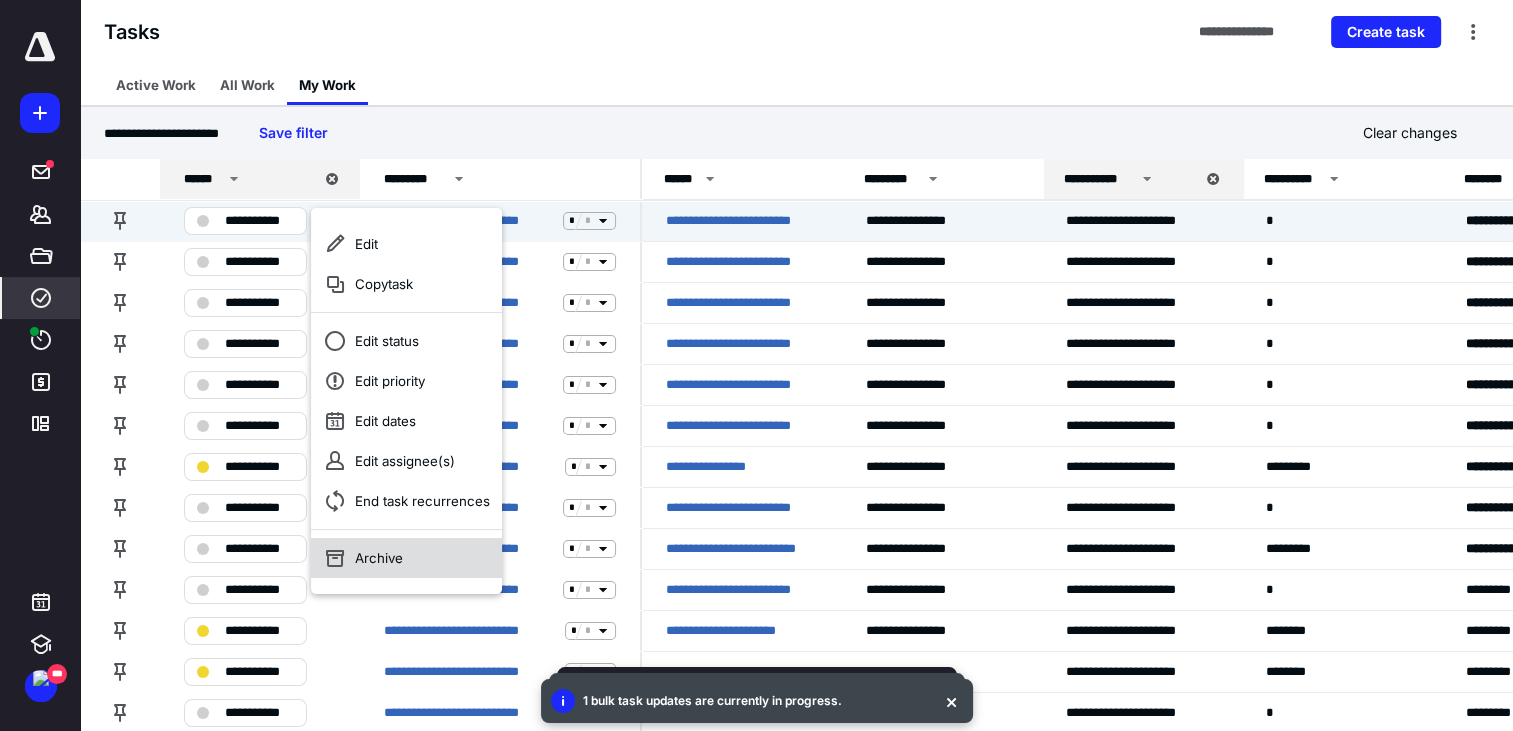 click on "Archive" at bounding box center [406, 558] 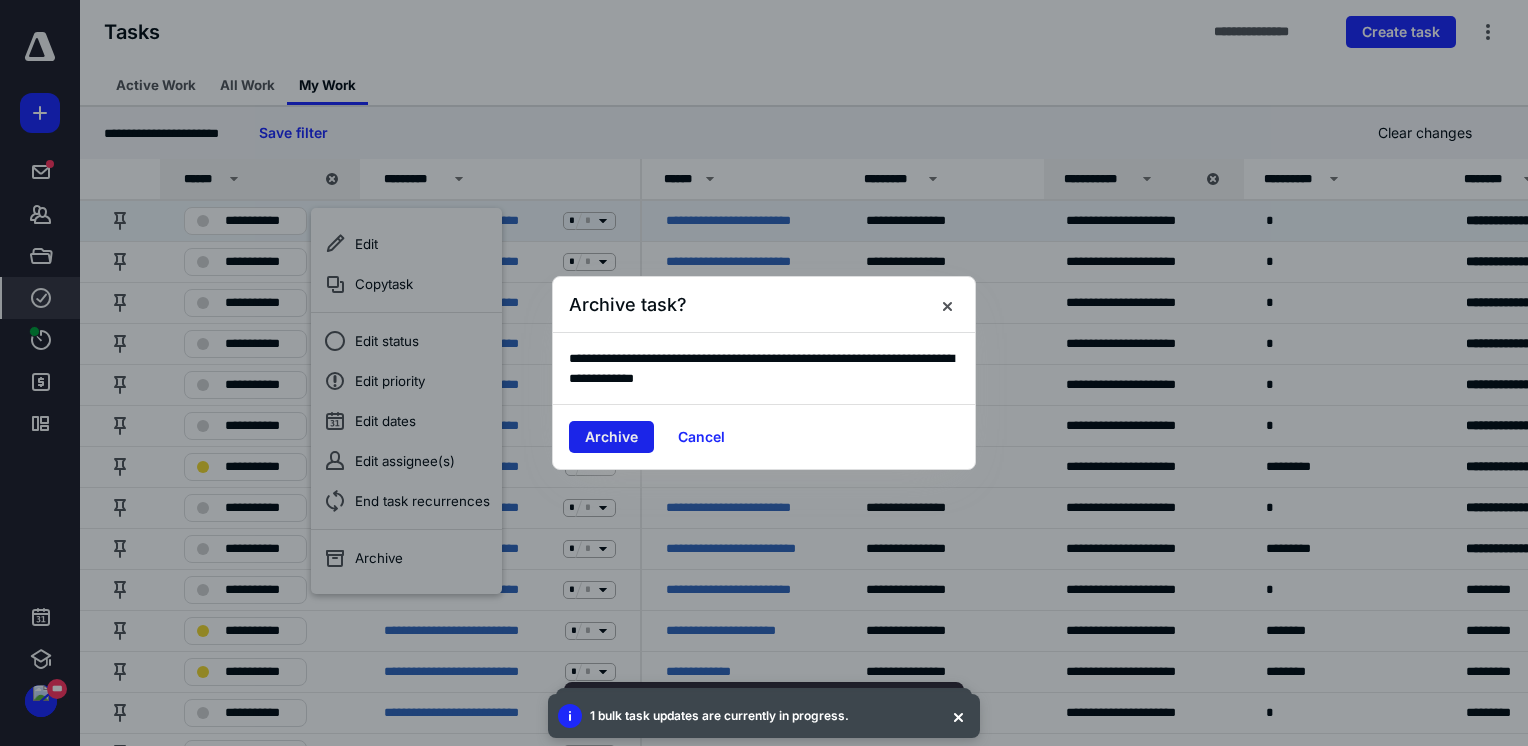click on "Archive" at bounding box center [611, 437] 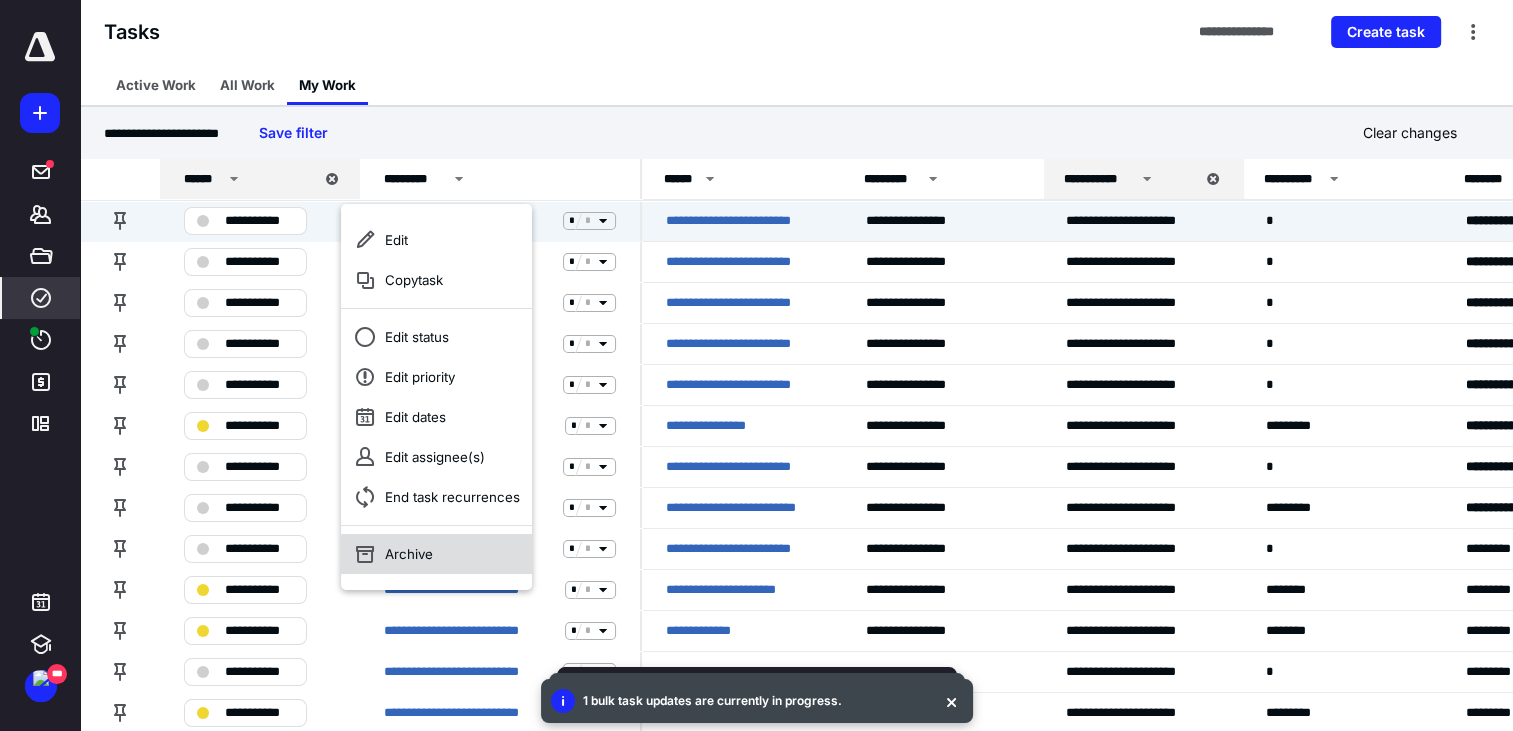 click on "Archive" at bounding box center (436, 554) 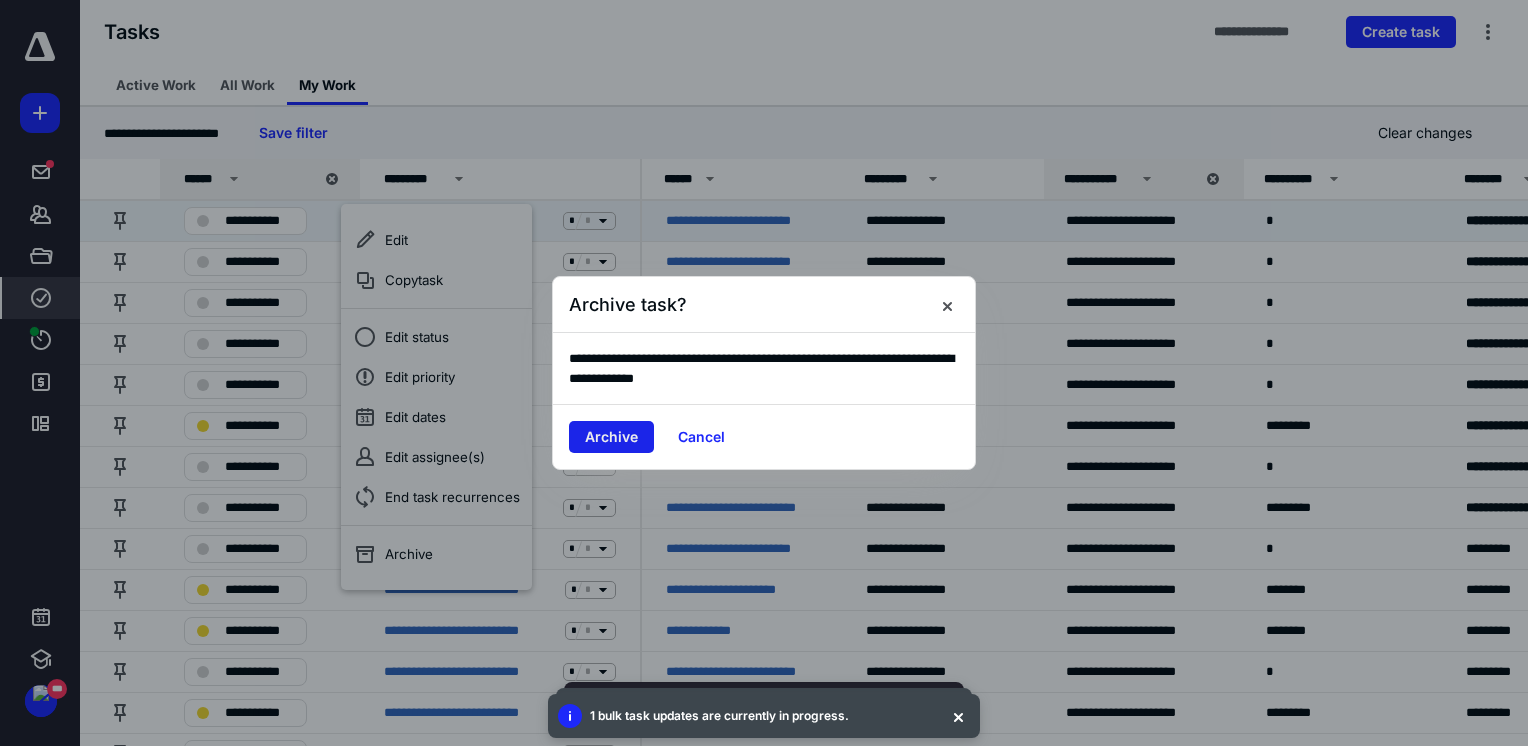 click on "Archive" at bounding box center (611, 437) 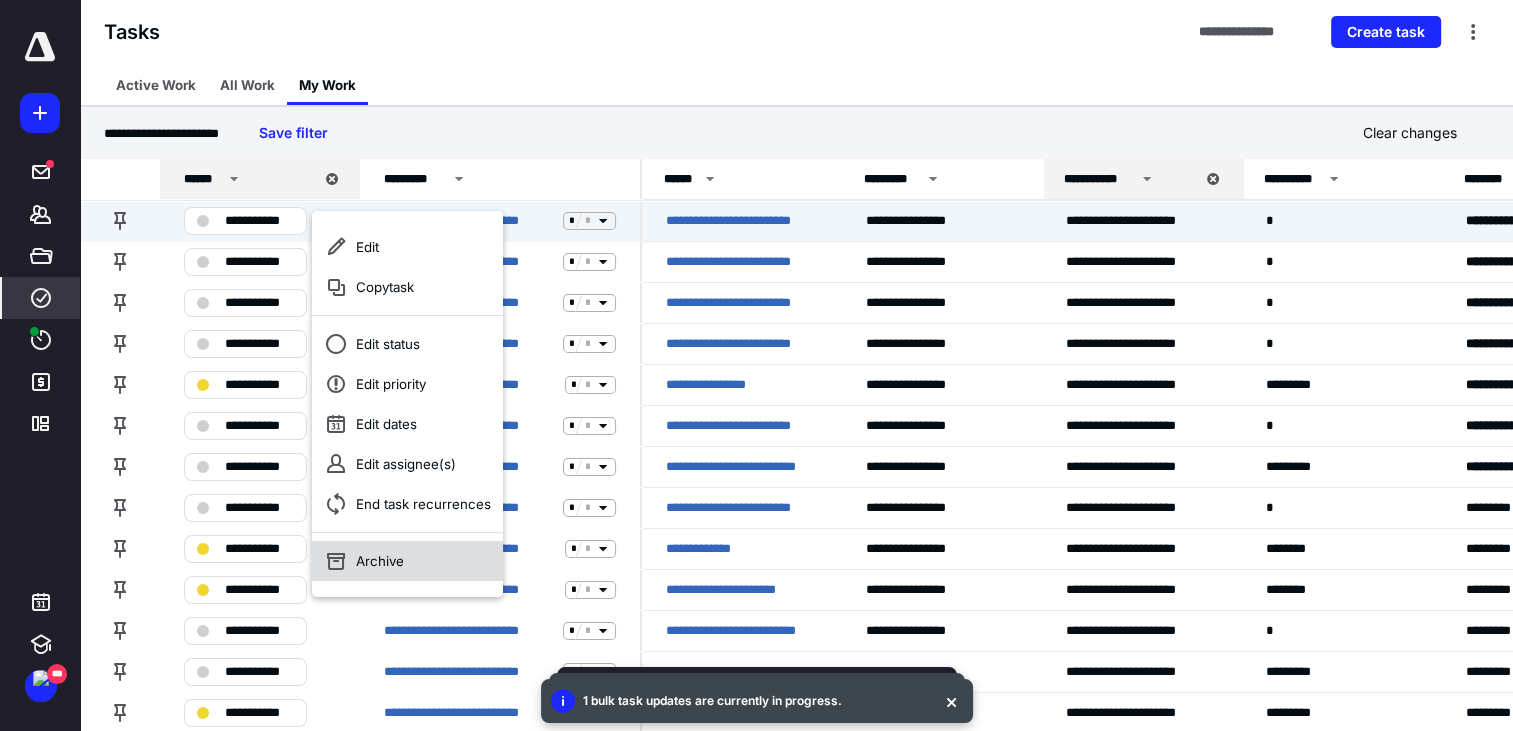 click on "Archive" at bounding box center (407, 561) 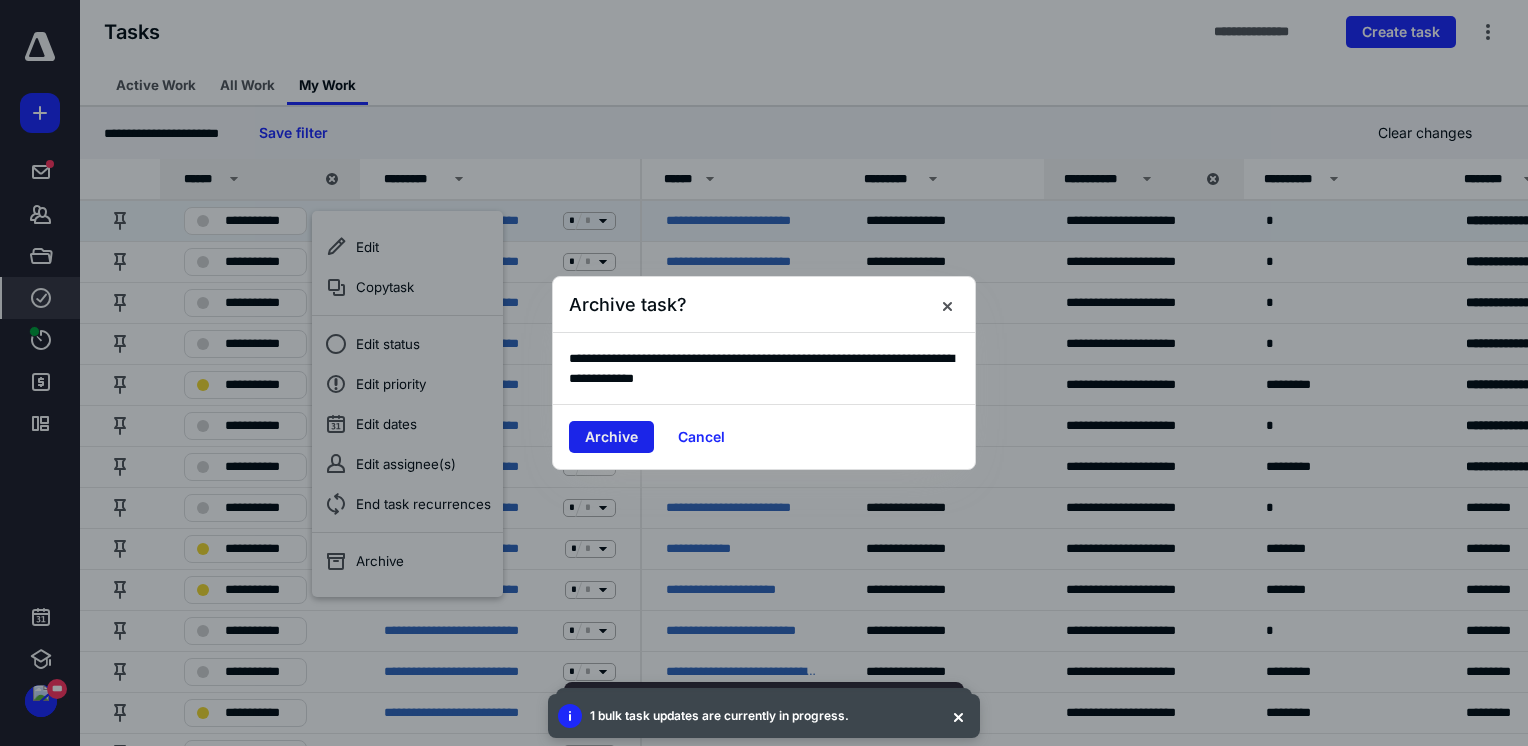 click on "Archive" at bounding box center (611, 437) 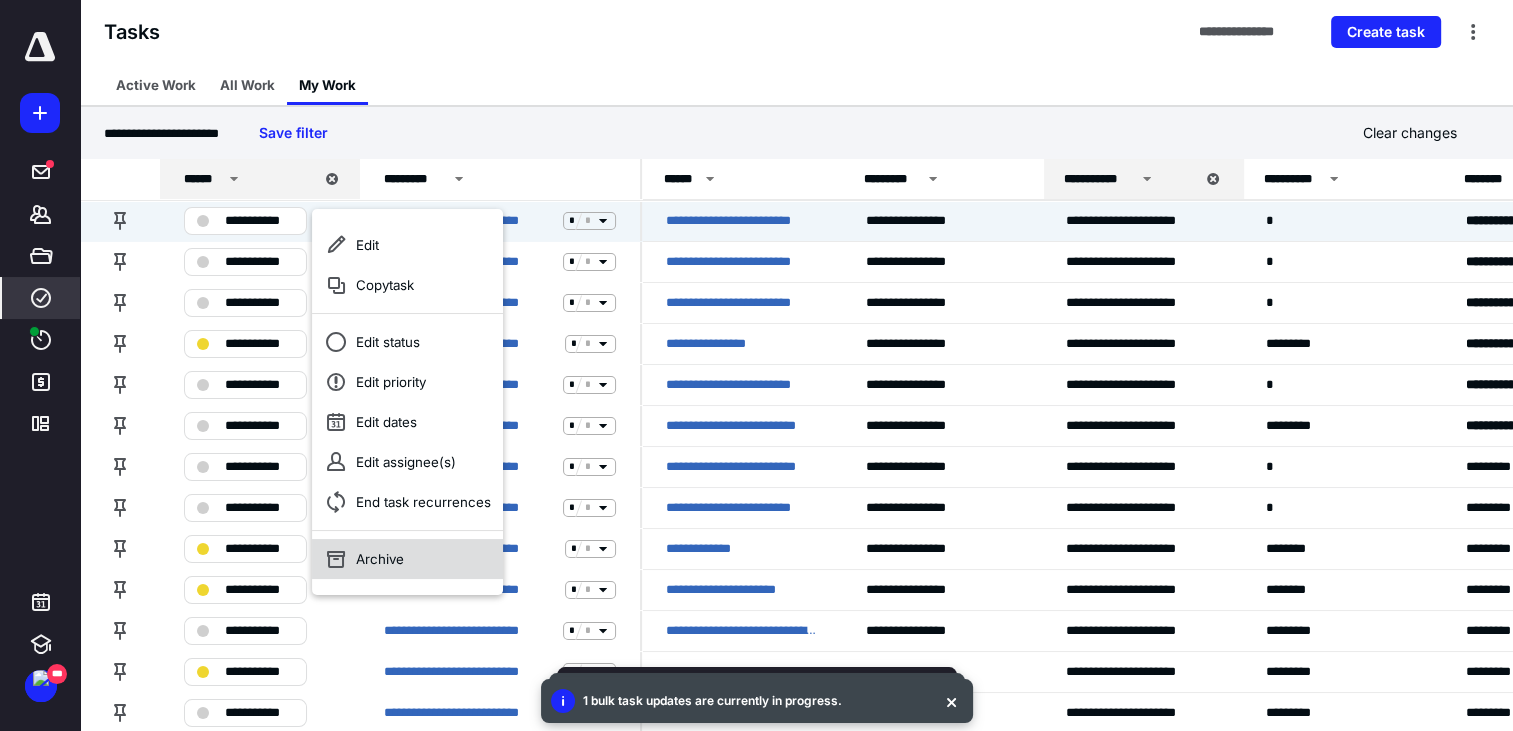 click on "Archive" at bounding box center (407, 559) 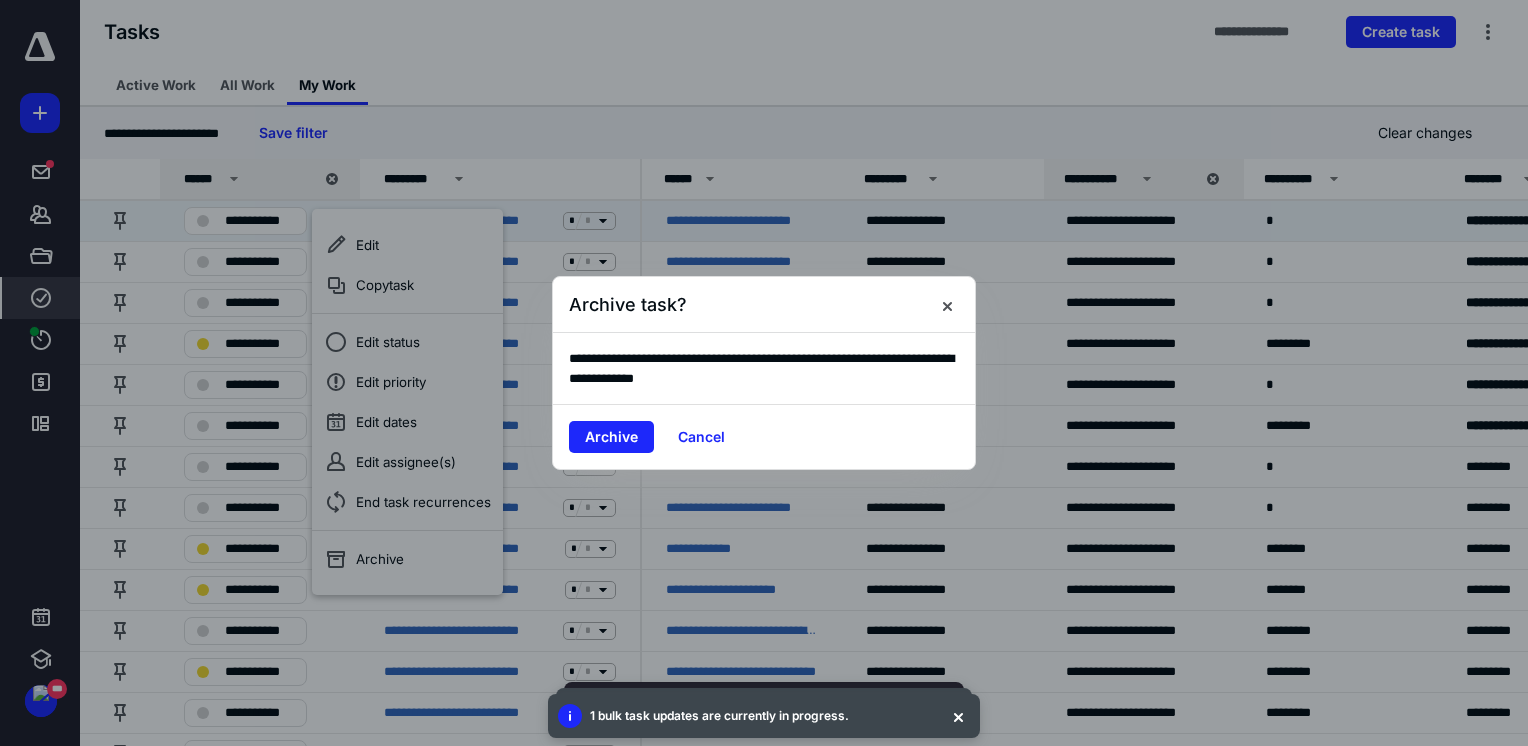 click on "Archive Cancel" at bounding box center [764, 436] 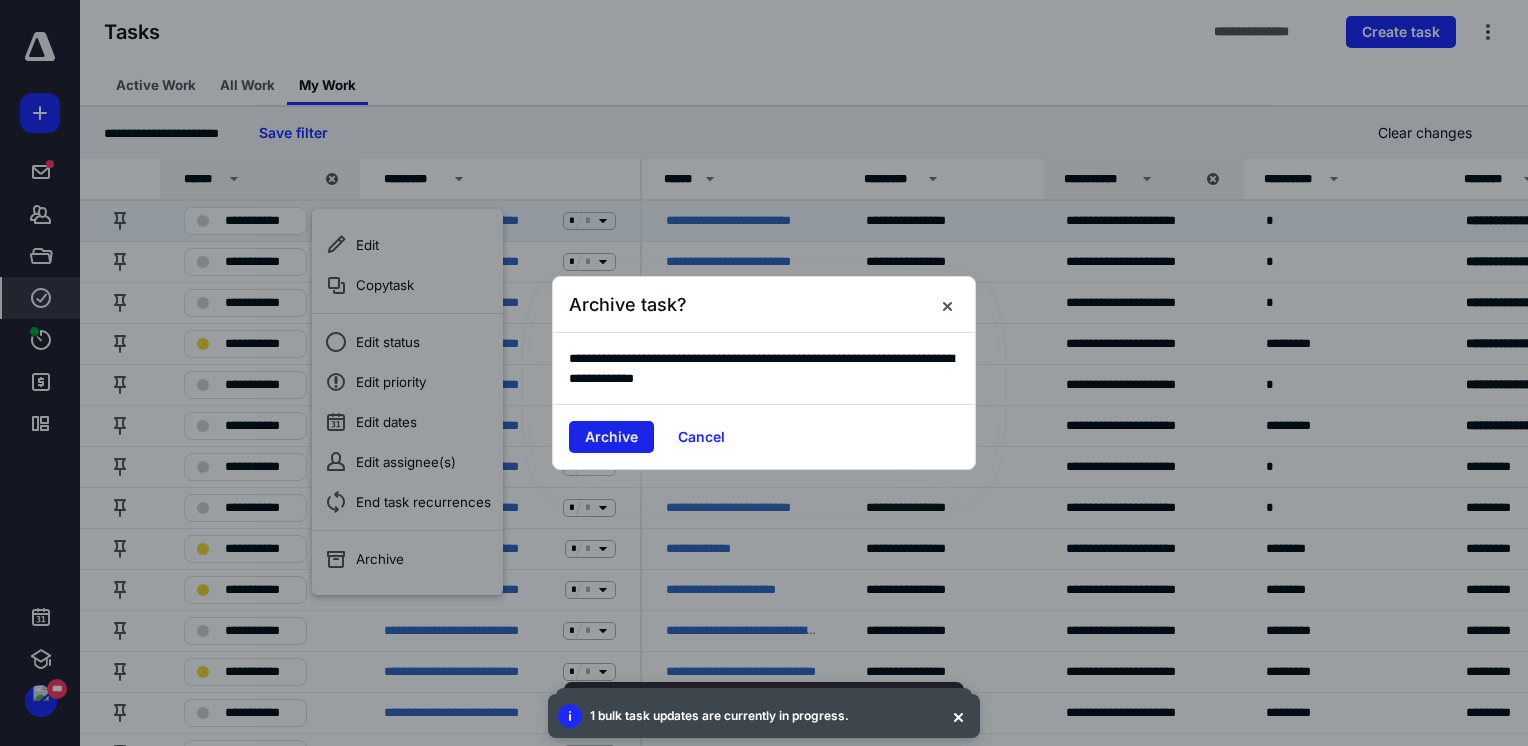click on "Archive" at bounding box center [611, 437] 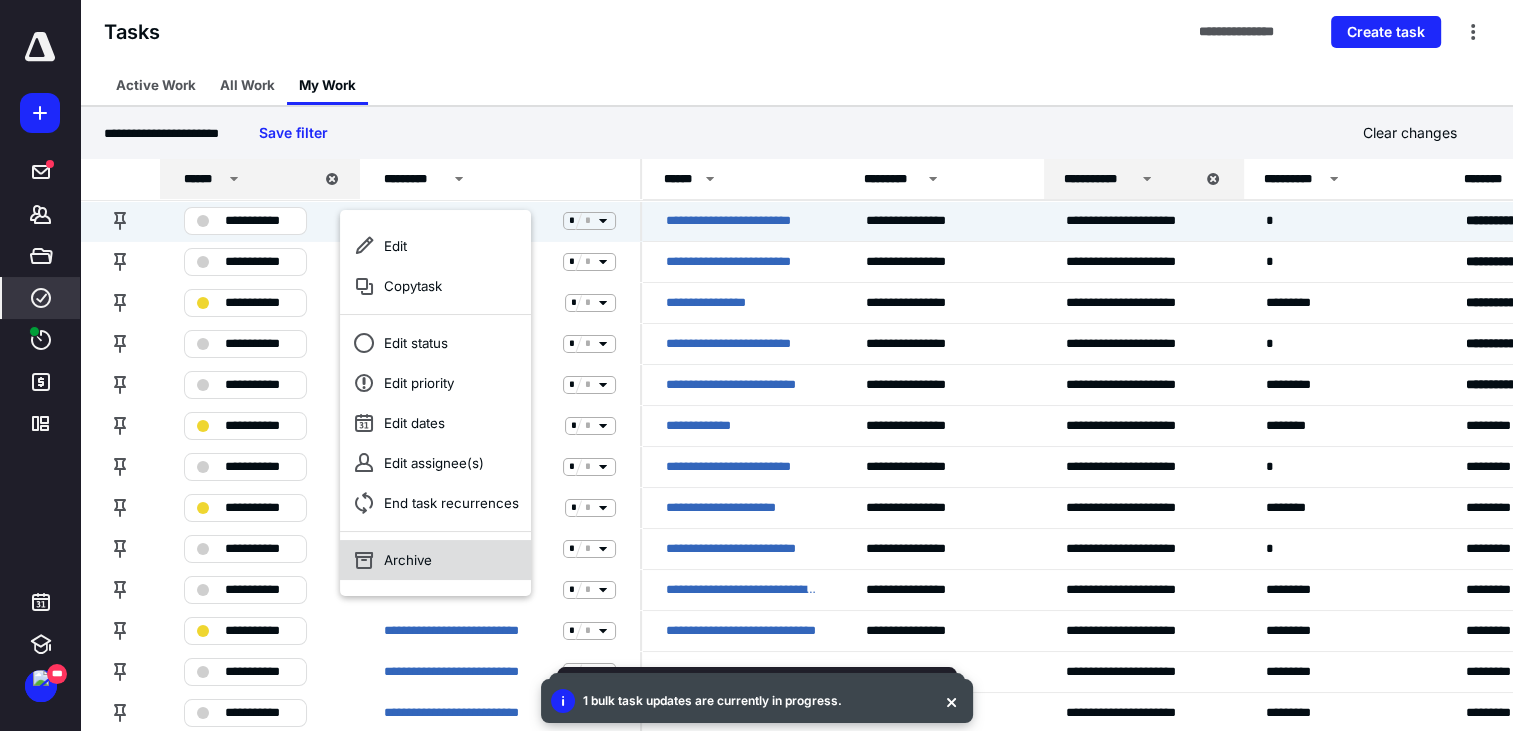 click on "Archive" at bounding box center [435, 560] 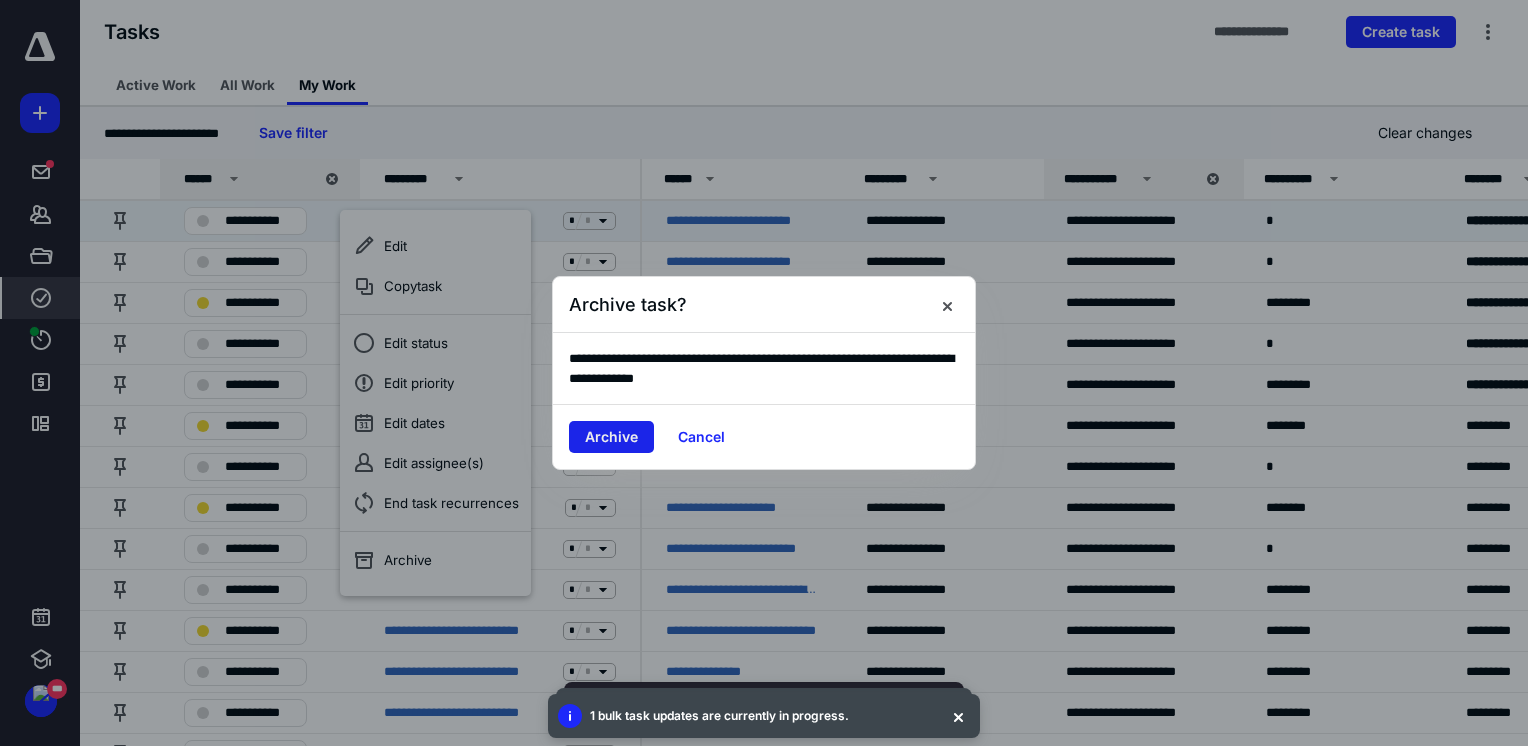 click on "Archive" at bounding box center (611, 437) 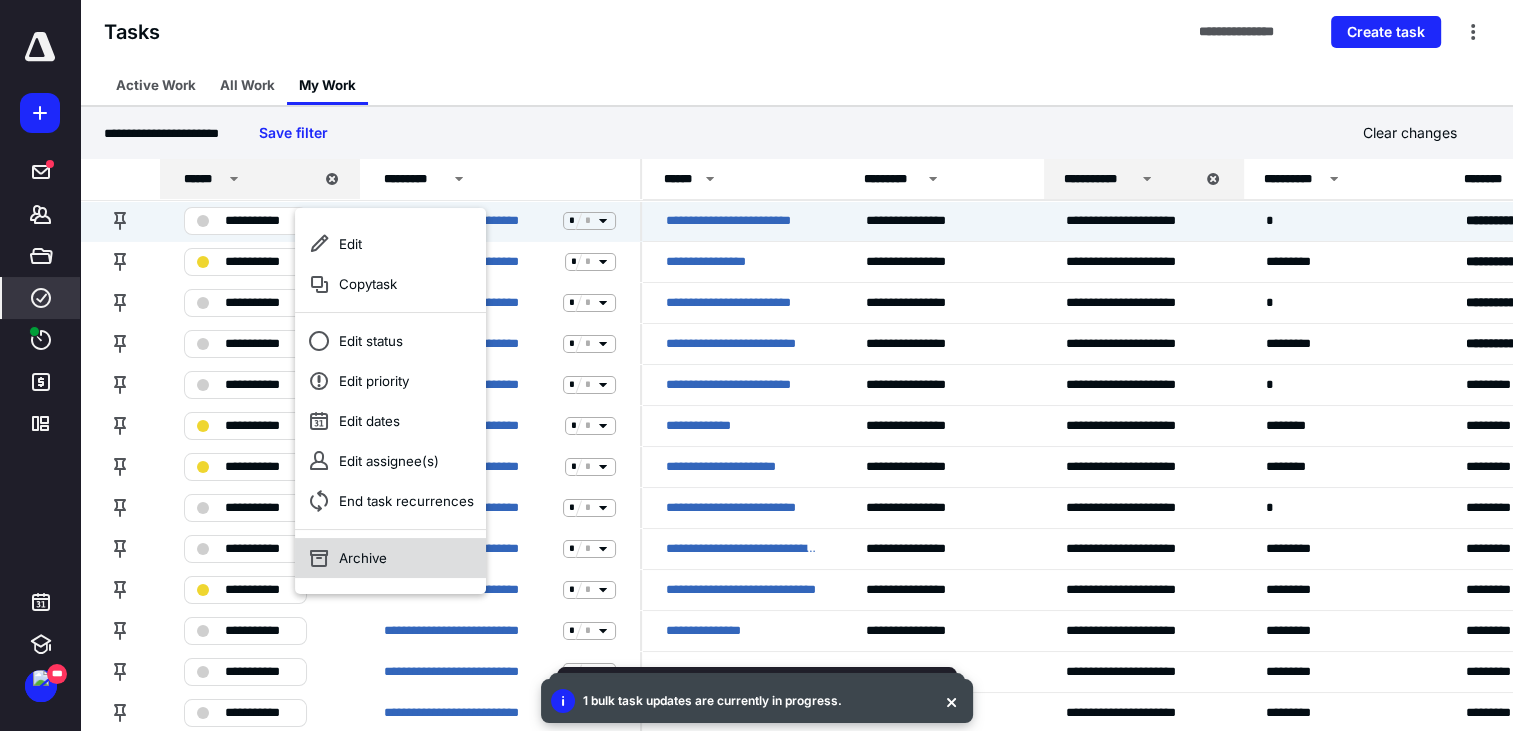 click on "Archive" at bounding box center (390, 558) 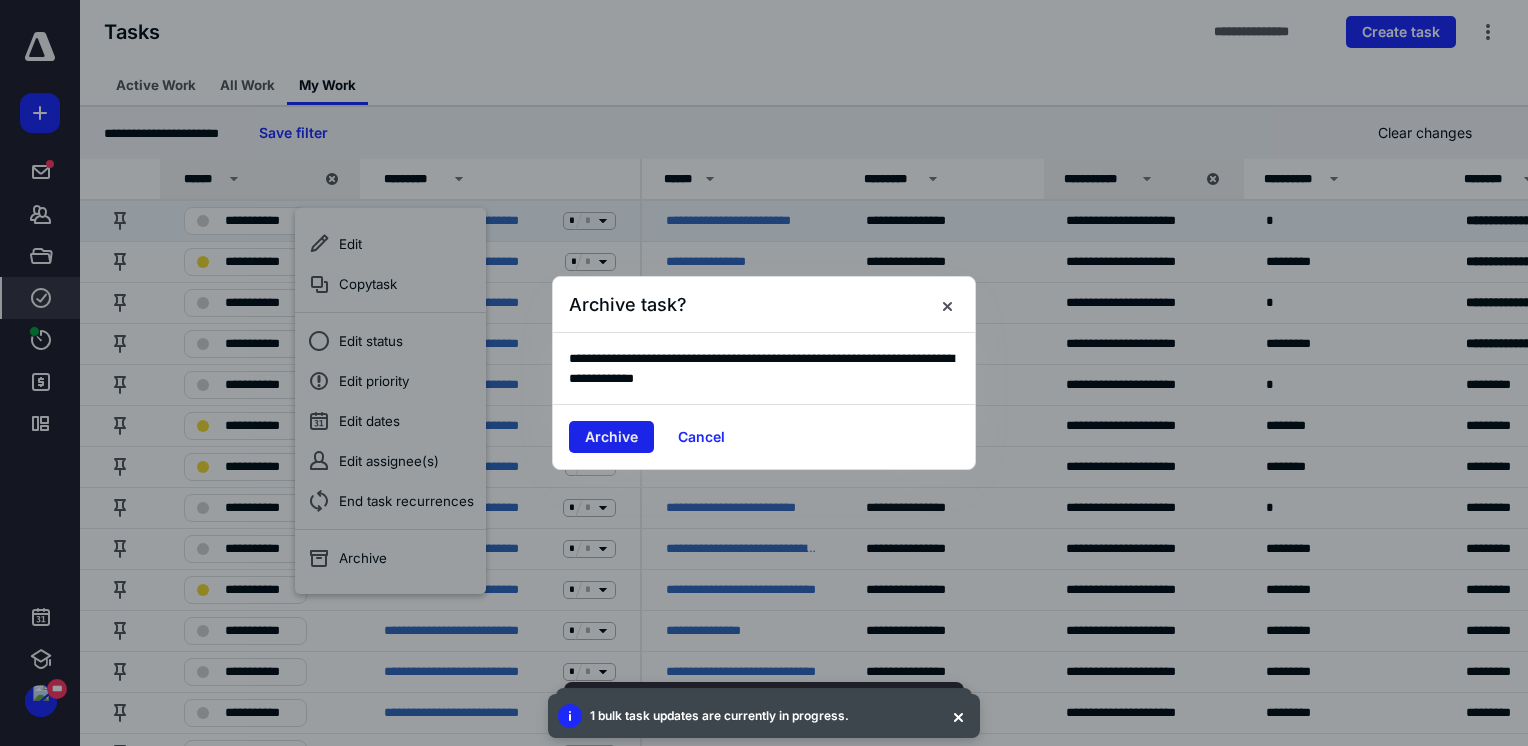 click on "Archive" at bounding box center (611, 437) 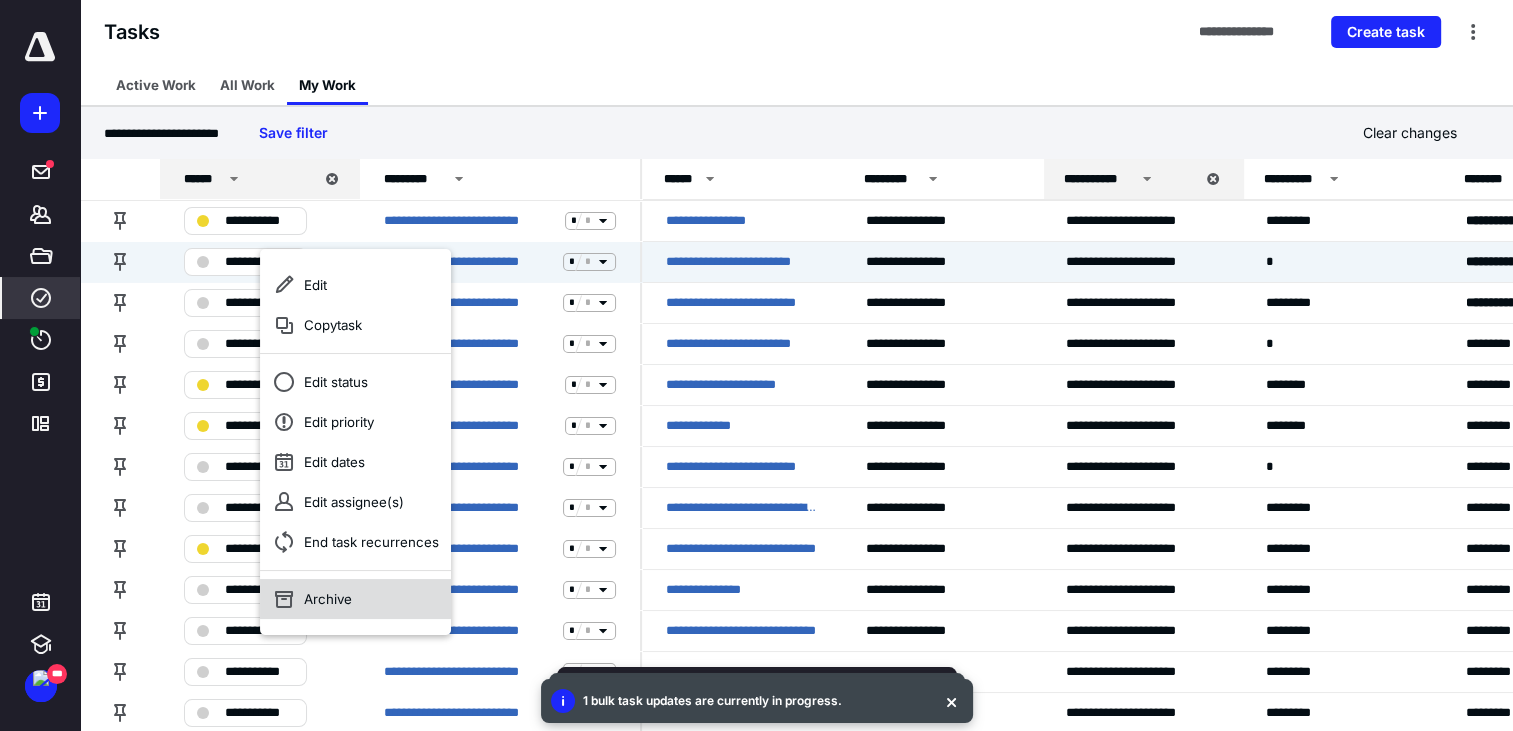 click on "Archive" at bounding box center (355, 599) 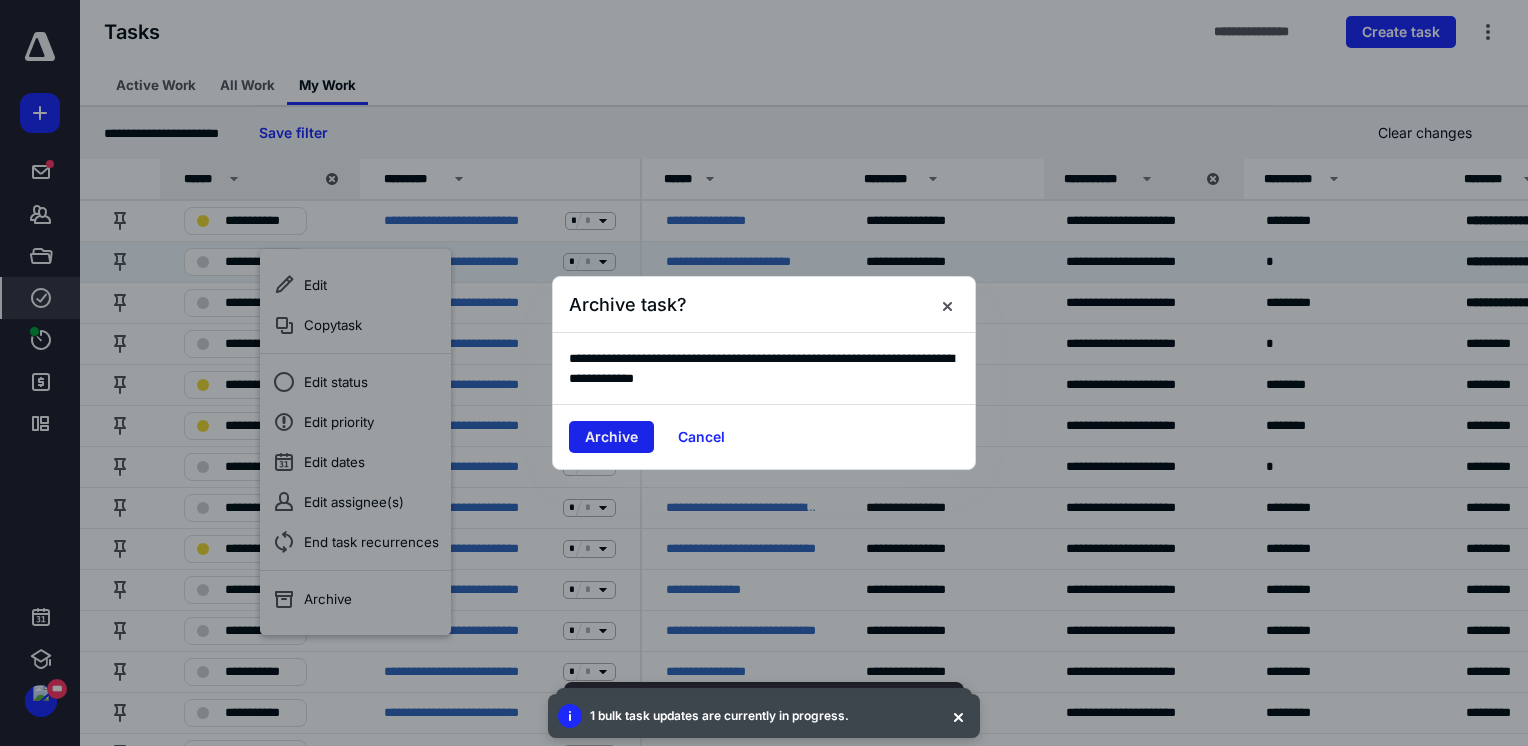click on "Archive" at bounding box center [611, 437] 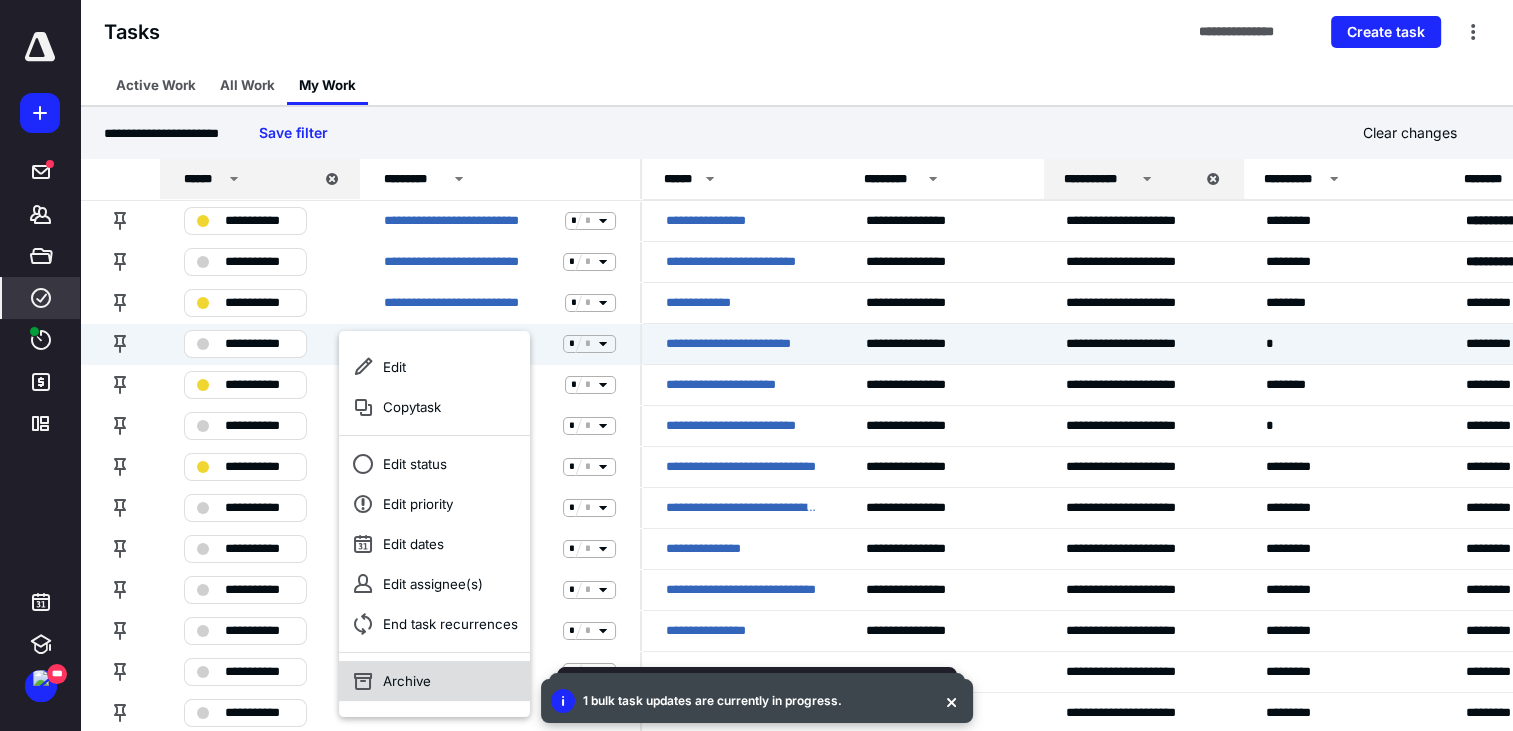 click on "Archive" at bounding box center (434, 681) 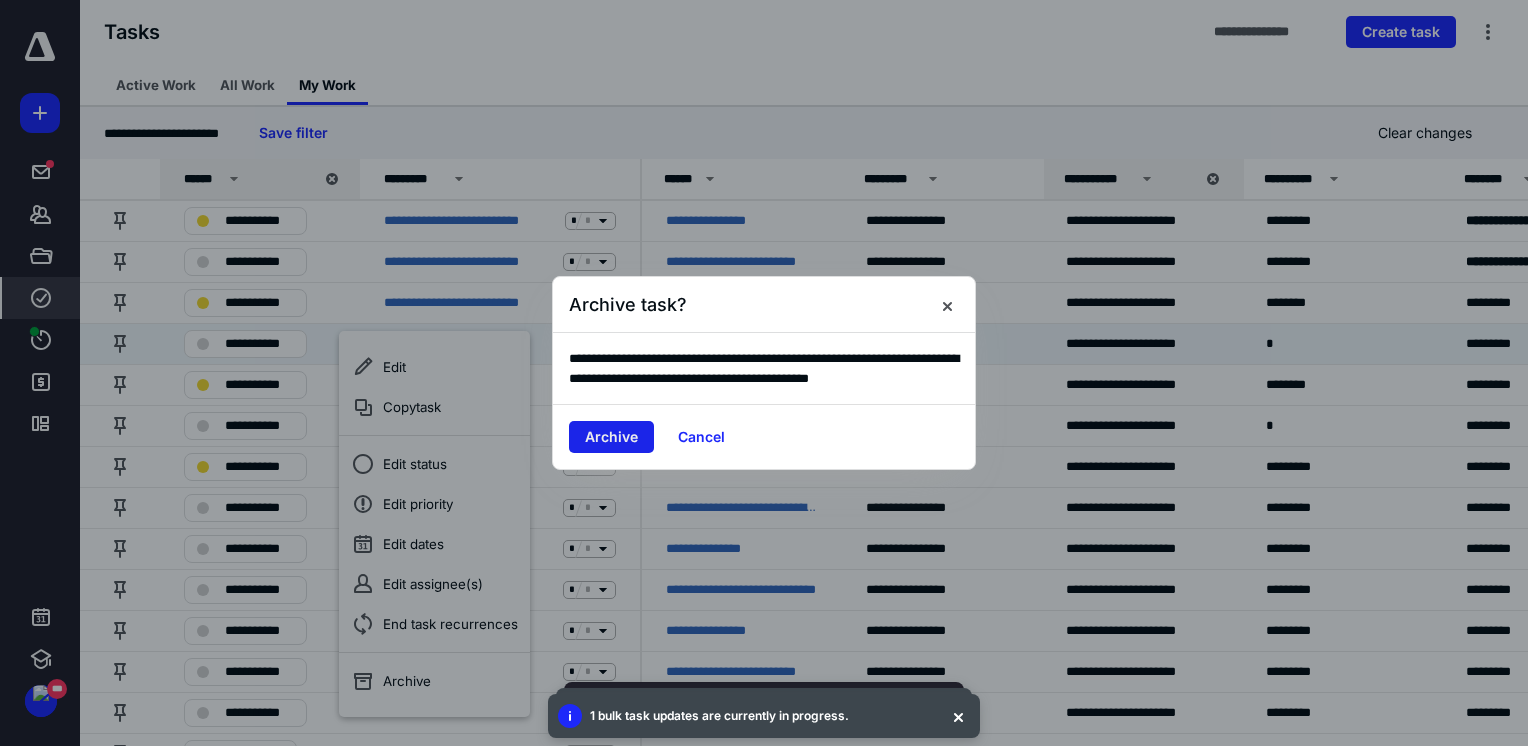 click on "Archive" at bounding box center (611, 437) 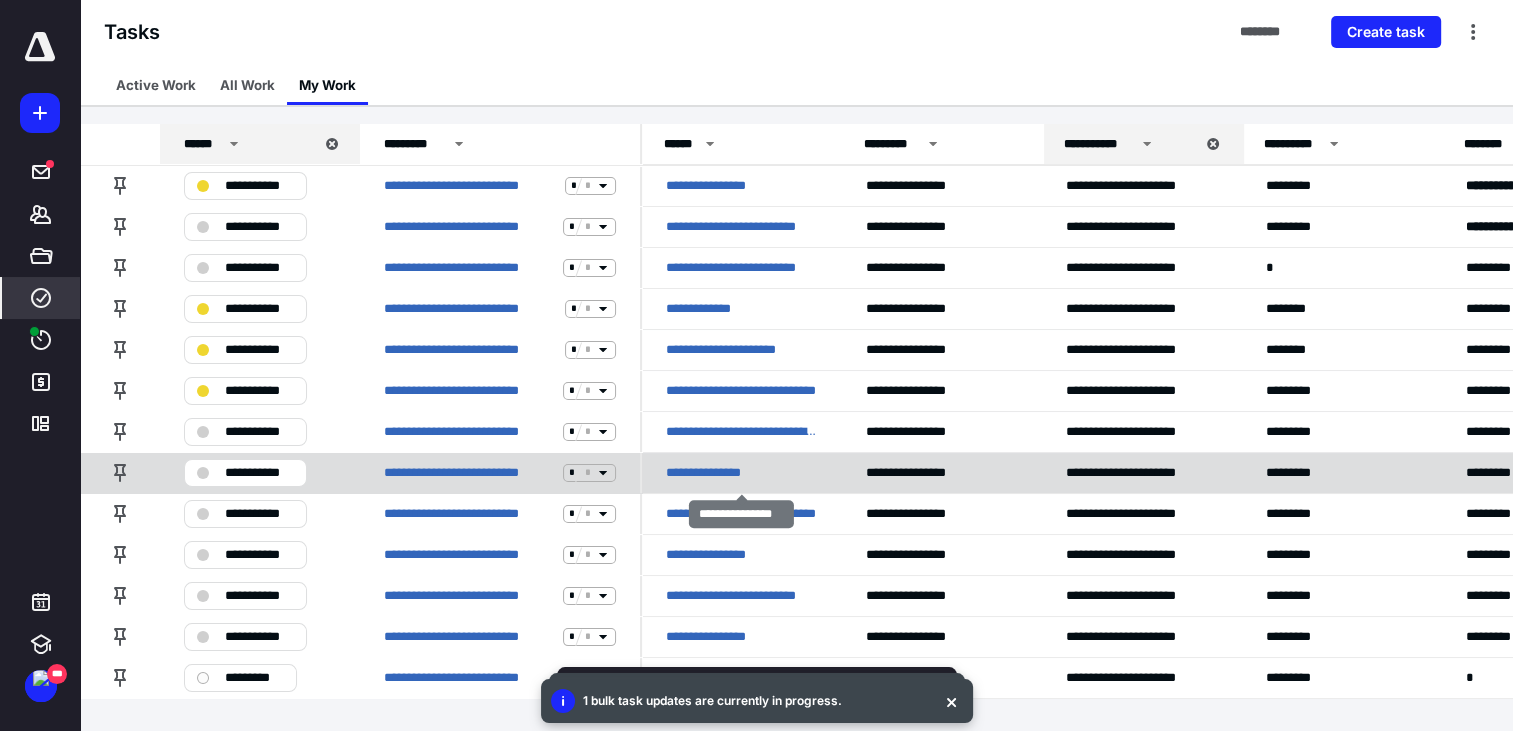 scroll, scrollTop: 43, scrollLeft: 0, axis: vertical 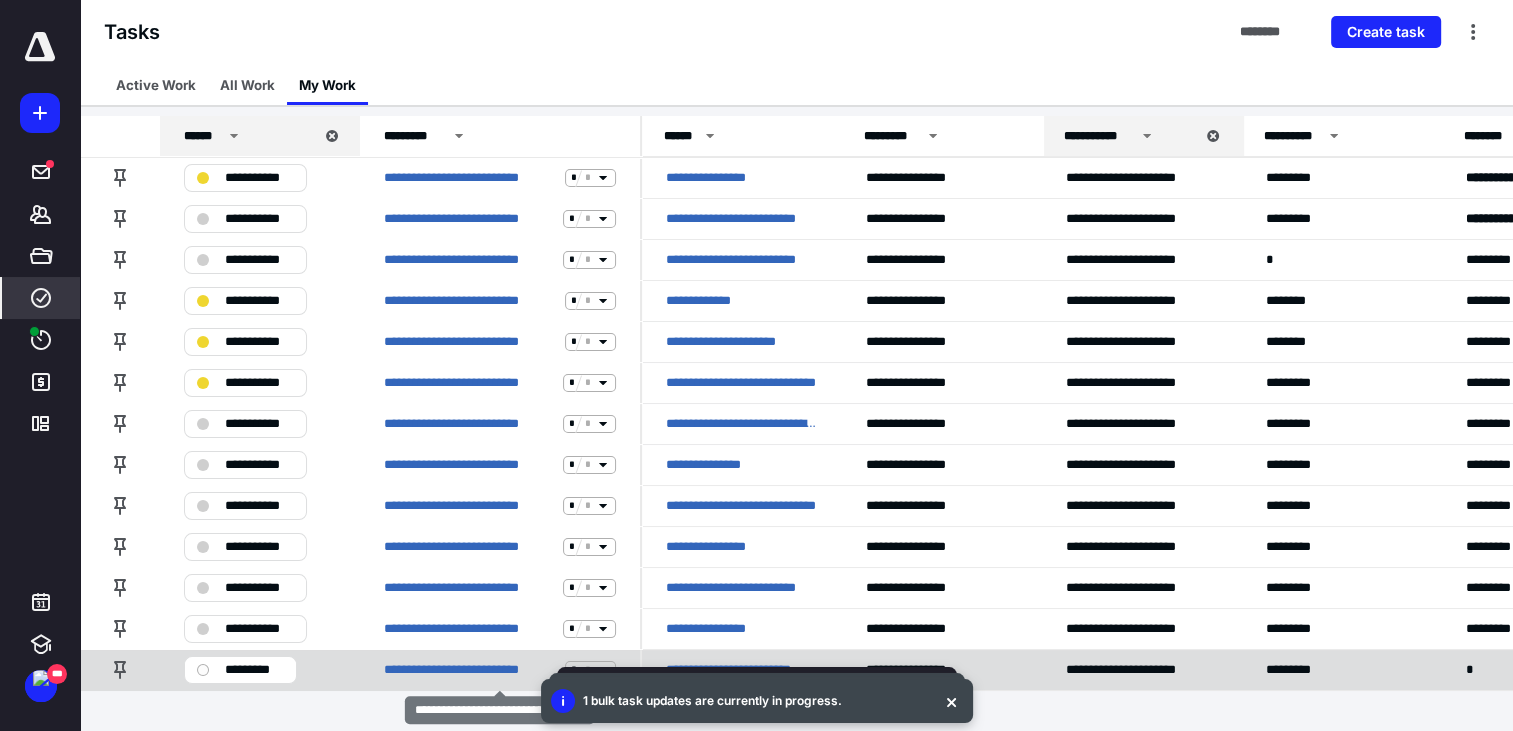 click 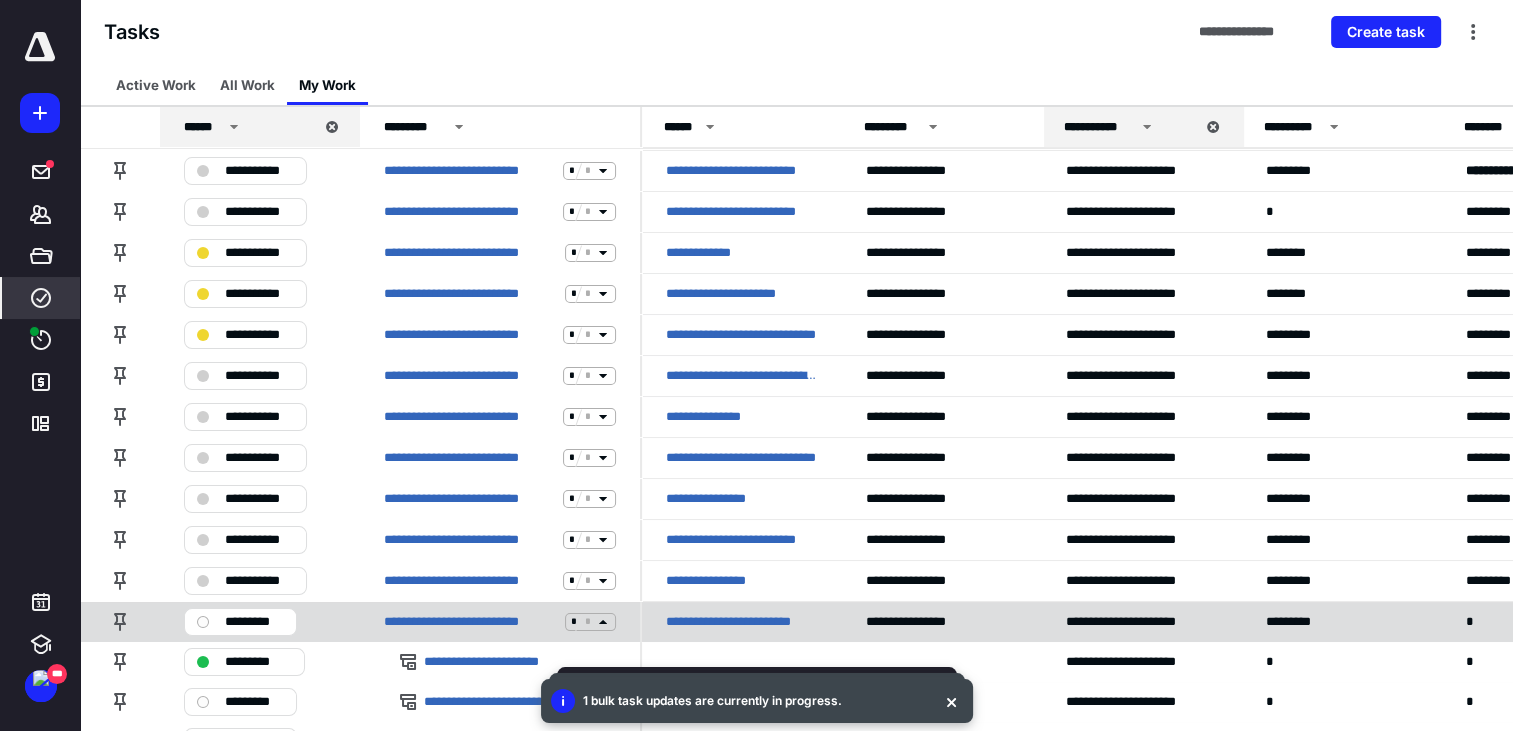 scroll, scrollTop: 163, scrollLeft: 0, axis: vertical 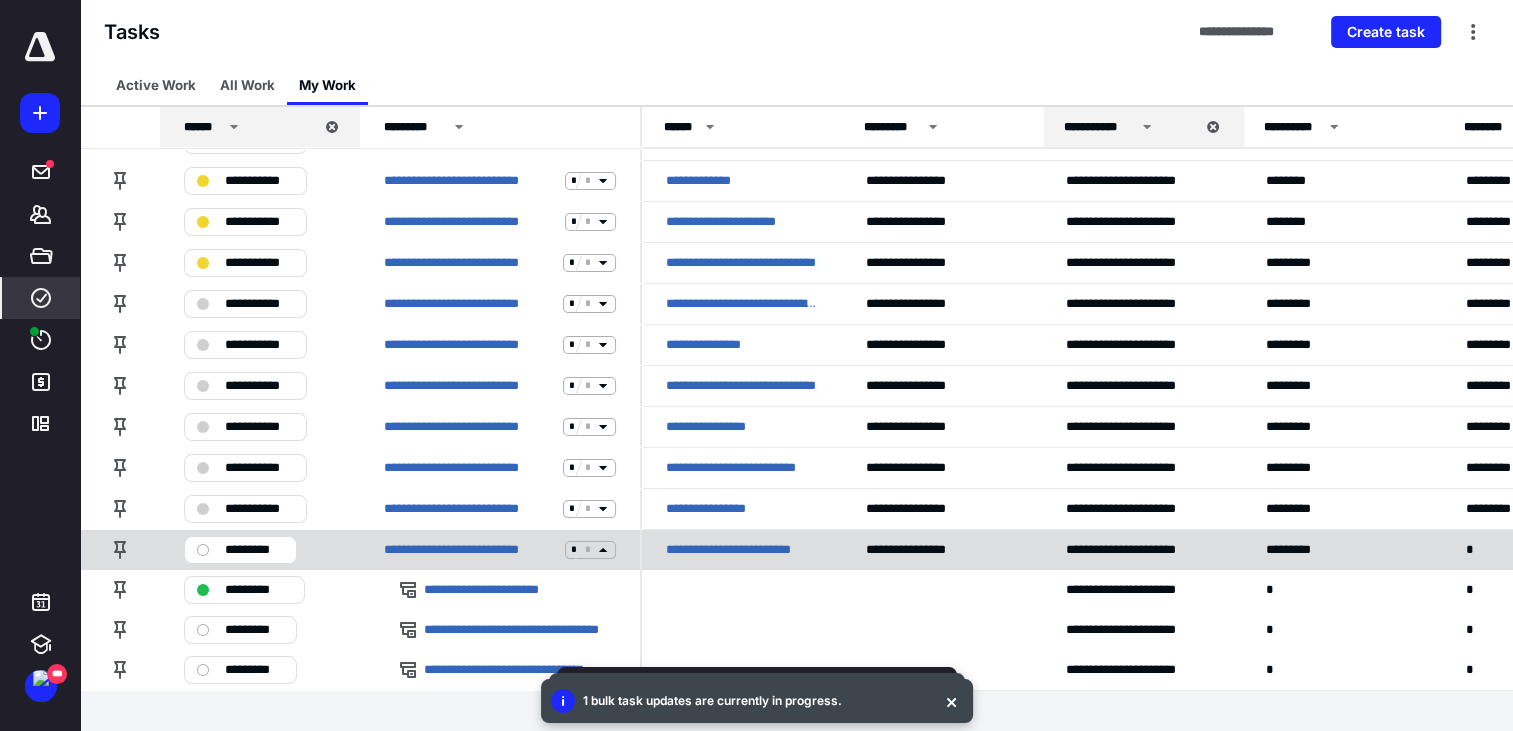 click on "*" at bounding box center (1542, 549) 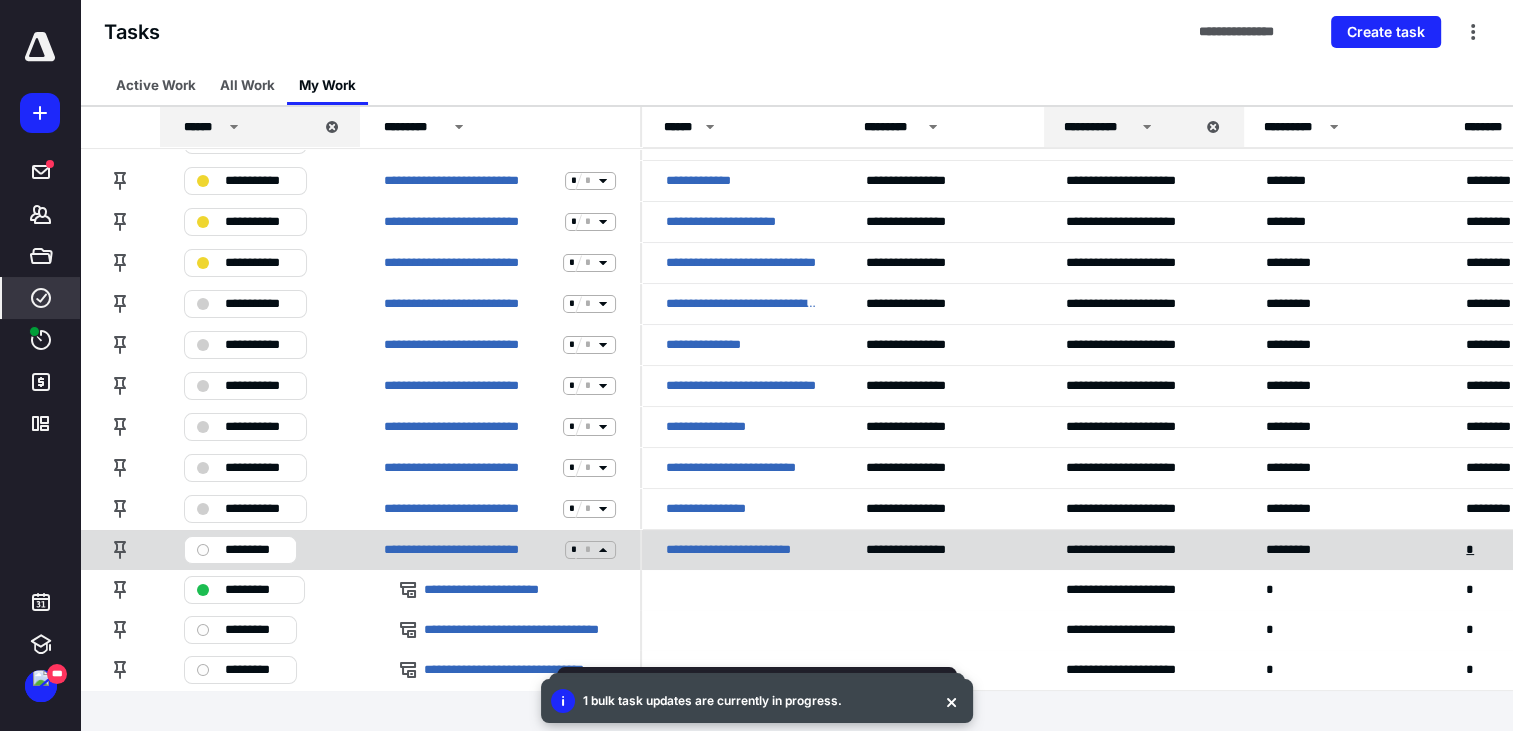 click on "*" at bounding box center (1472, 550) 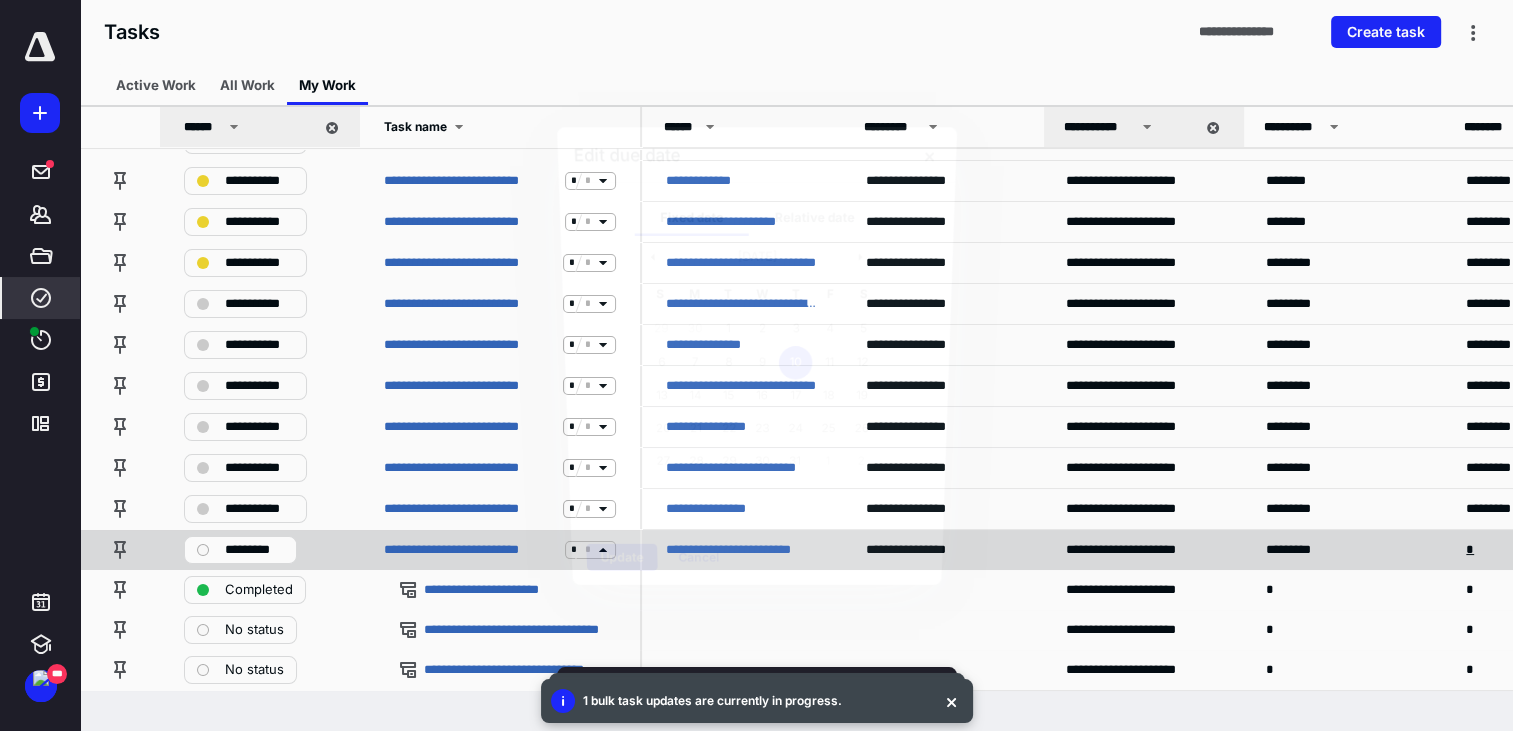 scroll, scrollTop: 148, scrollLeft: 0, axis: vertical 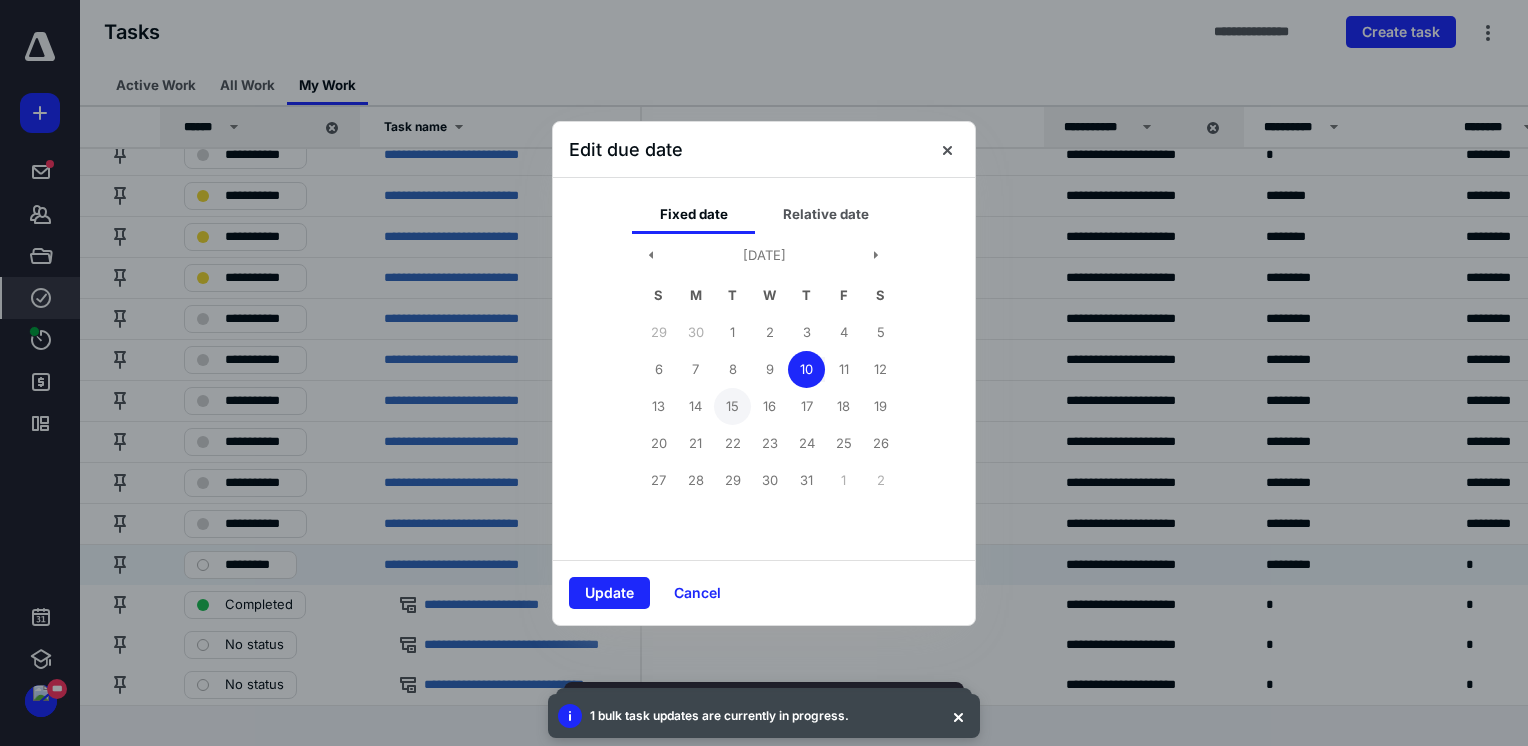 click on "15" at bounding box center (732, 406) 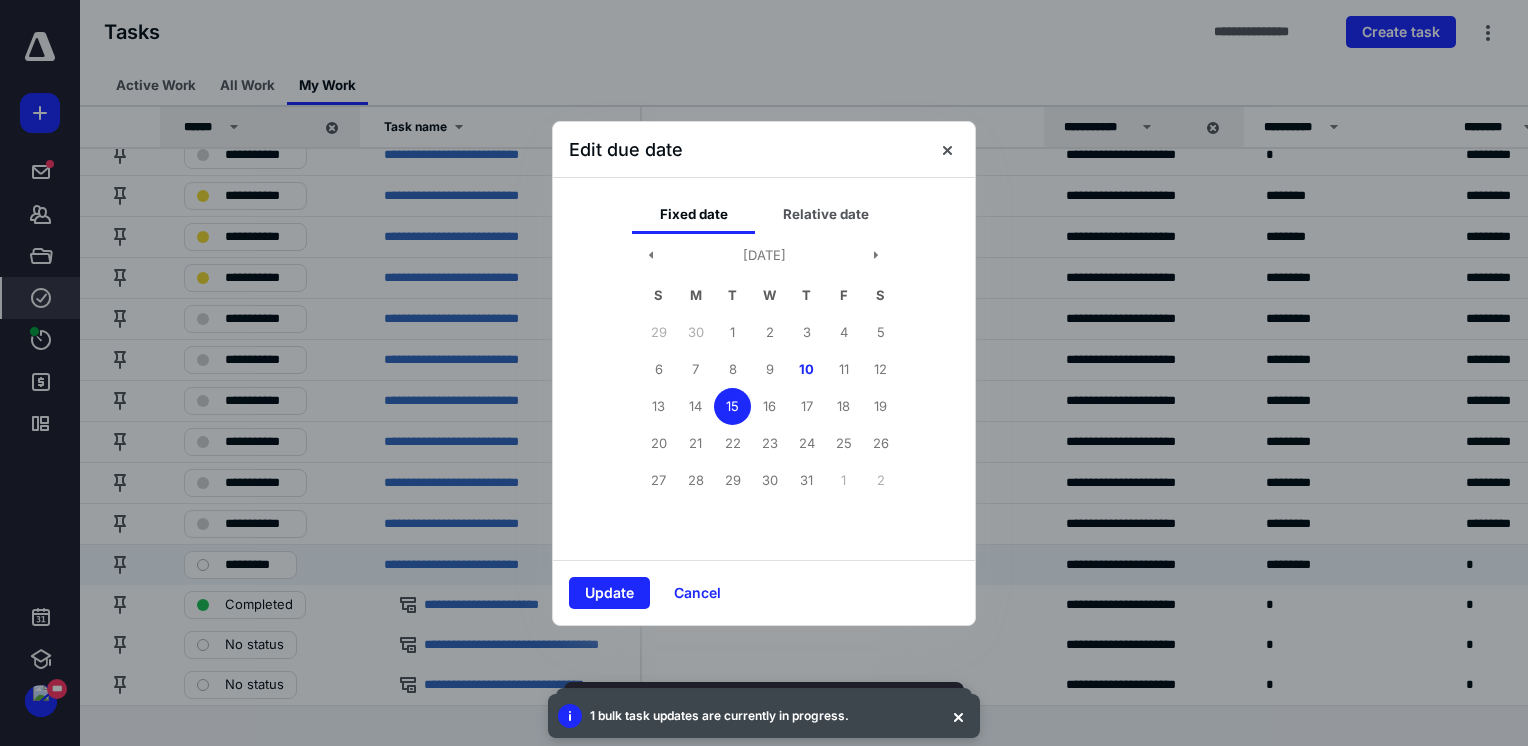 drag, startPoint x: 635, startPoint y: 585, endPoint x: 1527, endPoint y: 639, distance: 893.63306 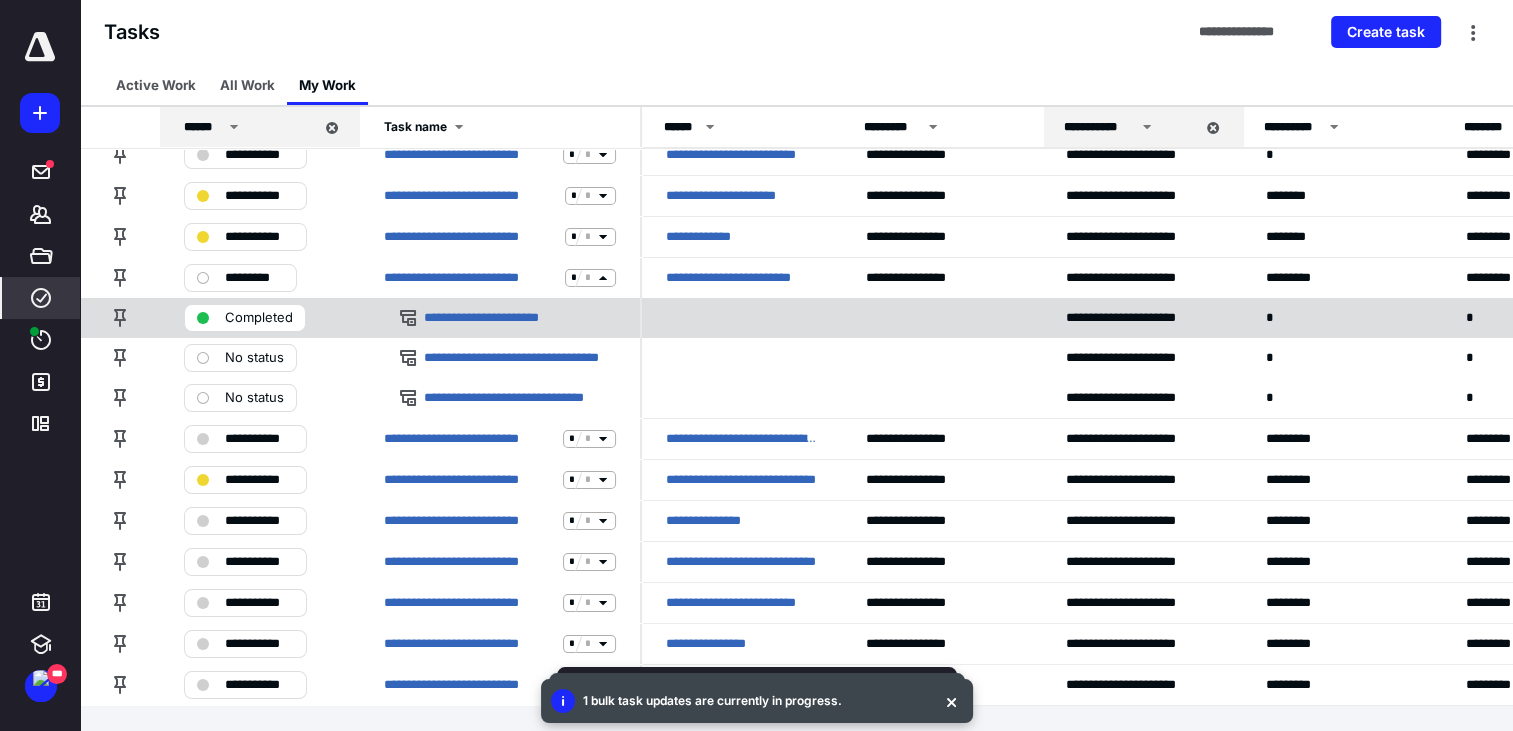 click on "*" at bounding box center [1542, 317] 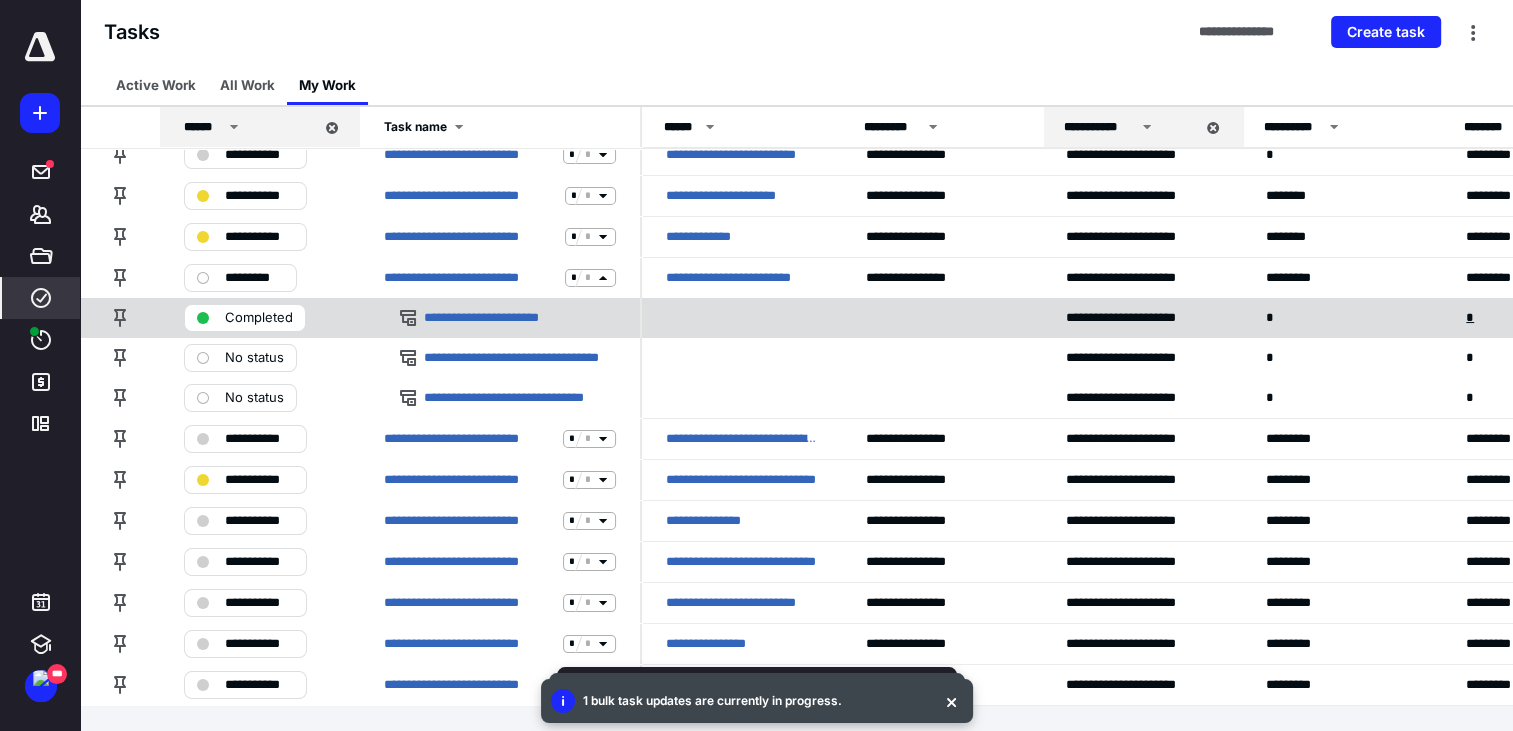click on "*" at bounding box center (1472, 318) 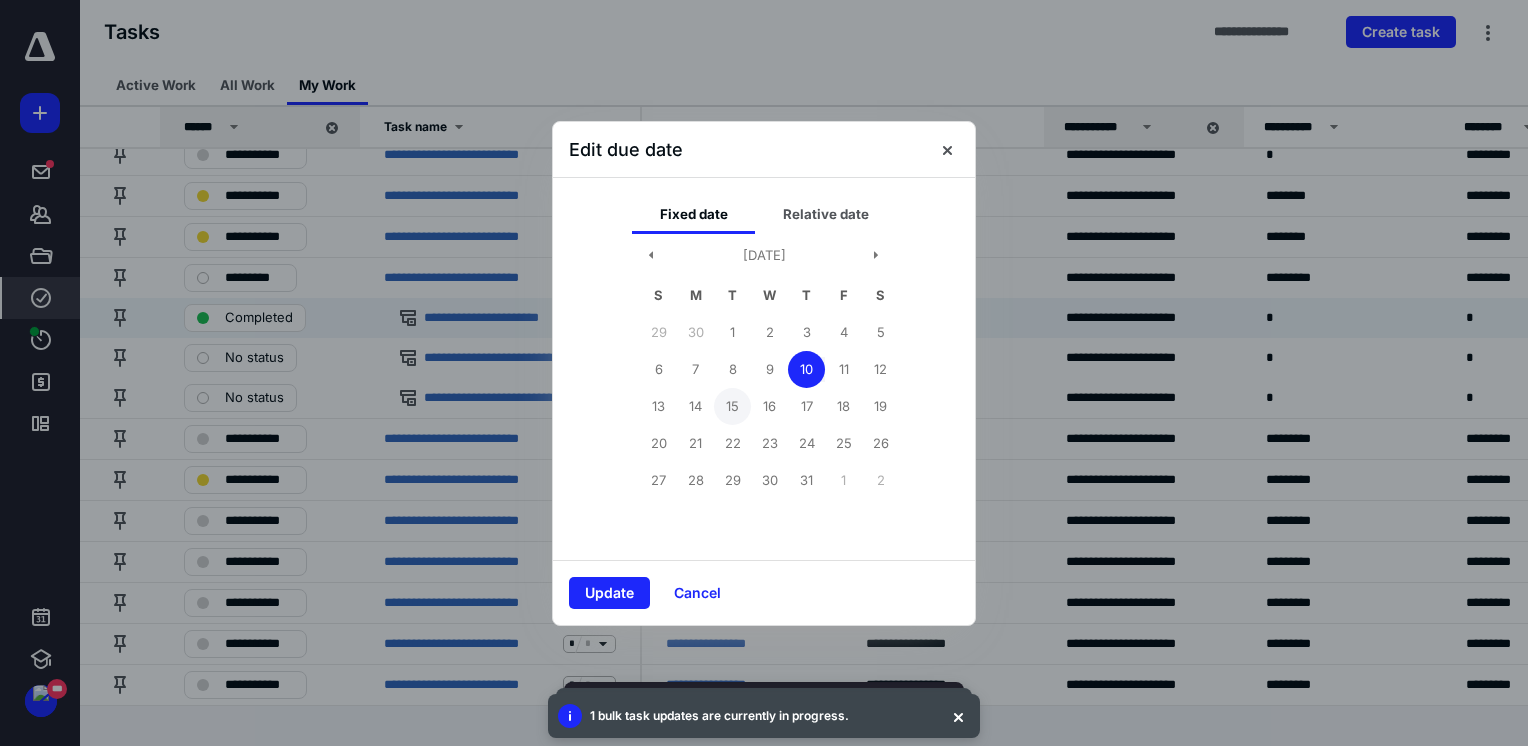 click on "15" at bounding box center [732, 406] 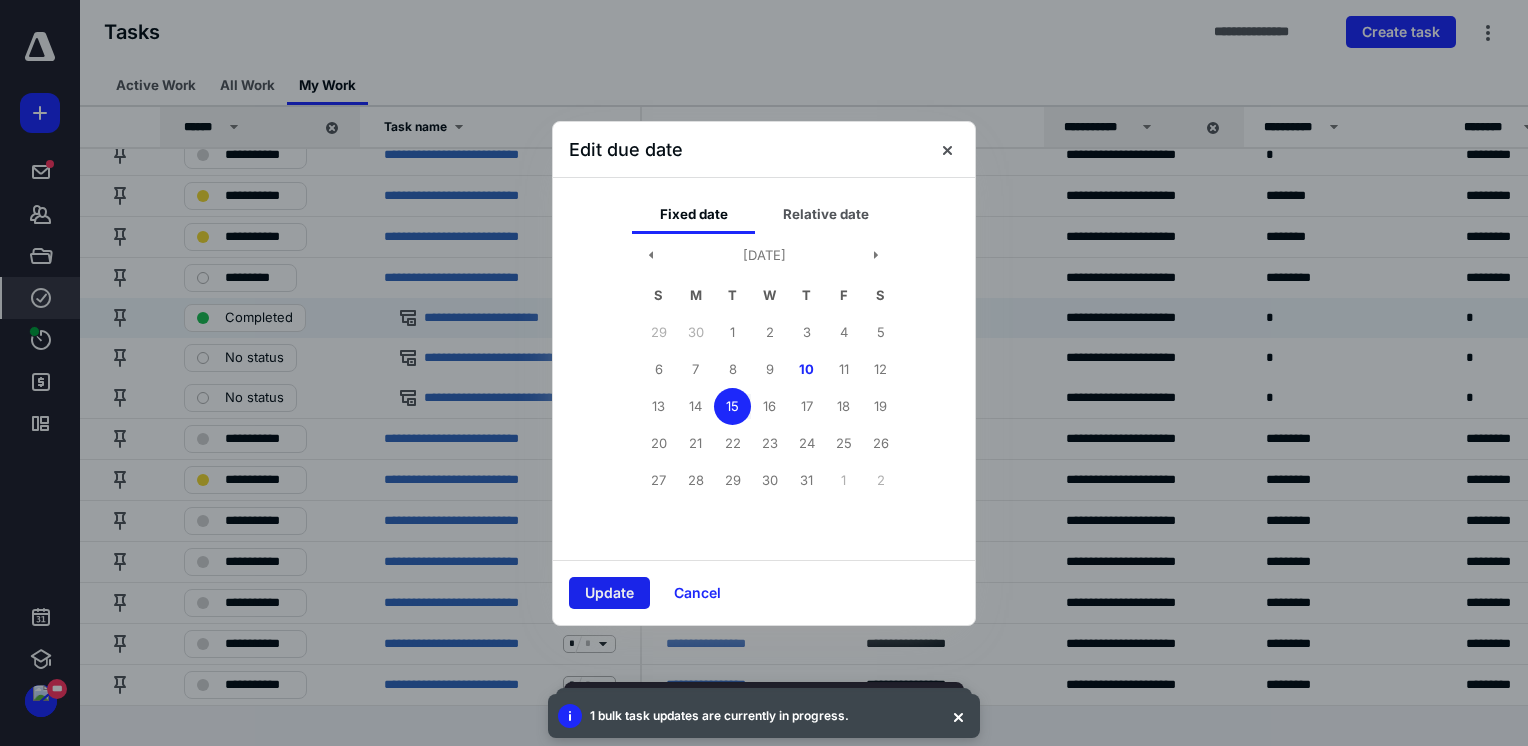 click on "Update" at bounding box center (609, 593) 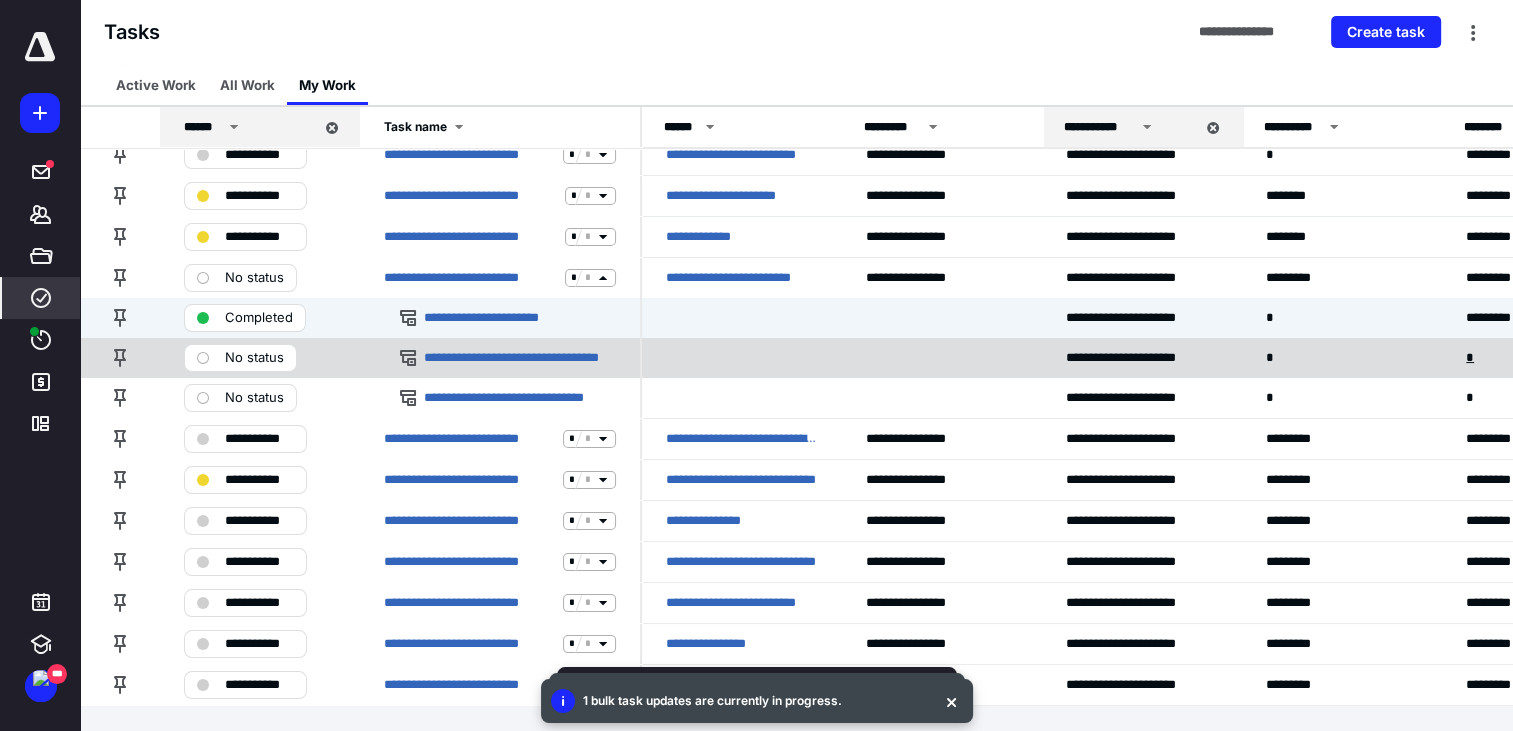 click on "*" at bounding box center [1472, 358] 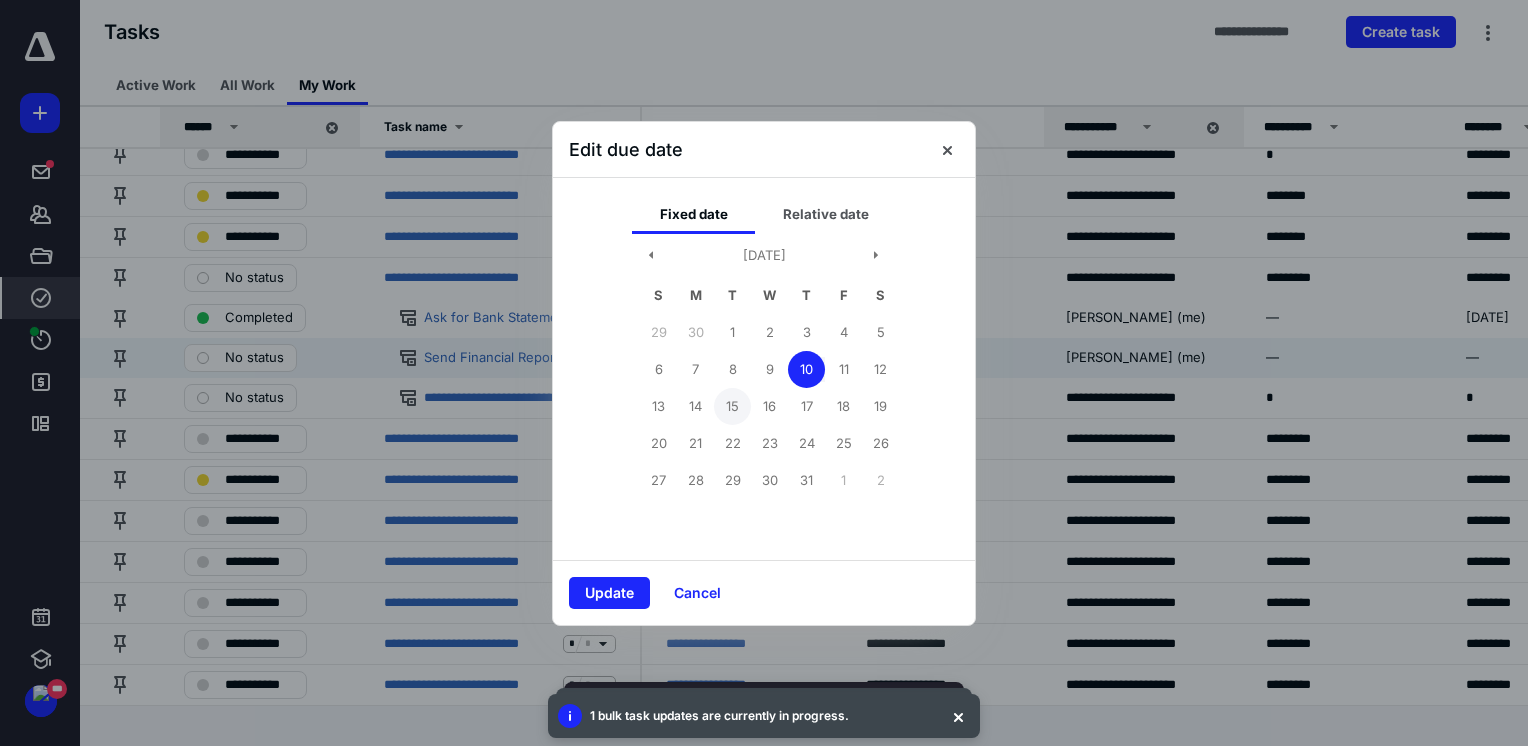 click on "15" at bounding box center [732, 406] 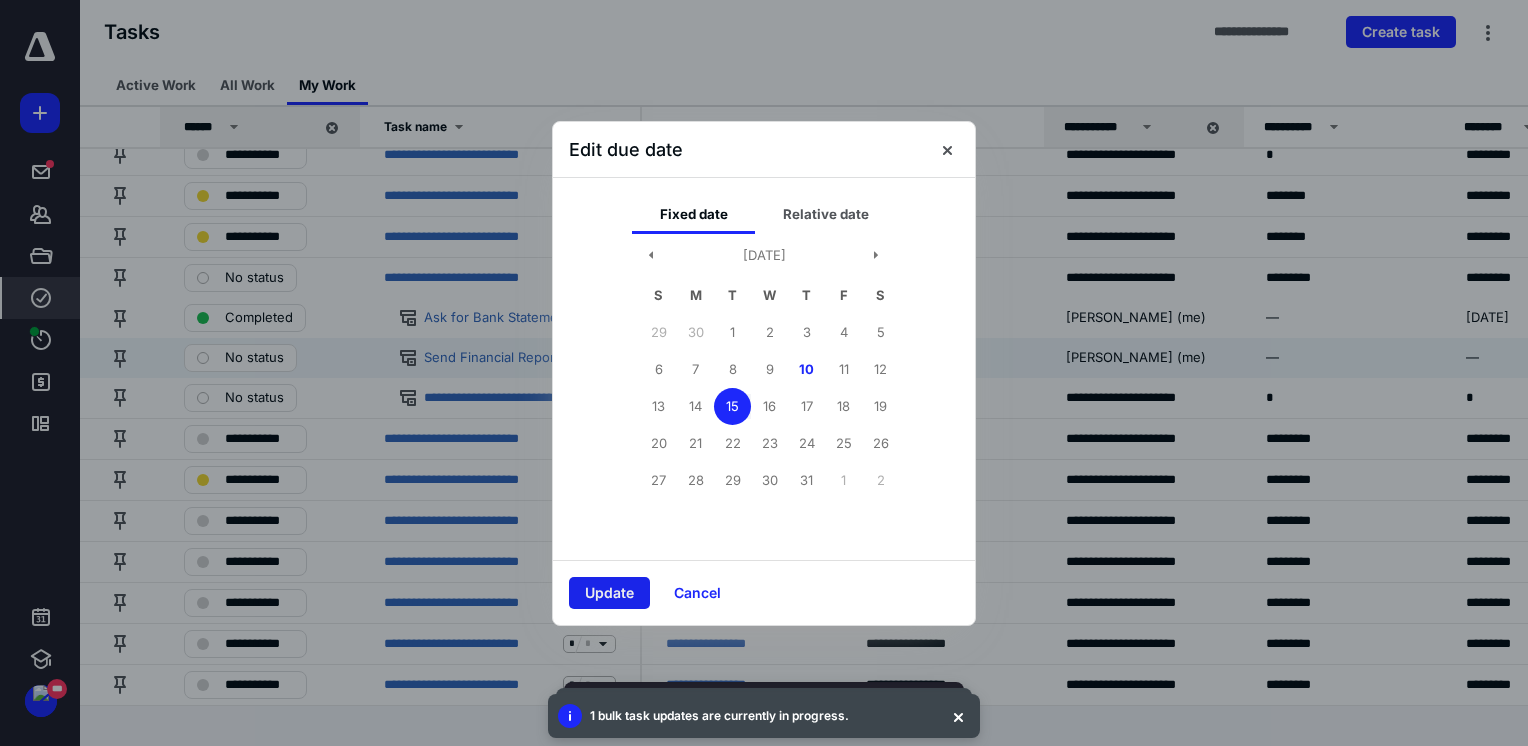 click on "Update" at bounding box center (609, 593) 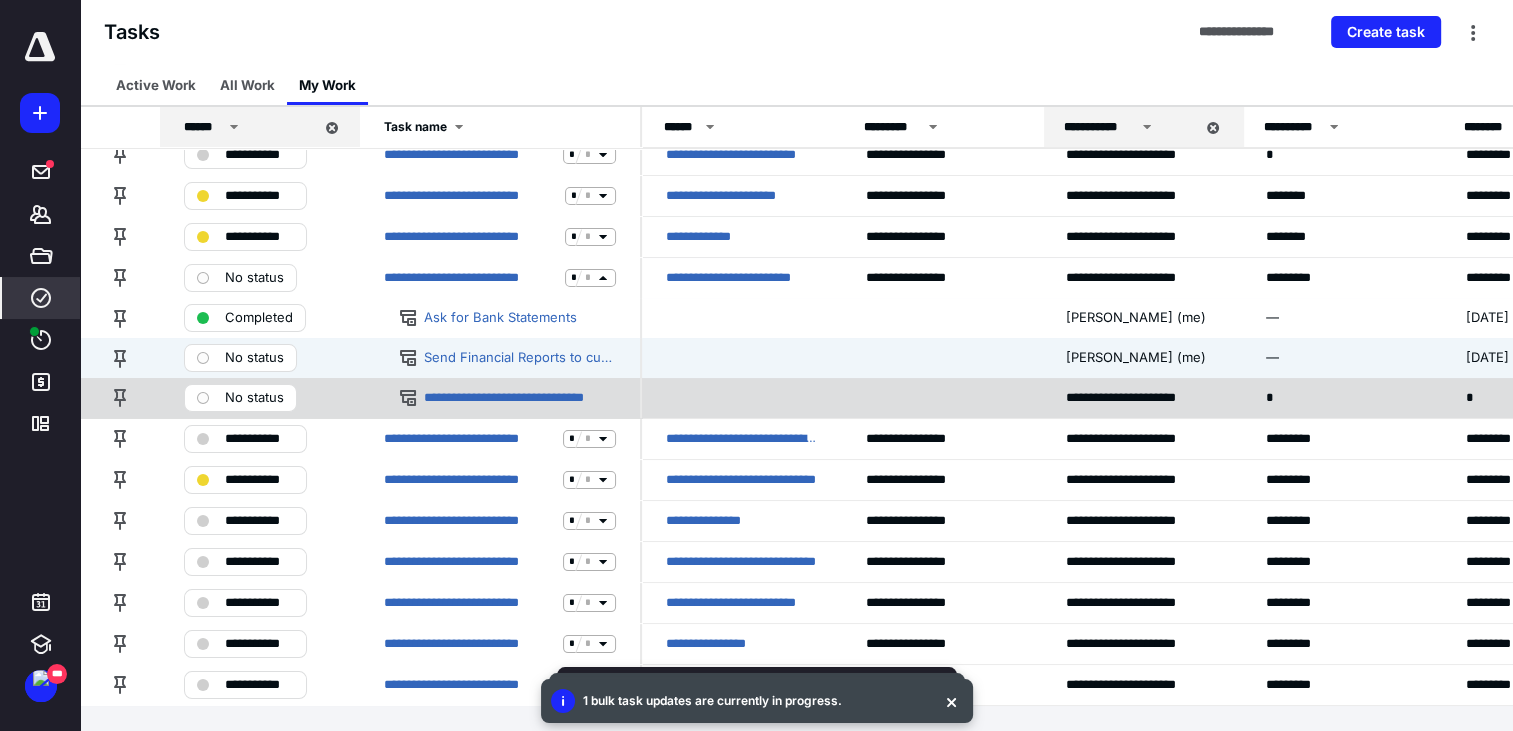 click on "*" at bounding box center (1542, 397) 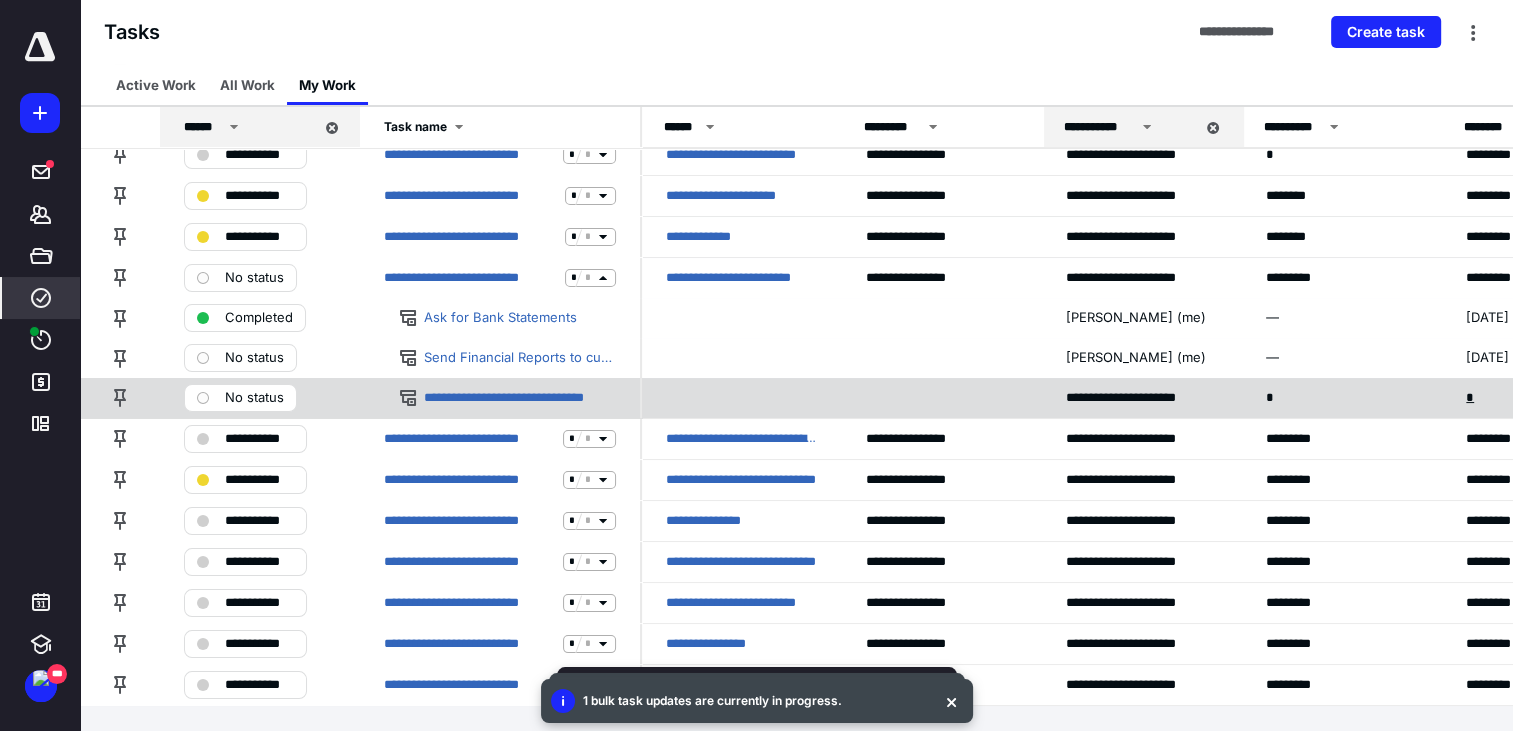 click on "*" at bounding box center [1472, 398] 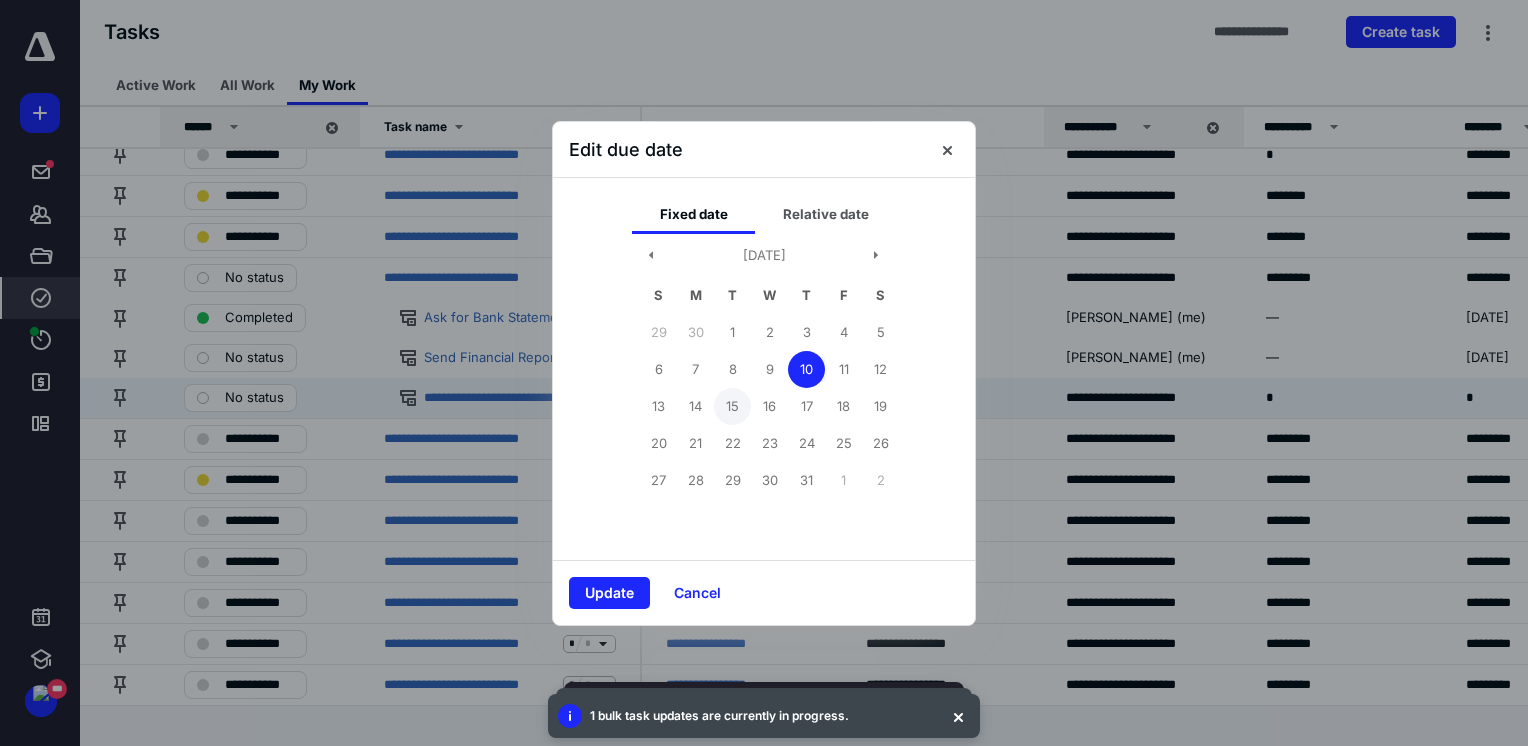 click on "15" at bounding box center (732, 406) 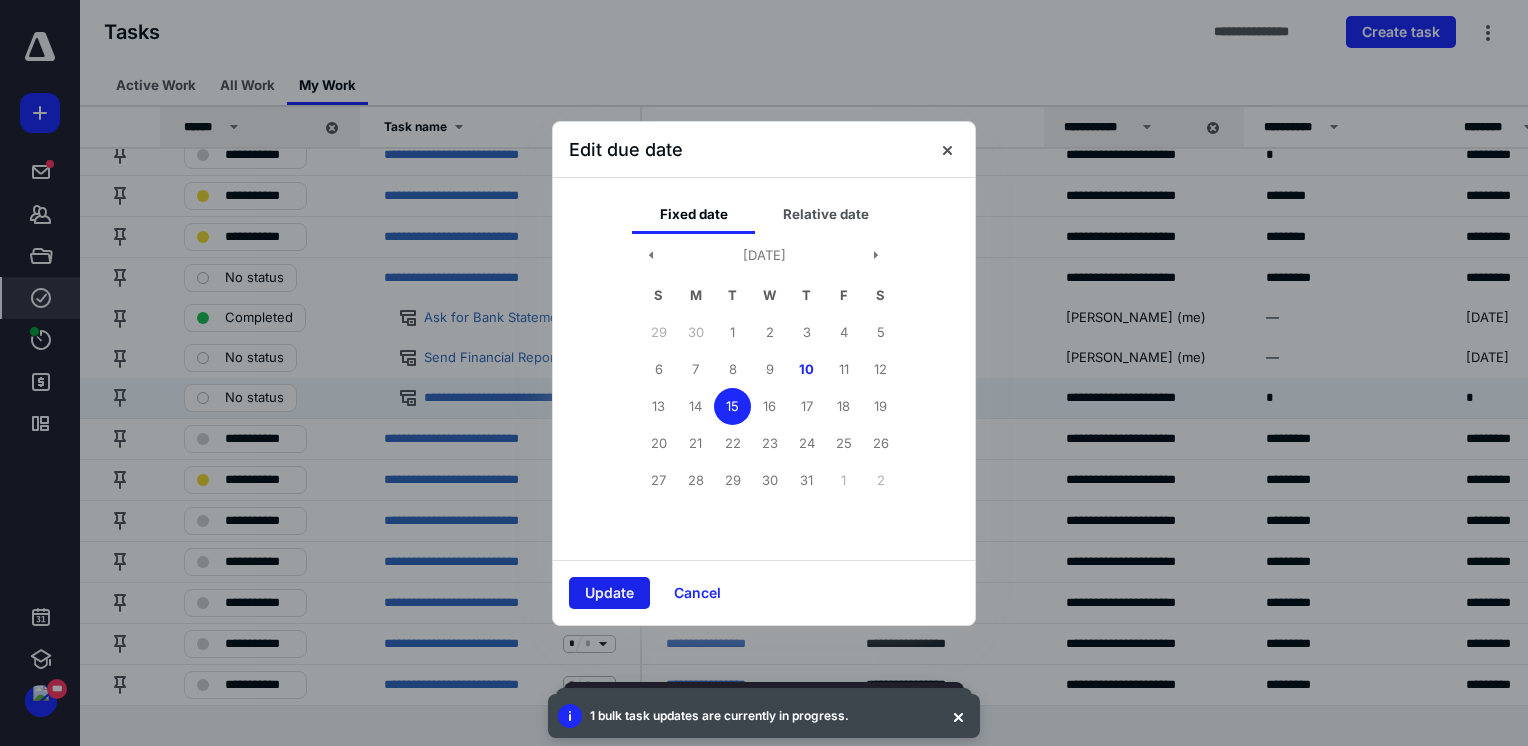 click on "Update" at bounding box center (609, 593) 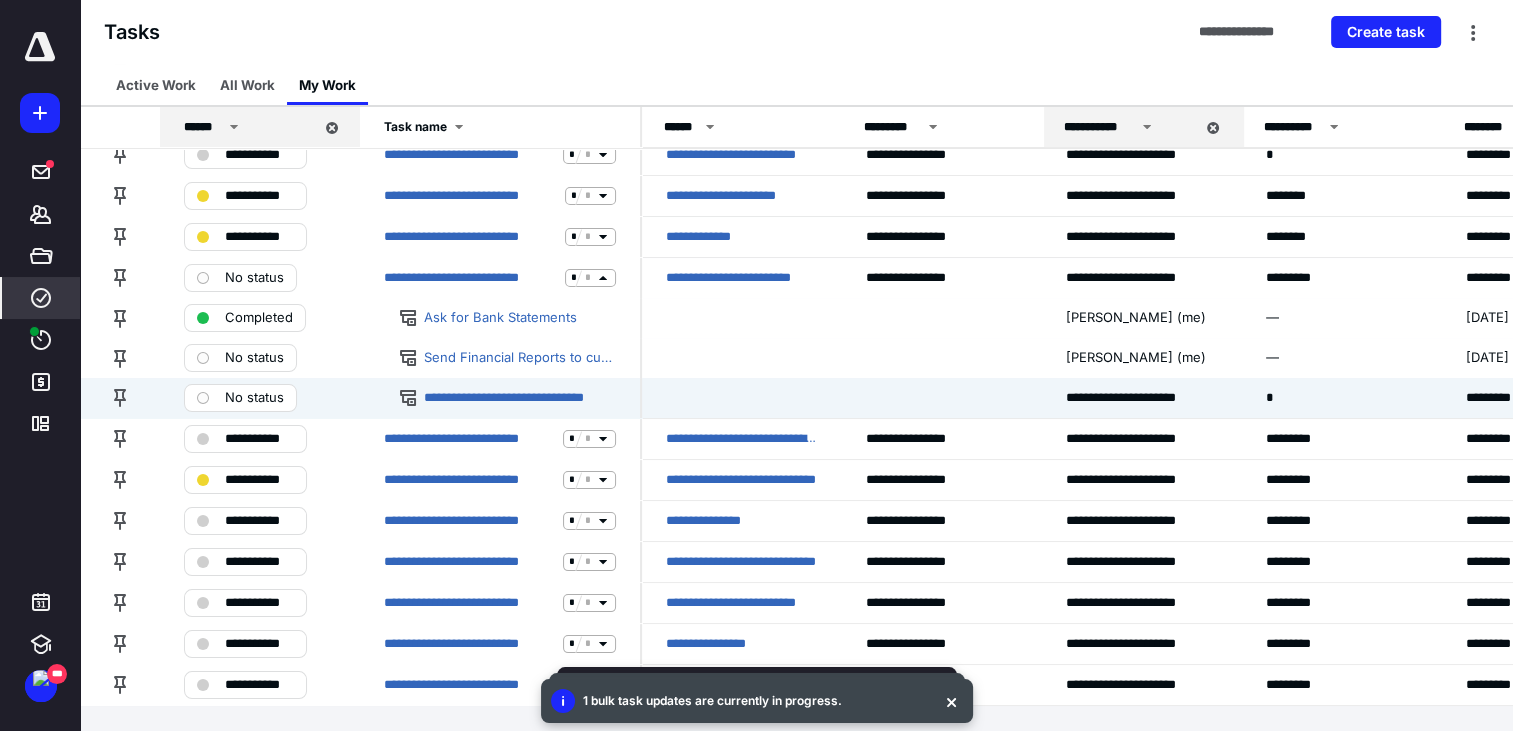 scroll, scrollTop: 163, scrollLeft: 0, axis: vertical 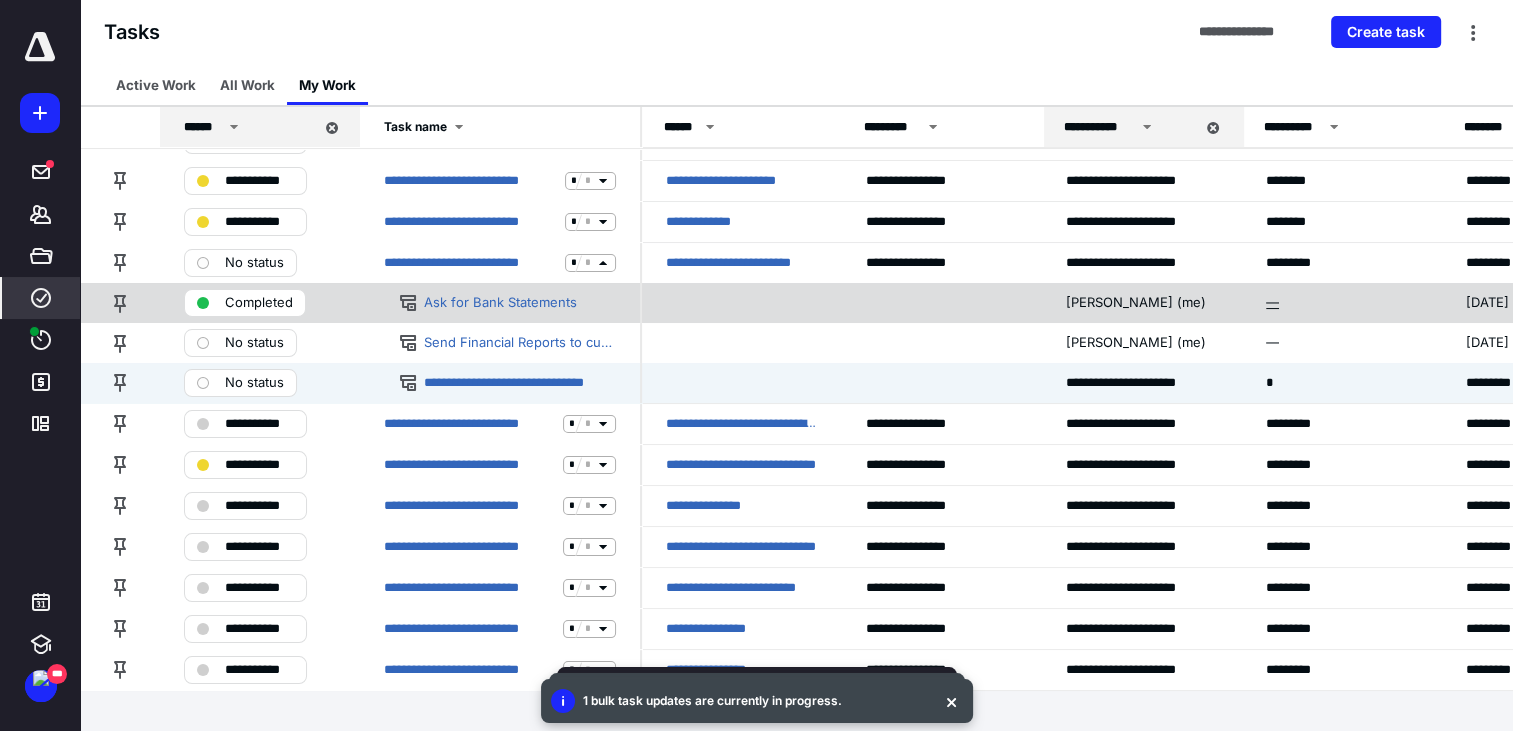 click on "—" at bounding box center [1272, 303] 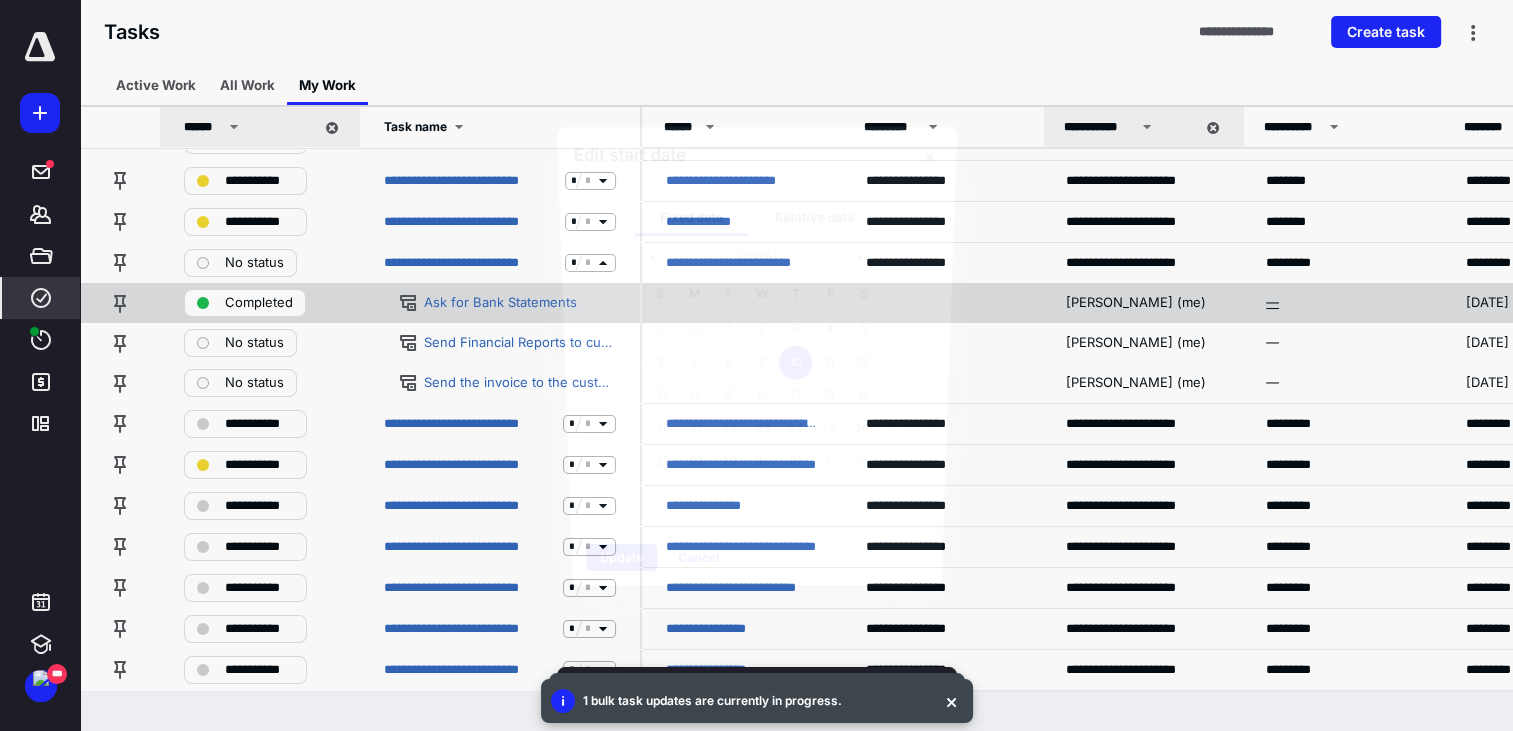 scroll, scrollTop: 148, scrollLeft: 0, axis: vertical 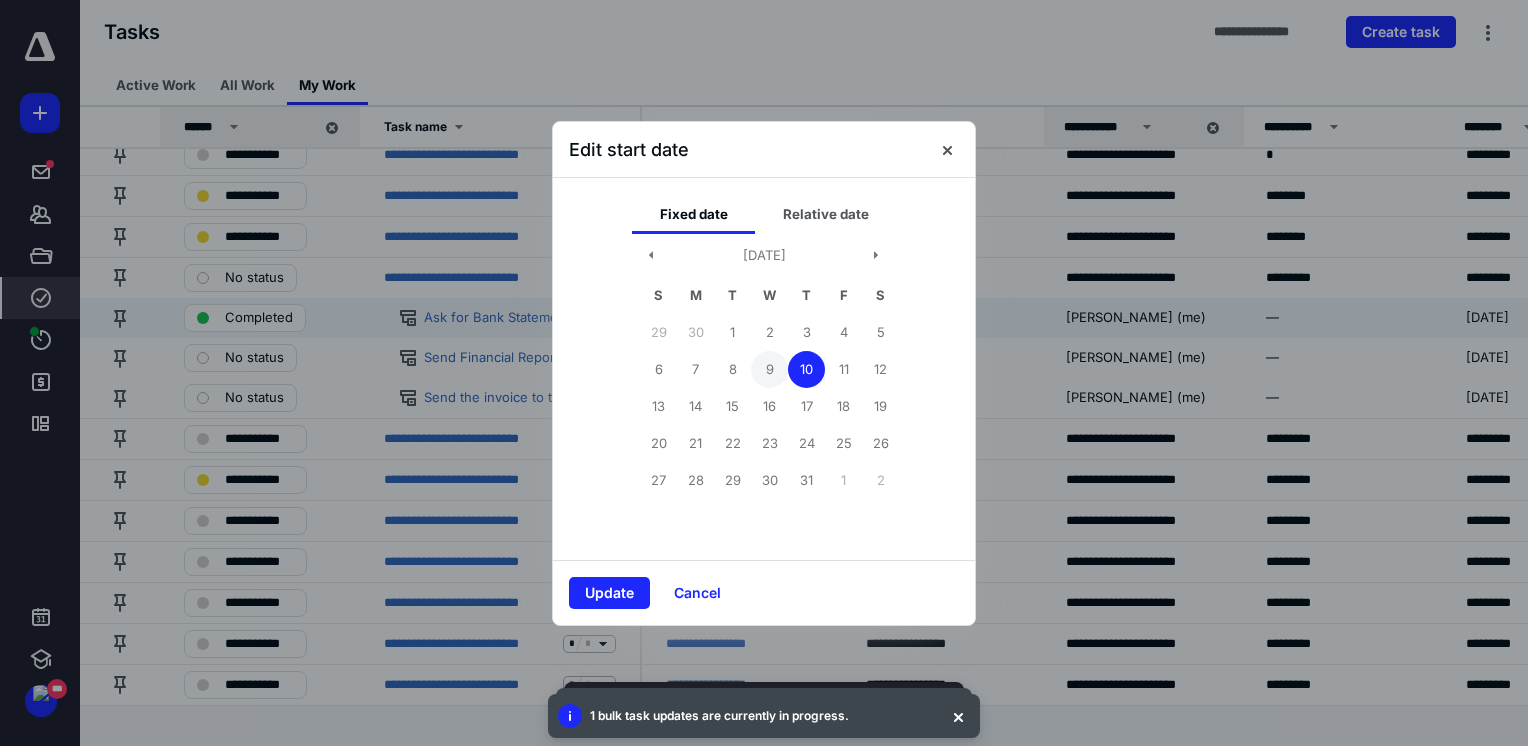click on "9" at bounding box center [769, 369] 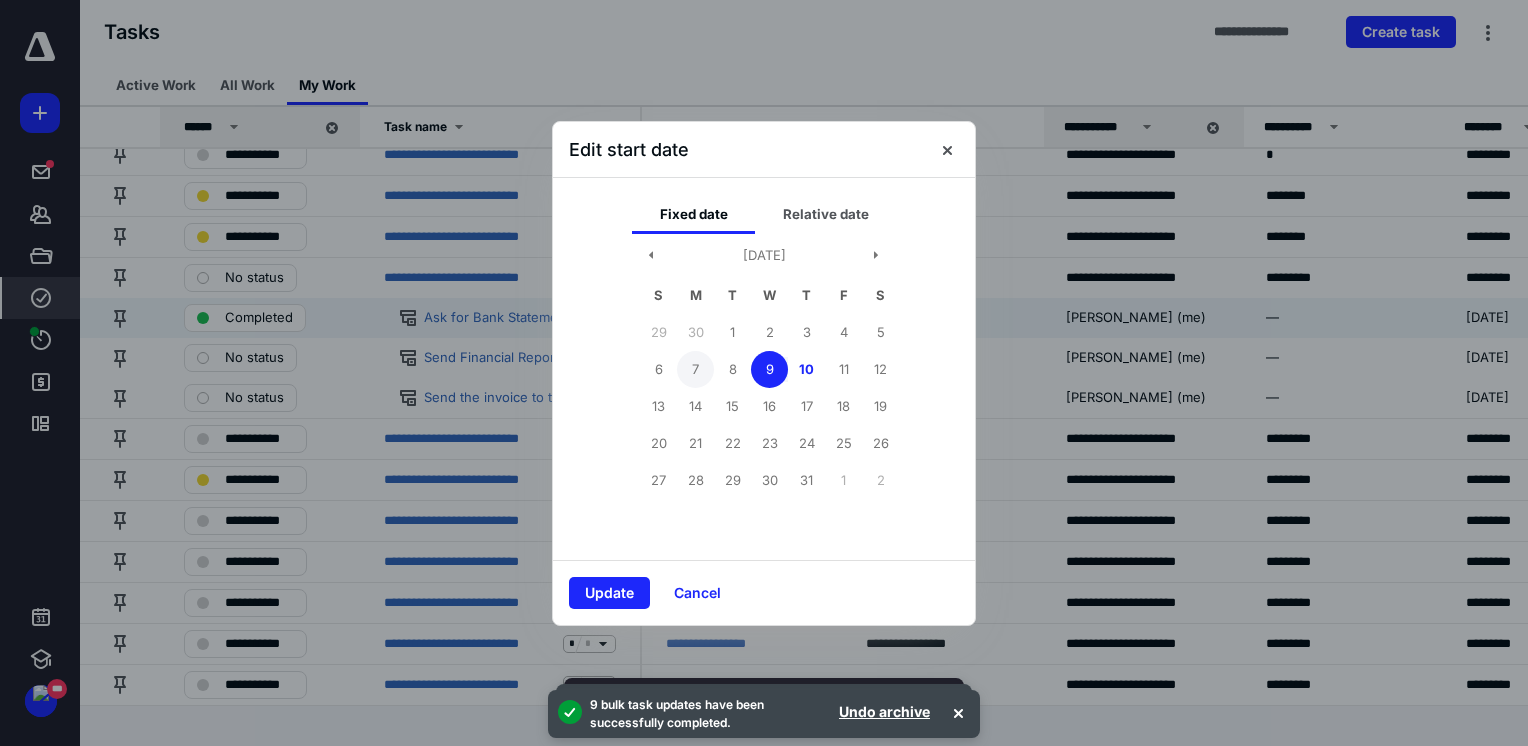 click on "7" at bounding box center (695, 369) 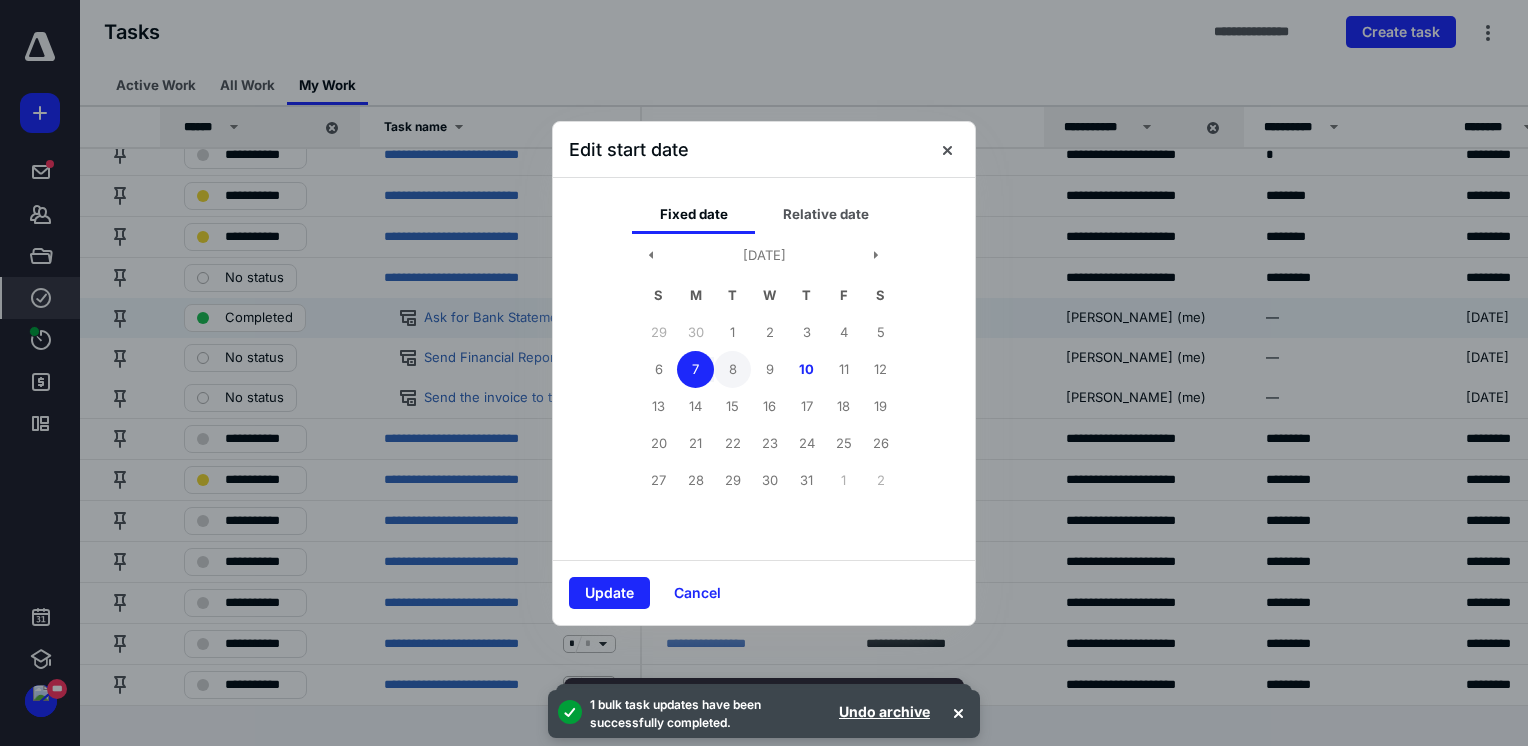 click on "8" at bounding box center (732, 369) 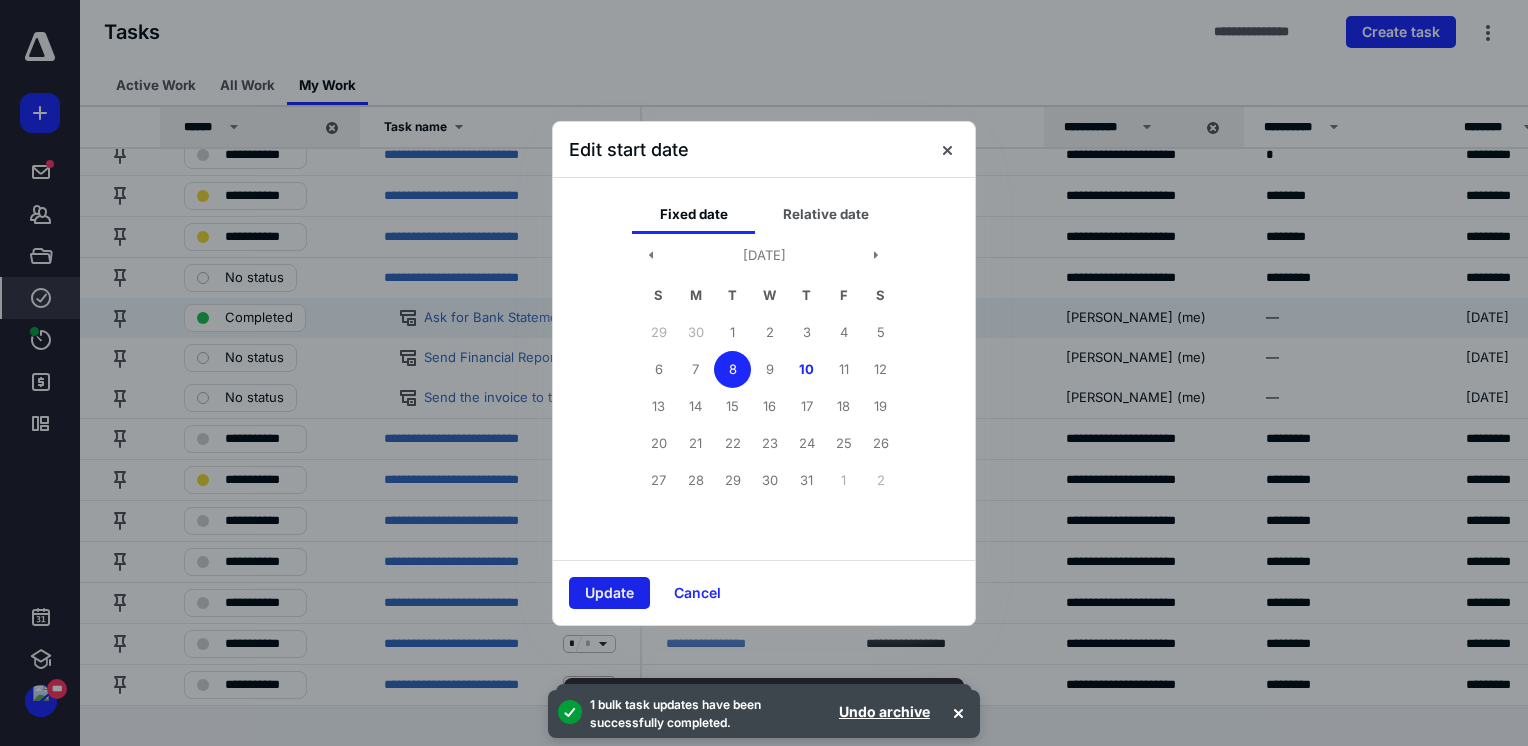 click on "Update" at bounding box center [609, 593] 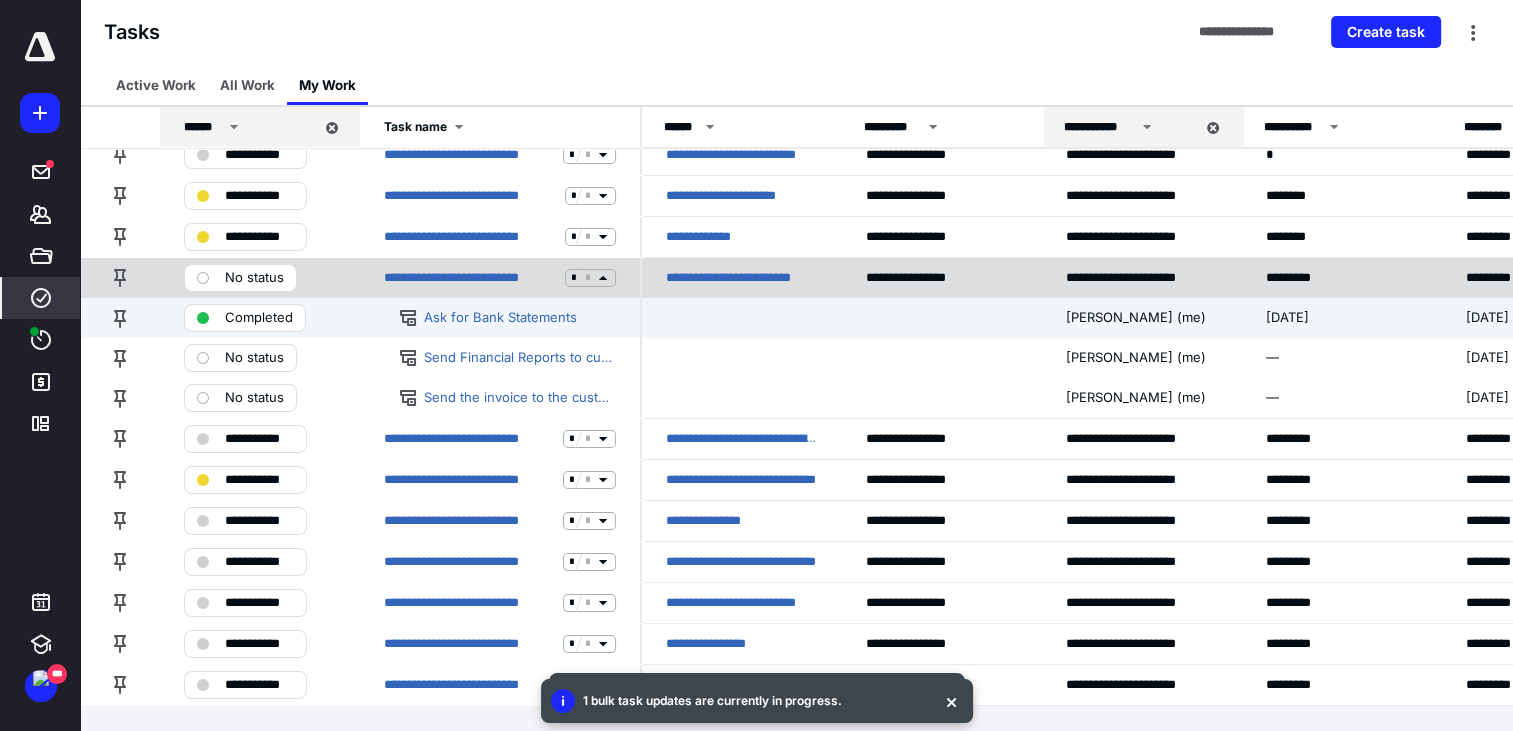 click on "No status" at bounding box center [240, 278] 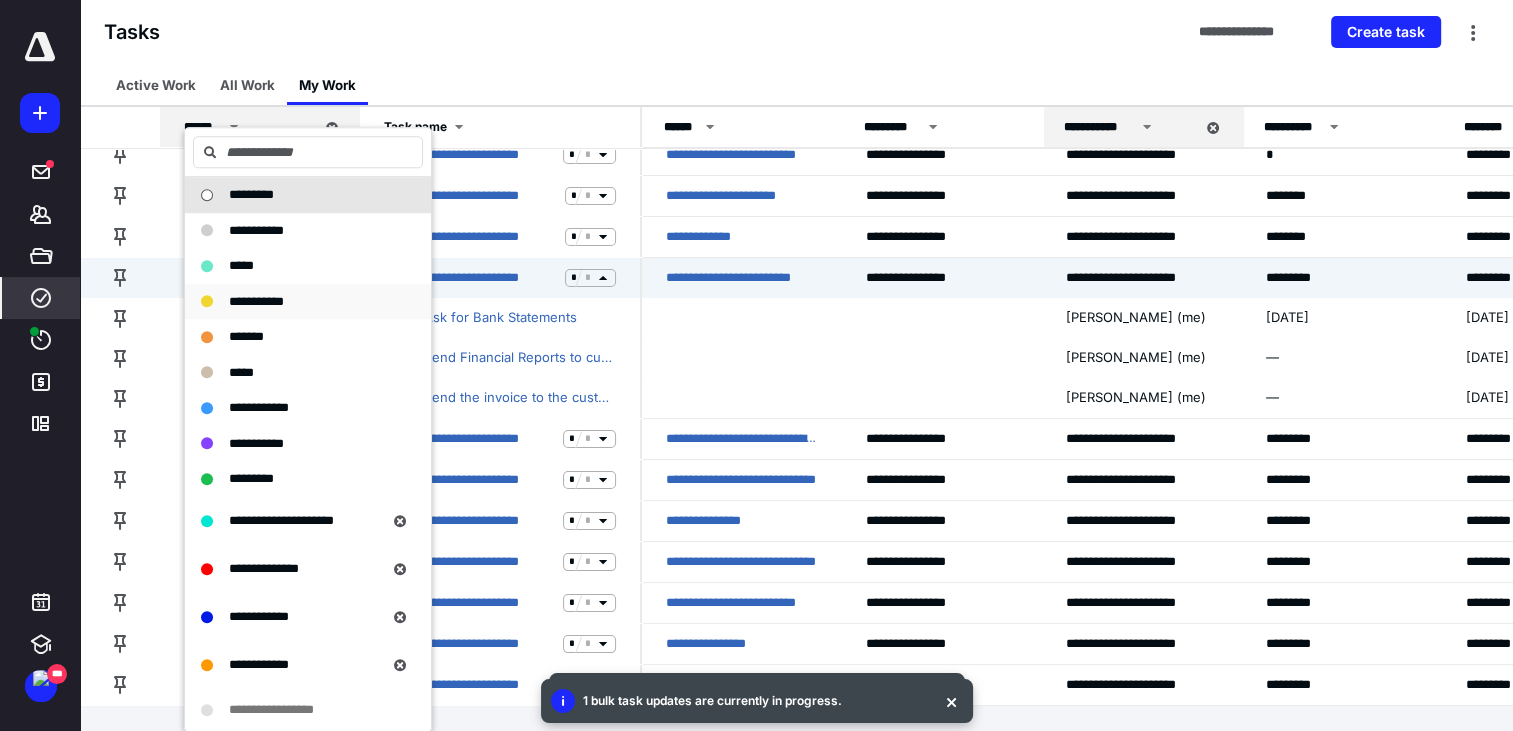 click on "**********" at bounding box center [308, 302] 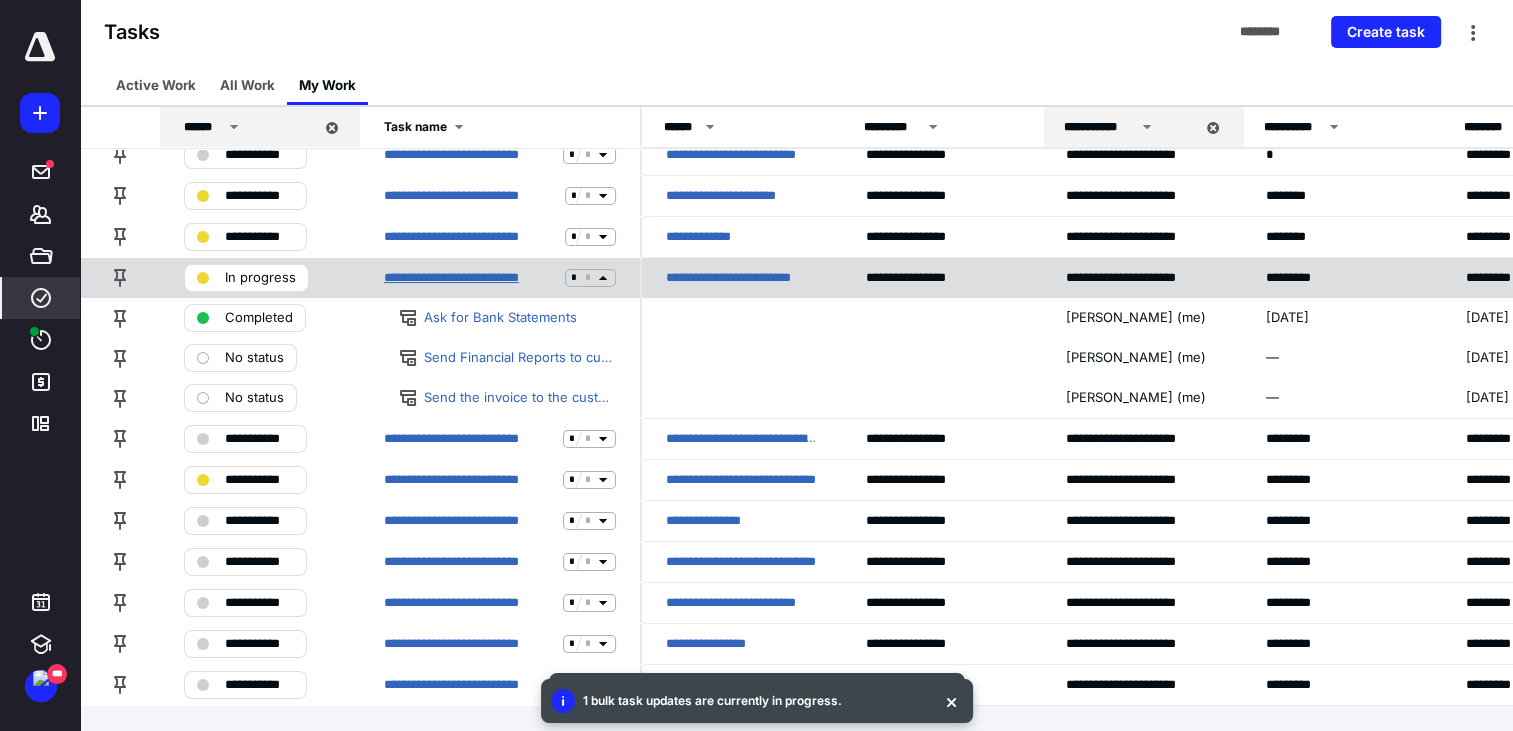click on "**********" at bounding box center (470, 278) 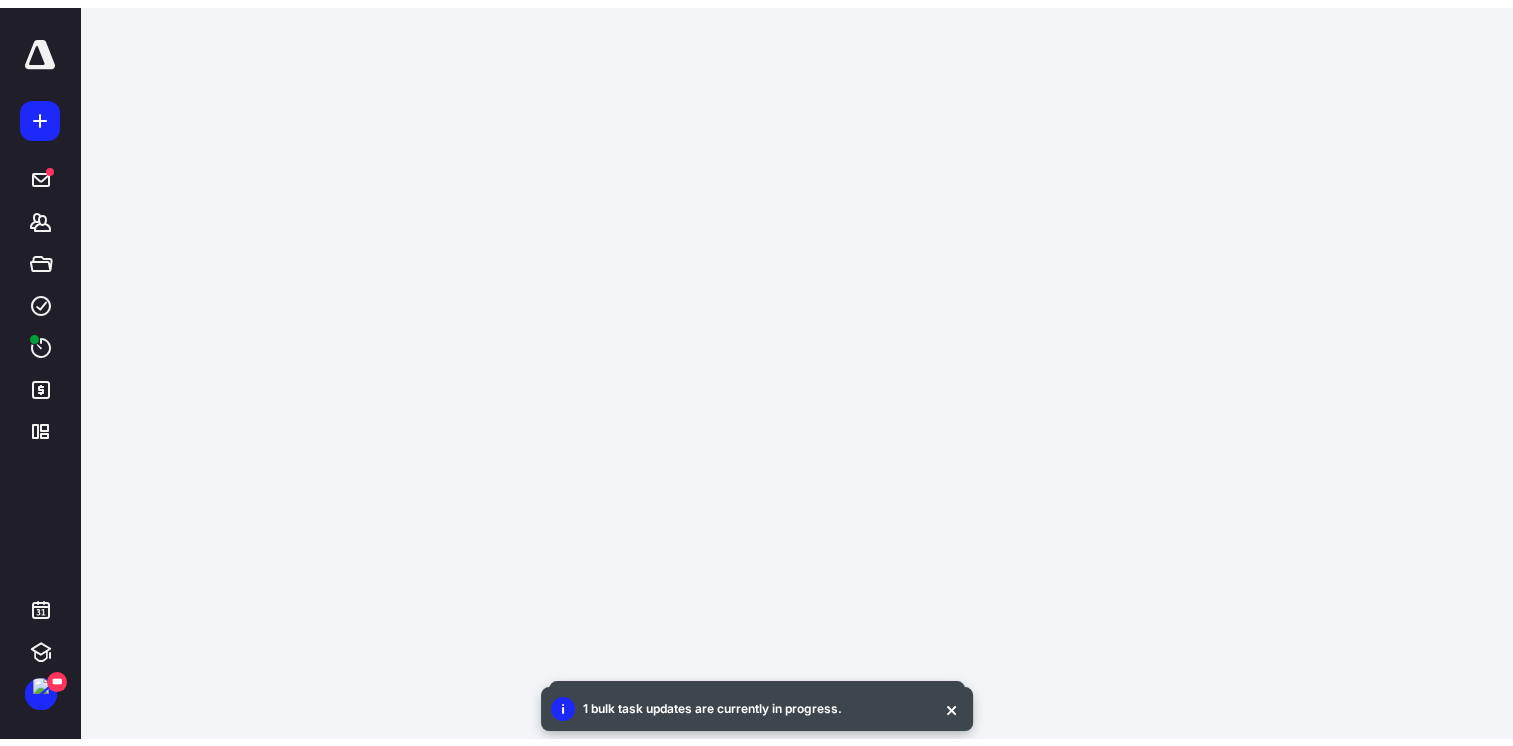 scroll, scrollTop: 0, scrollLeft: 0, axis: both 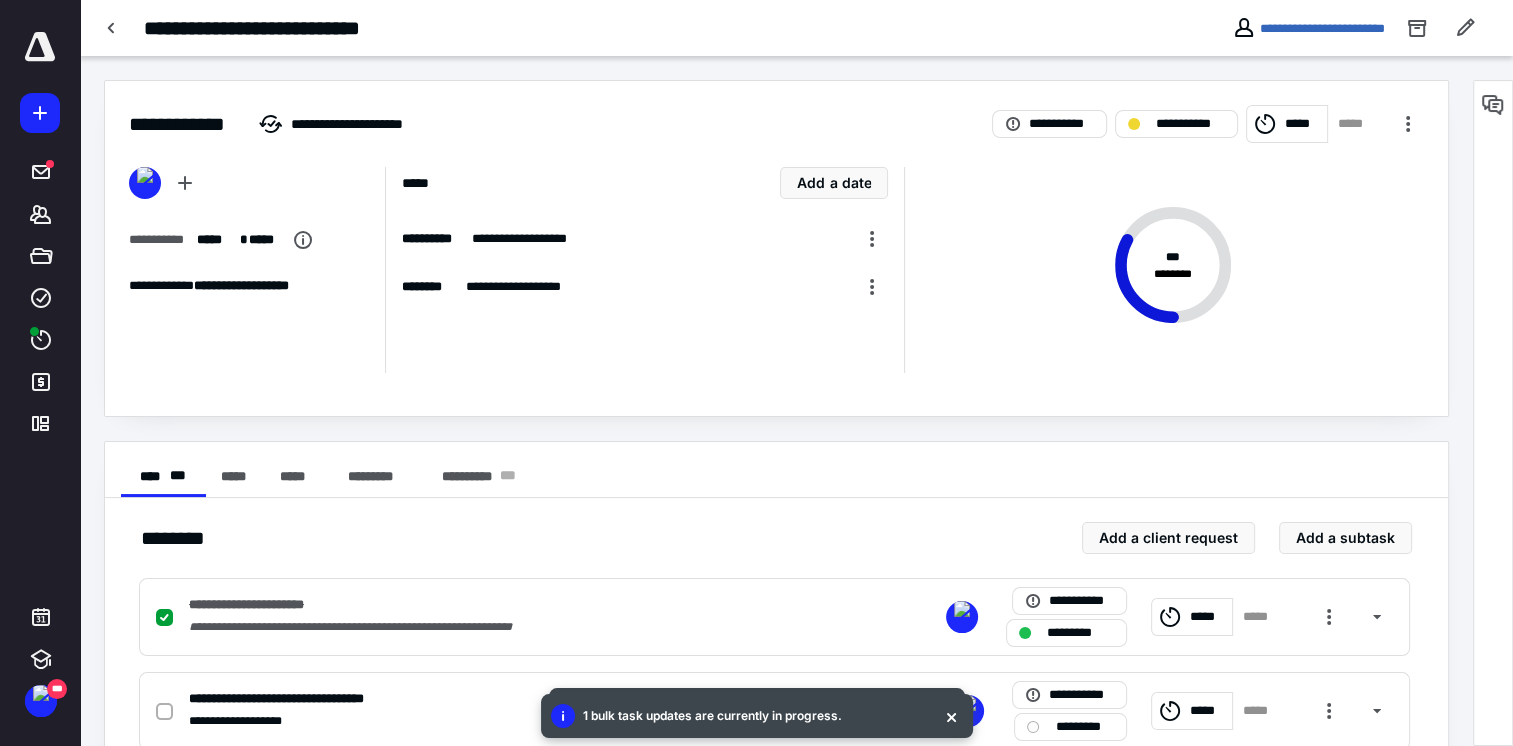 click 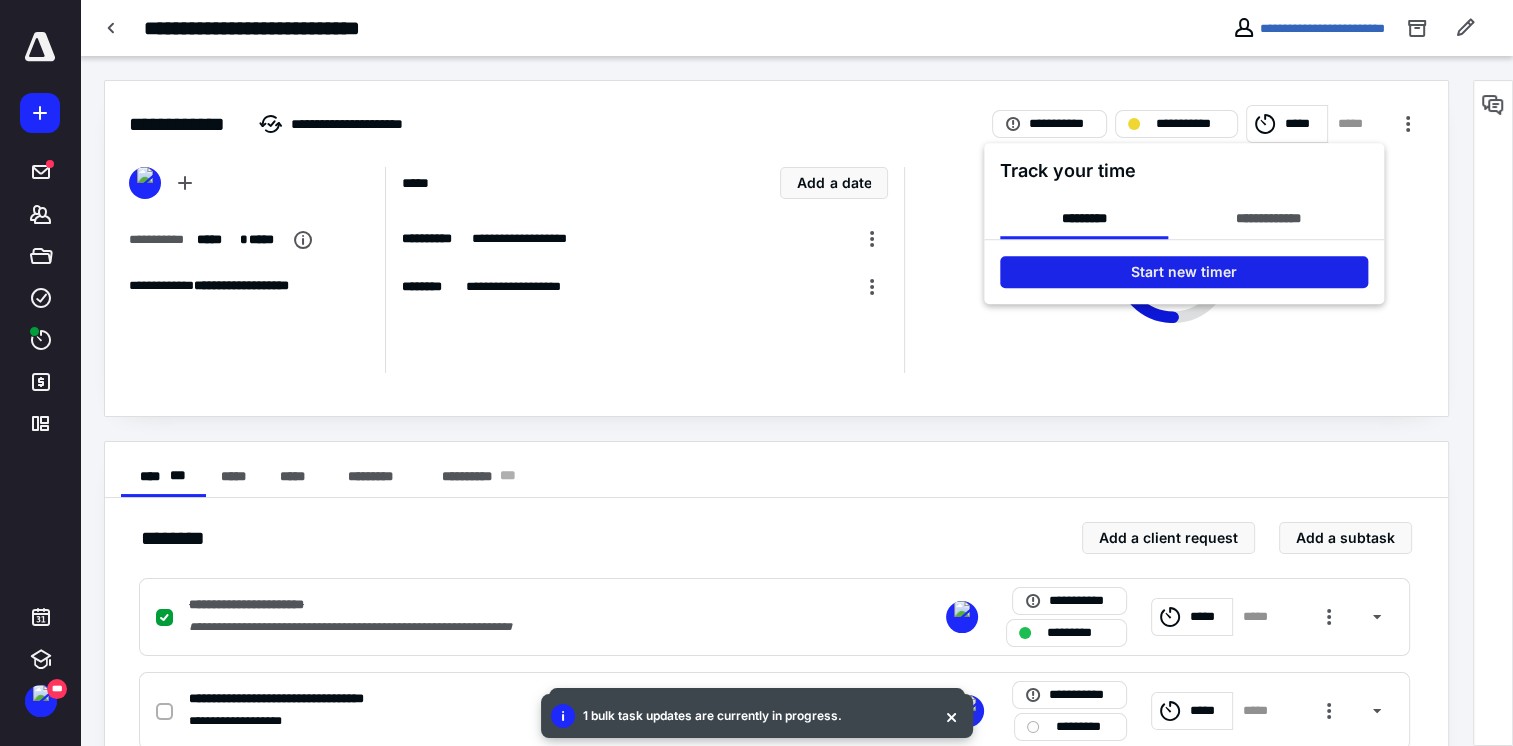 click on "Start new timer" at bounding box center [1184, 272] 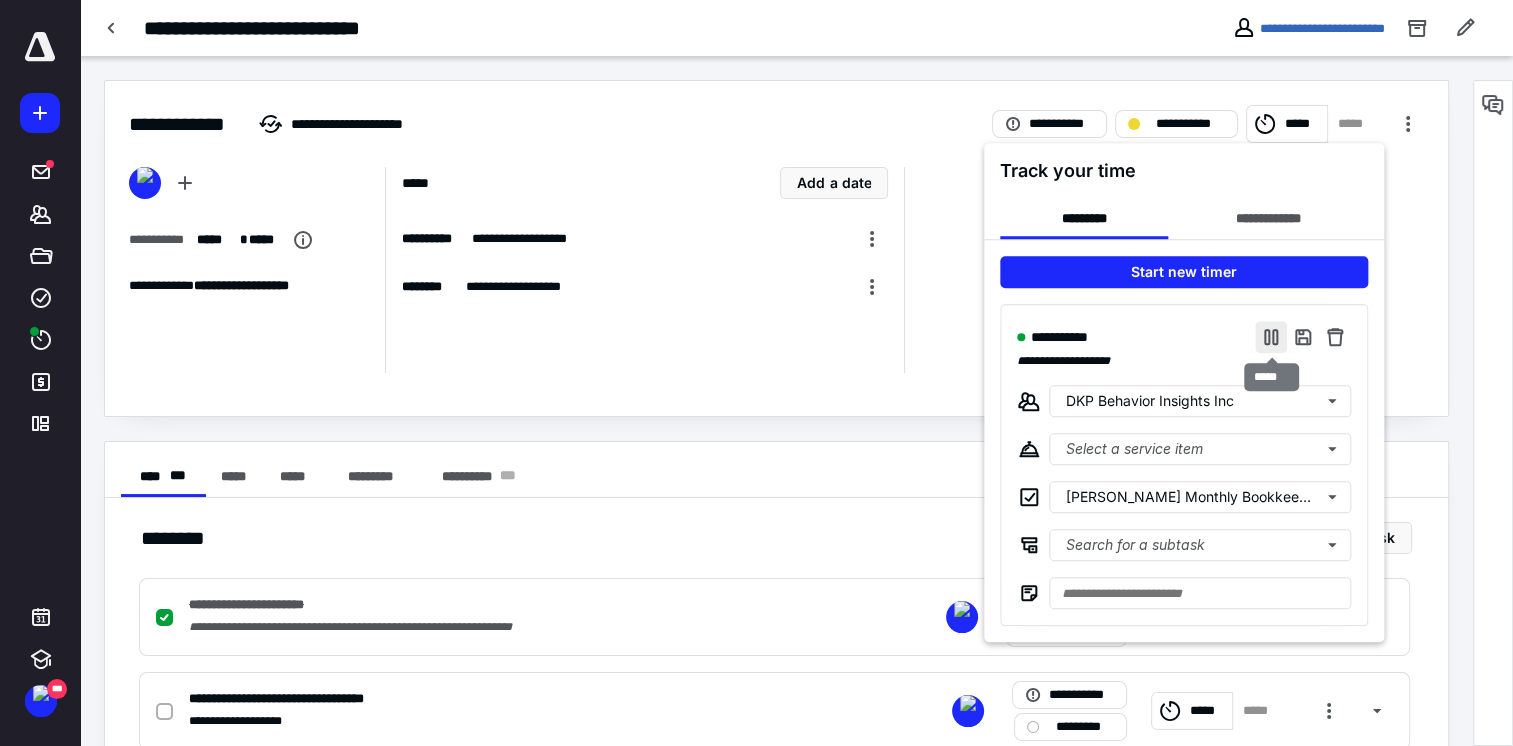 click at bounding box center (1271, 337) 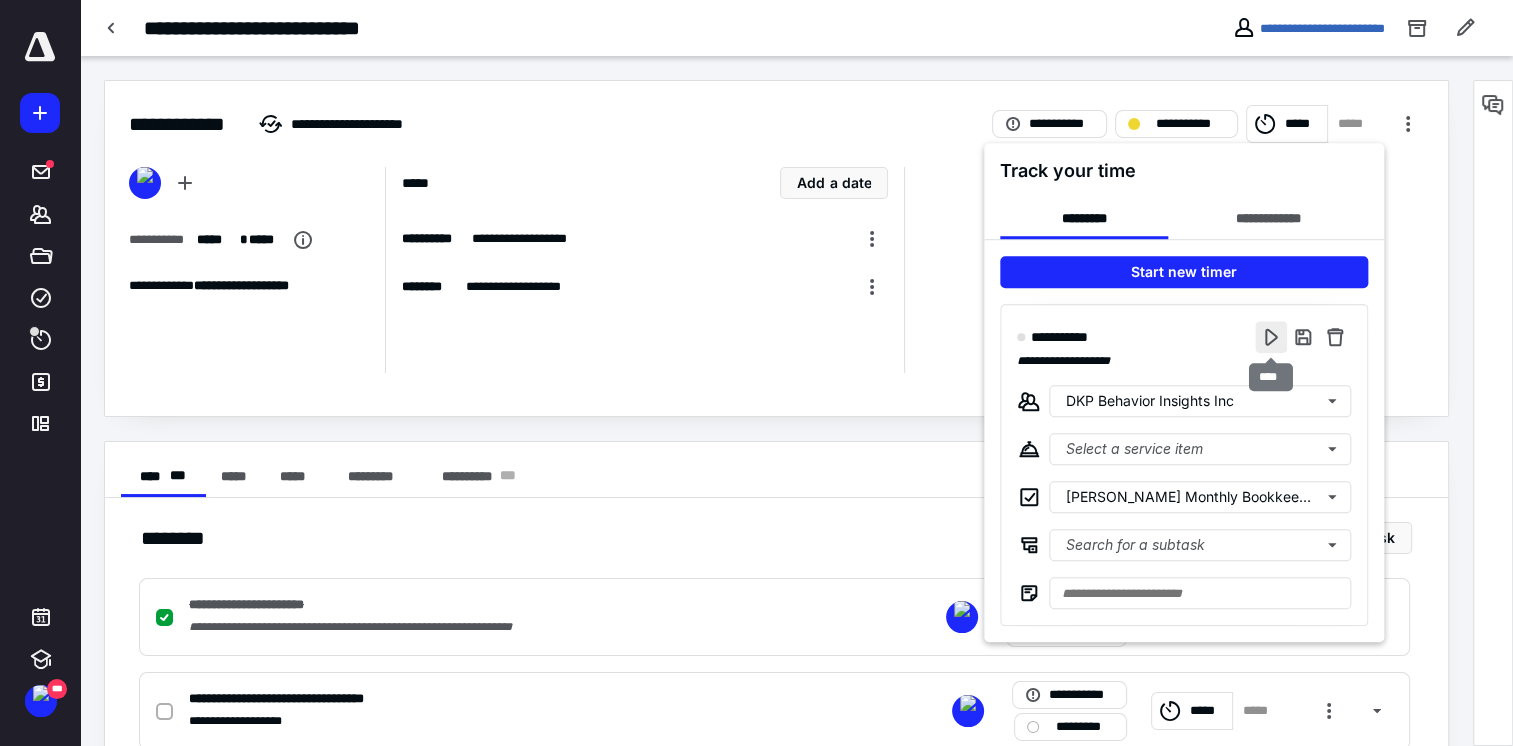 click at bounding box center (1271, 337) 